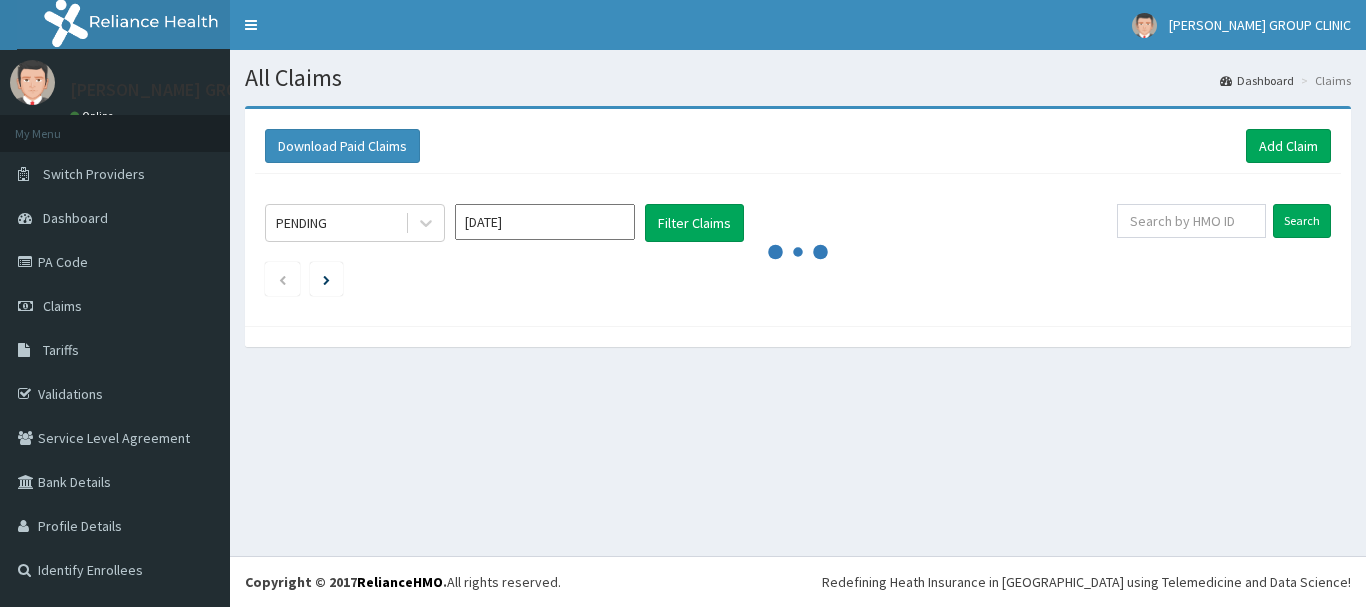 scroll, scrollTop: 0, scrollLeft: 0, axis: both 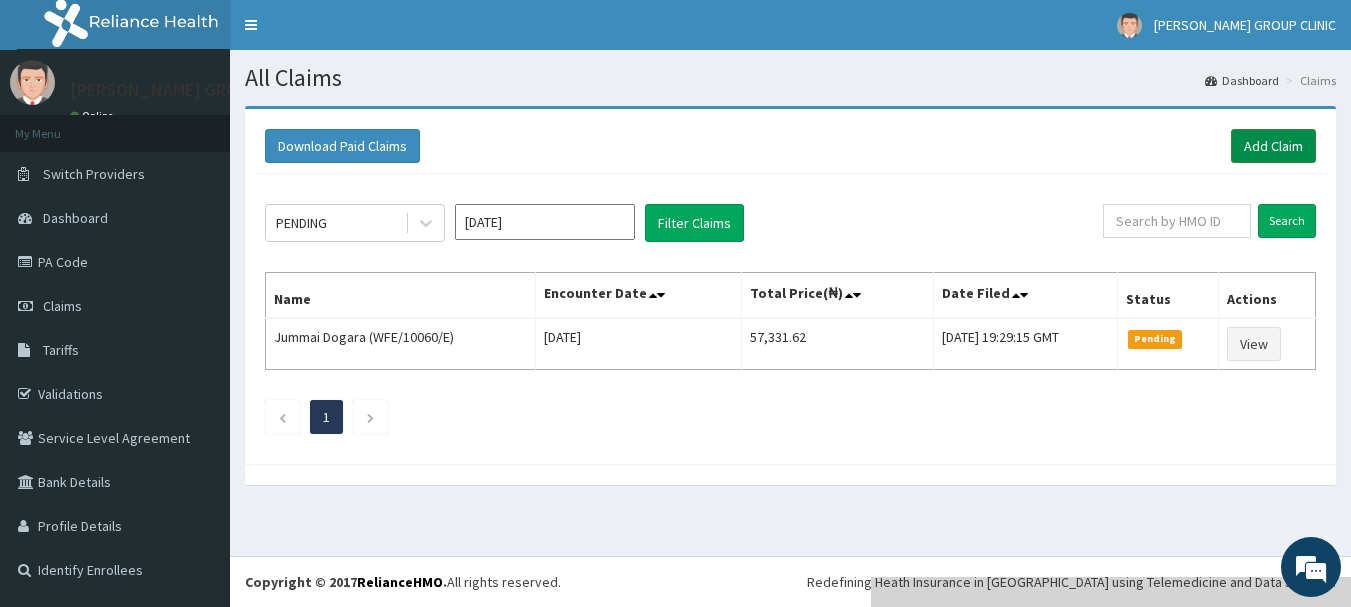 click on "Add Claim" at bounding box center [1273, 146] 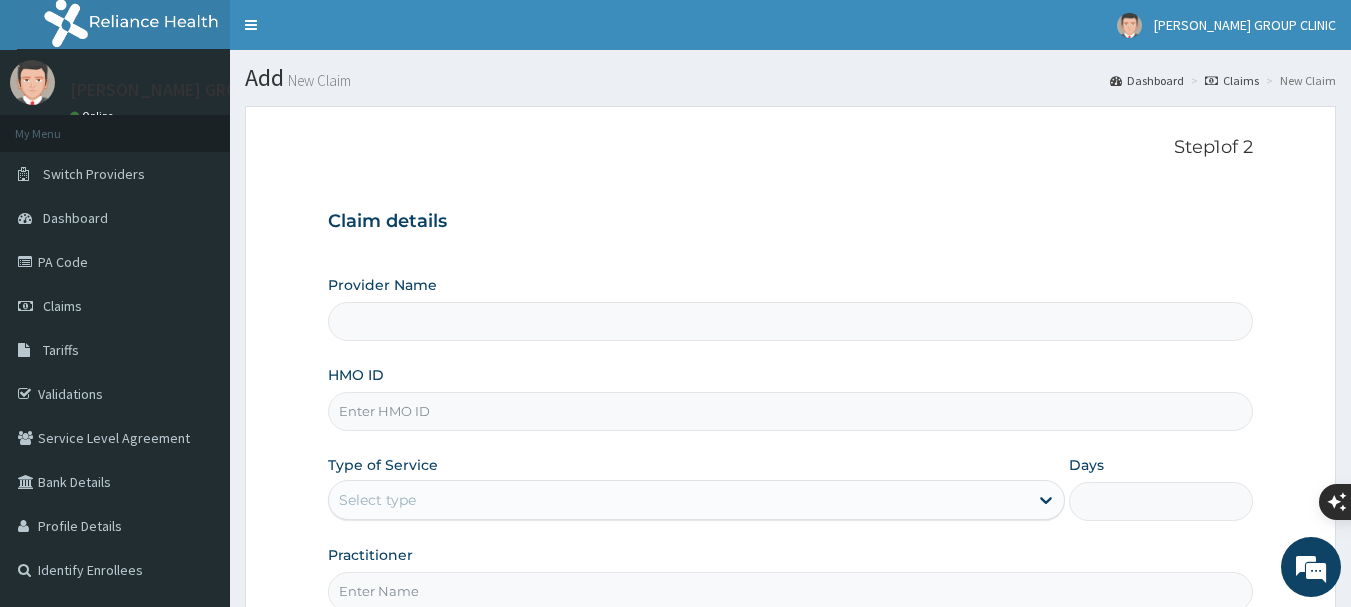scroll, scrollTop: 0, scrollLeft: 0, axis: both 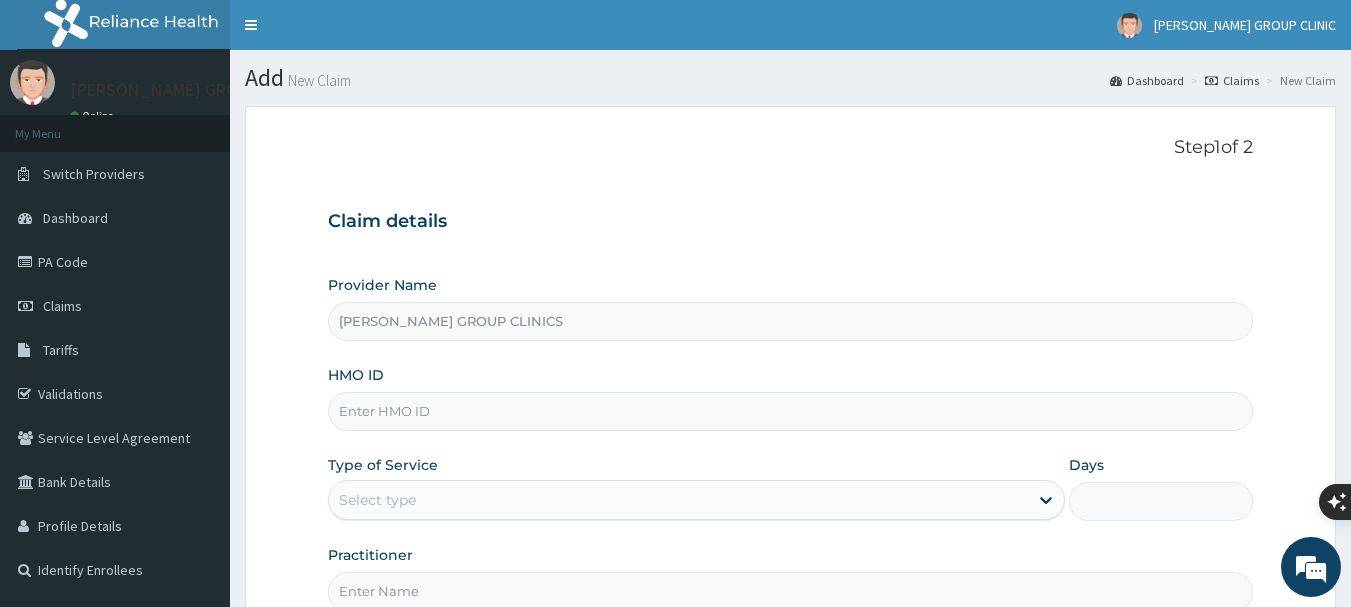 click on "FARY GROUP CLINICS" at bounding box center (791, 321) 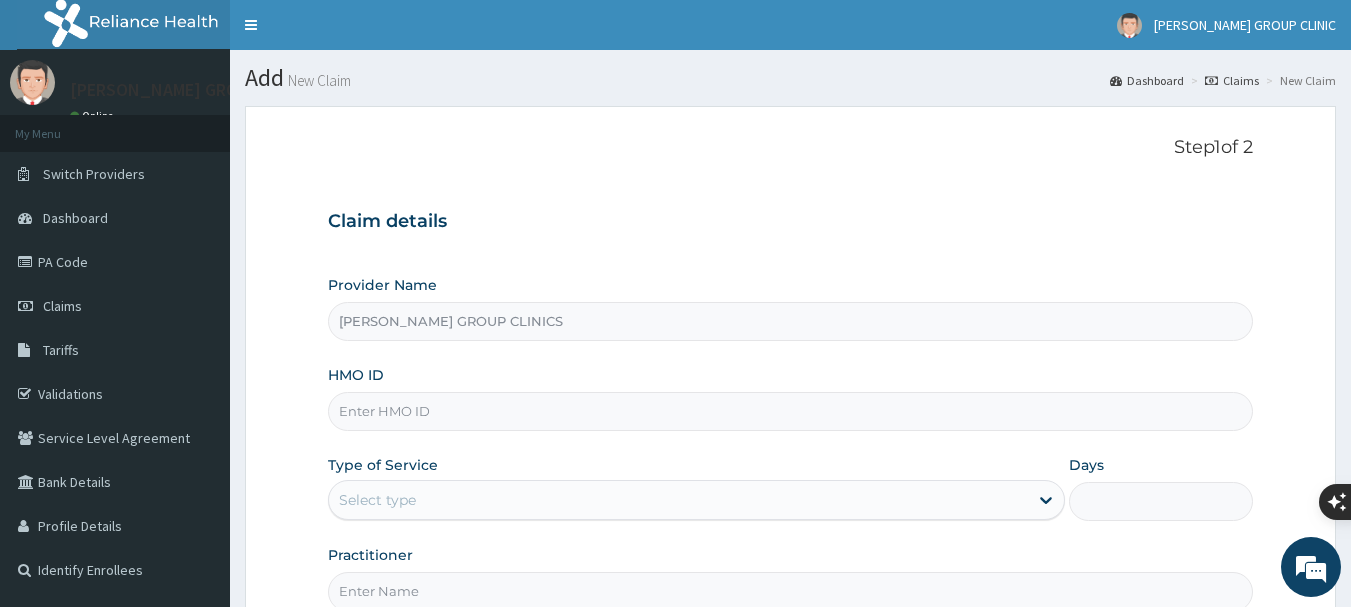 type on "g" 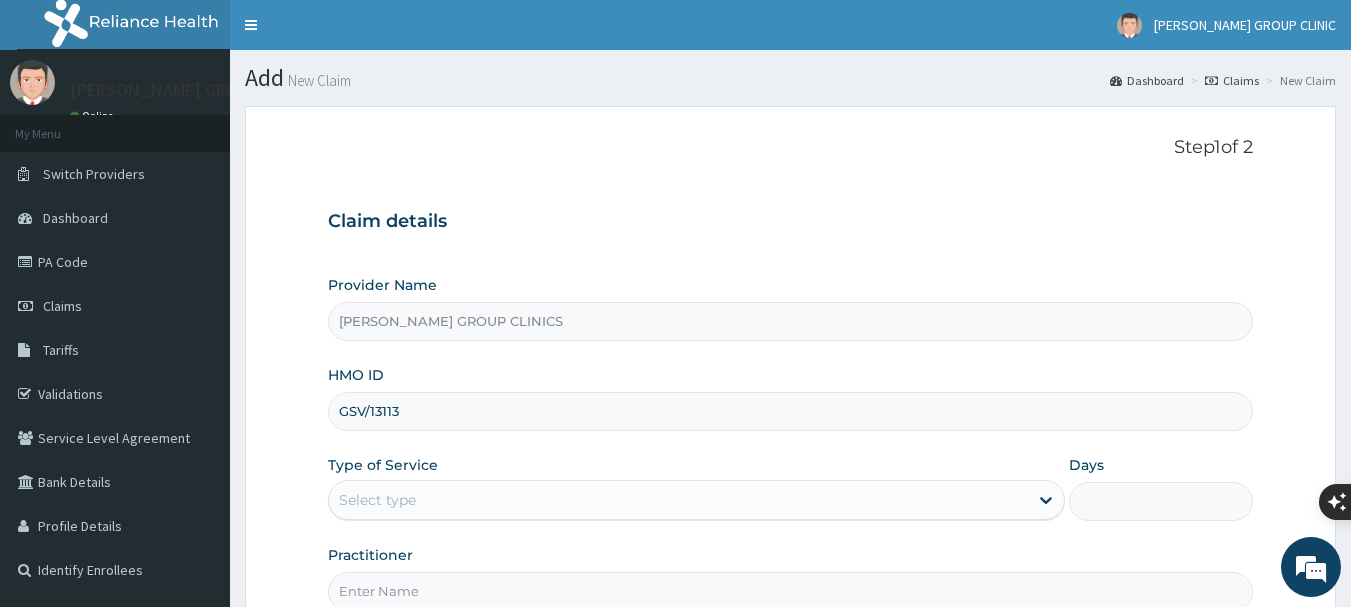 type on "GSV/13113/A" 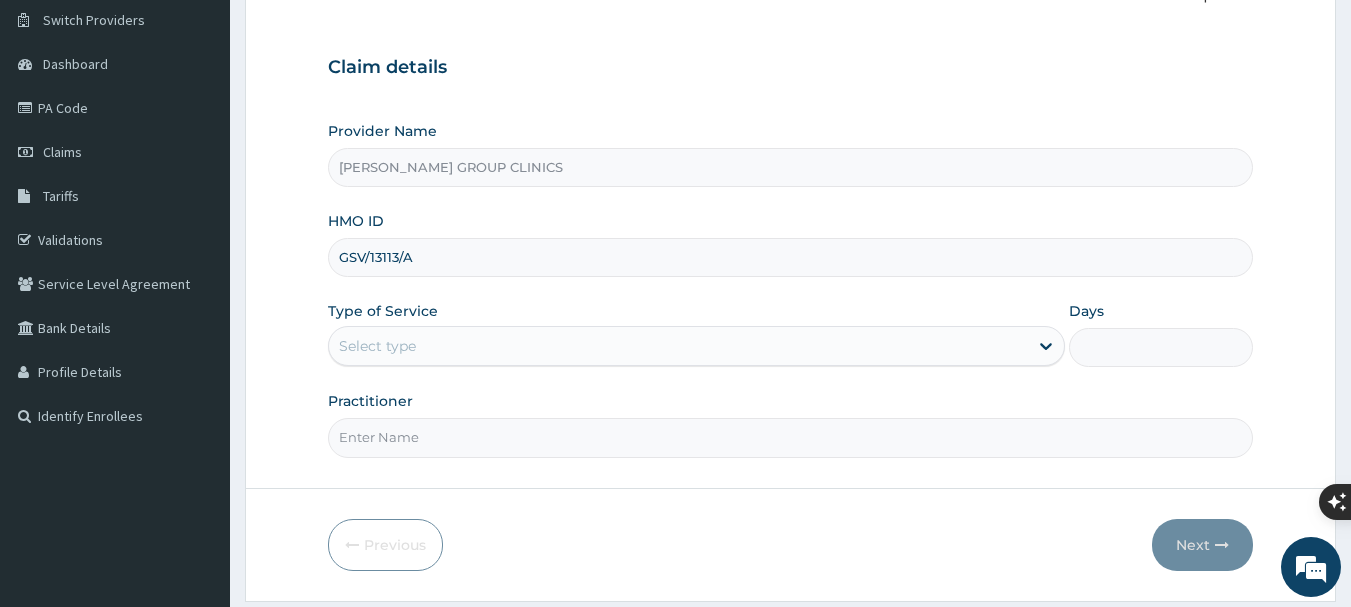 scroll, scrollTop: 200, scrollLeft: 0, axis: vertical 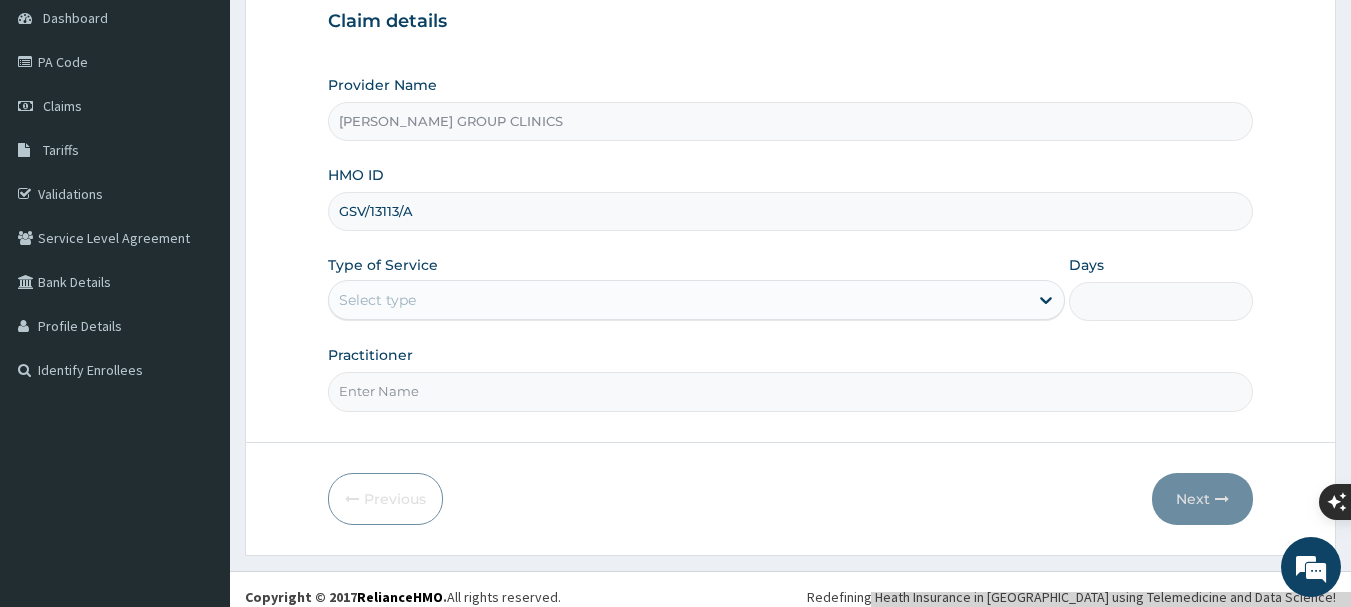 click on "Select type" at bounding box center [678, 300] 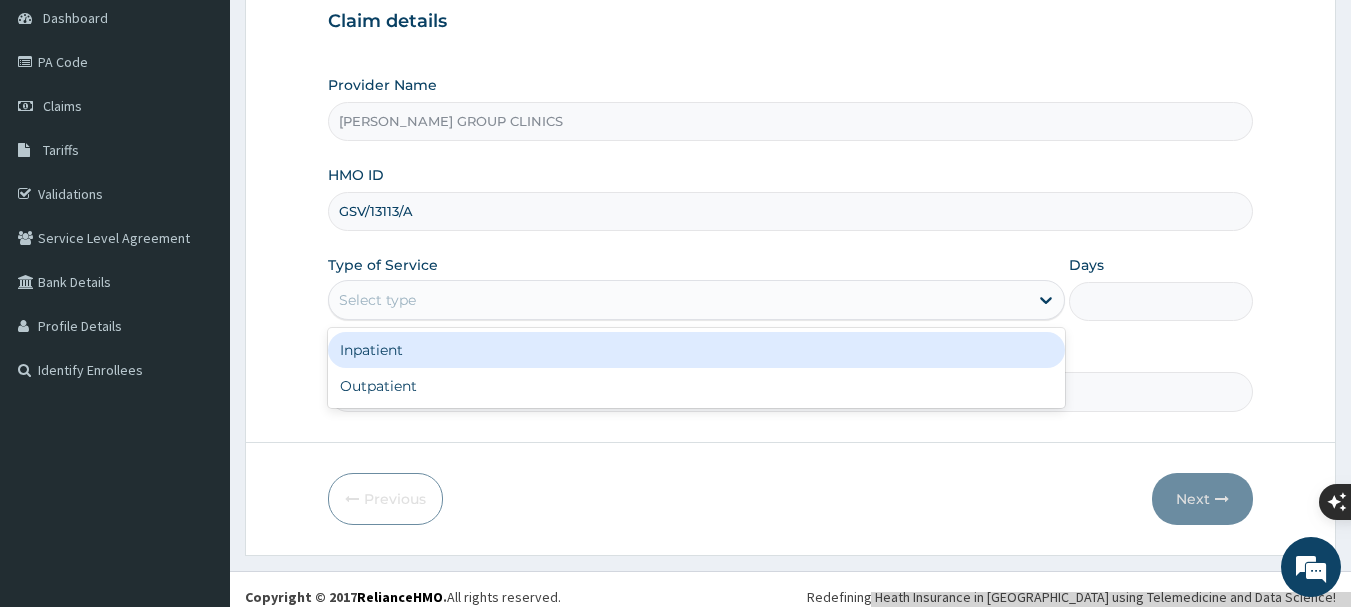 click on "Inpatient" at bounding box center [696, 350] 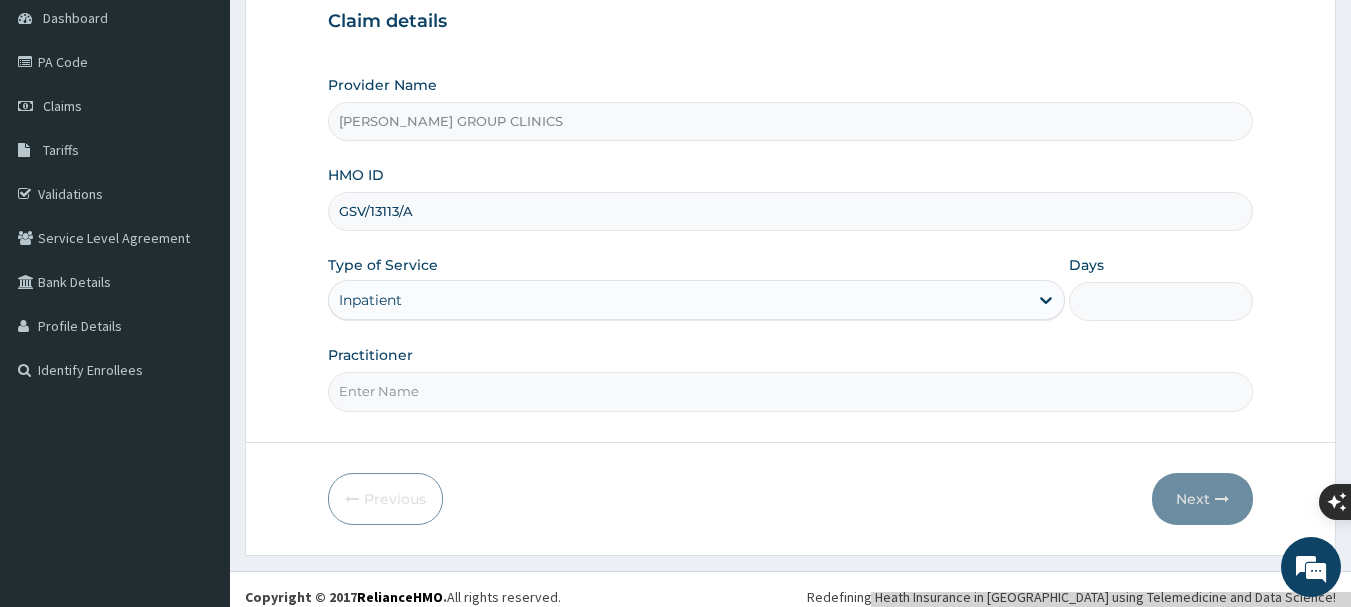 click on "Days" at bounding box center (1161, 301) 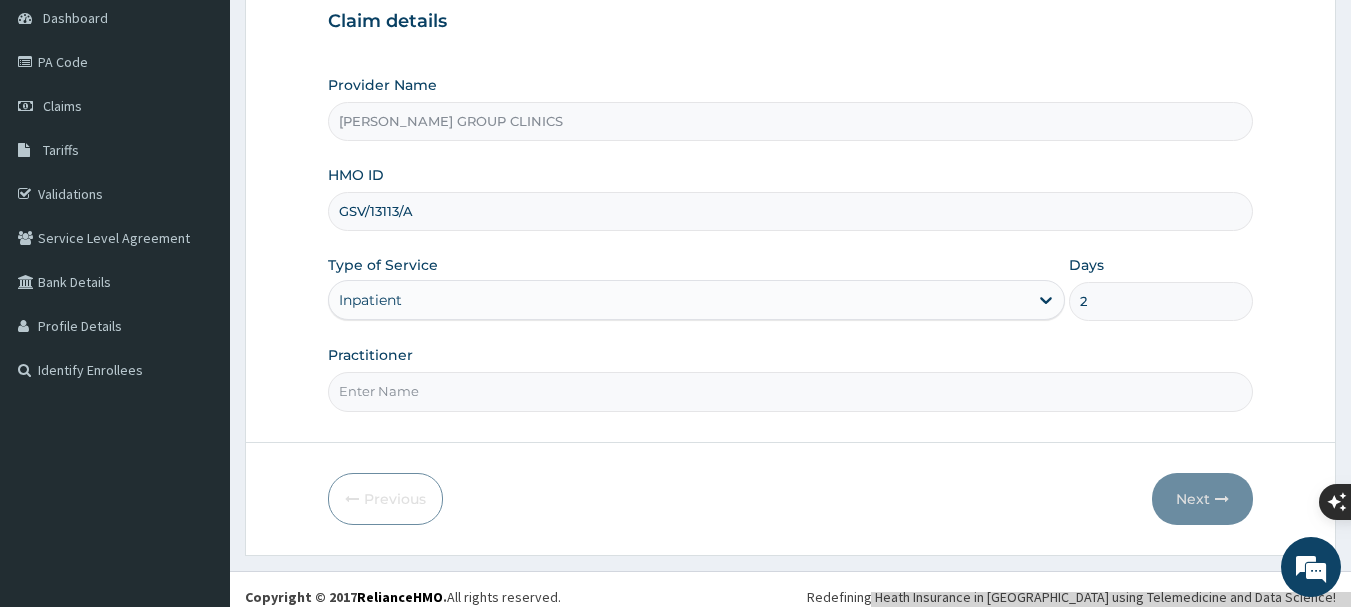 type on "2" 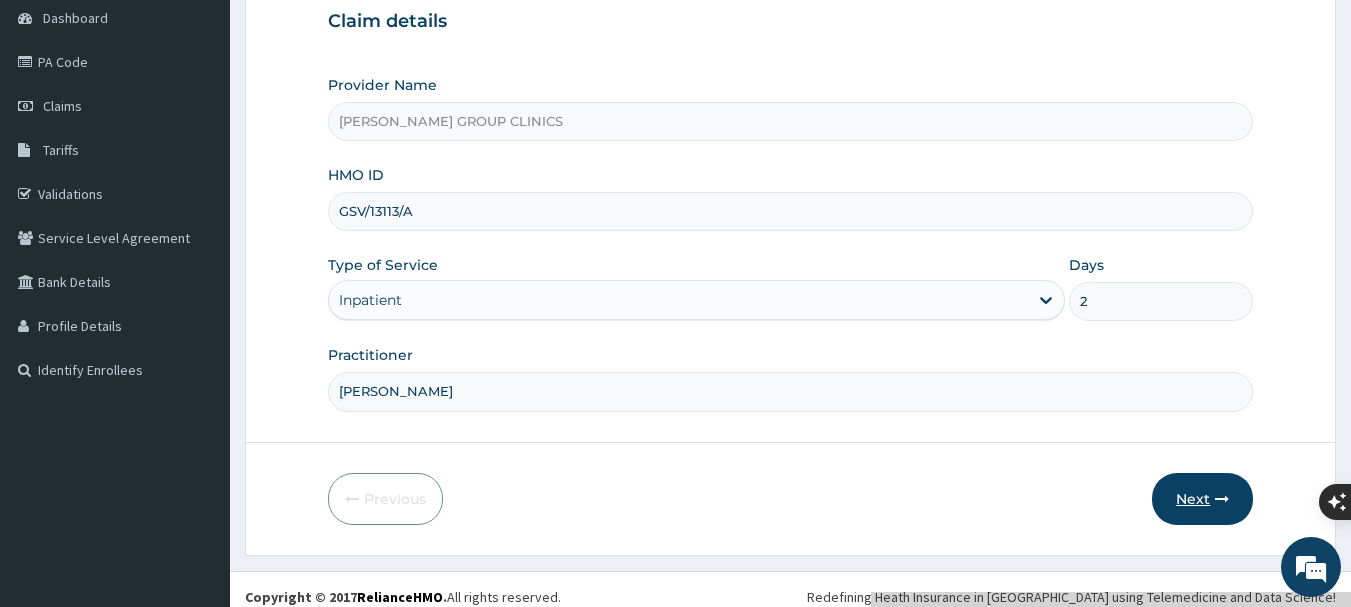 click on "Next" at bounding box center (1202, 499) 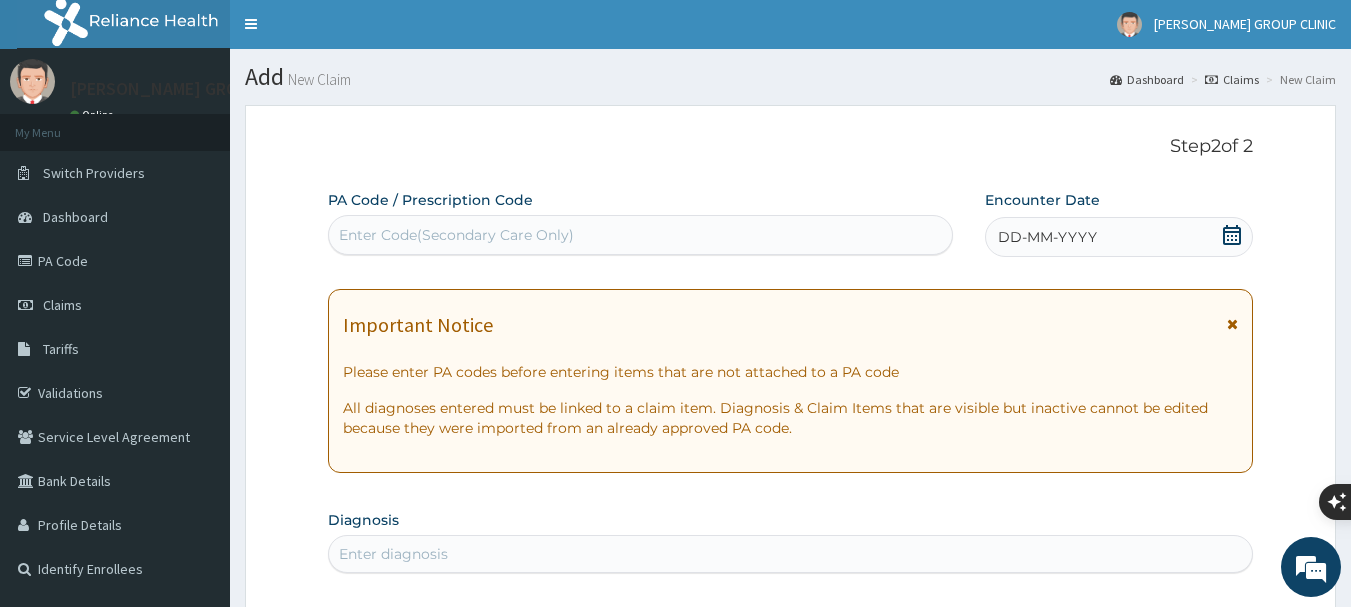 scroll, scrollTop: 0, scrollLeft: 0, axis: both 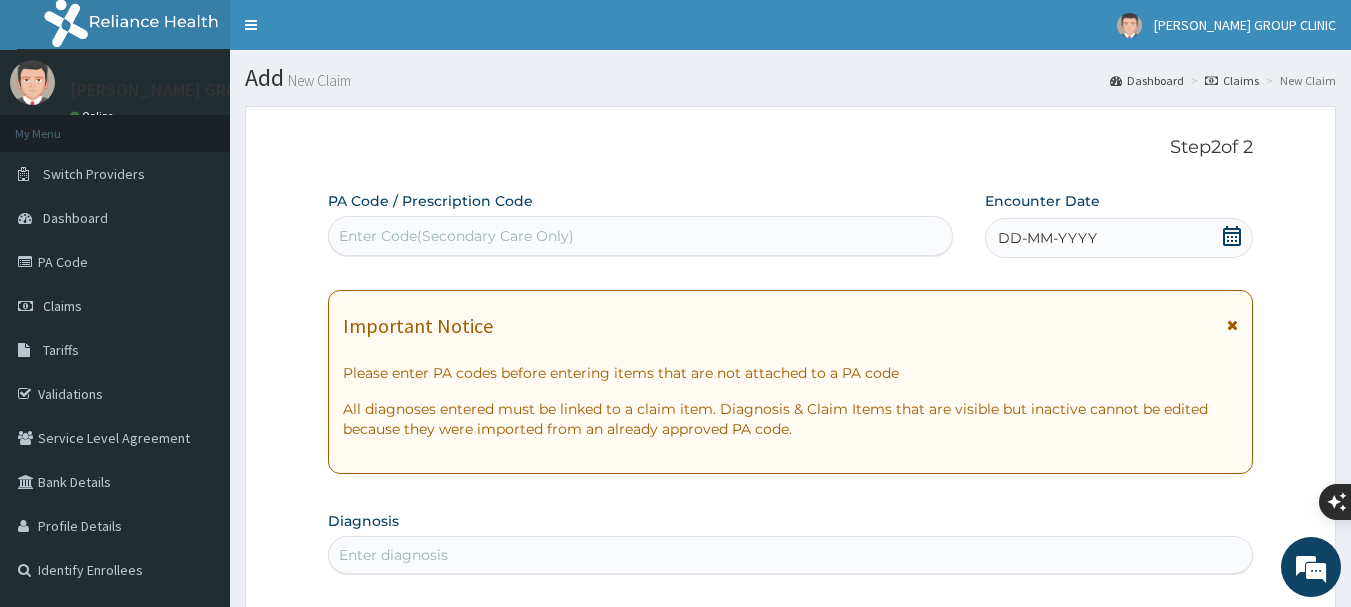 click on "Enter Code(Secondary Care Only)" at bounding box center (456, 236) 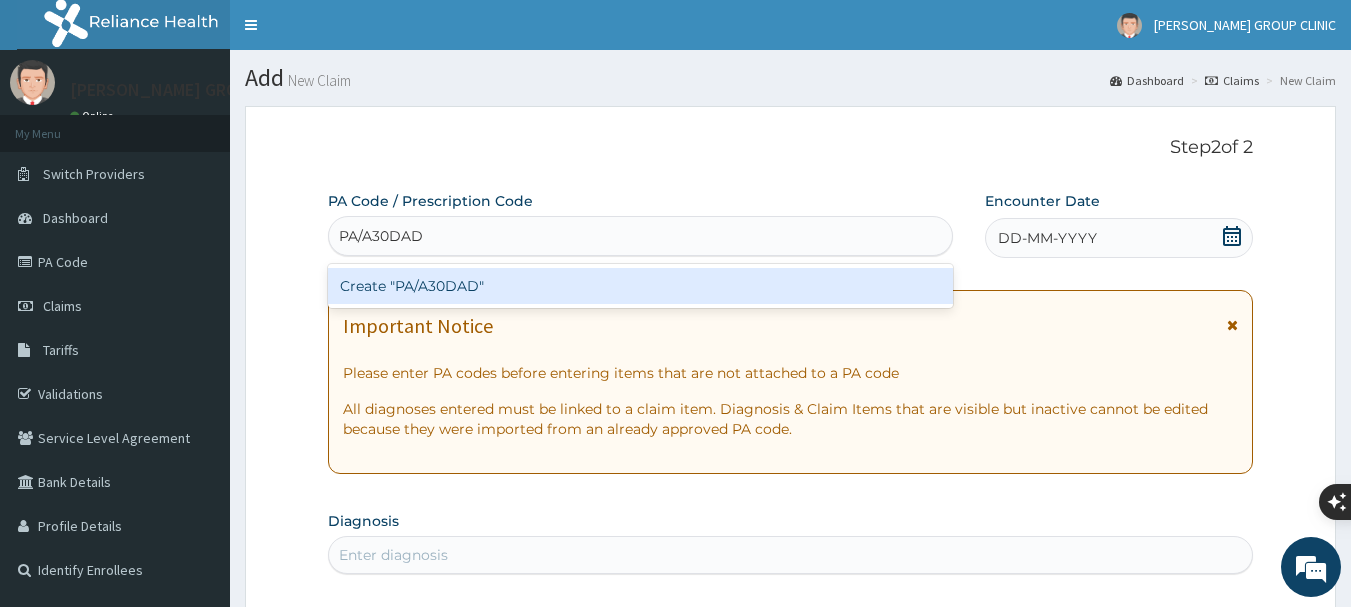 click on "Create "PA/A30DAD"" at bounding box center (641, 286) 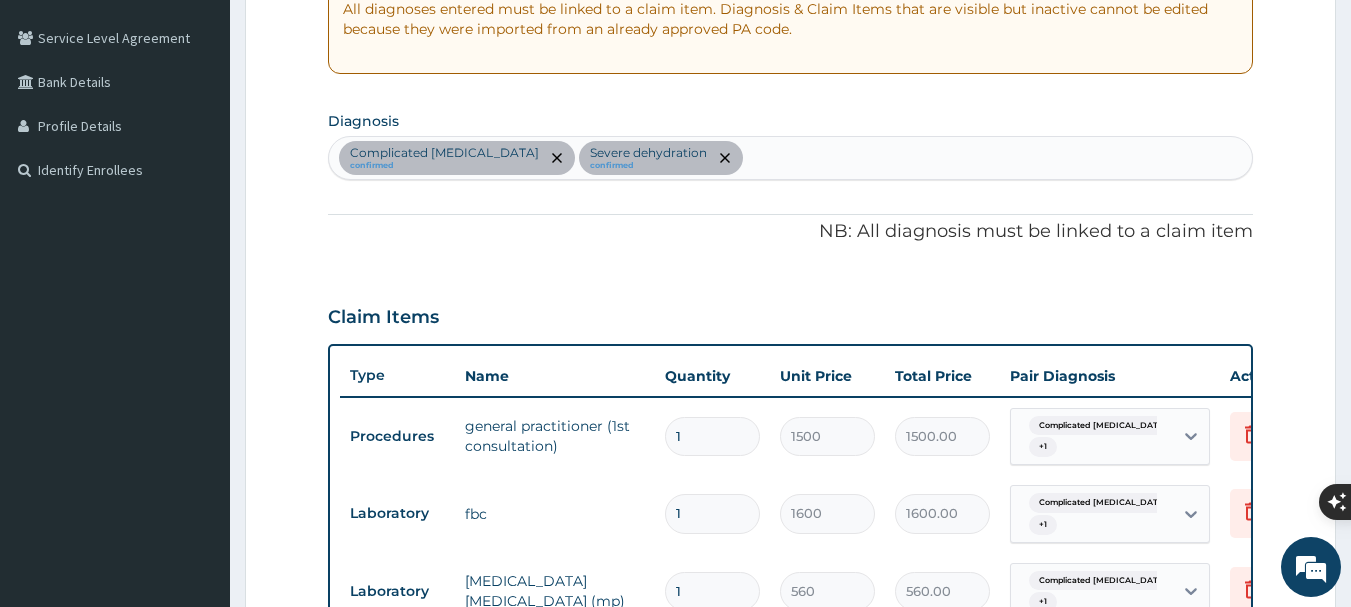 scroll, scrollTop: 365, scrollLeft: 0, axis: vertical 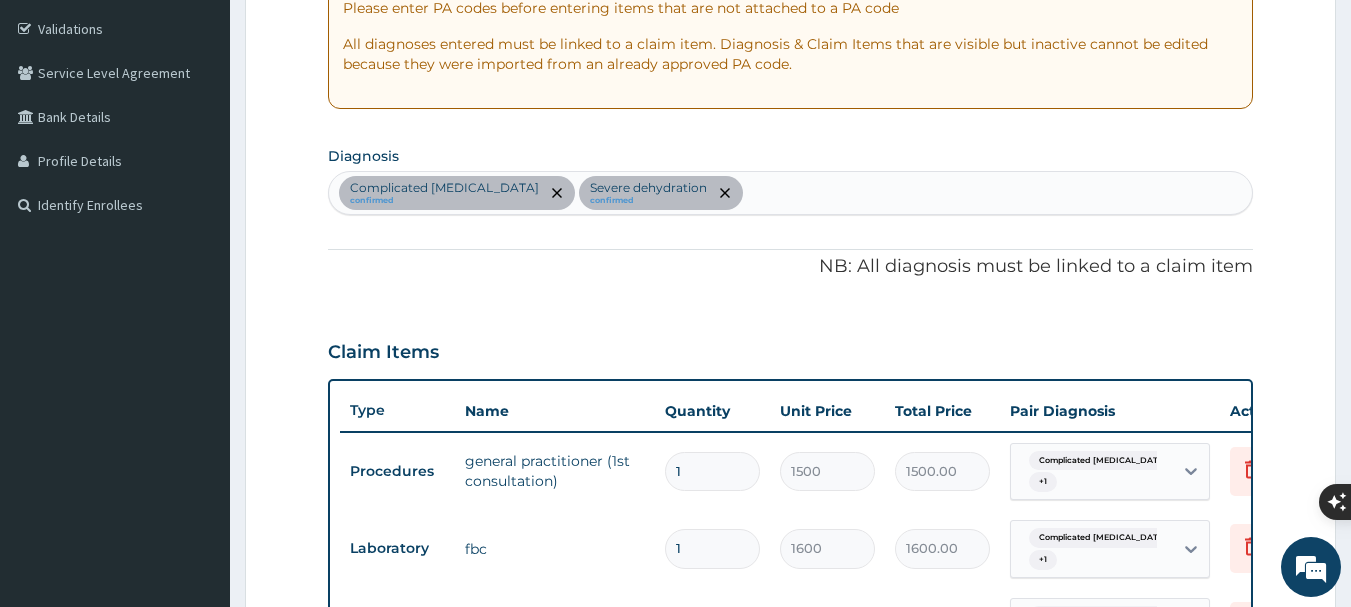 click on "Complicated malaria confirmed Severe dehydration confirmed" at bounding box center (791, 193) 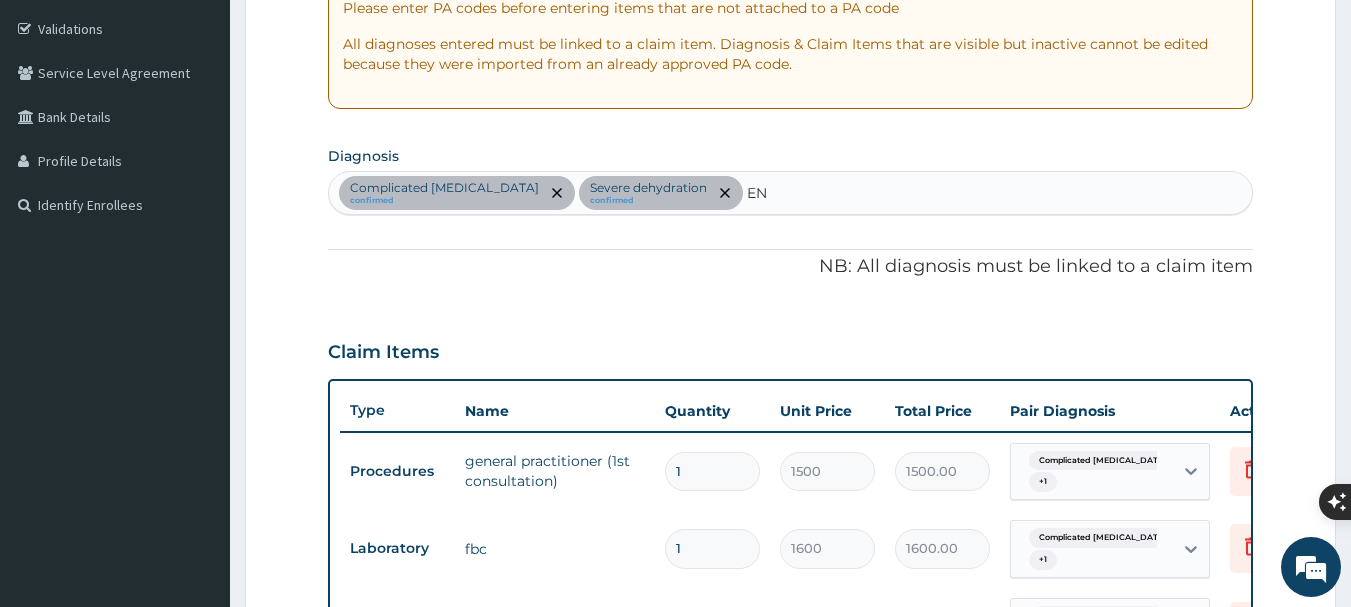 type on "E" 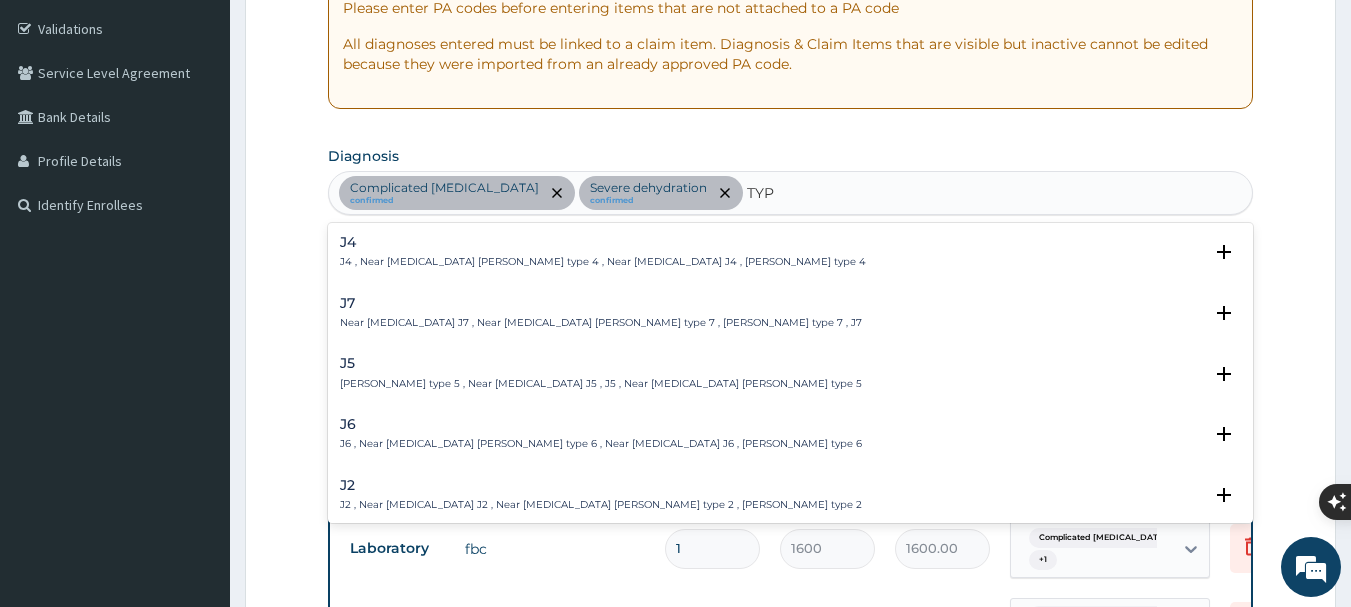 type on "TYPH" 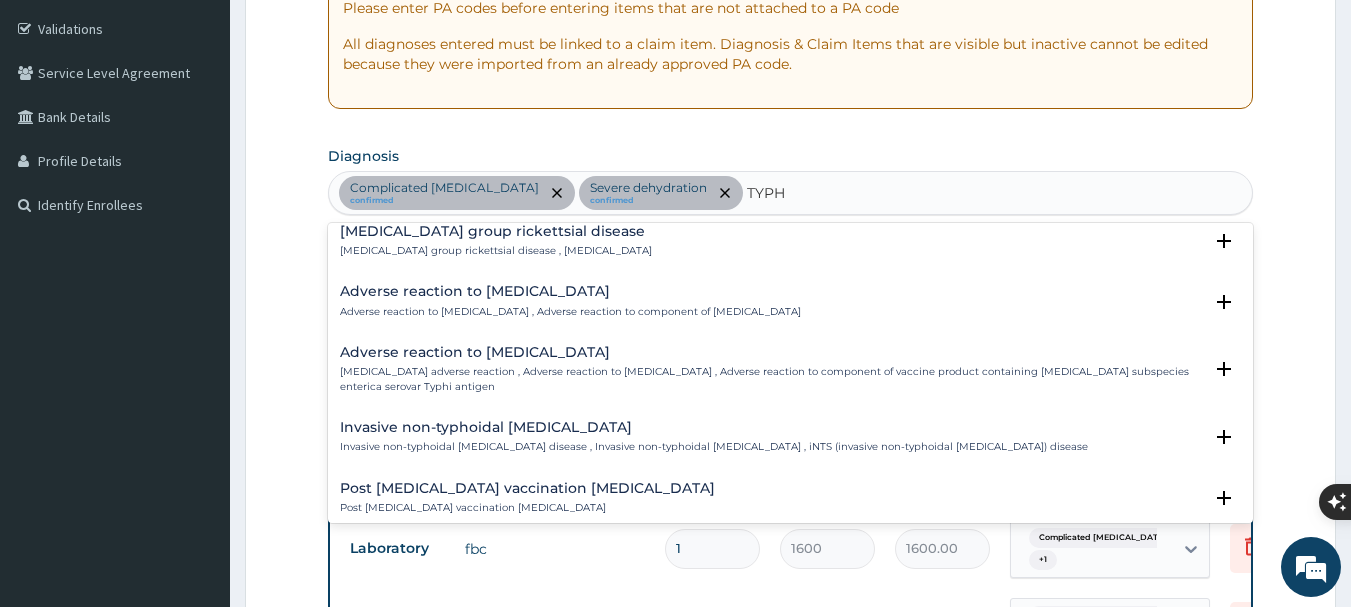 scroll, scrollTop: 1800, scrollLeft: 0, axis: vertical 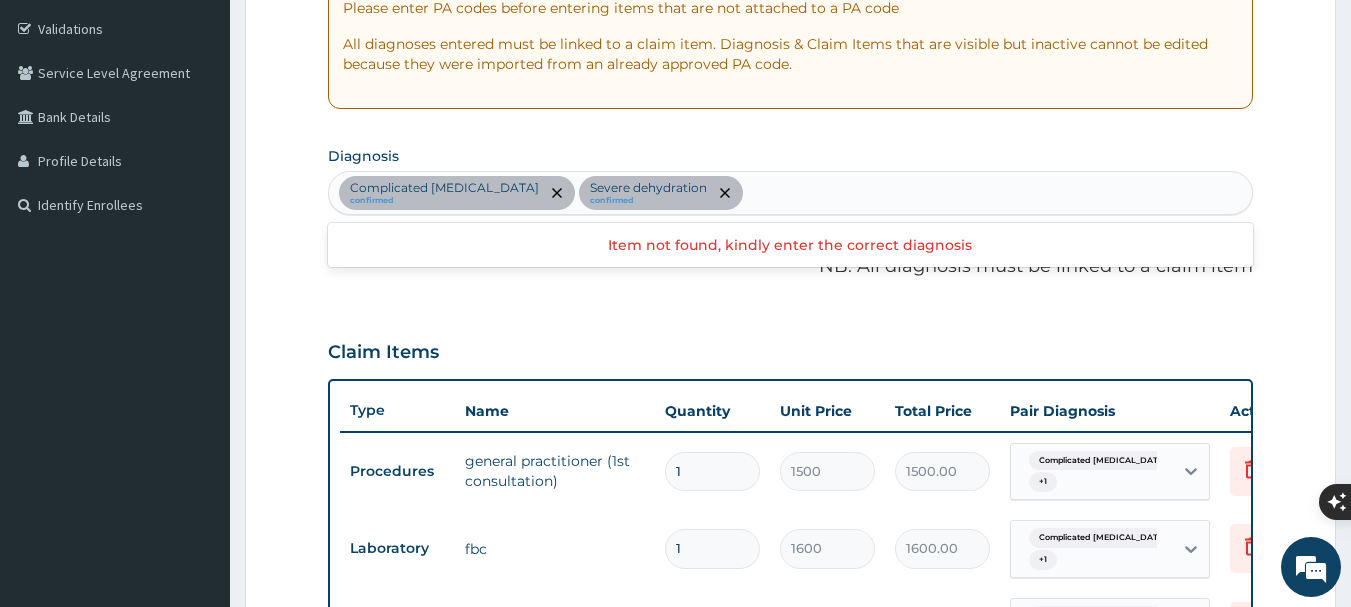 click on "Complicated malaria confirmed Severe dehydration confirmed" at bounding box center [791, 193] 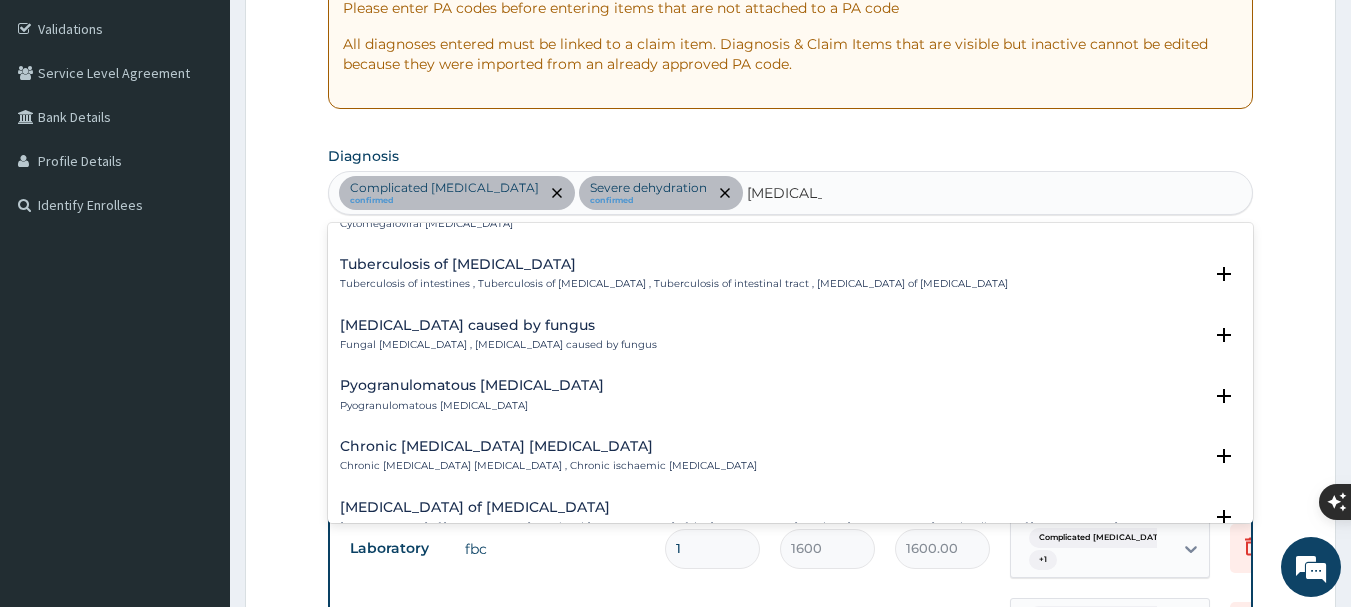 scroll, scrollTop: 0, scrollLeft: 0, axis: both 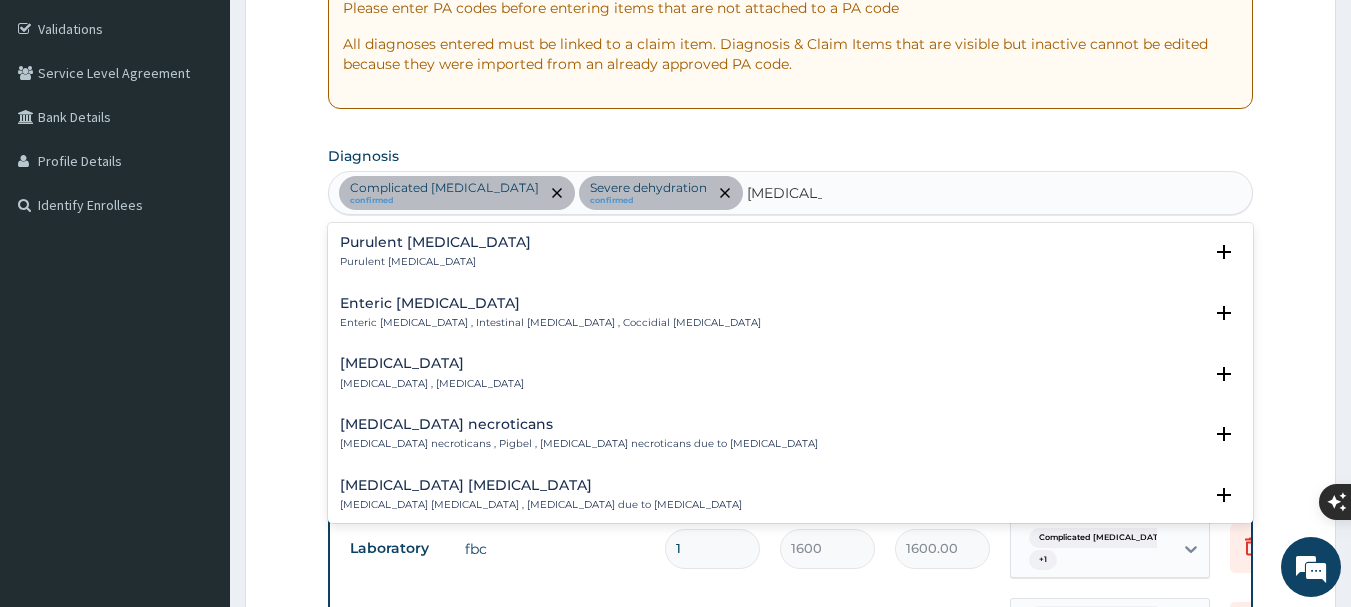 click on "ENTERITIS" at bounding box center [784, 193] 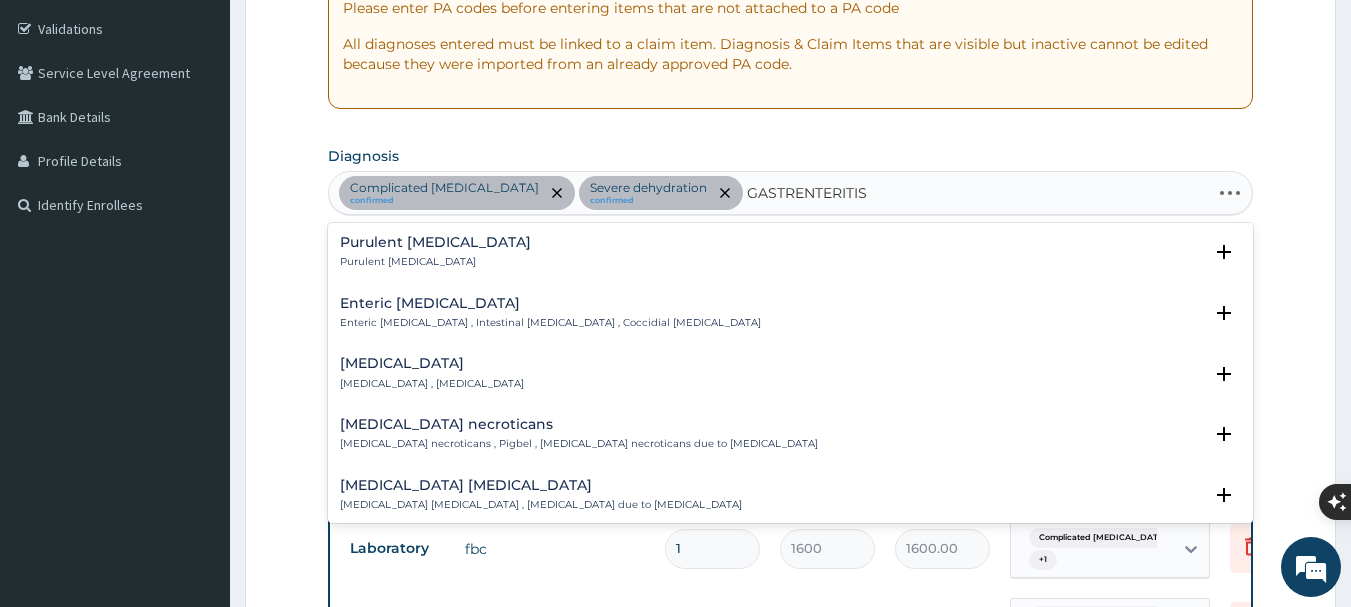 type on "GASTROENTERITIS" 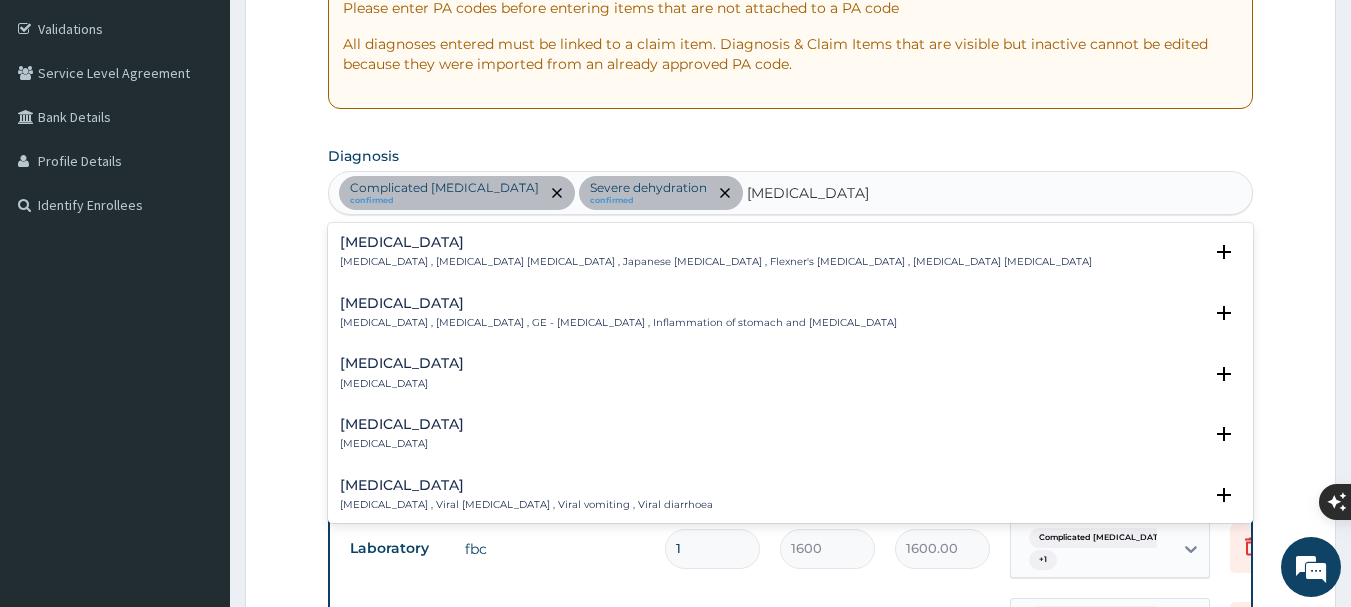 click on "Gastroenteritis , Gastroenteropathy , GE - Gastroenteritis , Inflammation of stomach and intestine" at bounding box center [618, 323] 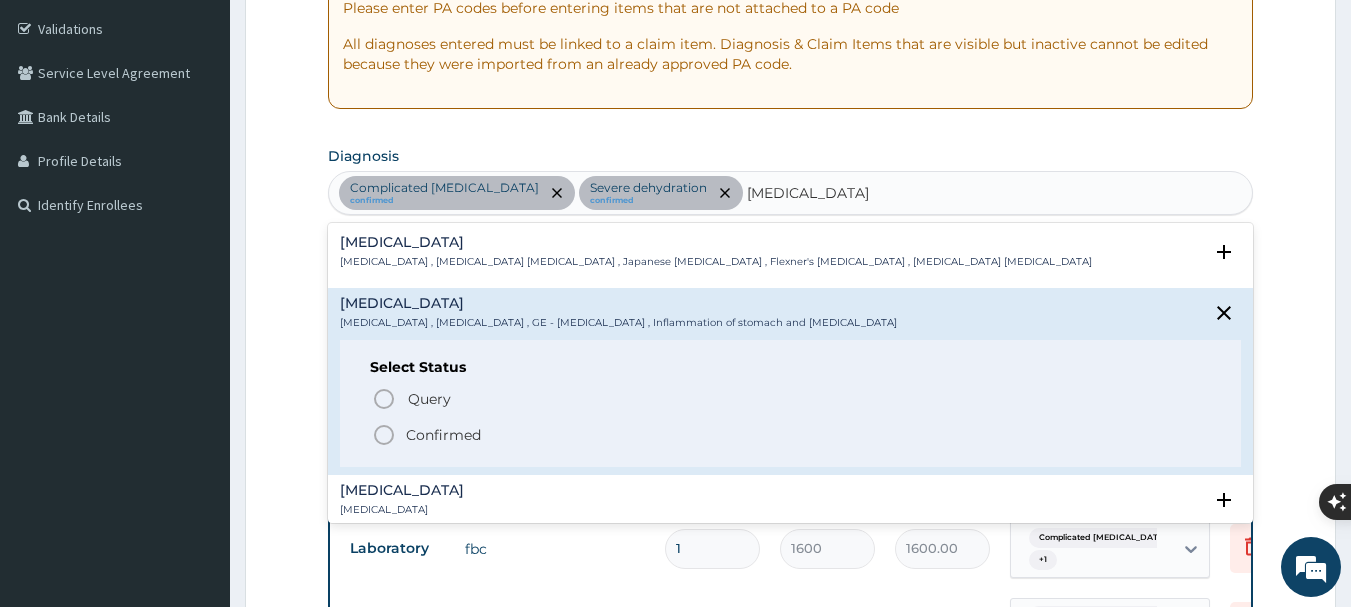 click on "Confirmed" at bounding box center (443, 435) 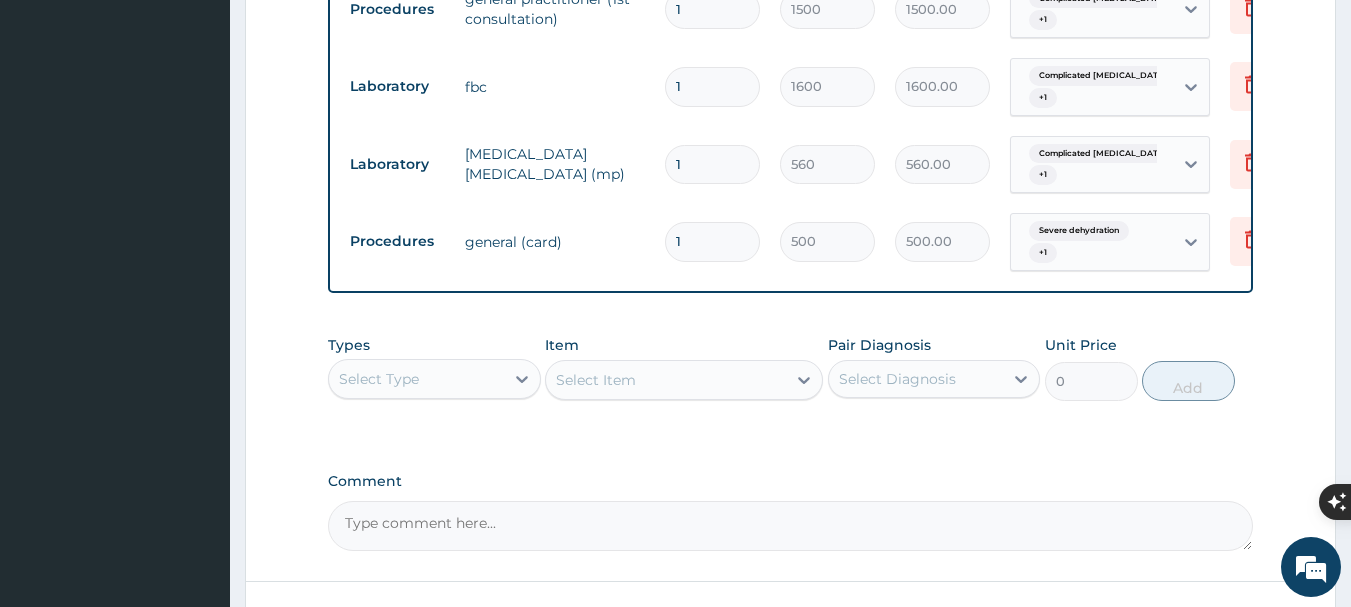 scroll, scrollTop: 865, scrollLeft: 0, axis: vertical 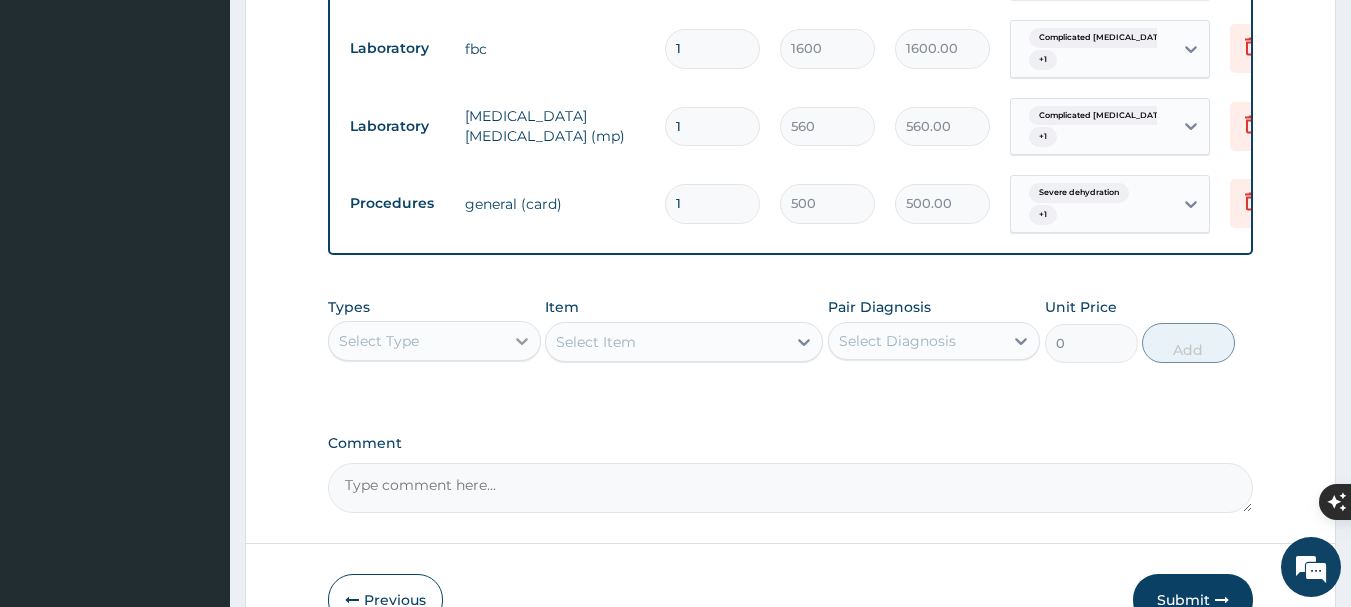 click at bounding box center (522, 341) 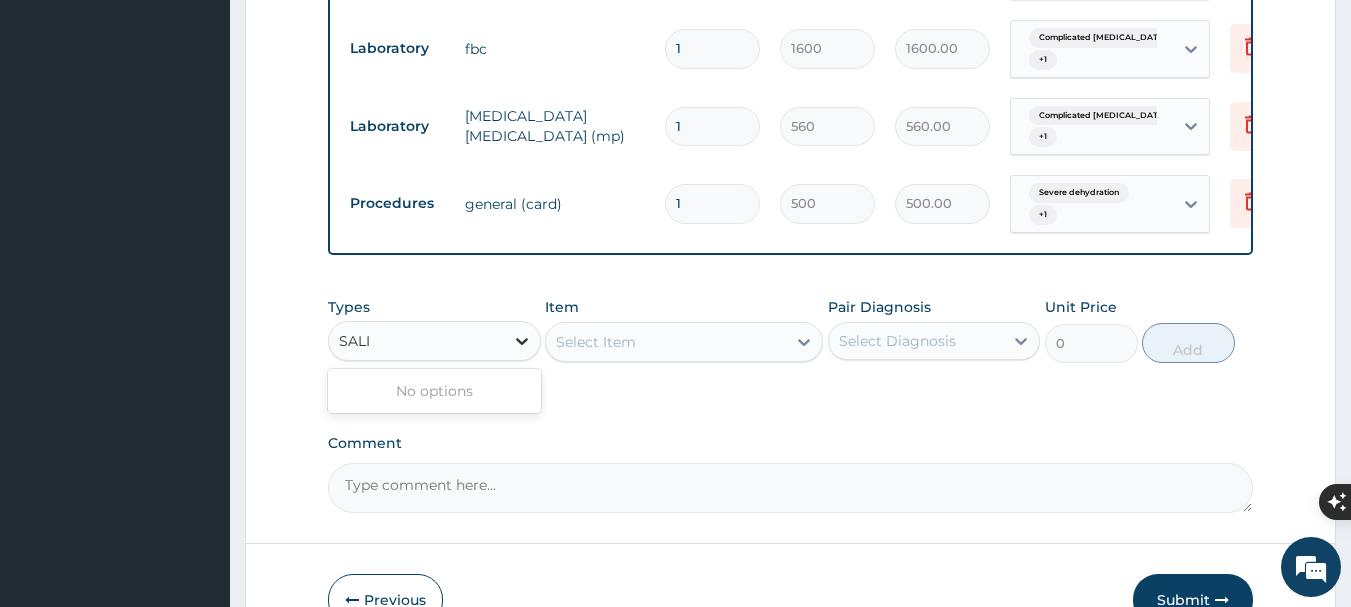 type on "SALIN" 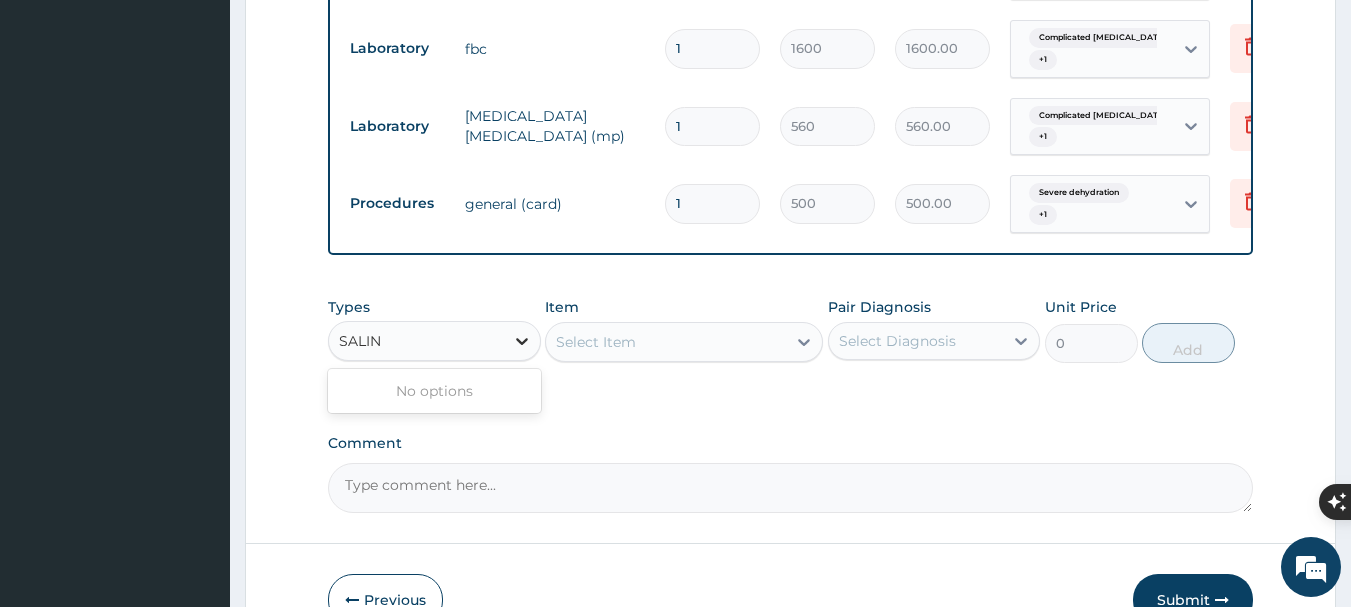 type 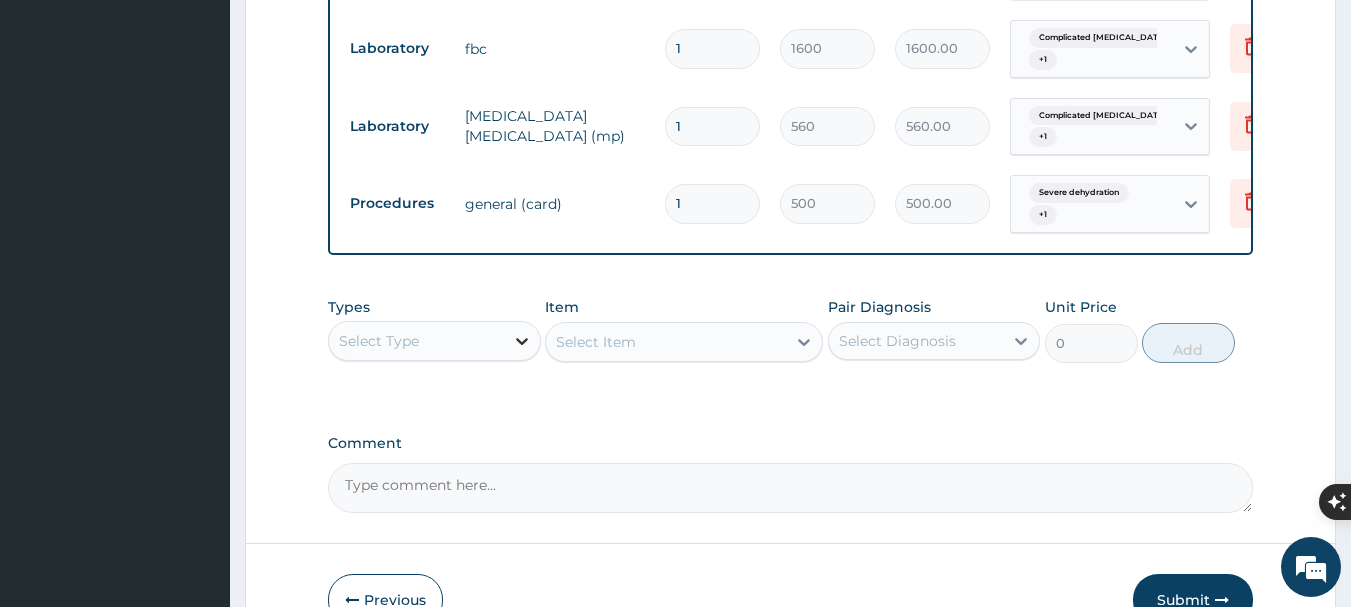 click 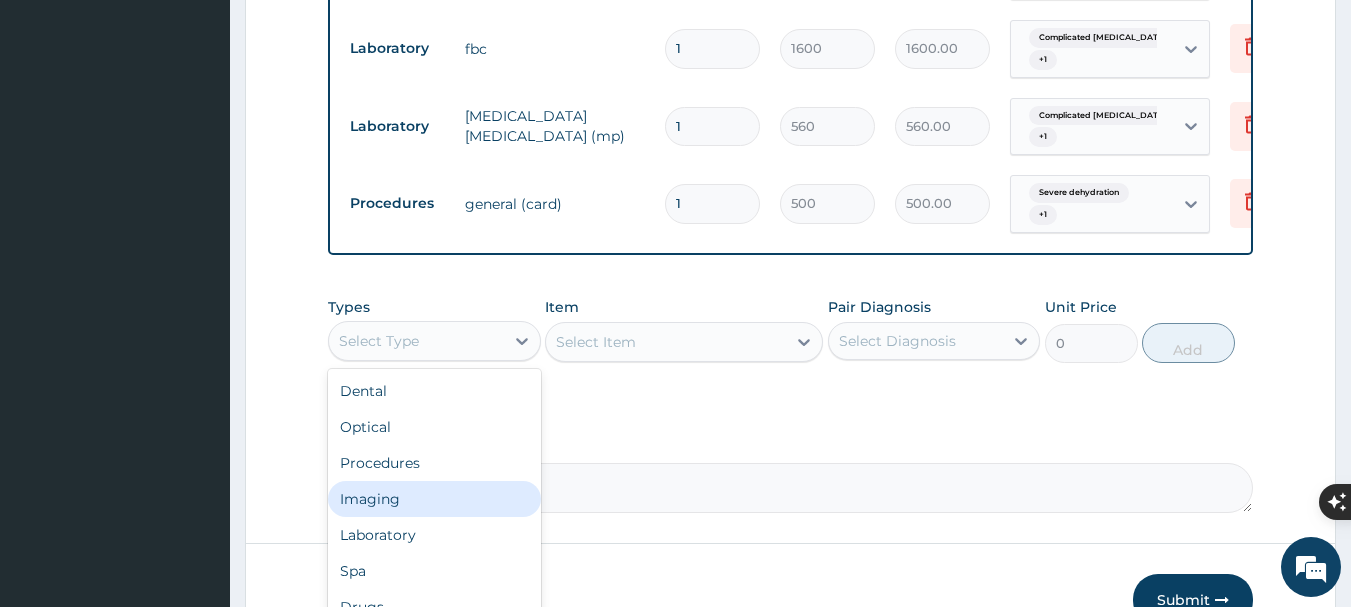 scroll, scrollTop: 68, scrollLeft: 0, axis: vertical 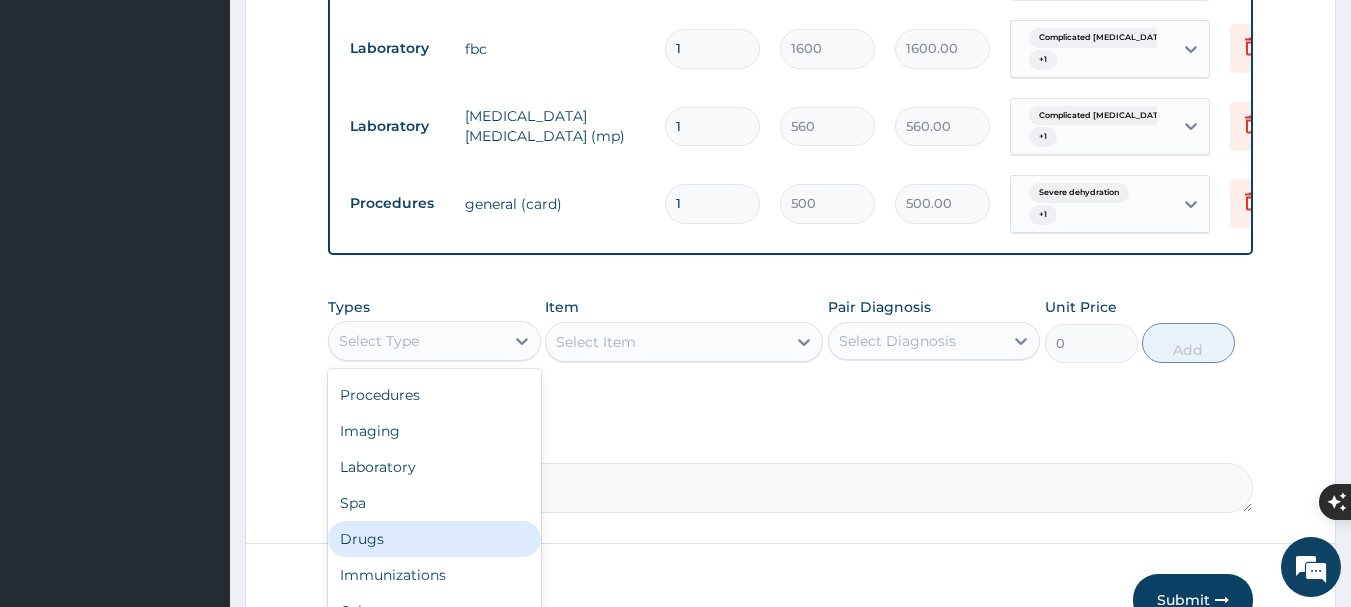 click on "Drugs" at bounding box center (434, 539) 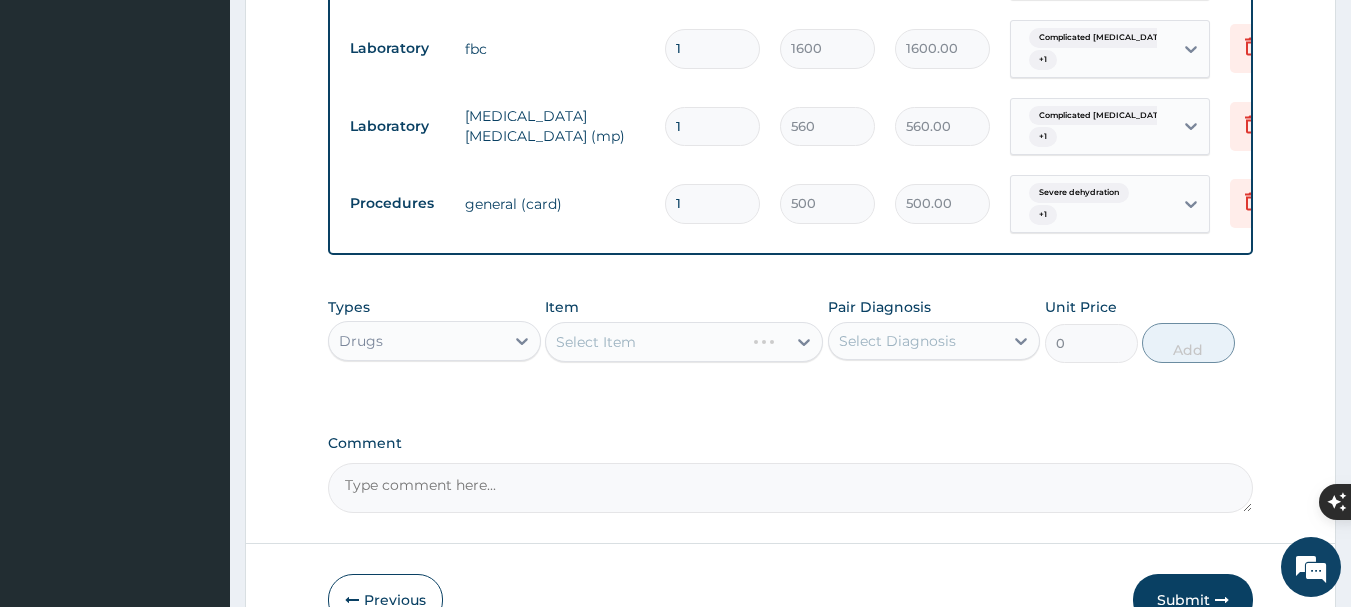click on "Select Item" at bounding box center (684, 342) 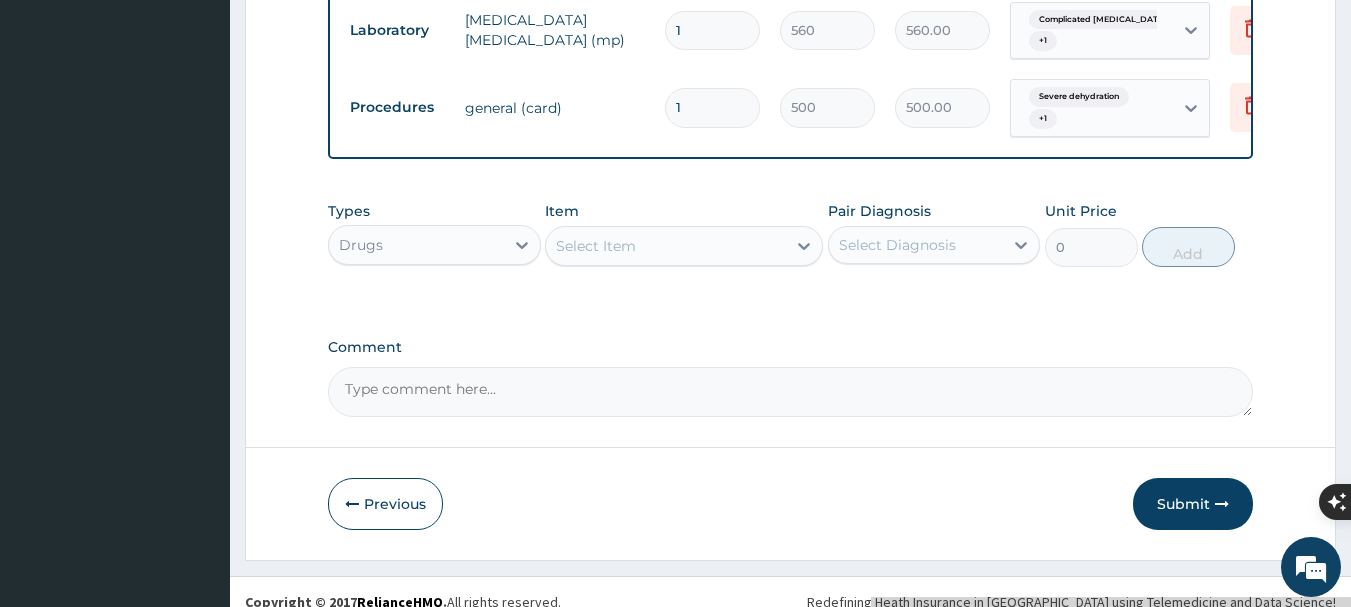 scroll, scrollTop: 965, scrollLeft: 0, axis: vertical 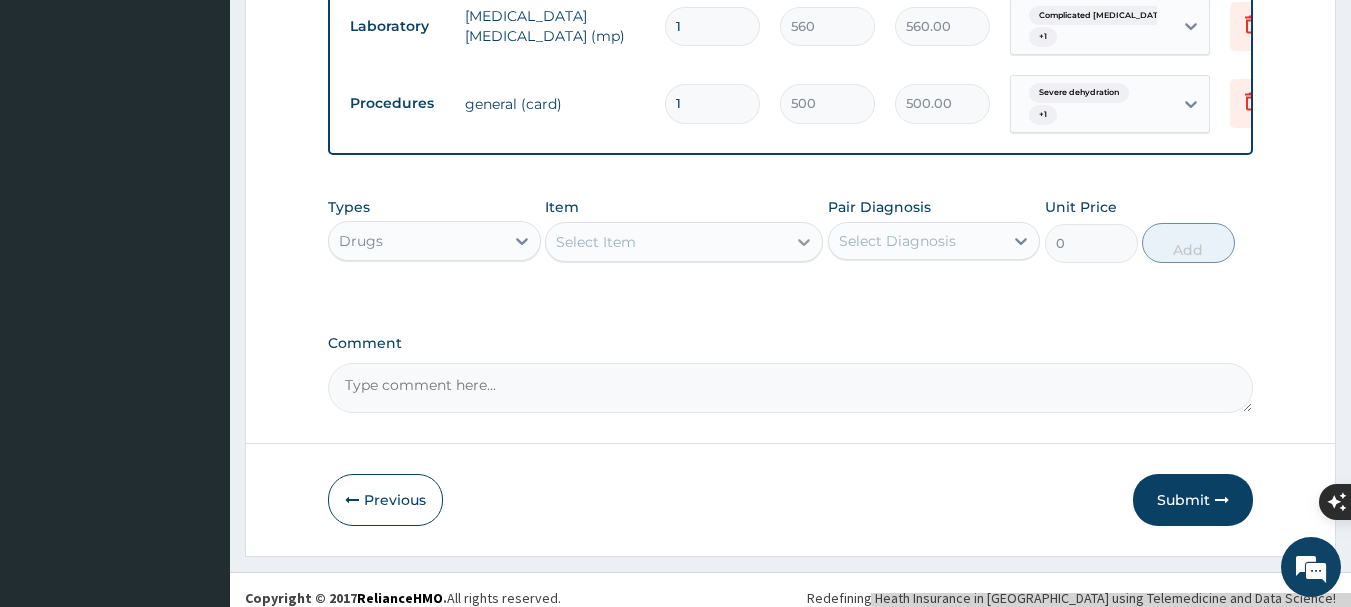 click 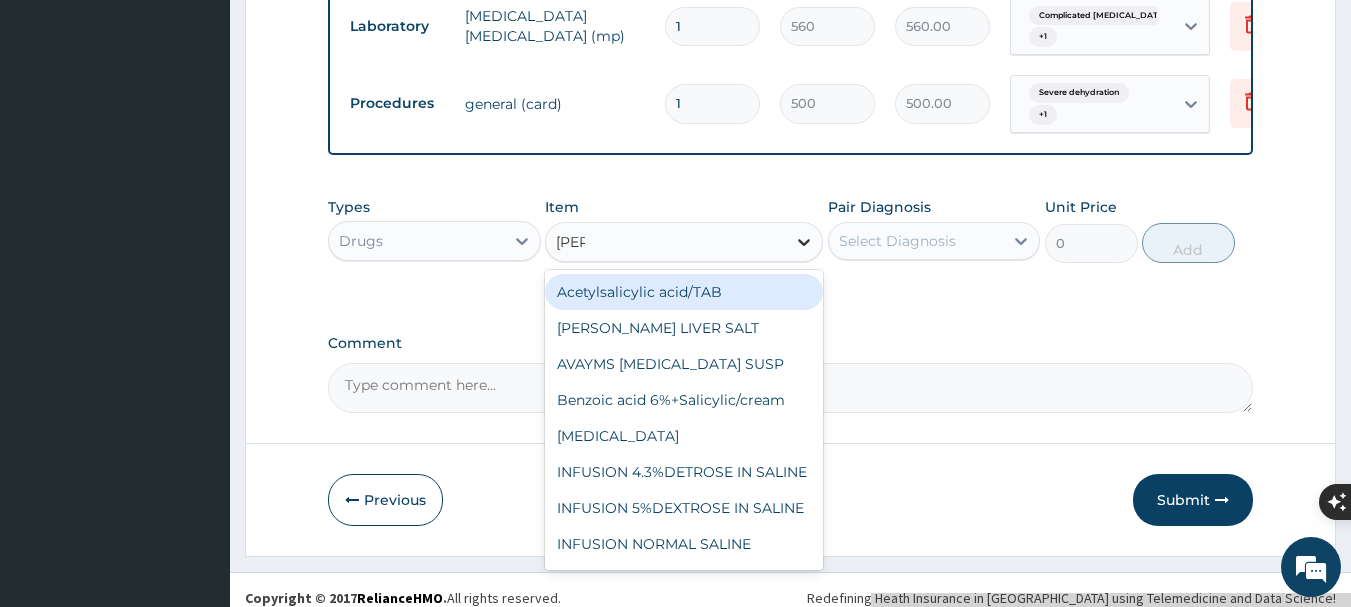 type on "SALI" 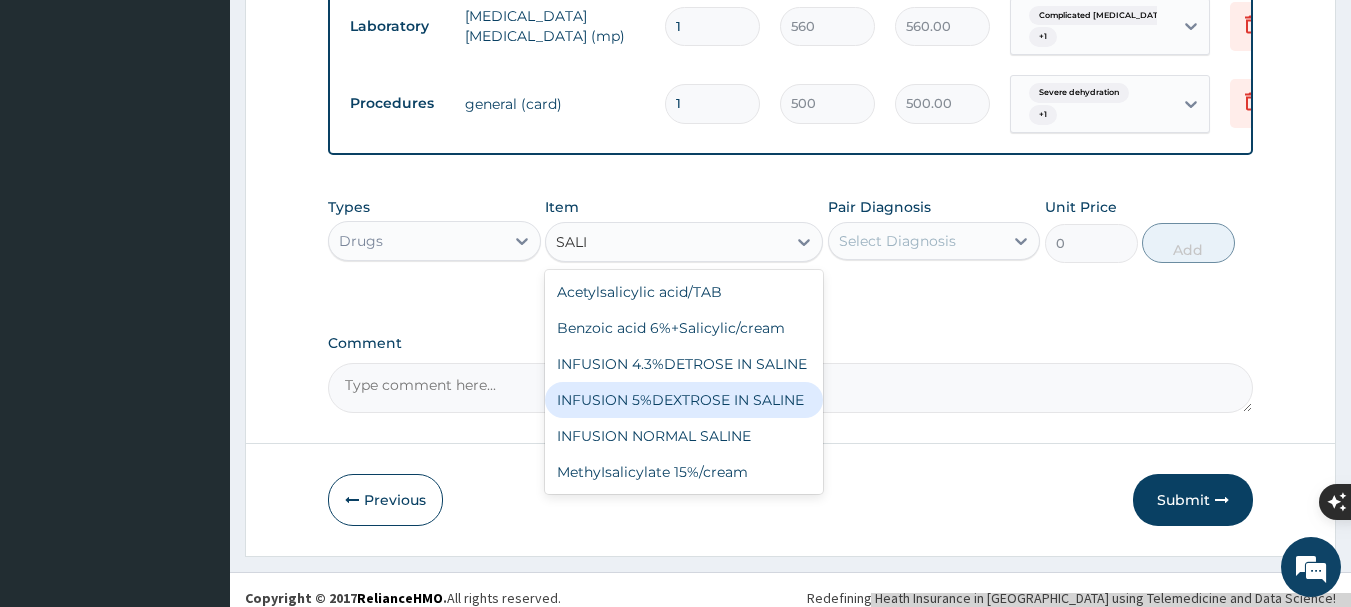 click on "INFUSION 5%DEXTROSE IN SALINE" at bounding box center (684, 400) 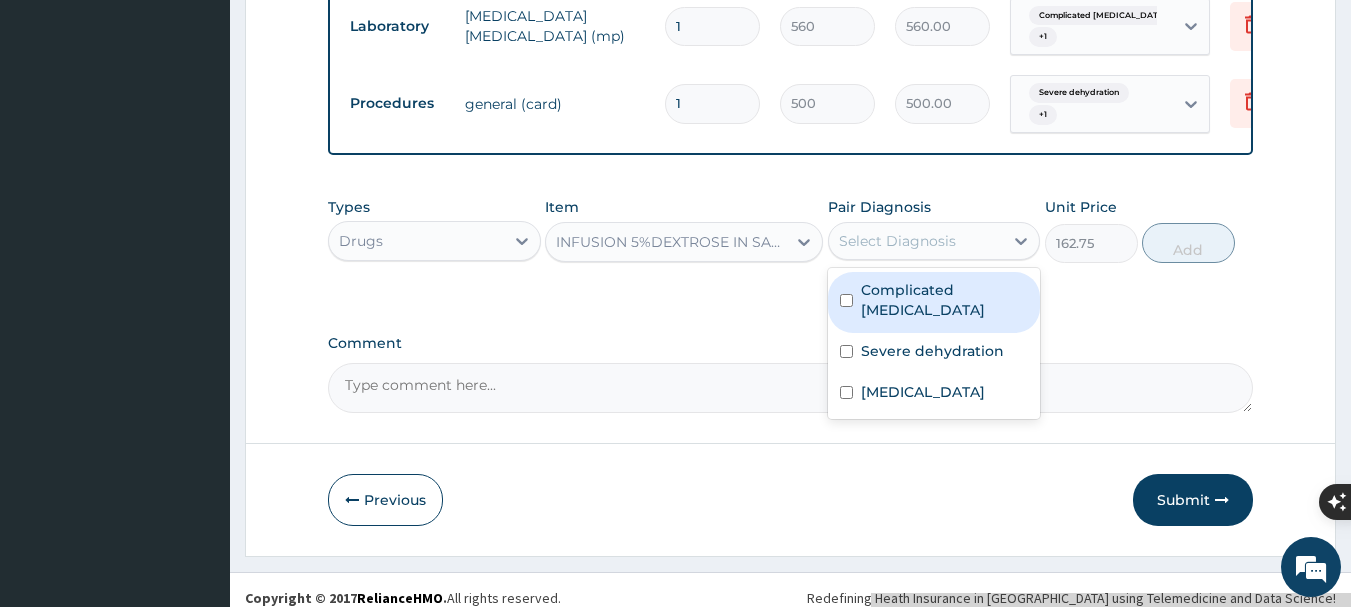 click on "Select Diagnosis" at bounding box center (897, 241) 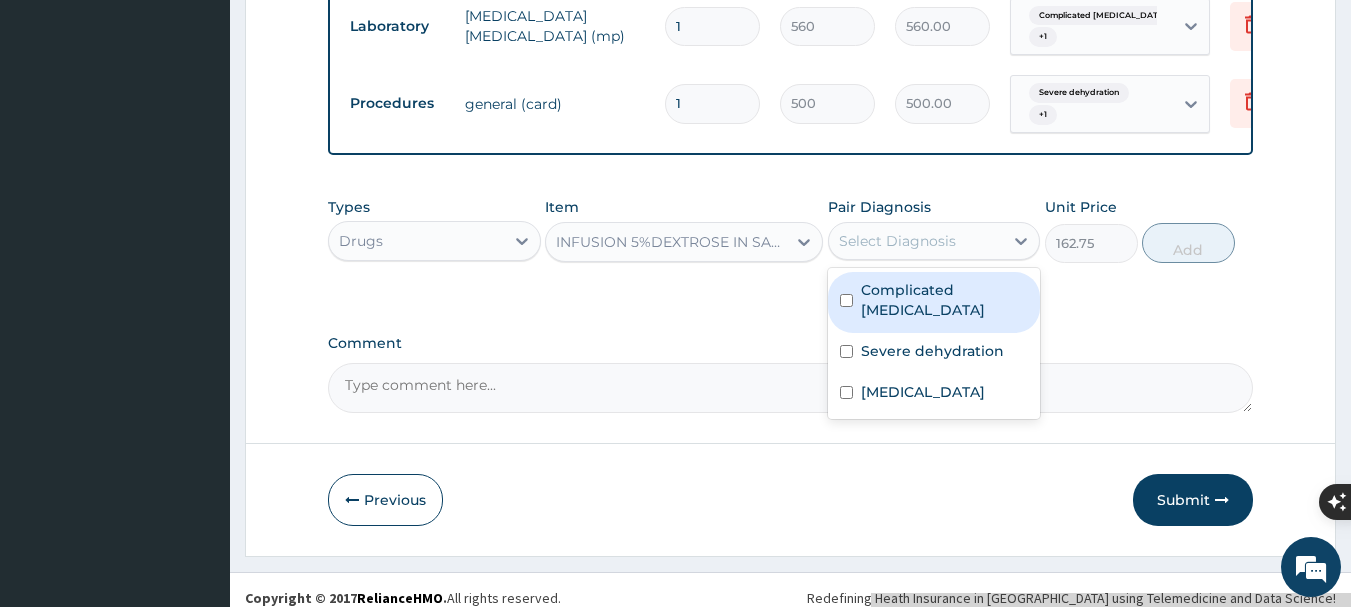 click on "Complicated malaria" at bounding box center [934, 302] 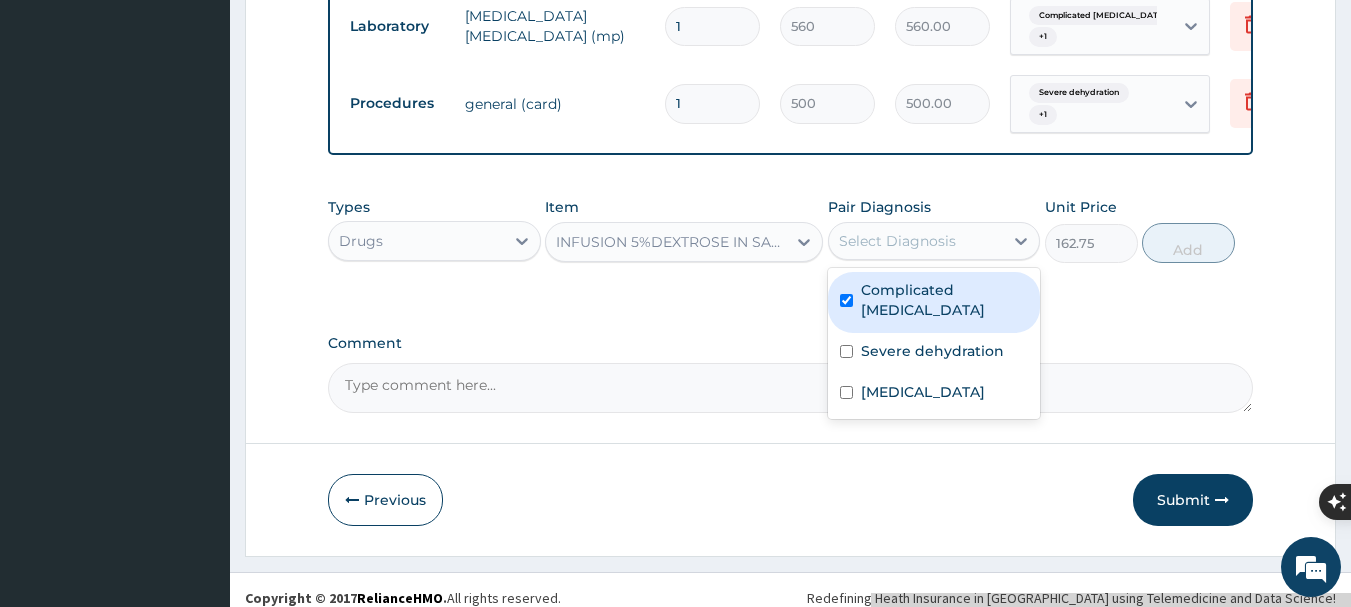 checkbox on "true" 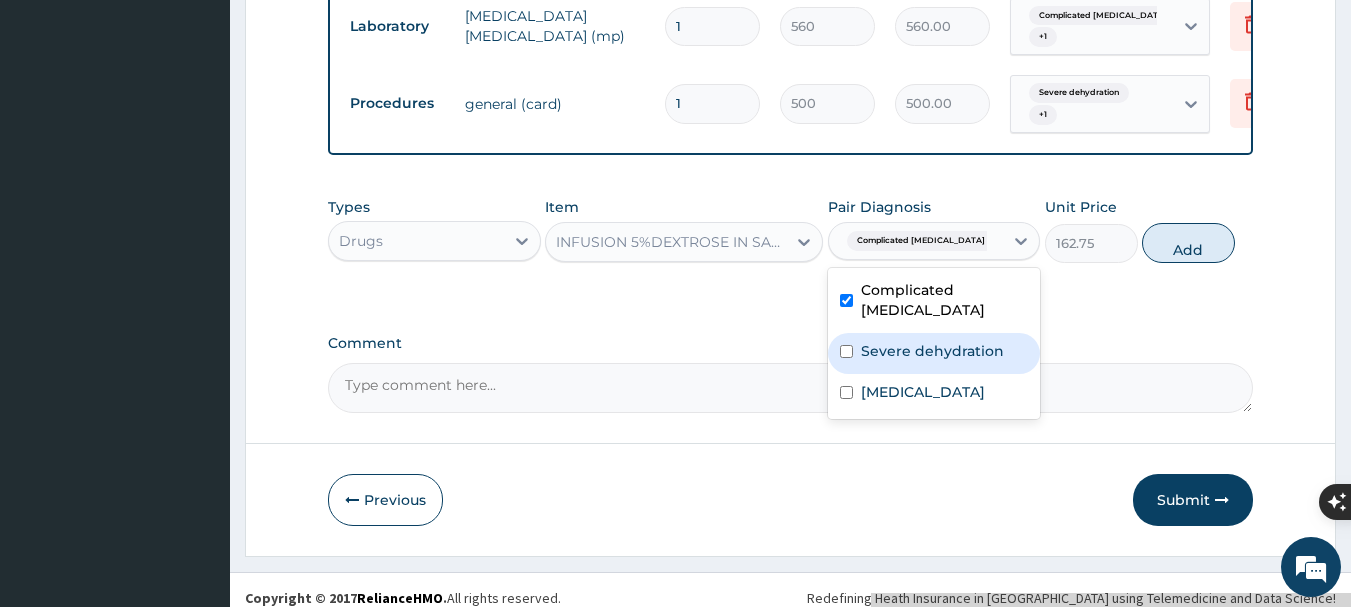 click on "Severe dehydration" at bounding box center [932, 351] 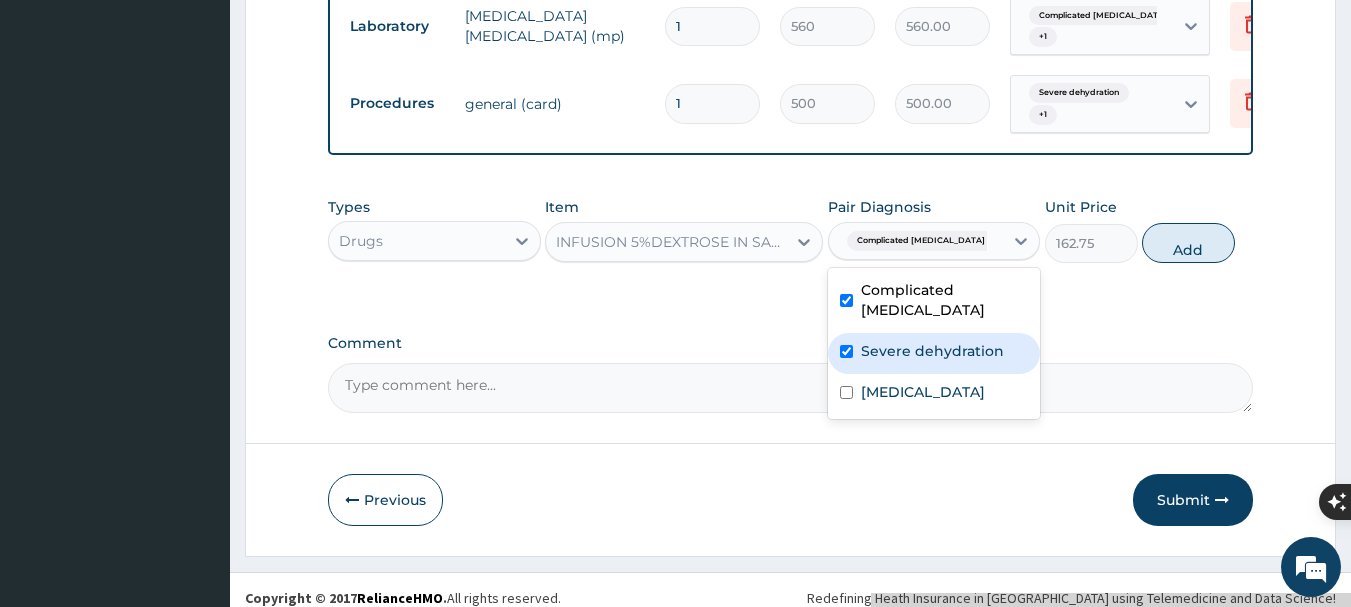 checkbox on "true" 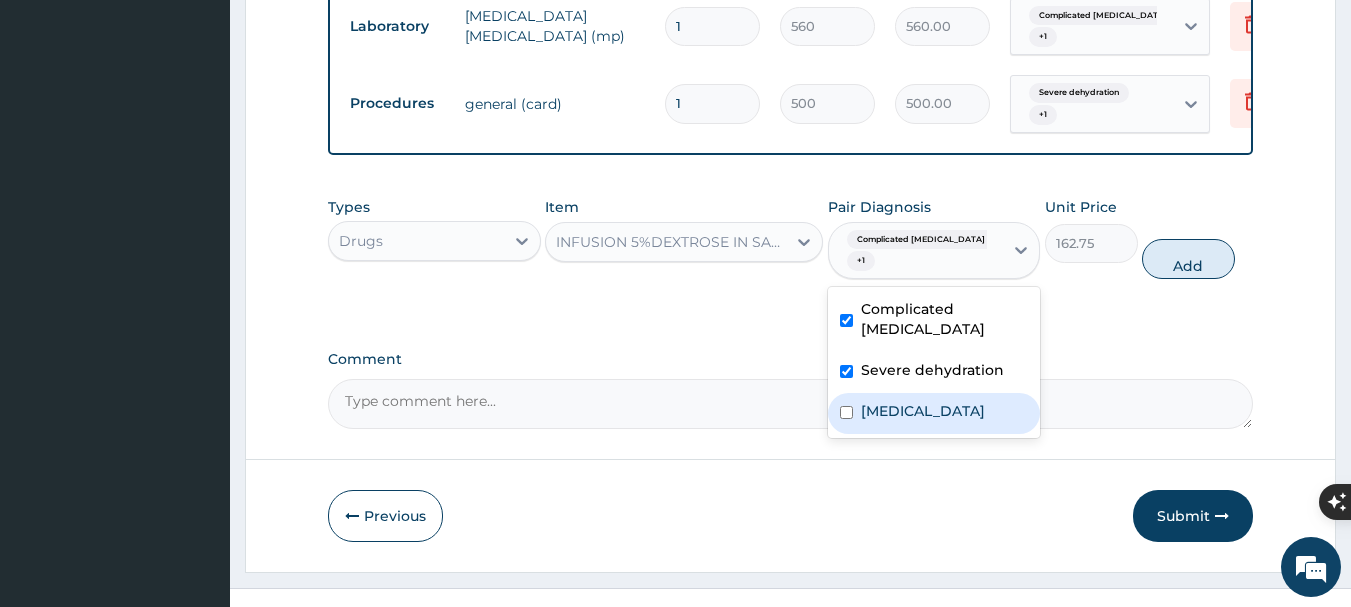 click on "Gastroenteritis" at bounding box center (923, 411) 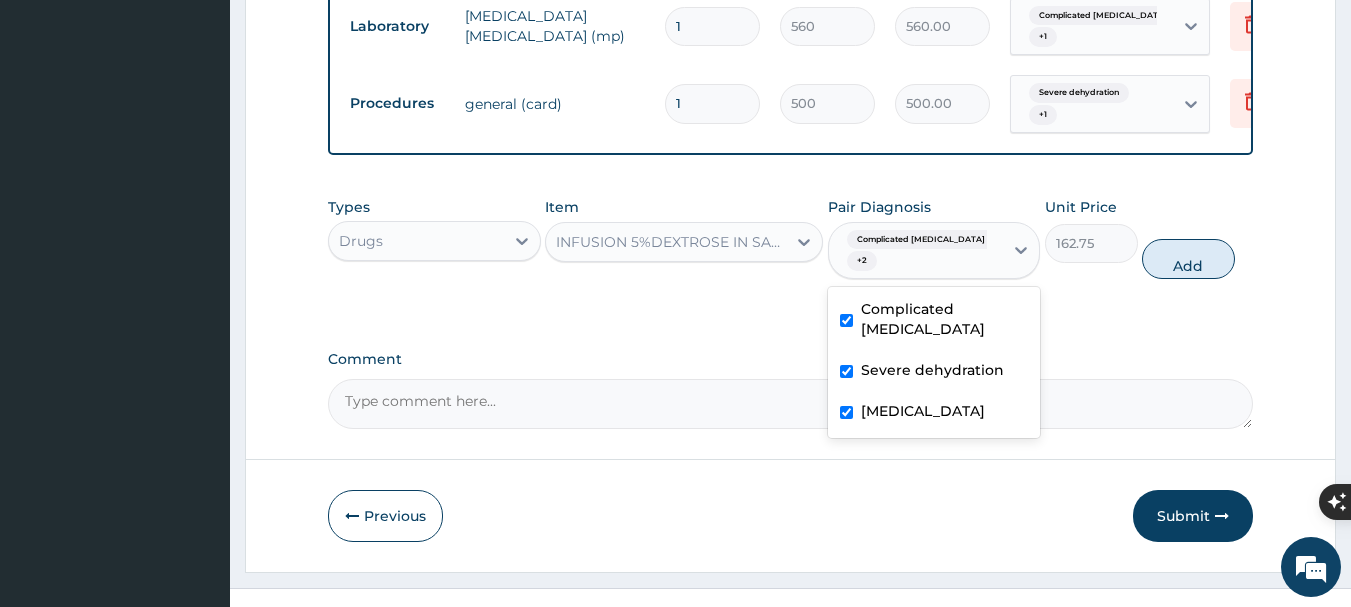 click on "Gastroenteritis" at bounding box center (934, 413) 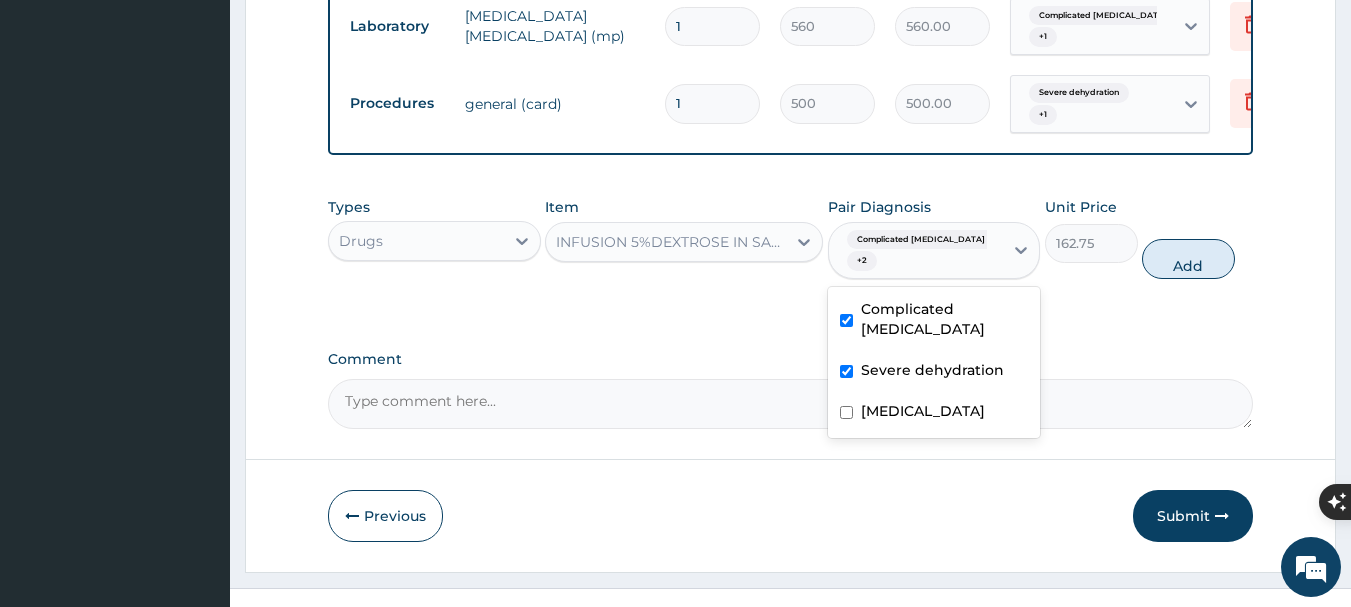 checkbox on "false" 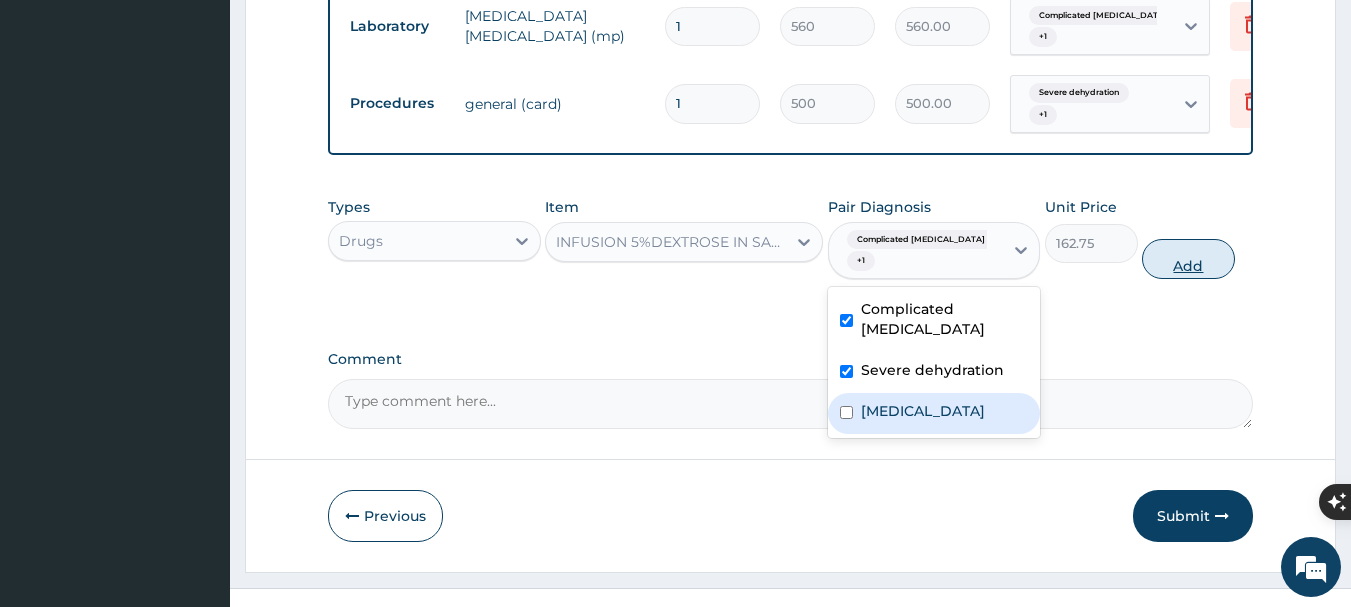 click on "Add" at bounding box center (1188, 259) 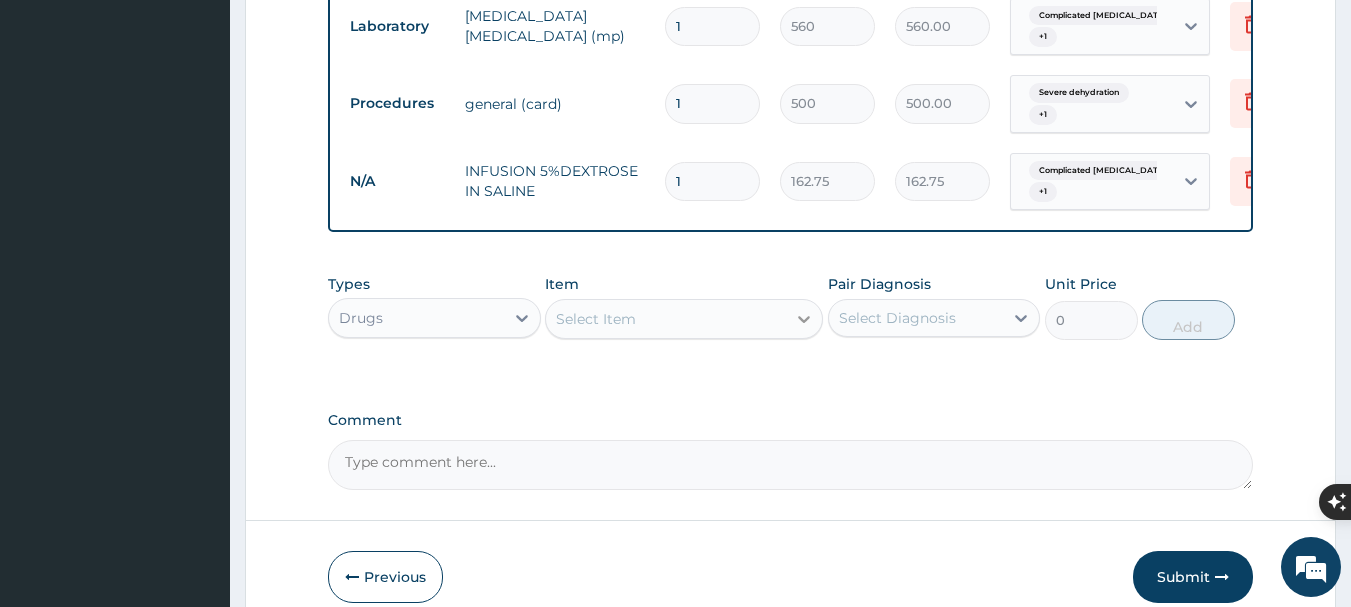 click 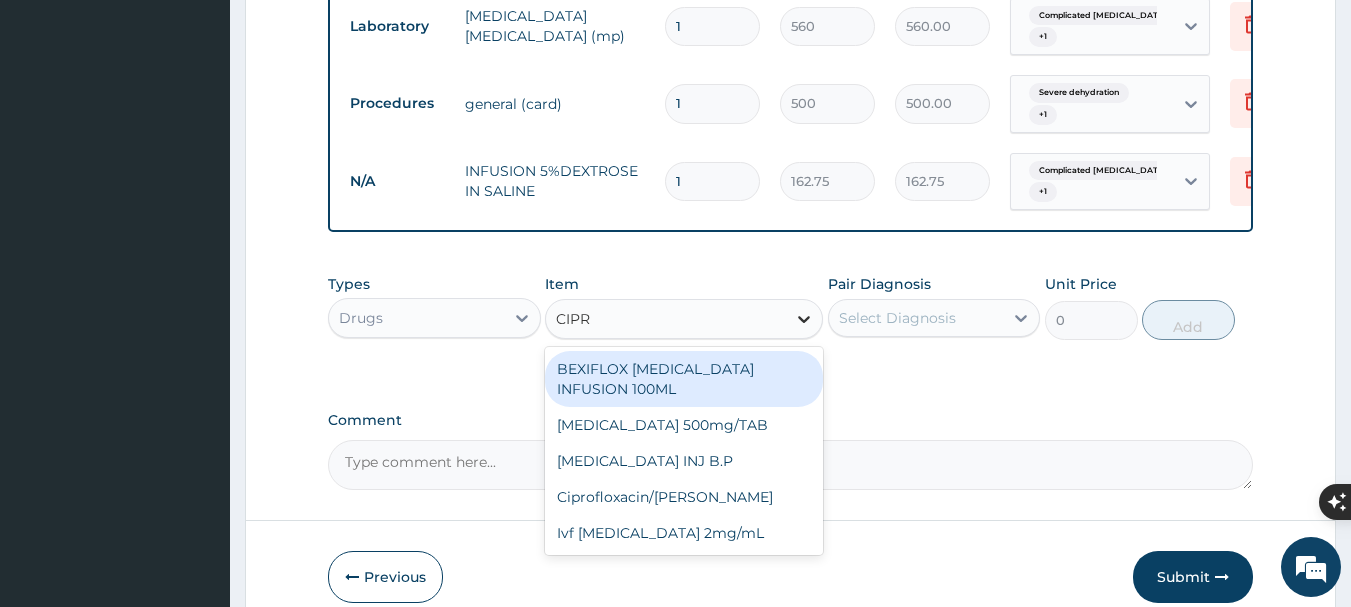 type on "CIPRO" 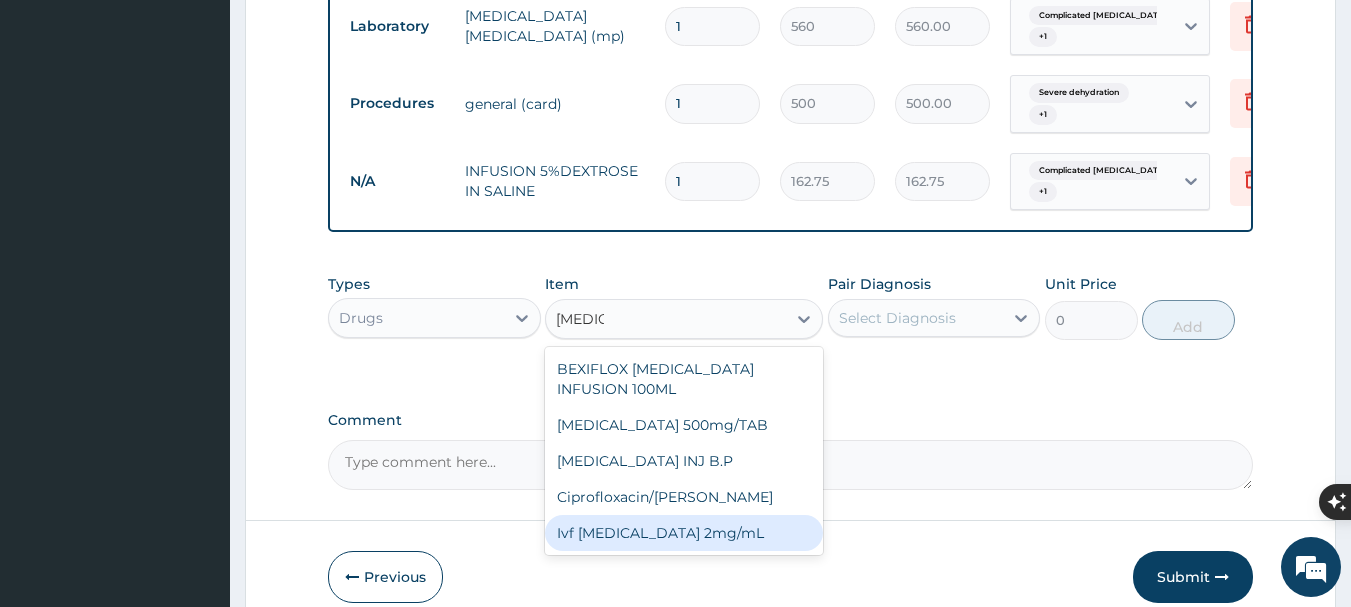 click on "Ivf Ciprofloxacin 2mg/mL" at bounding box center (684, 533) 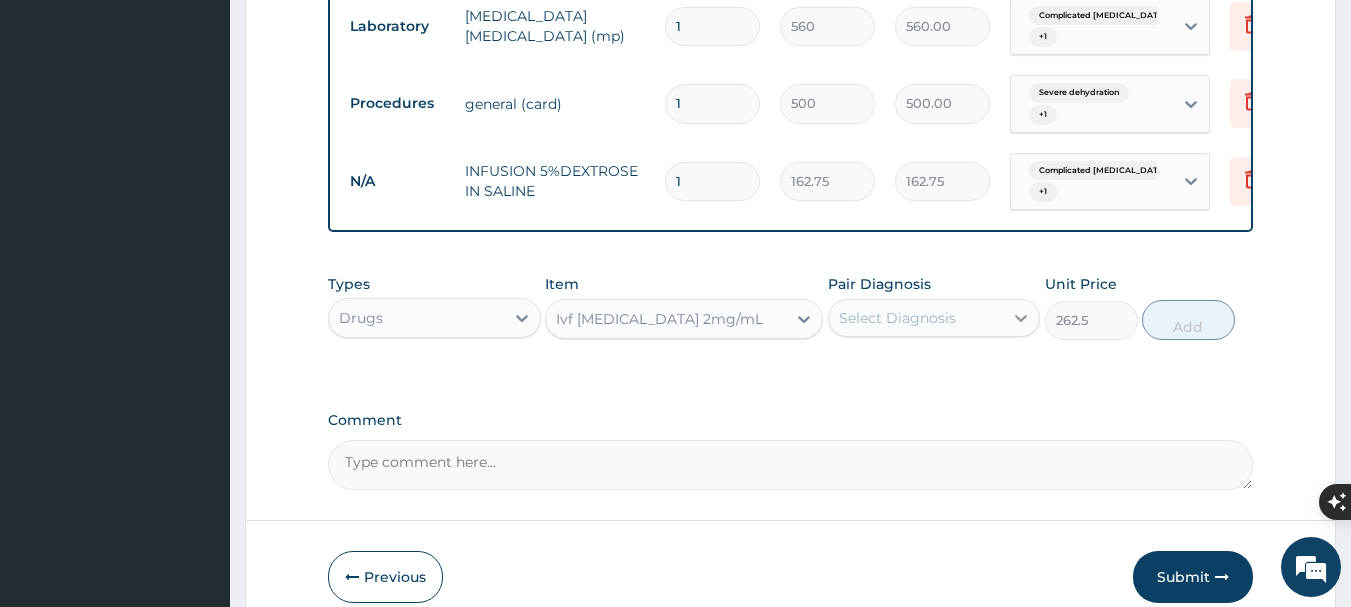 click 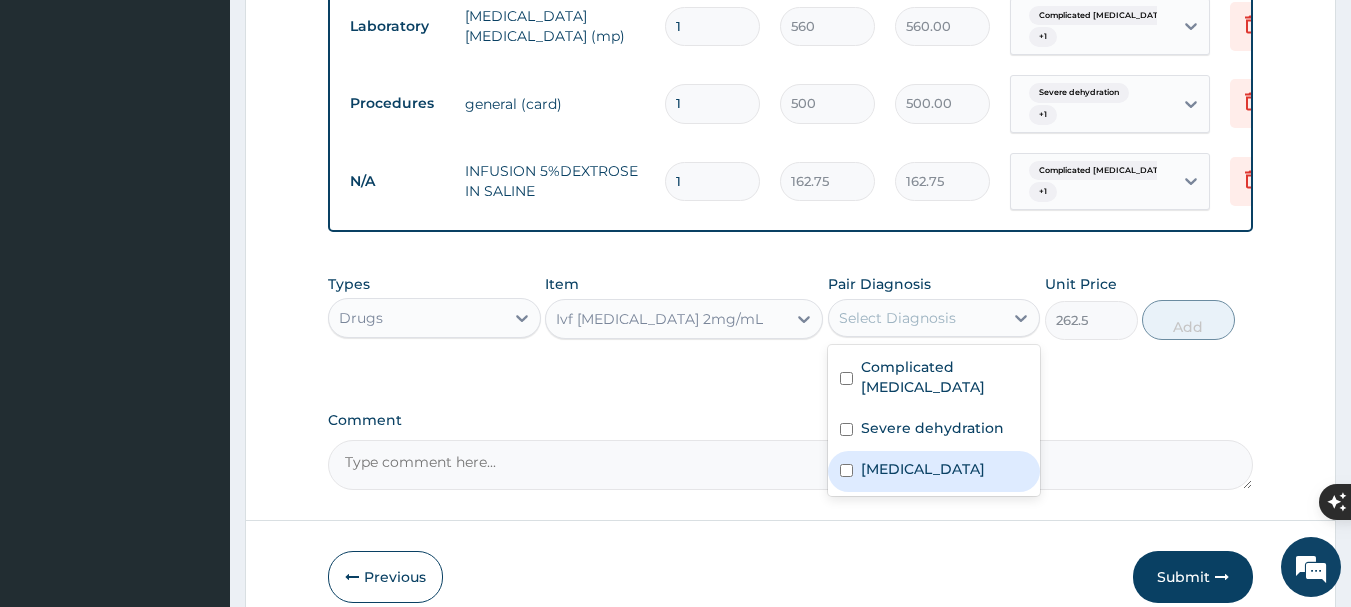 click on "Gastroenteritis" at bounding box center [934, 471] 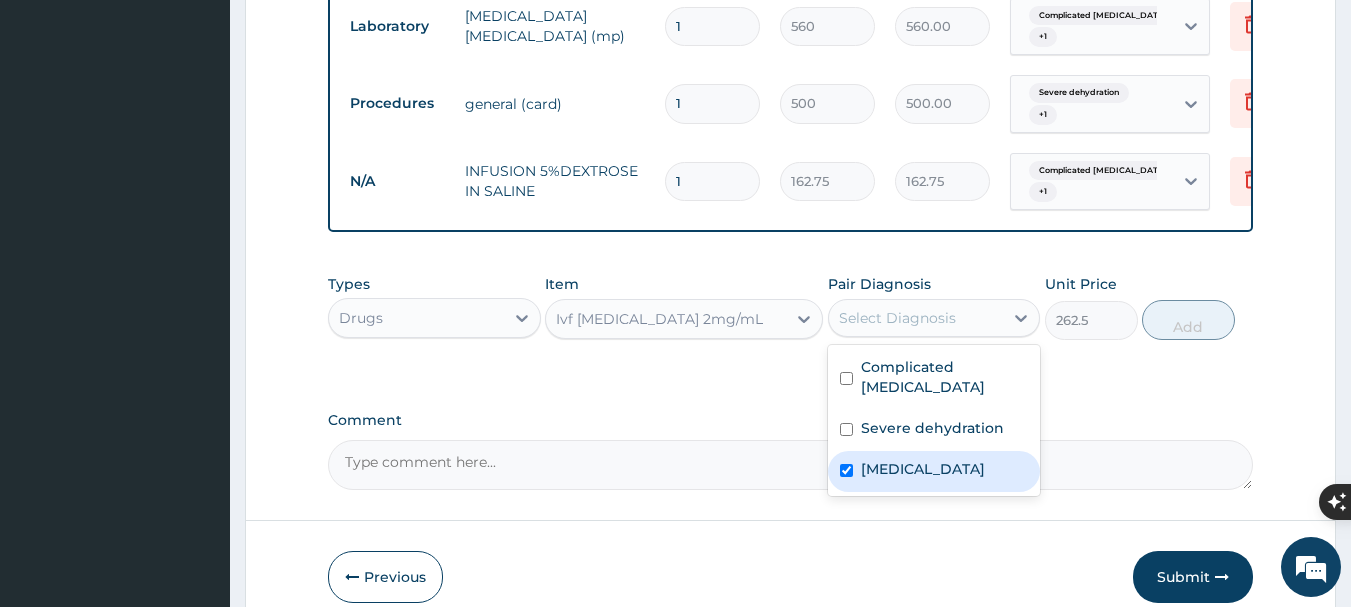 checkbox on "true" 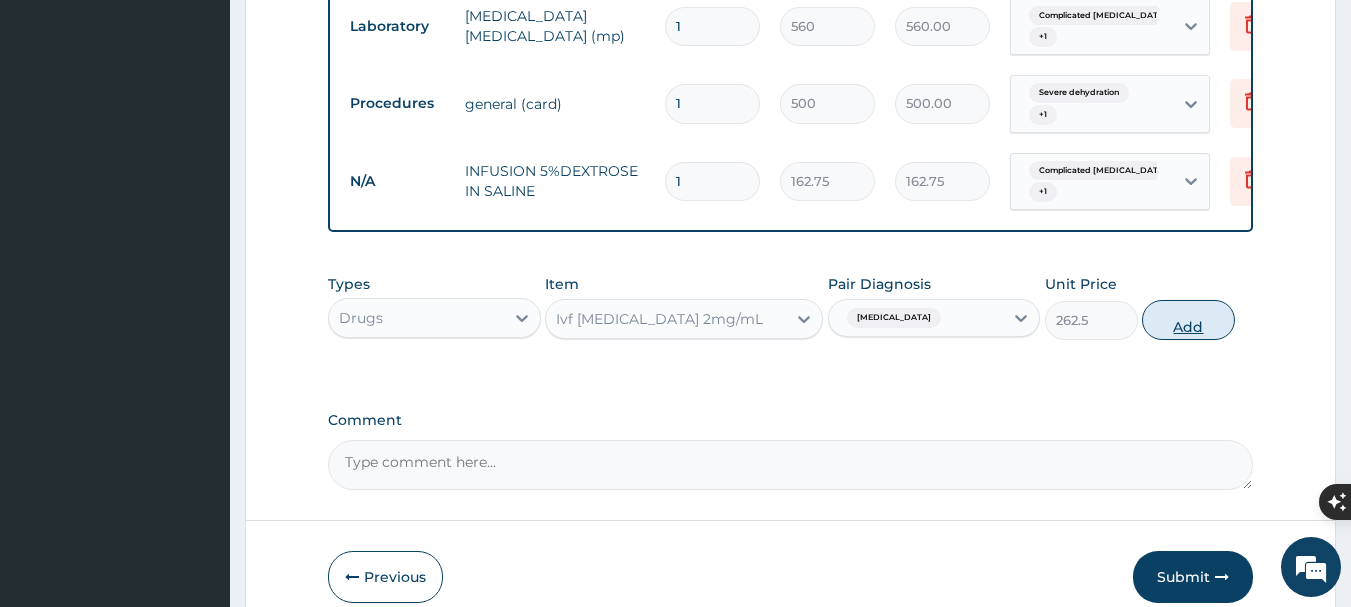 click on "Add" at bounding box center [1188, 320] 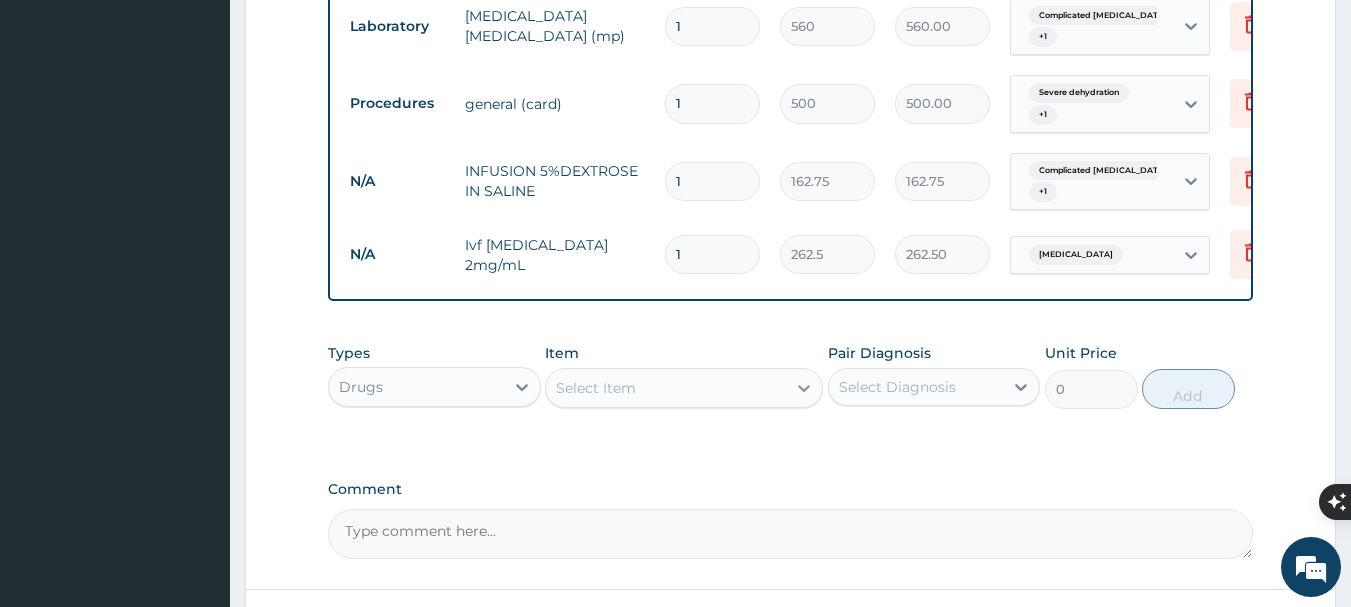 click 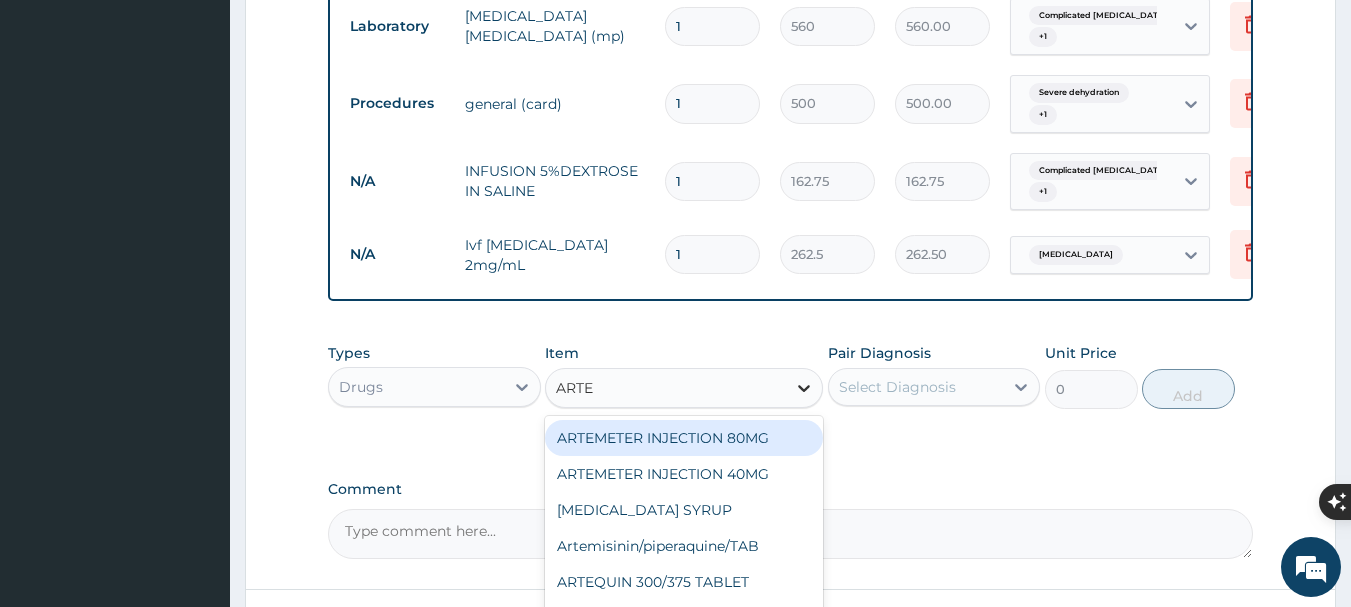 type on "ARTEM" 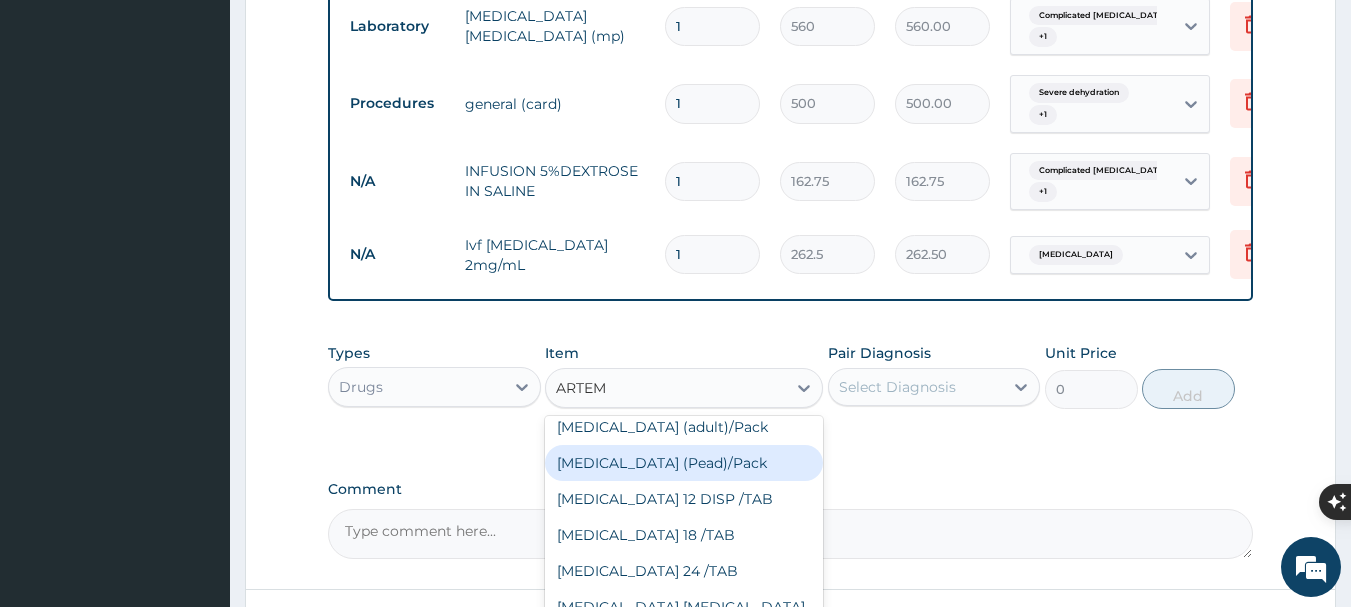 scroll, scrollTop: 0, scrollLeft: 0, axis: both 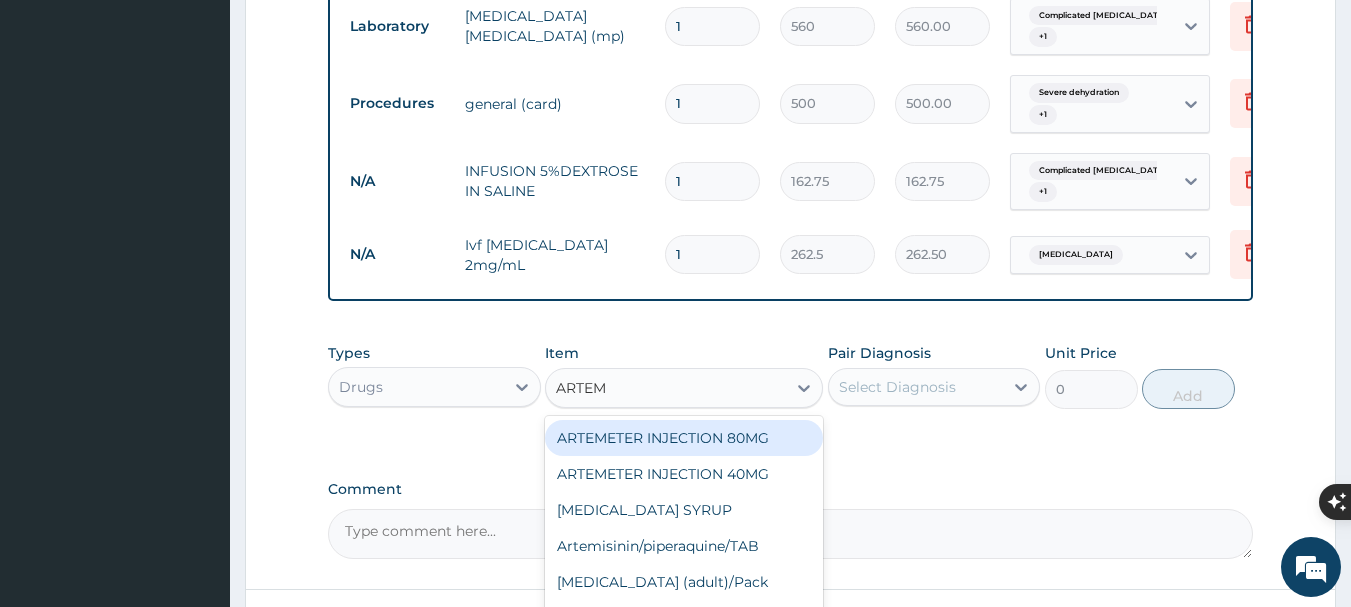 click on "ARTEMETER INJECTION  80MG" at bounding box center (684, 438) 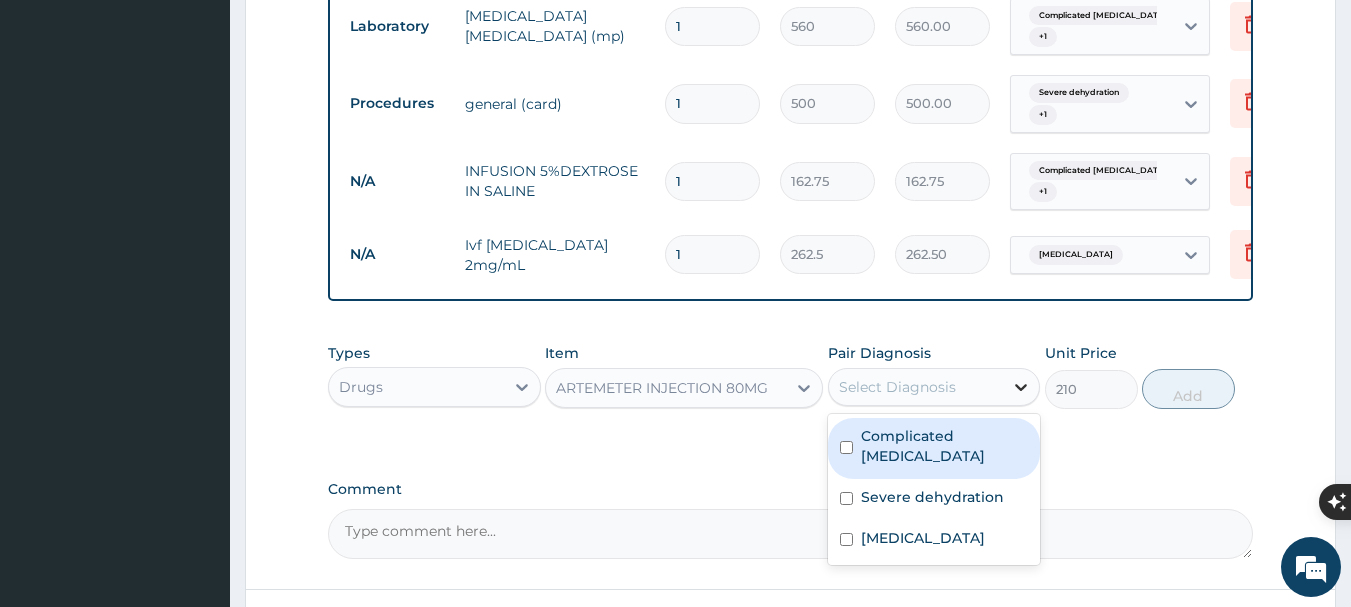 click 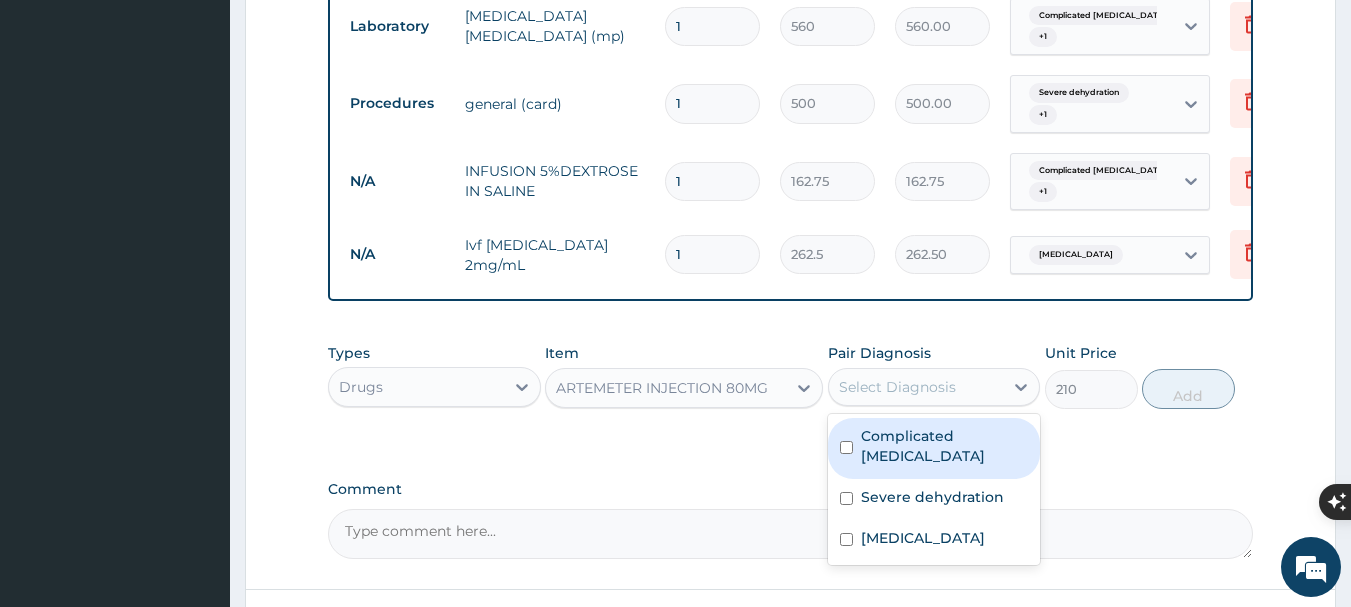 click on "Complicated malaria" at bounding box center [945, 446] 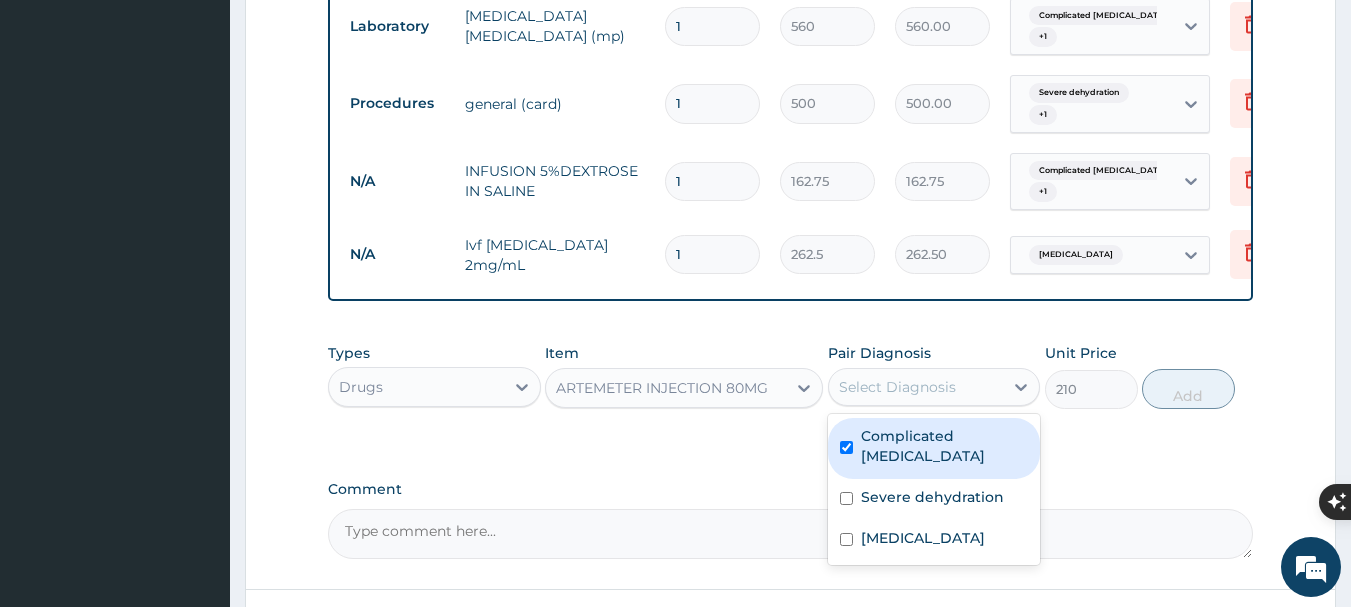 checkbox on "true" 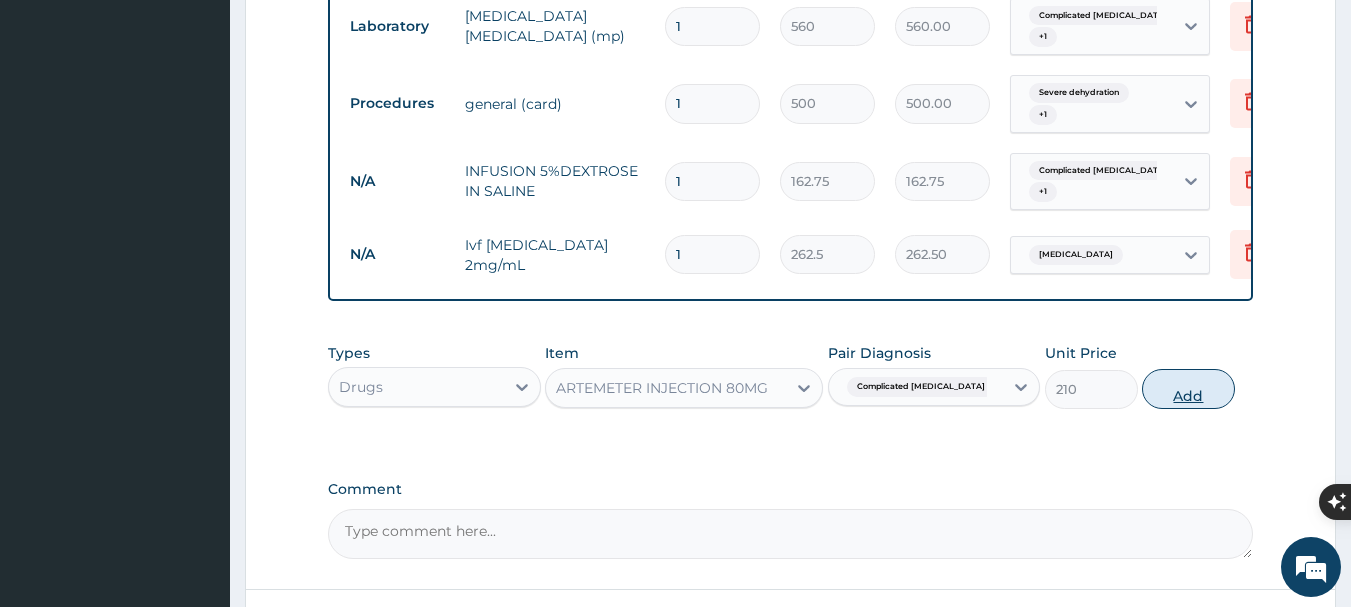 click on "Add" at bounding box center (1188, 389) 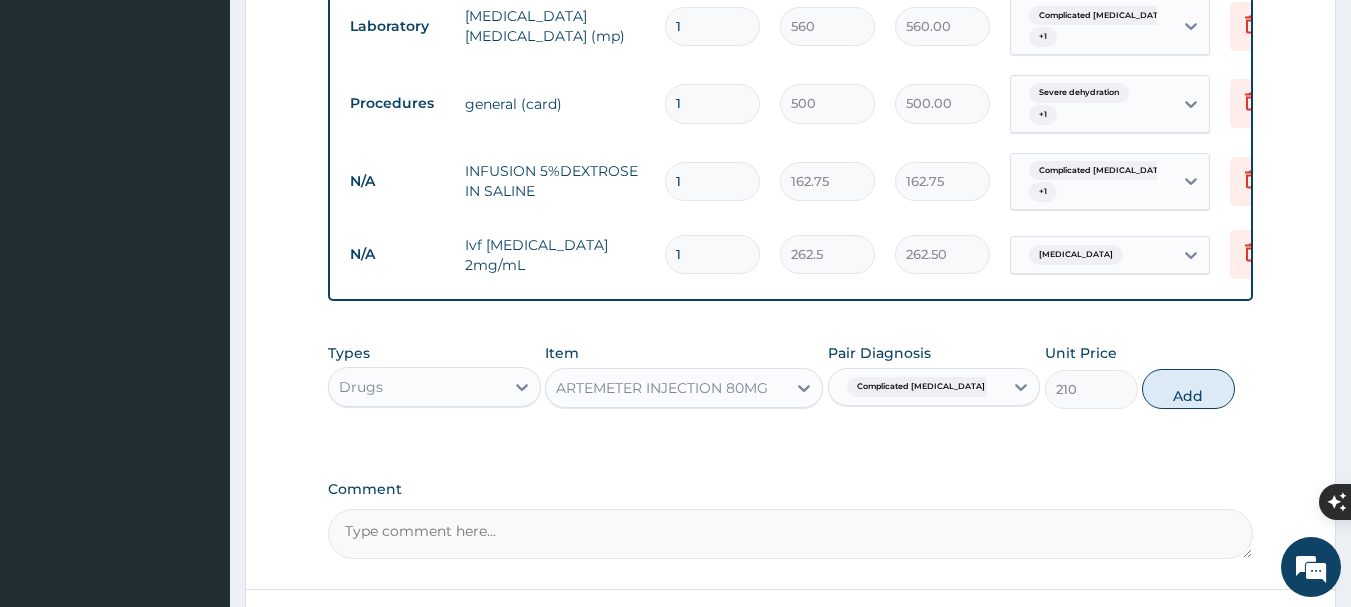 type on "0" 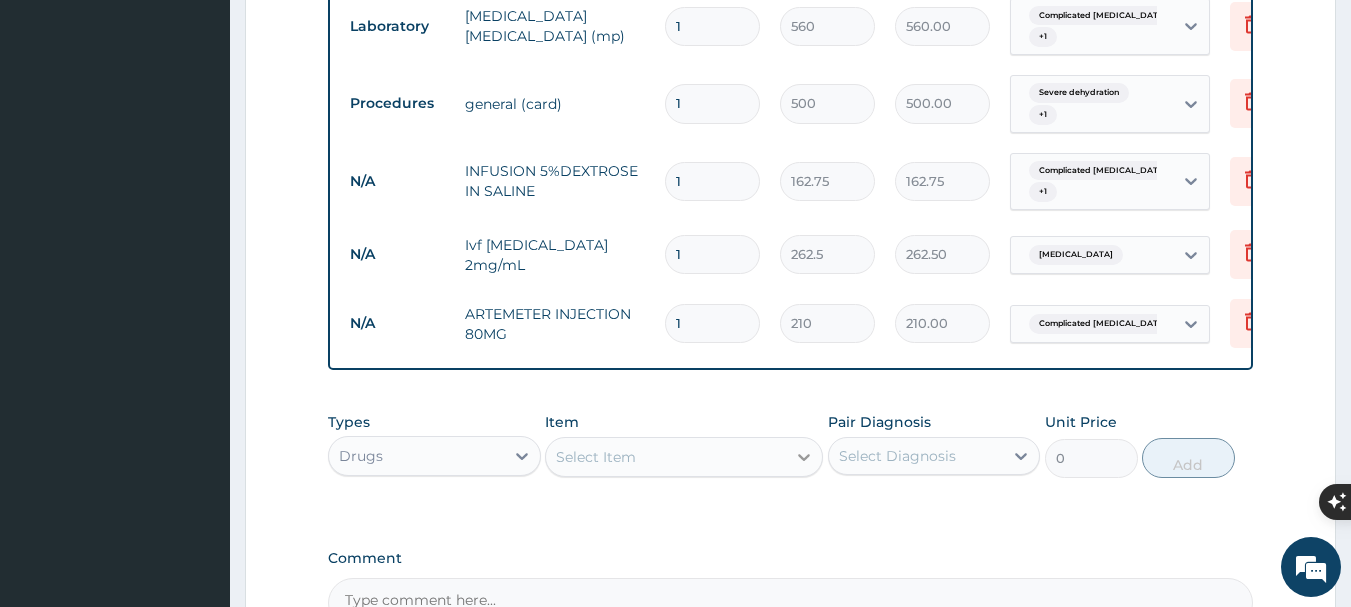 click 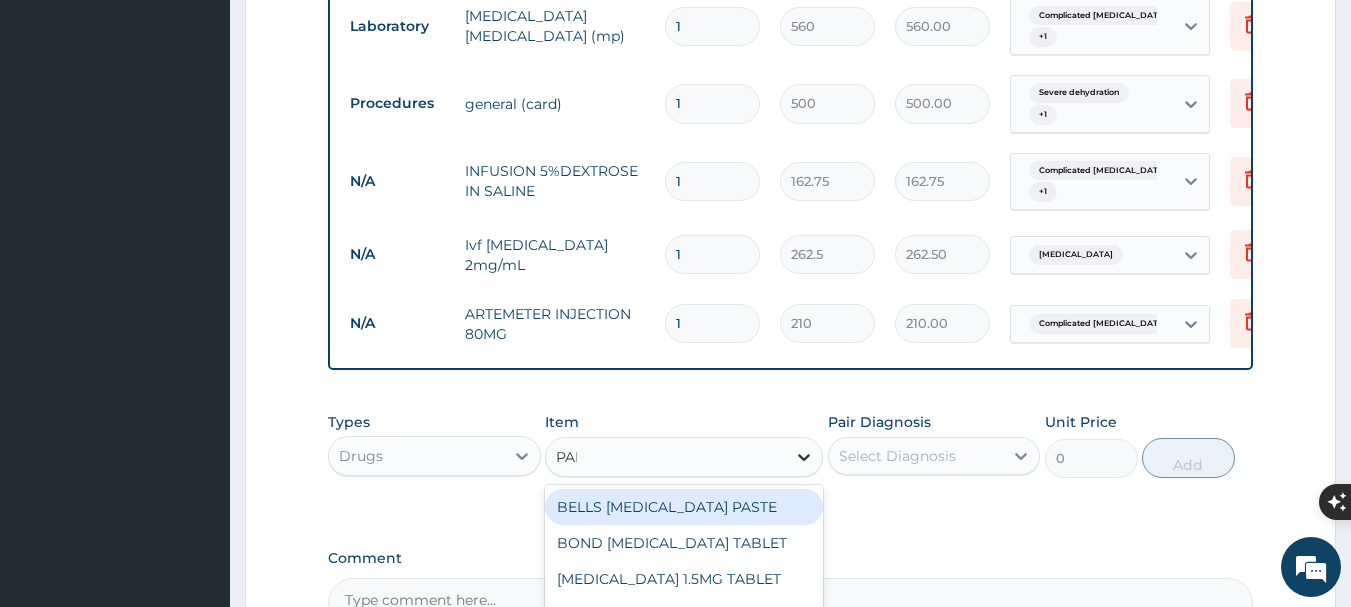 type on "PARA" 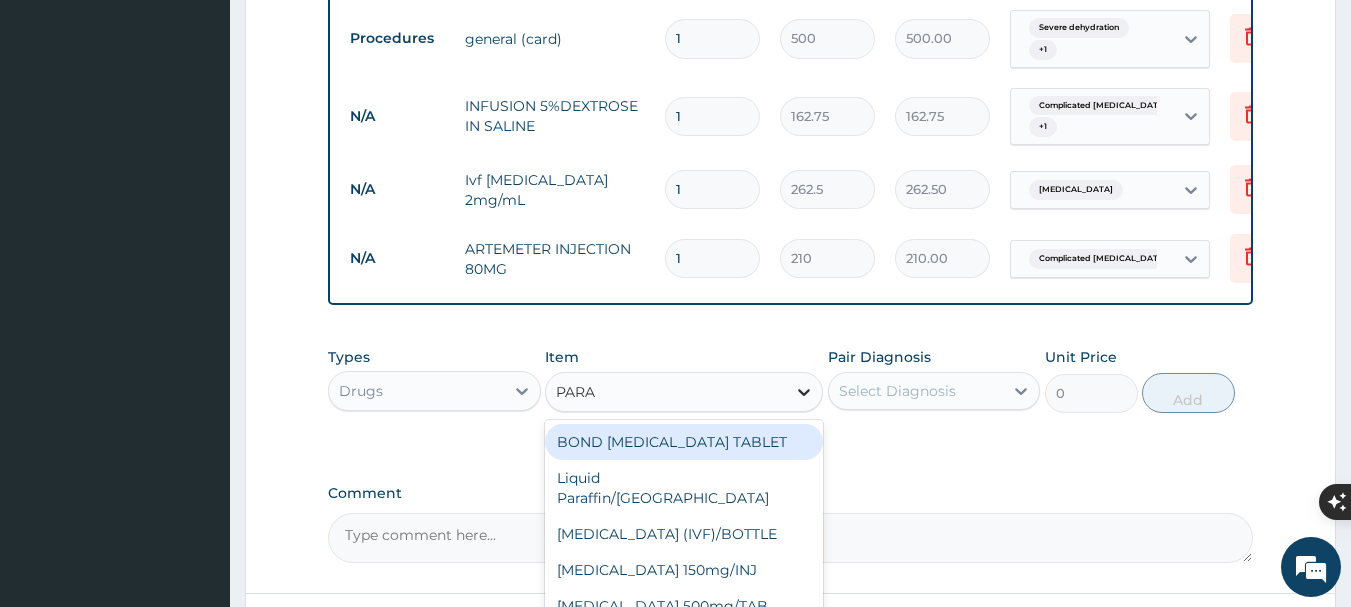 scroll, scrollTop: 1065, scrollLeft: 0, axis: vertical 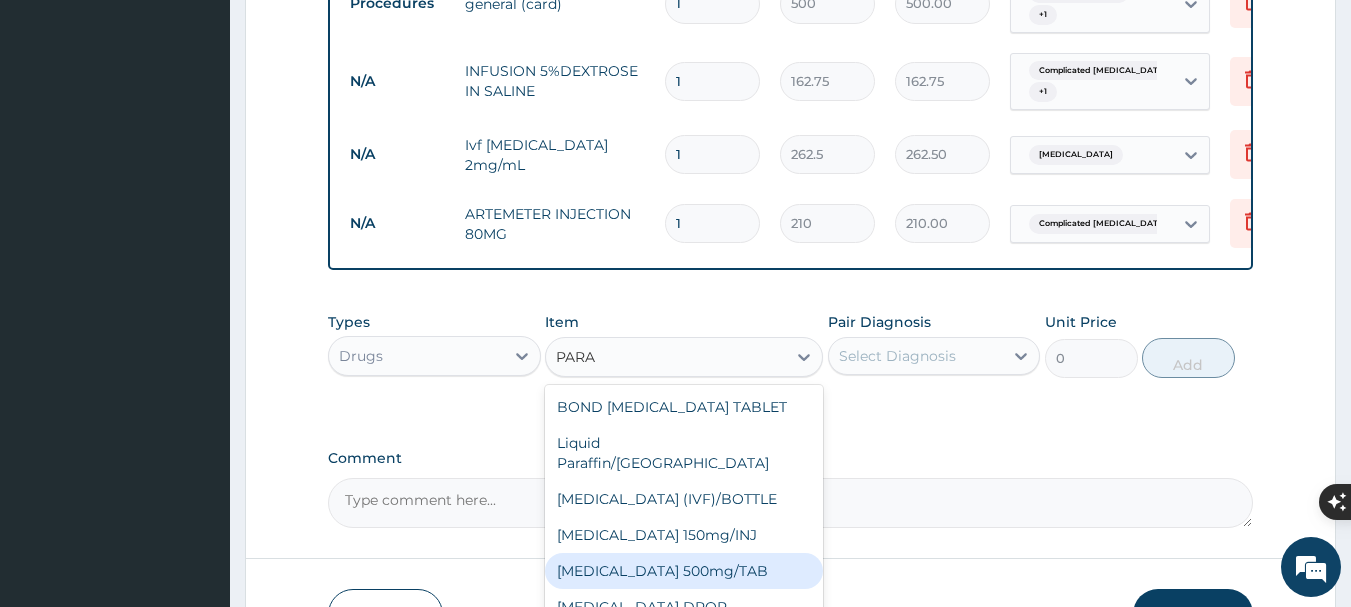 click on "PARACETAMOL 500mg/TAB" at bounding box center (684, 571) 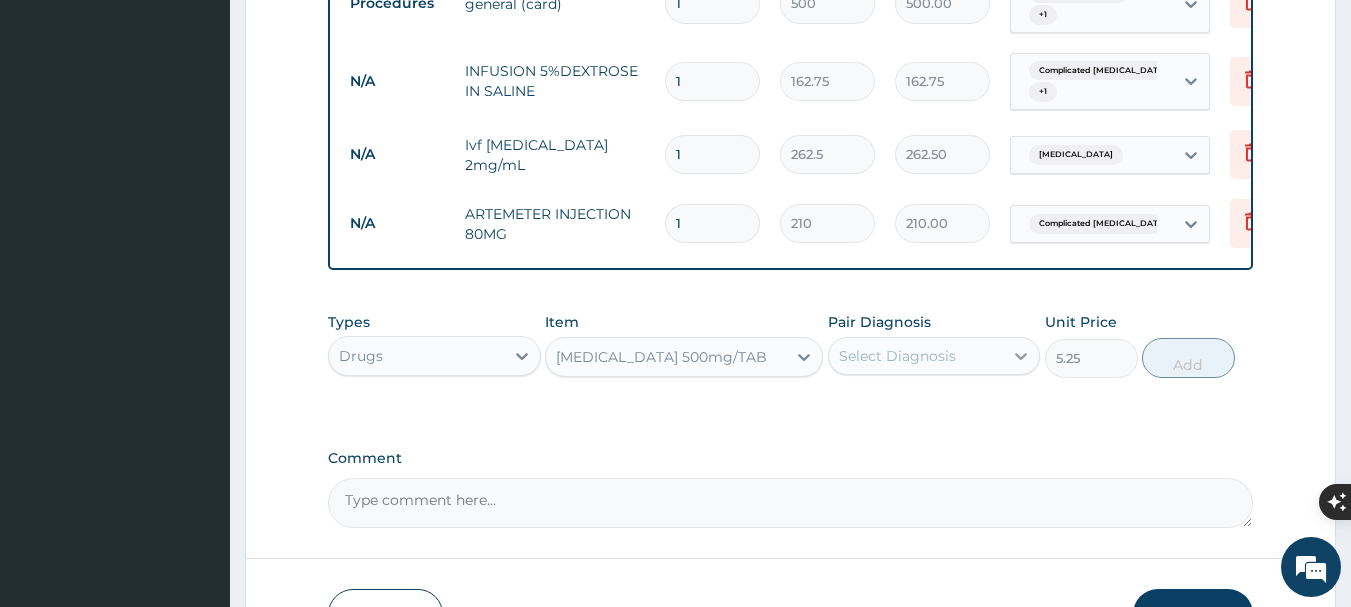 click 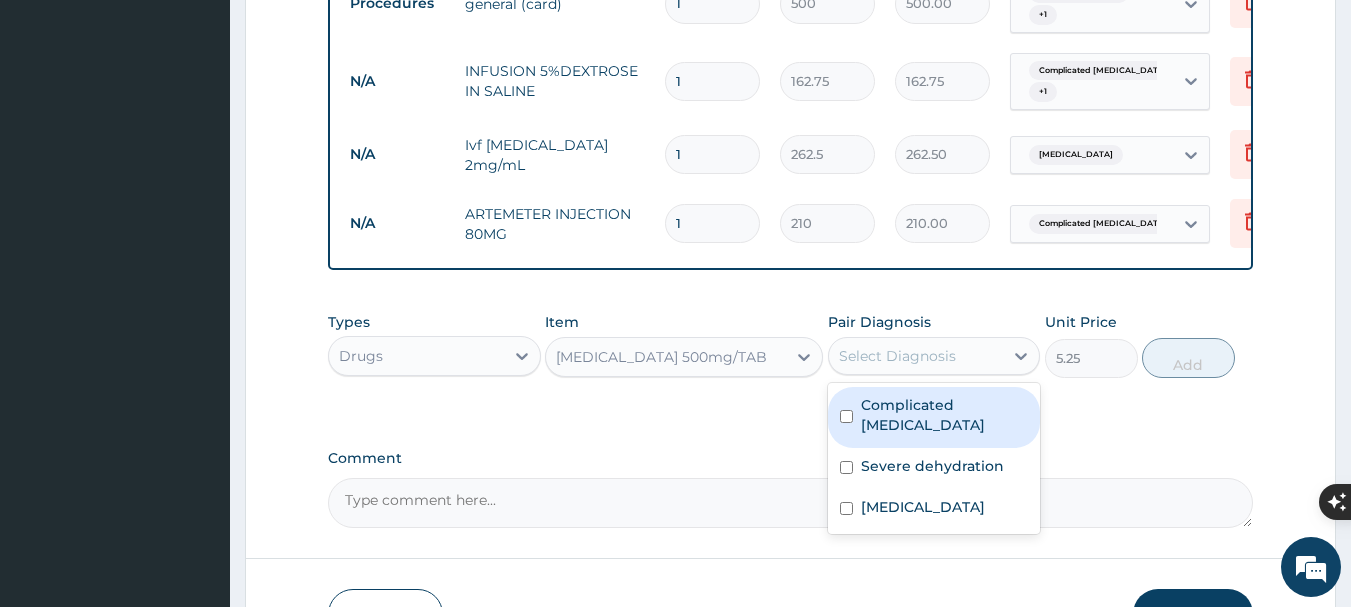 click on "Complicated malaria" at bounding box center [945, 415] 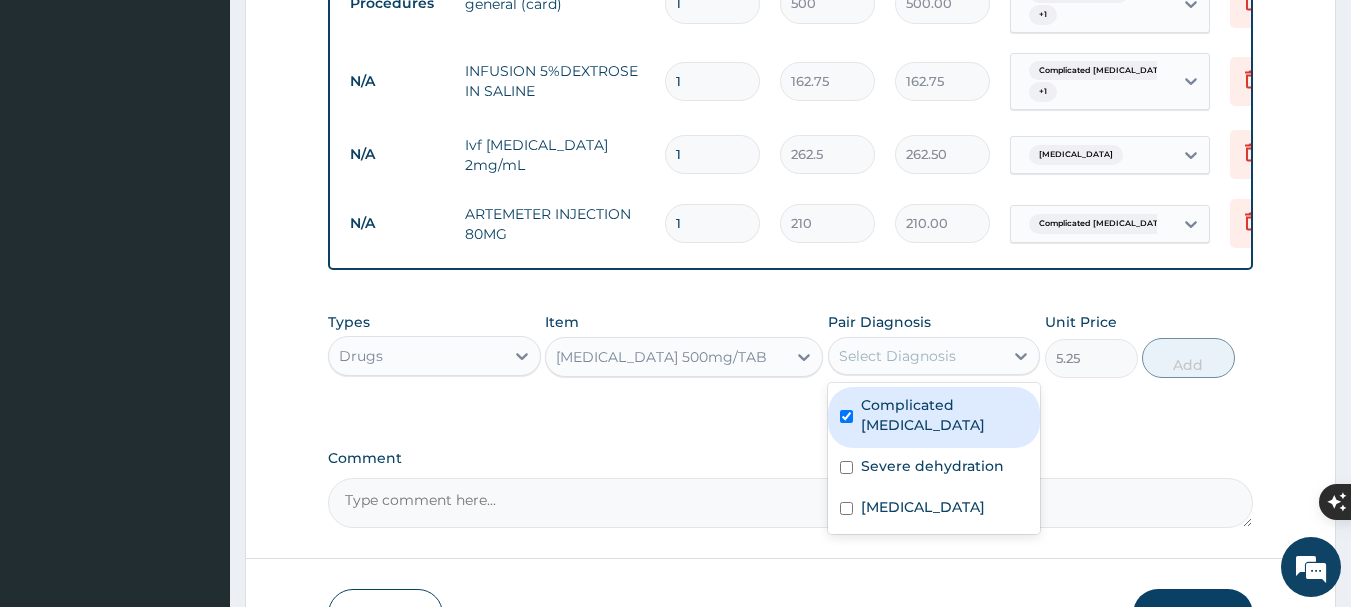 checkbox on "true" 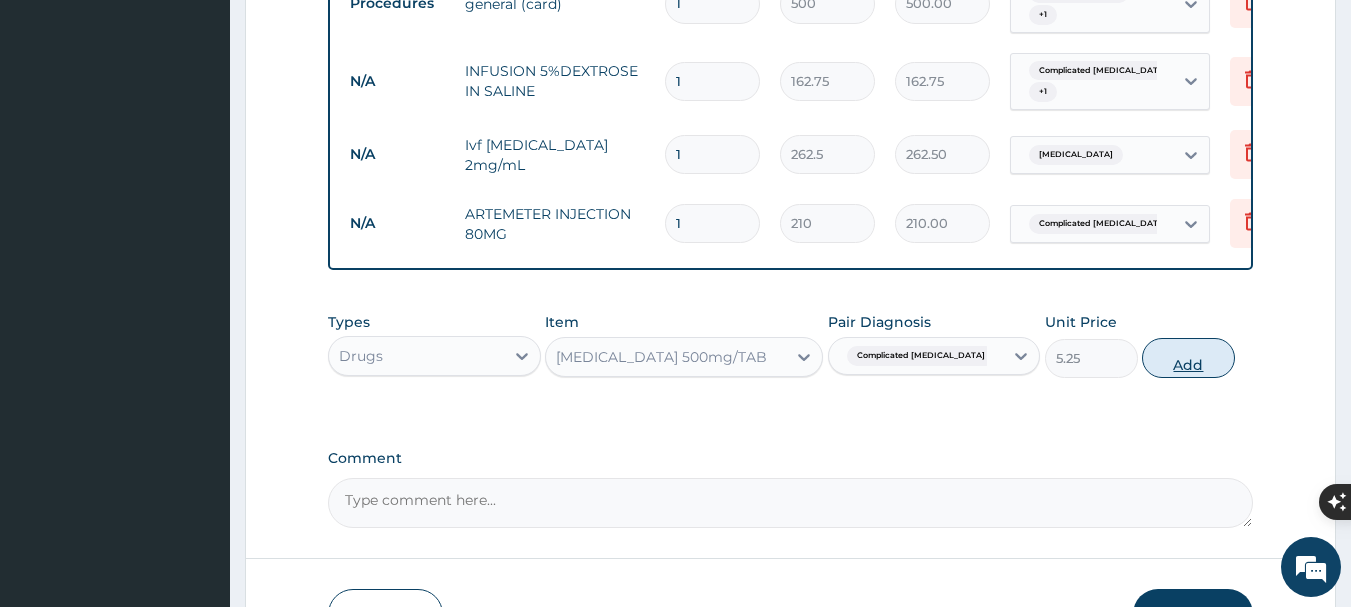 click on "Add" at bounding box center [1188, 358] 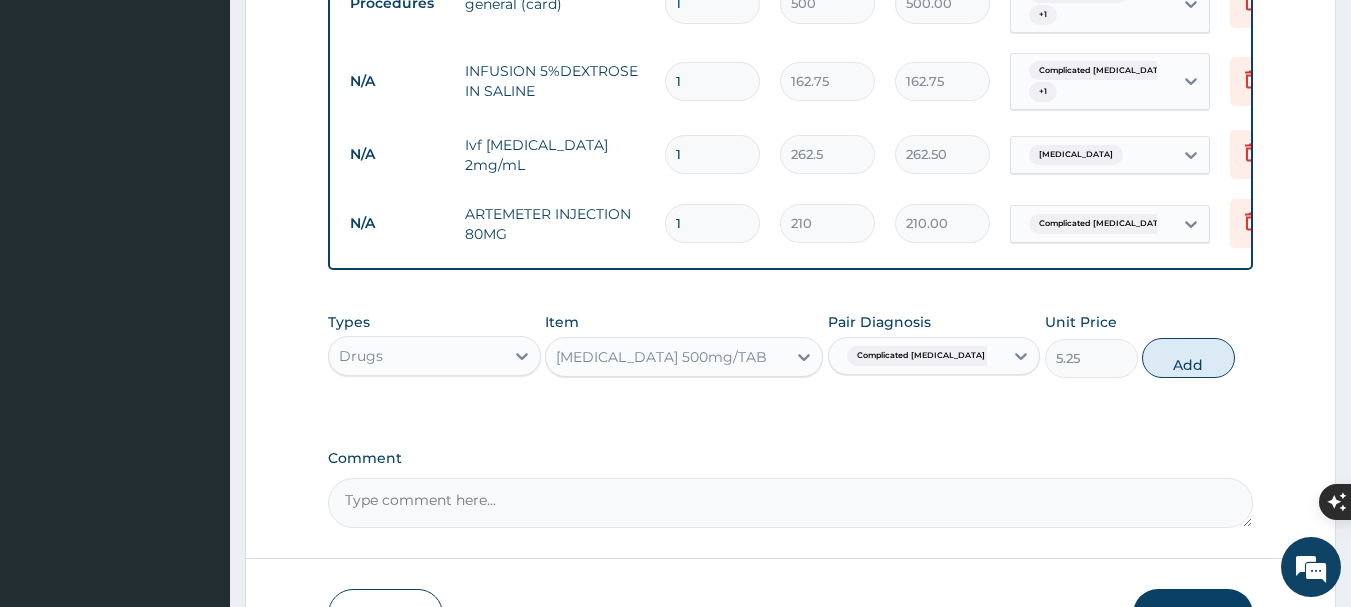 type on "0" 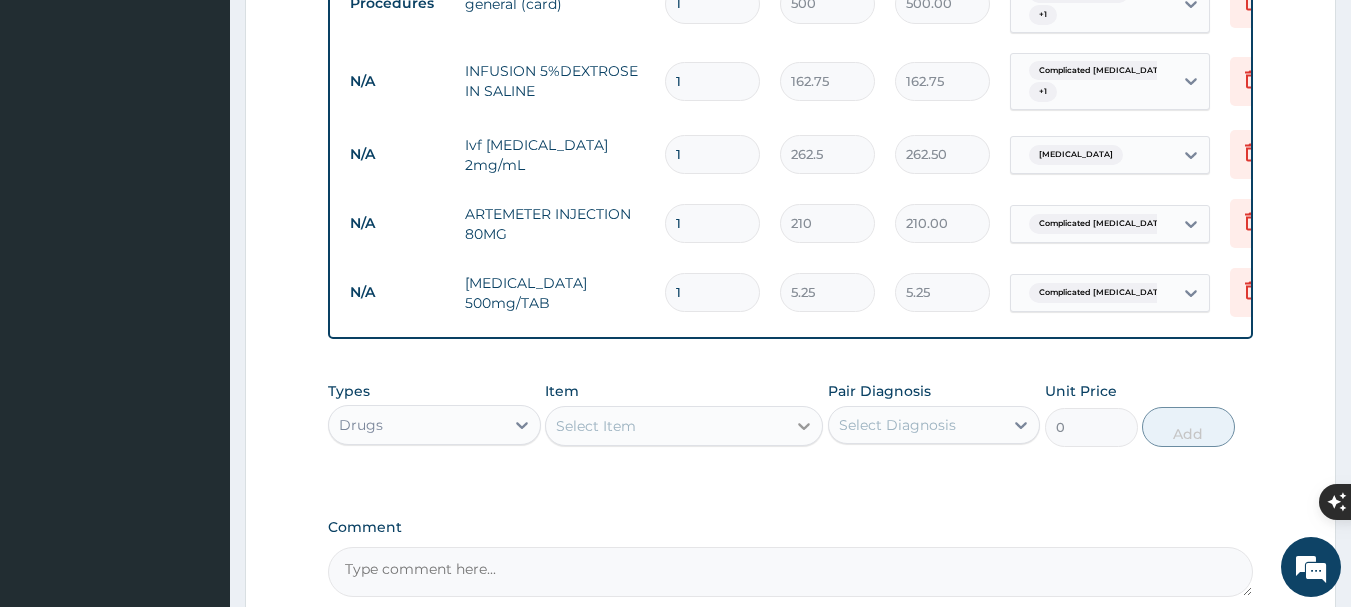 click 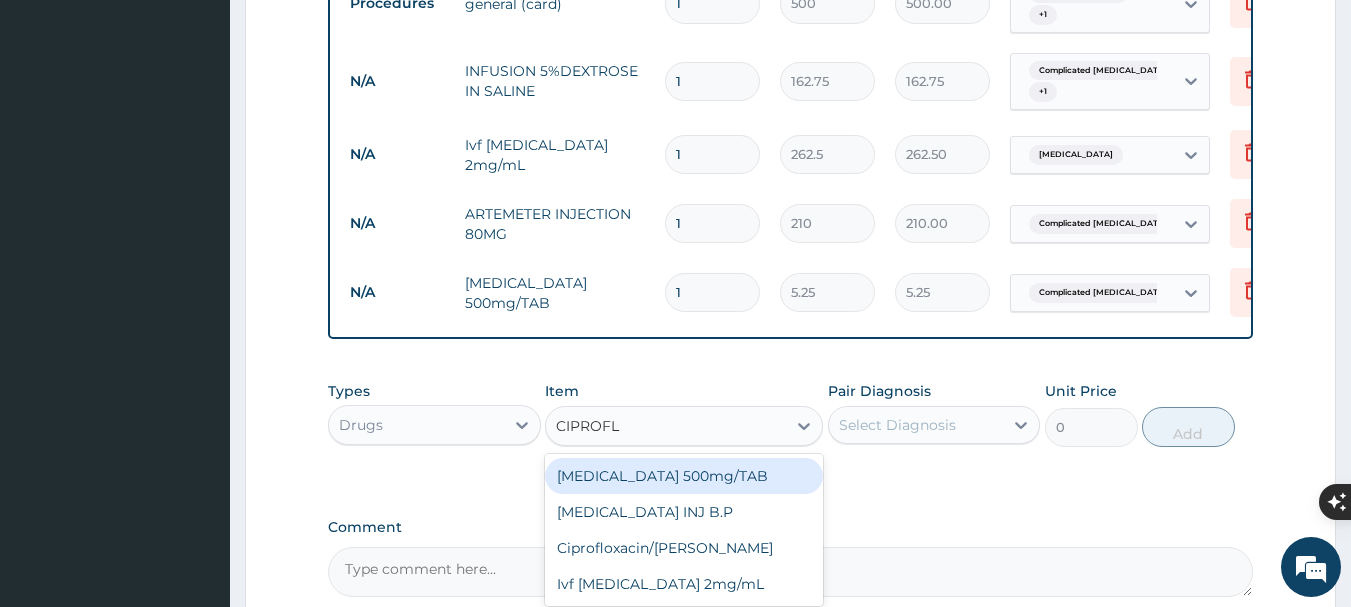type on "CIPROFL" 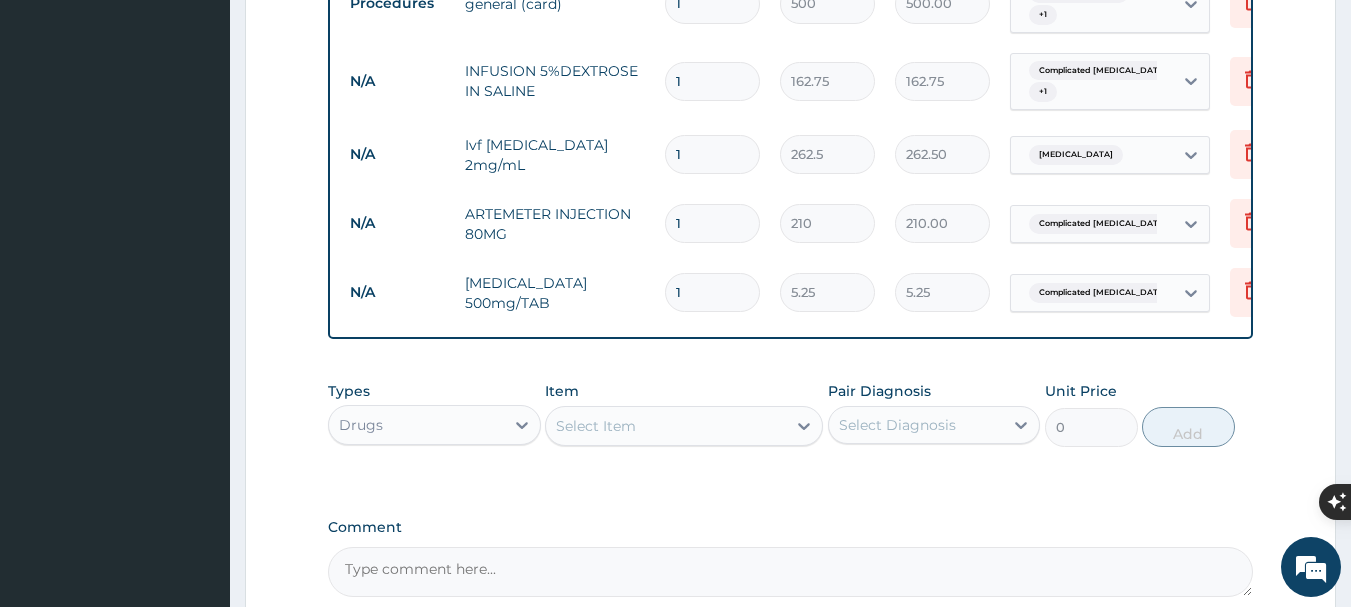click on "Select Item" at bounding box center (666, 426) 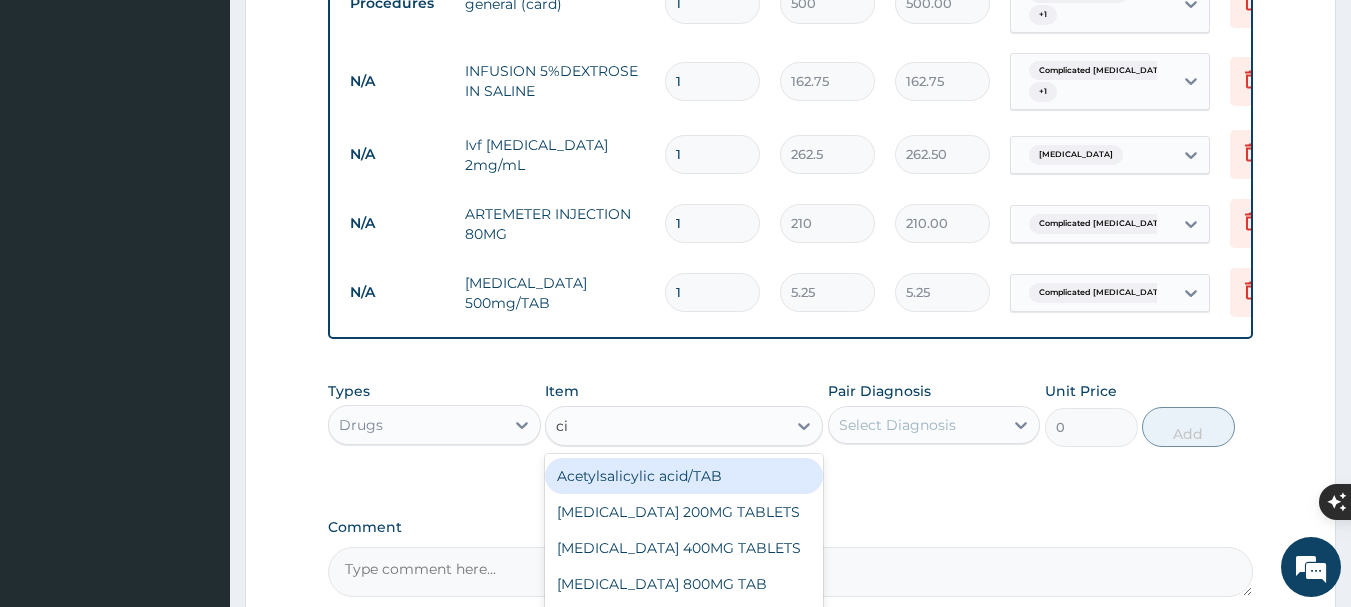 type on "cip" 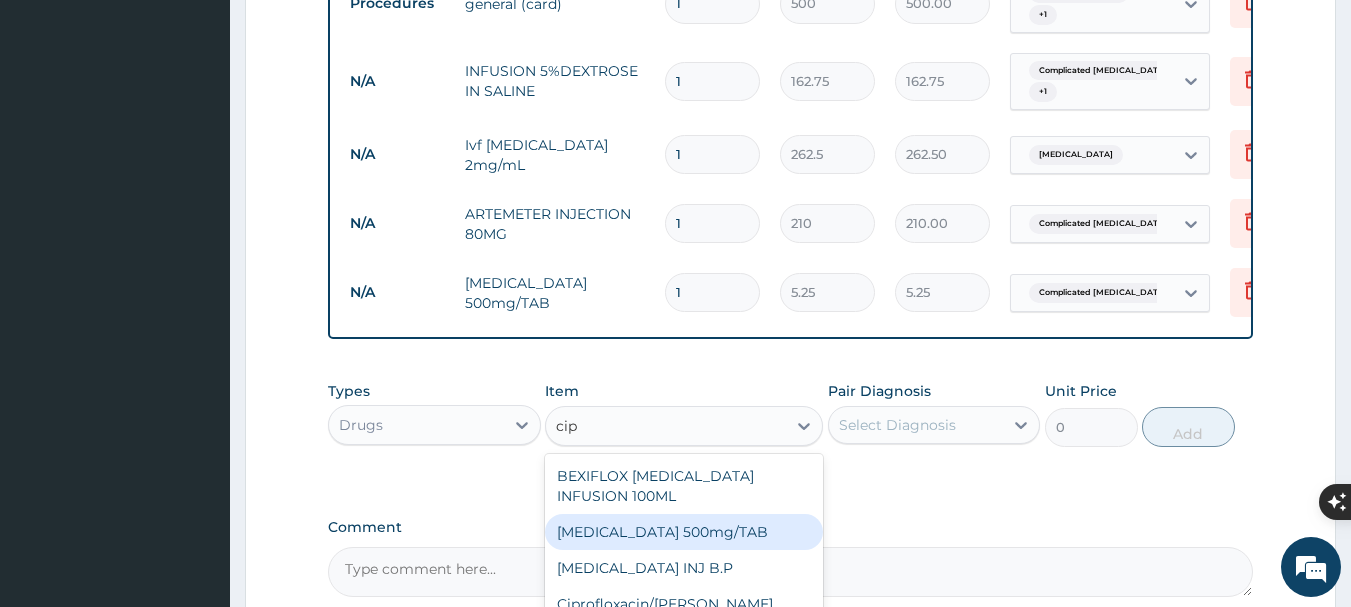 click on "Ciprofloxacin 500mg/TAB" at bounding box center (684, 532) 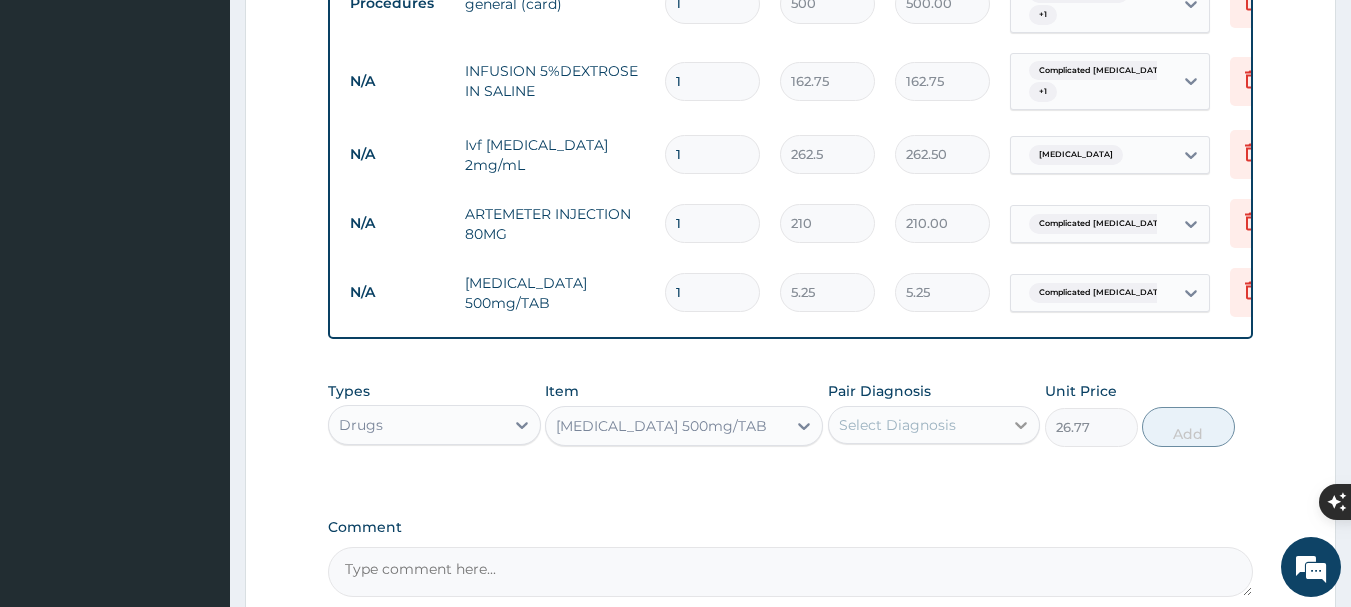 click 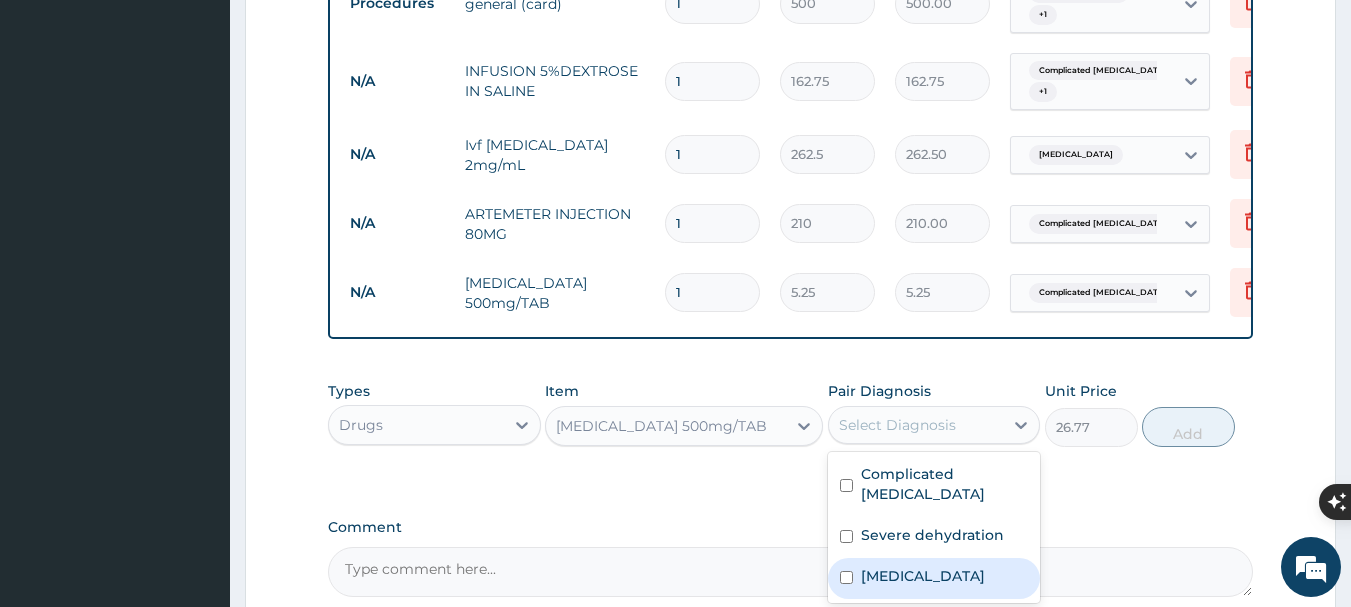 click on "Gastroenteritis" at bounding box center (934, 578) 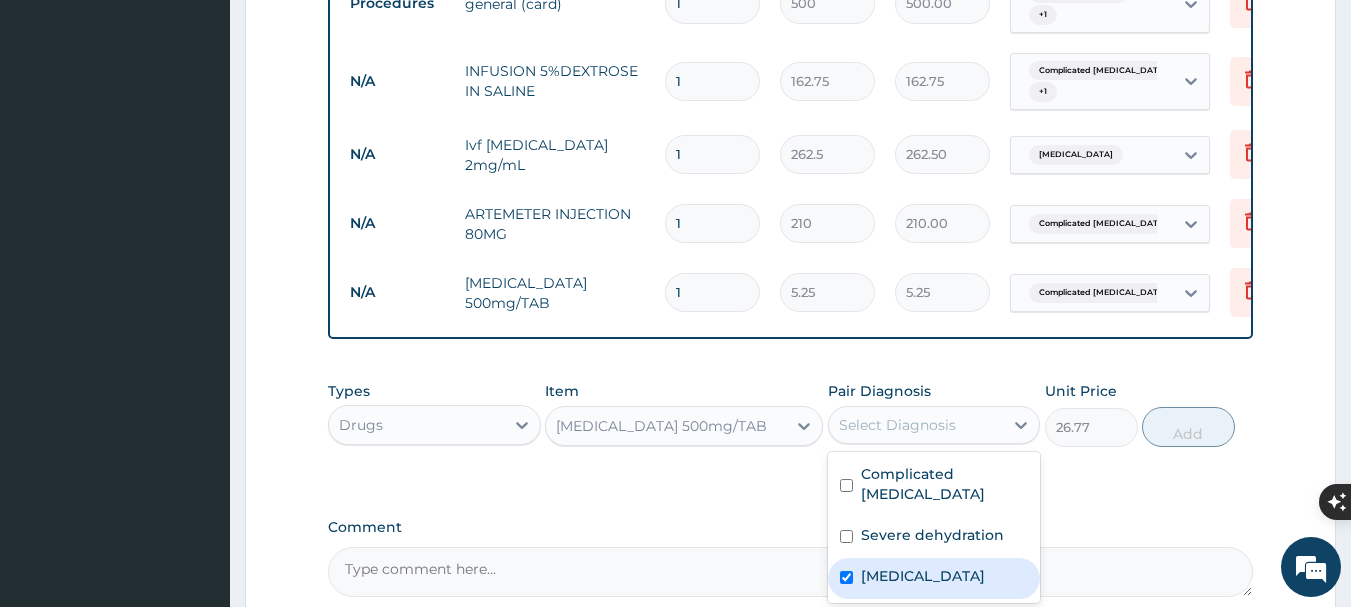 checkbox on "true" 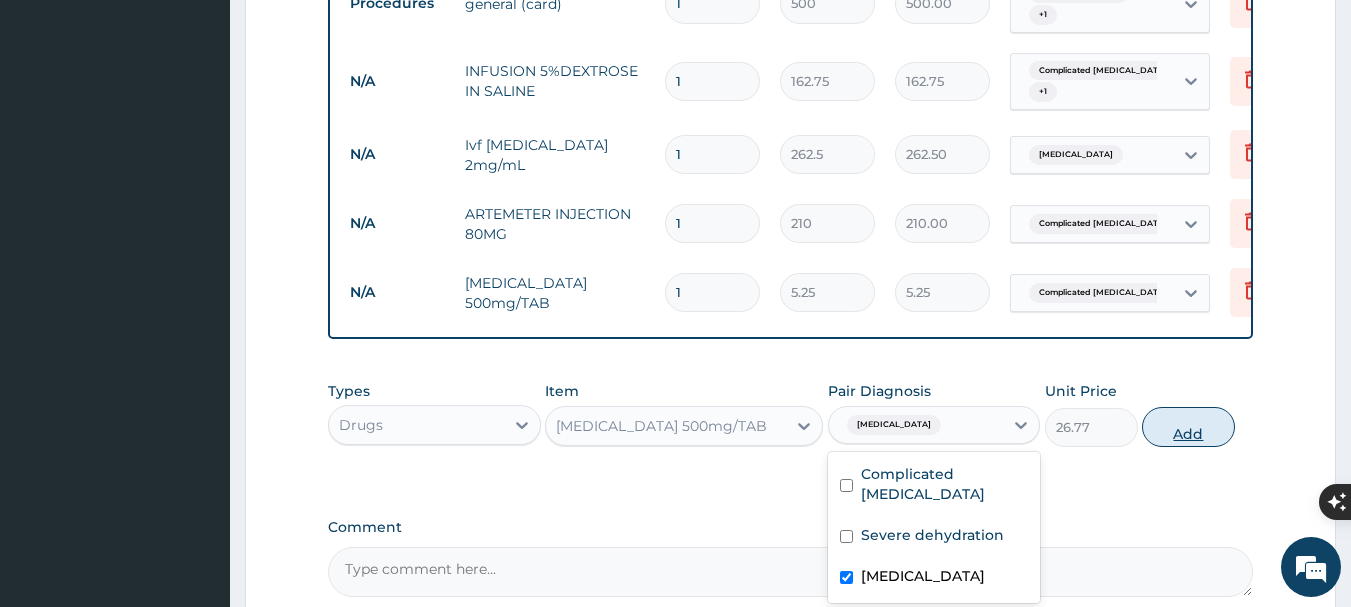 click on "Add" at bounding box center (1188, 427) 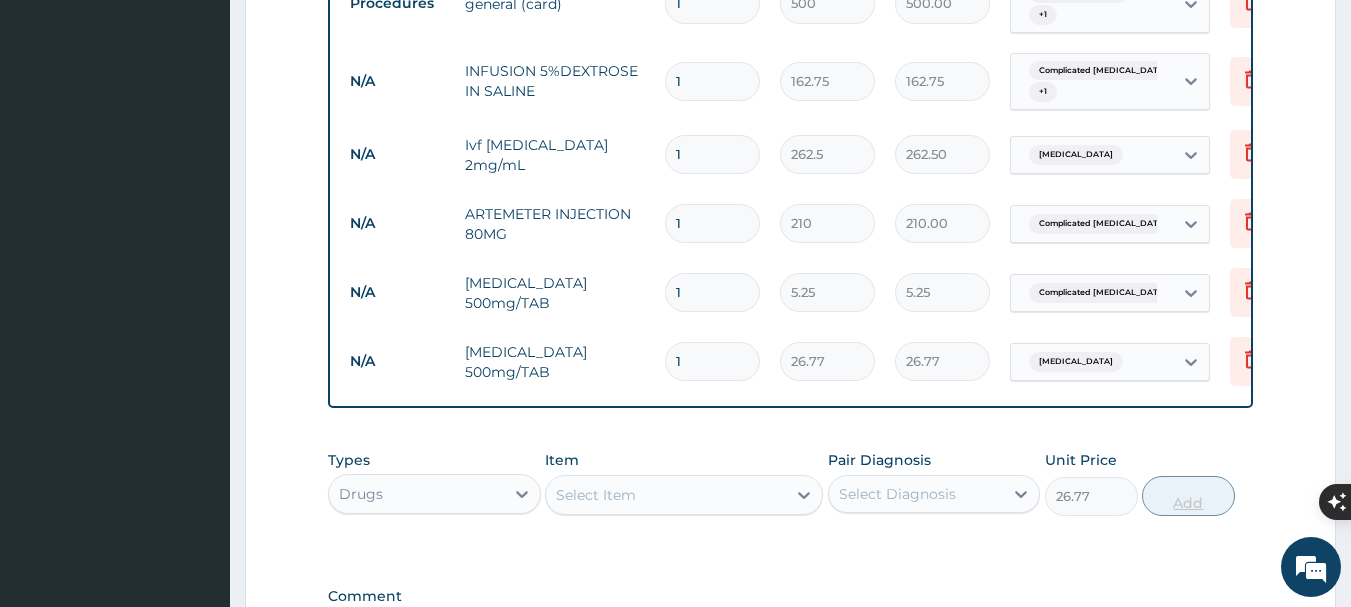 type on "0" 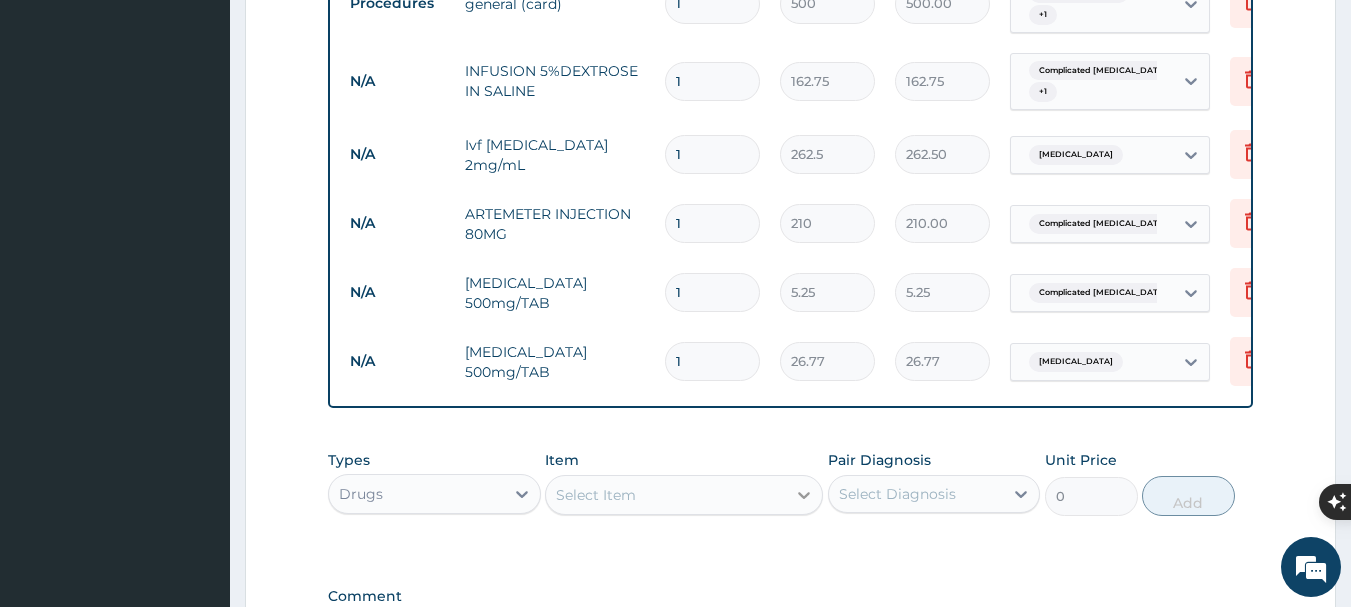 click 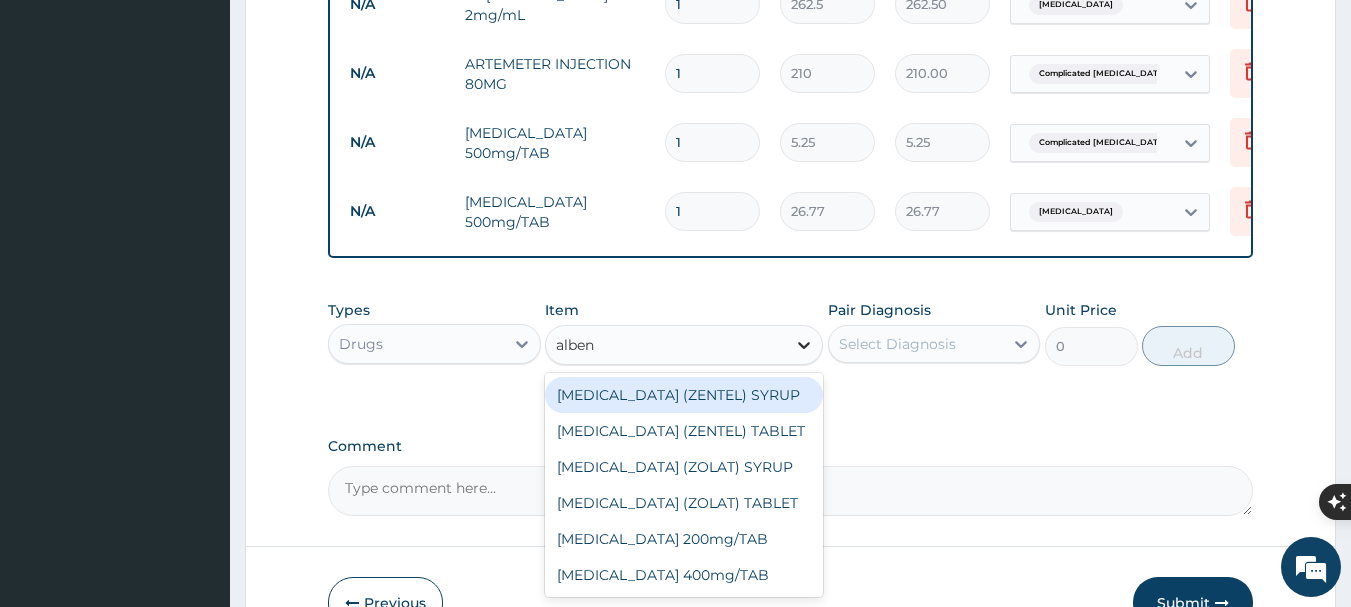 scroll, scrollTop: 1265, scrollLeft: 0, axis: vertical 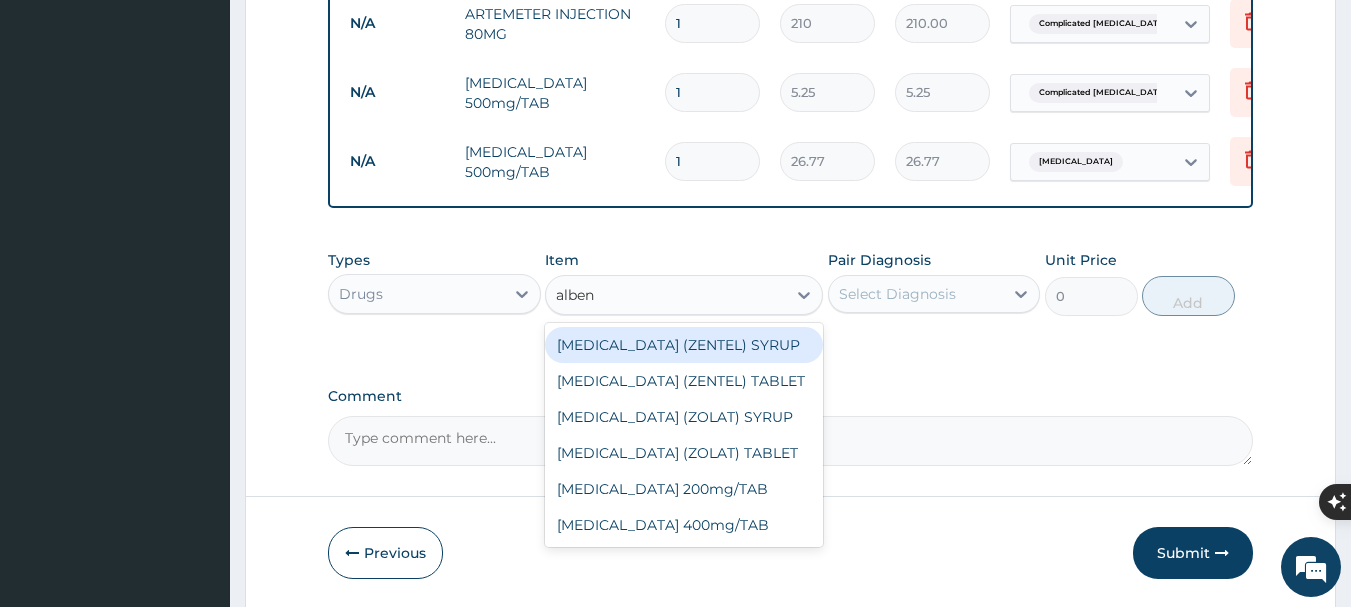 type on "alben" 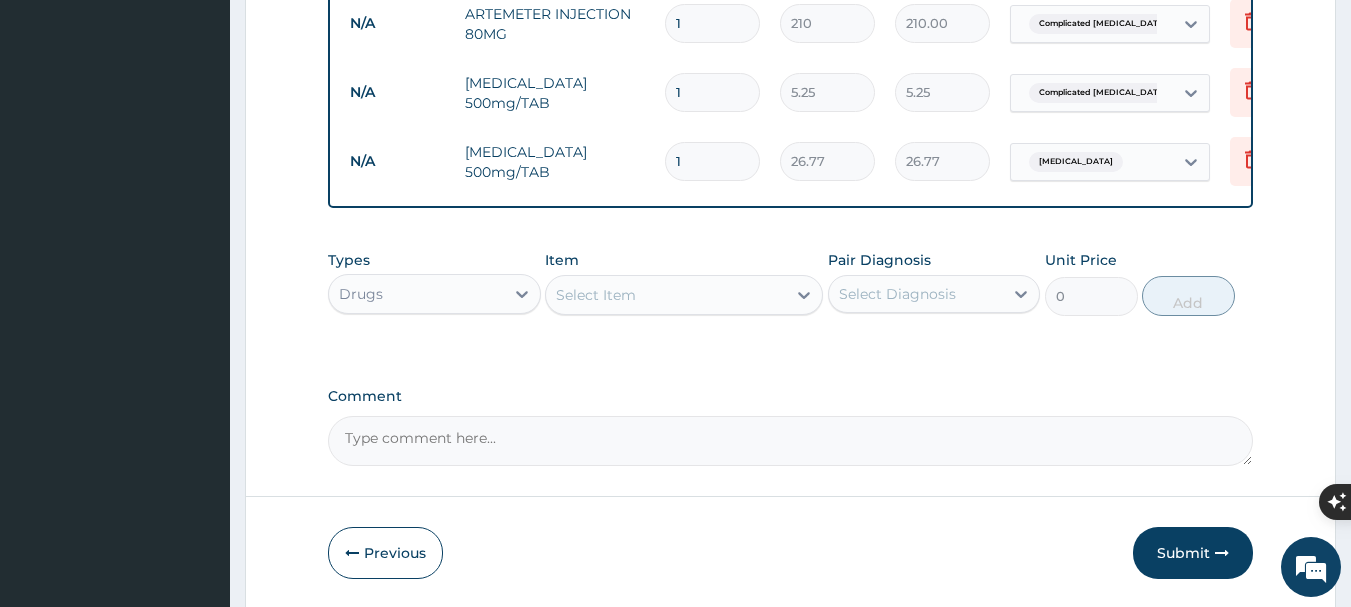 click on "Select Item" at bounding box center (666, 295) 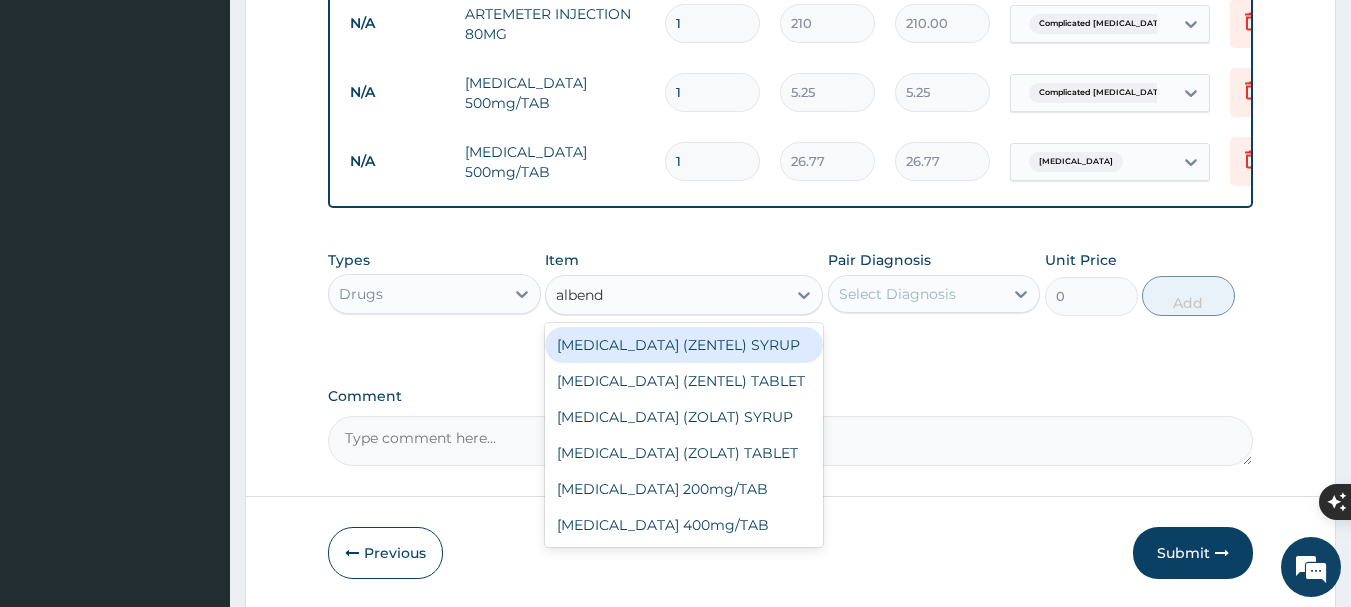 type on "albenda" 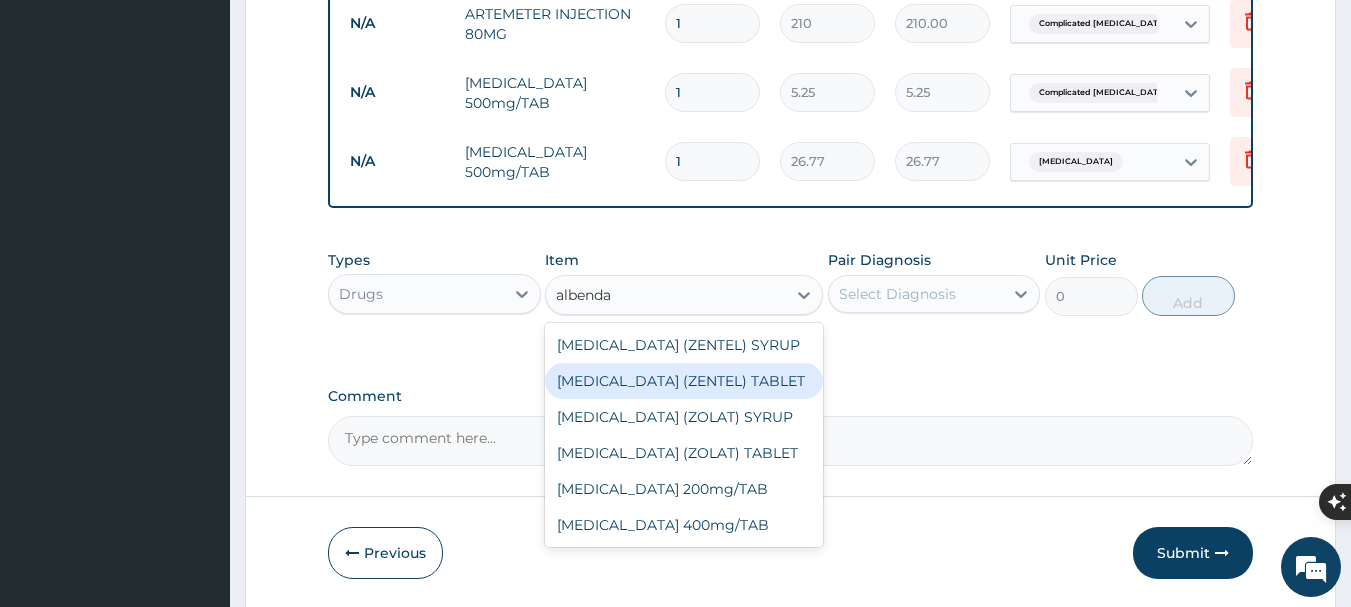 click on "ALBENDAZOLE (ZENTEL) TABLET" at bounding box center [684, 381] 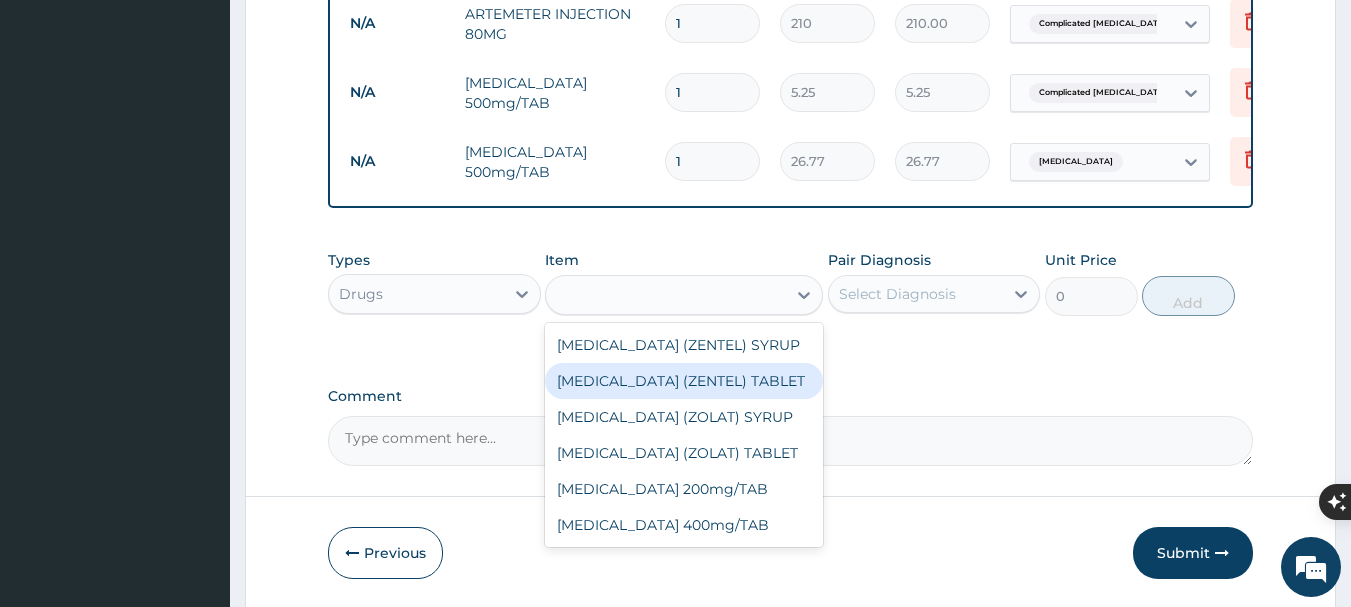 type on "157.5" 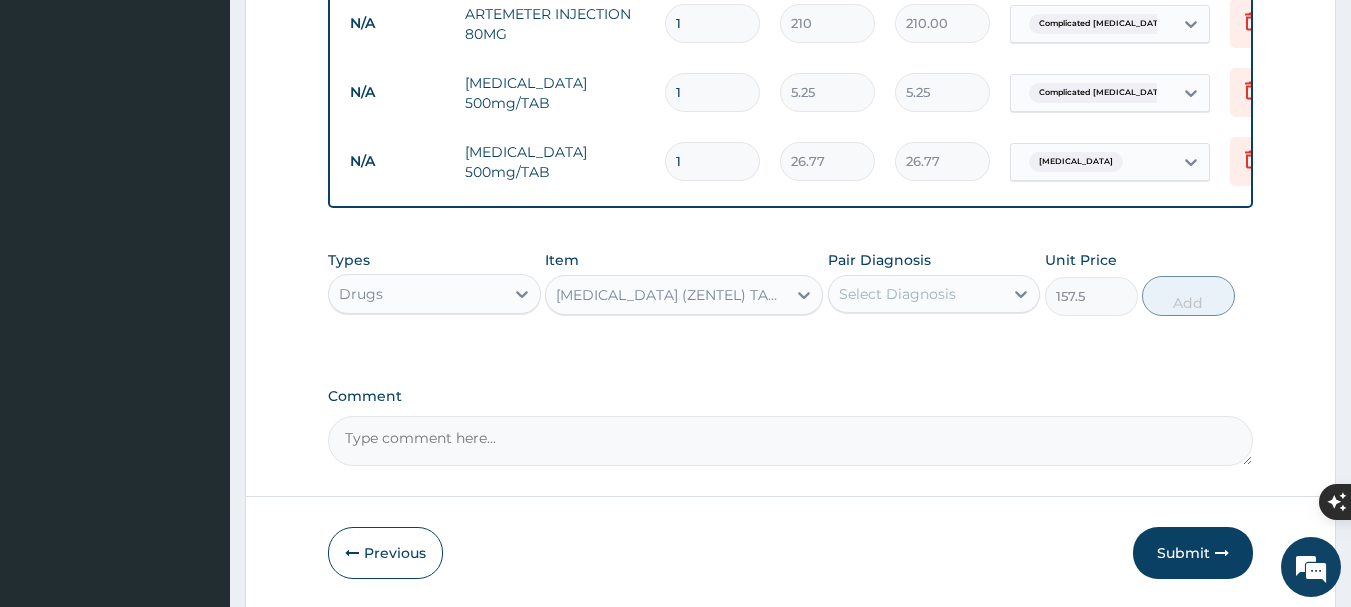 click on "Select Diagnosis" at bounding box center [897, 294] 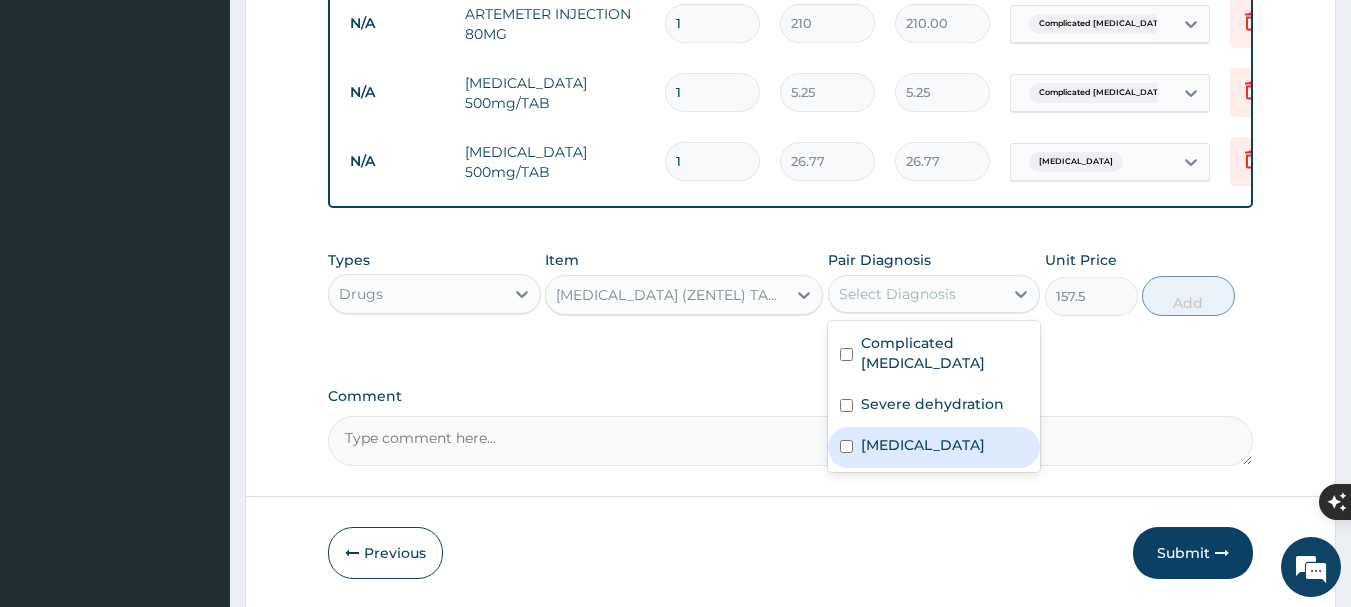 click on "Gastroenteritis" at bounding box center [934, 447] 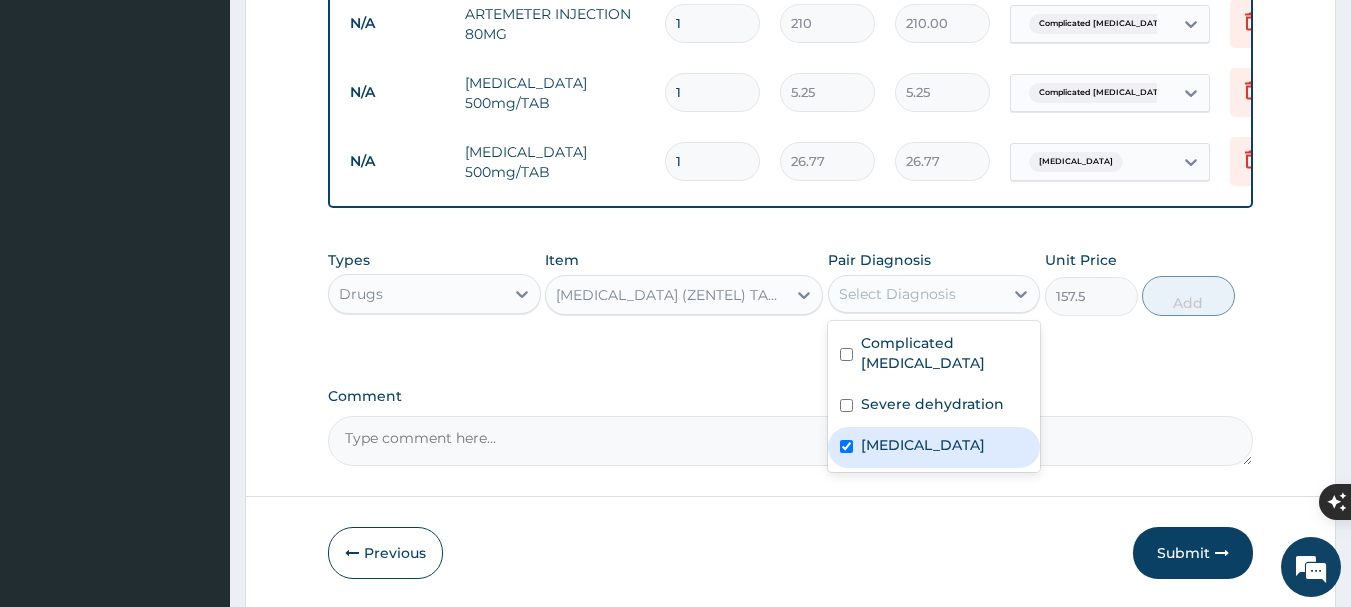 checkbox on "true" 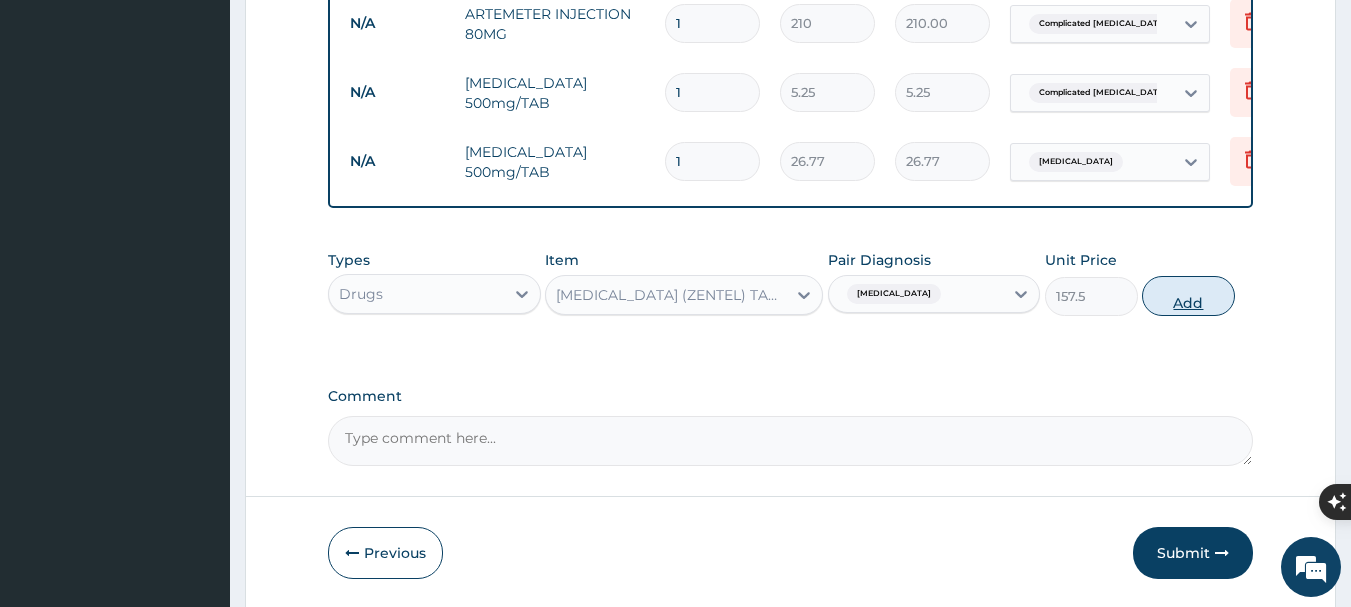 click on "Add" at bounding box center (1188, 296) 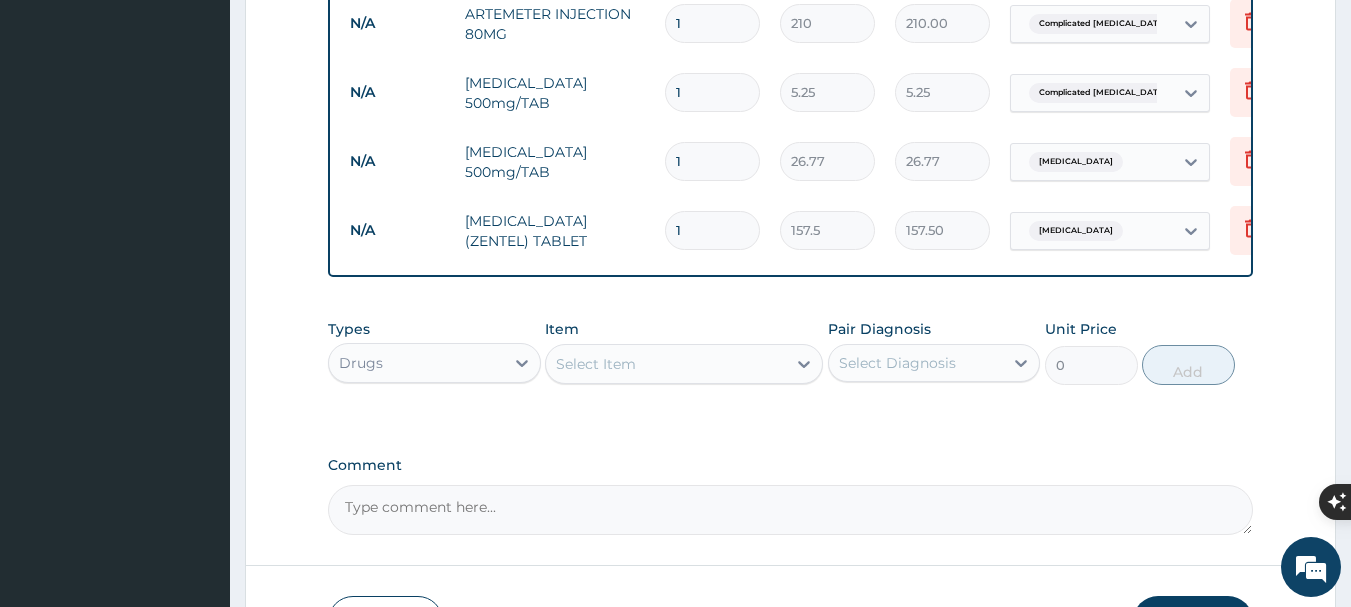 click on "Select Item" at bounding box center [666, 364] 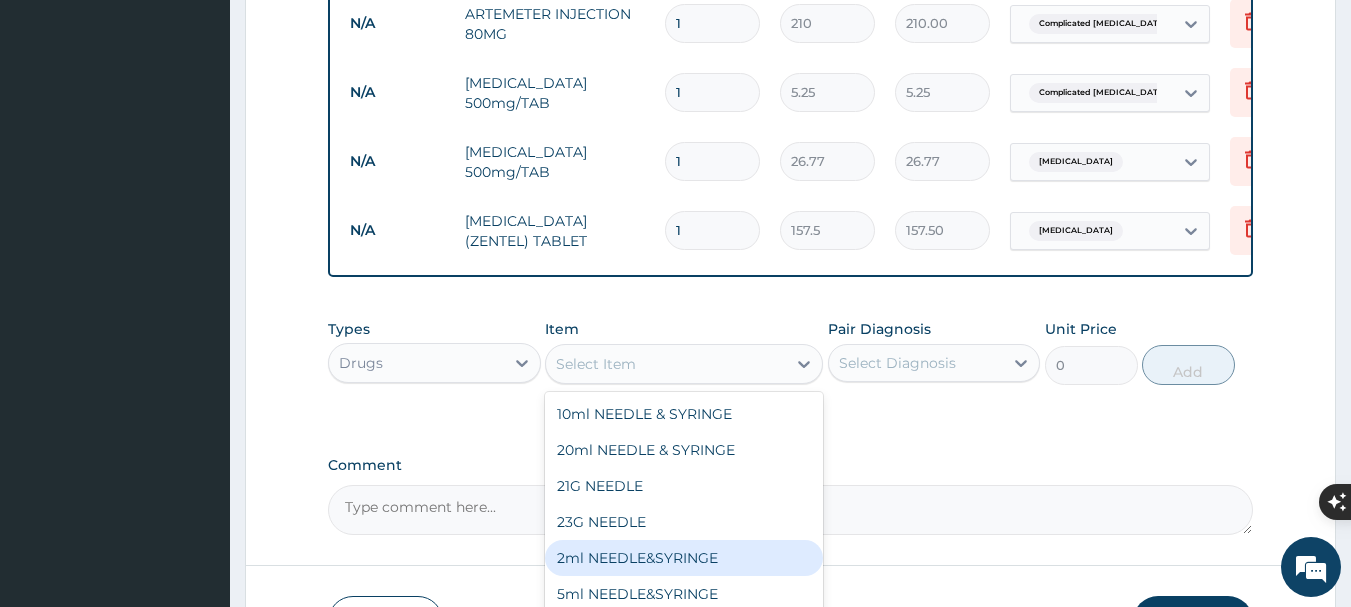 scroll, scrollTop: 100, scrollLeft: 0, axis: vertical 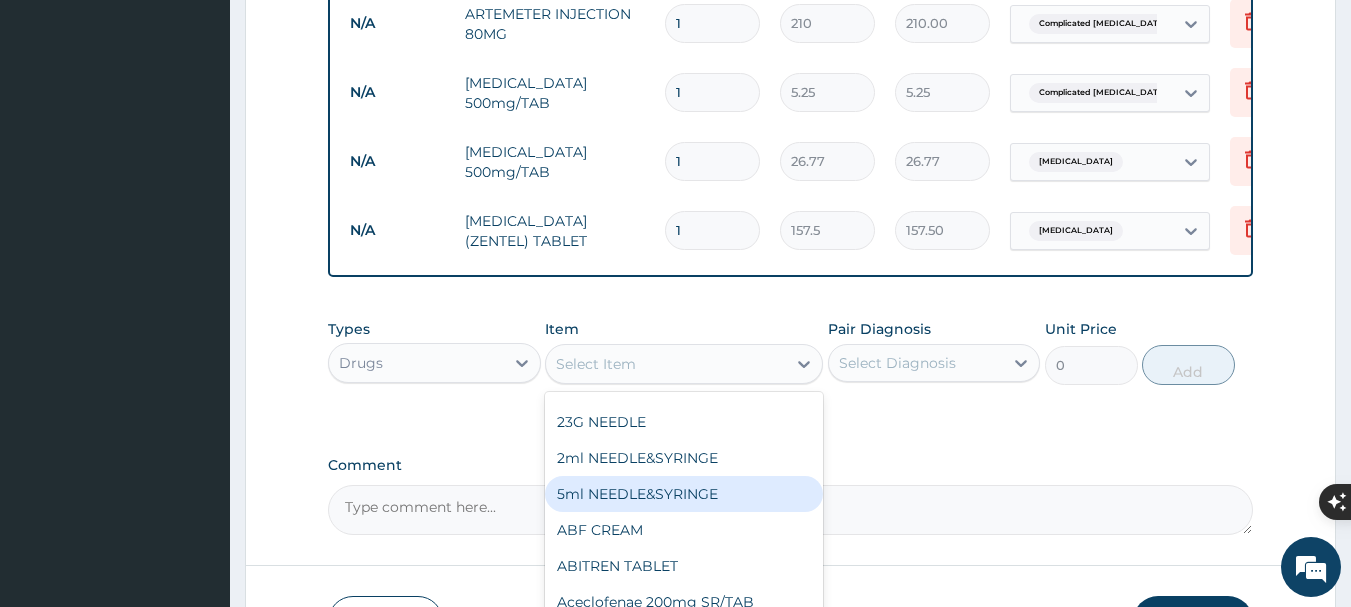 click on "5ml NEEDLE&SYRINGE" at bounding box center (684, 494) 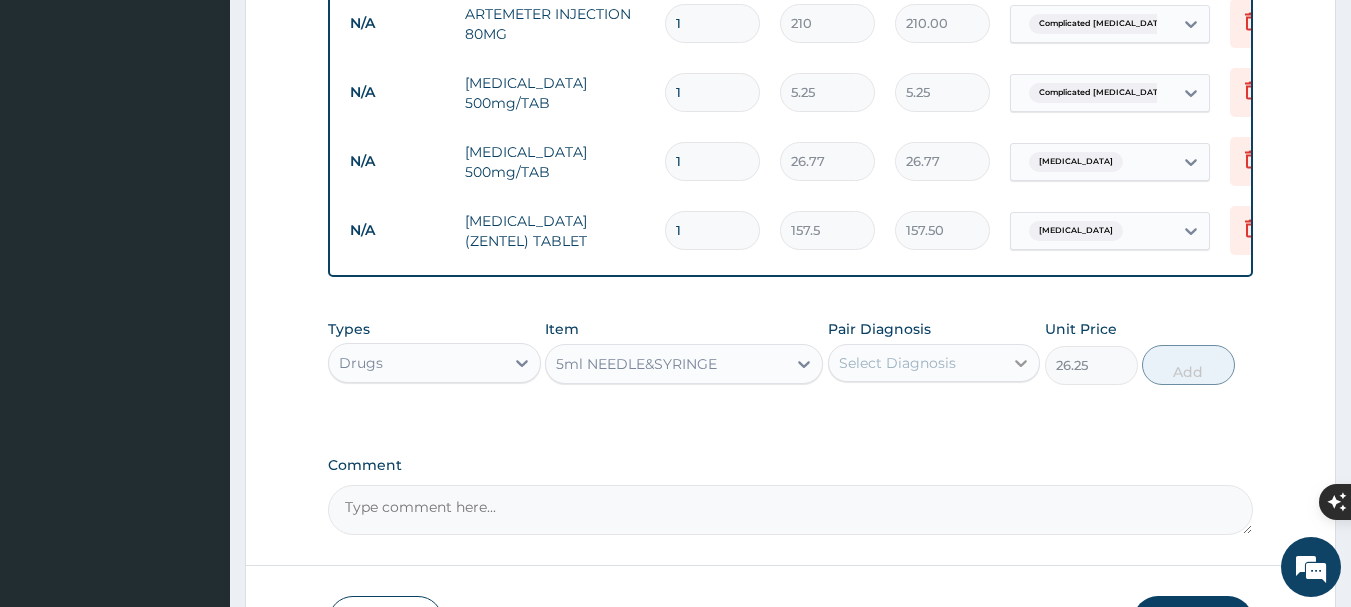 click 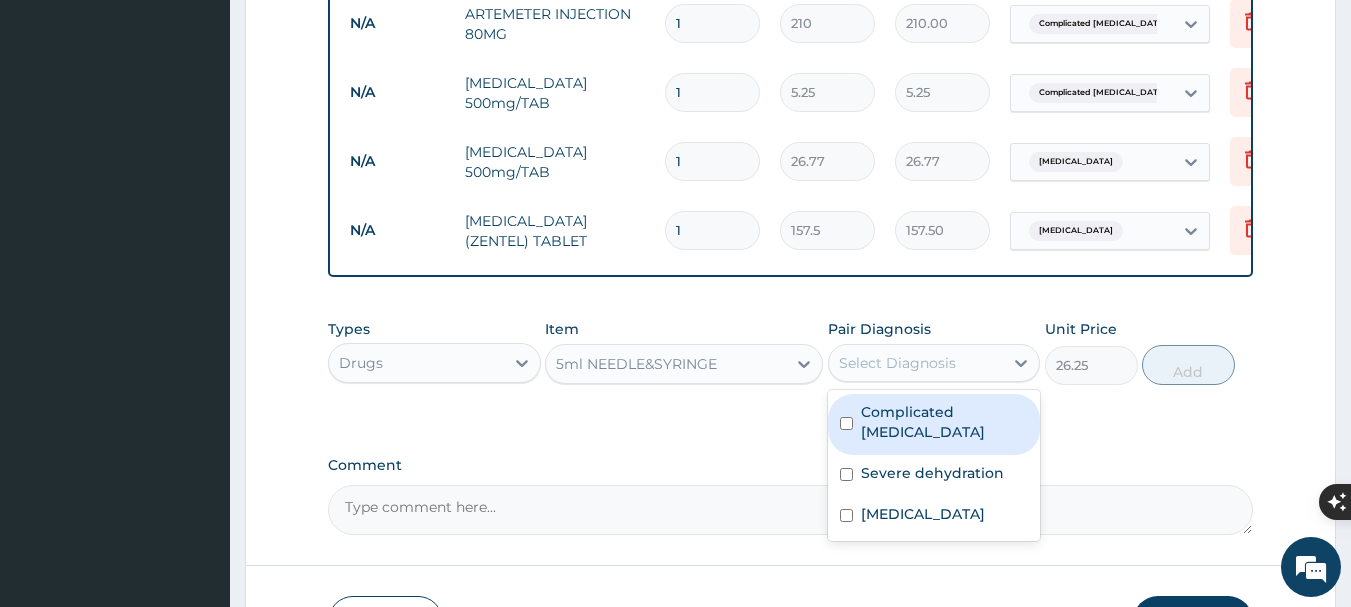 click on "Complicated malaria" at bounding box center (934, 424) 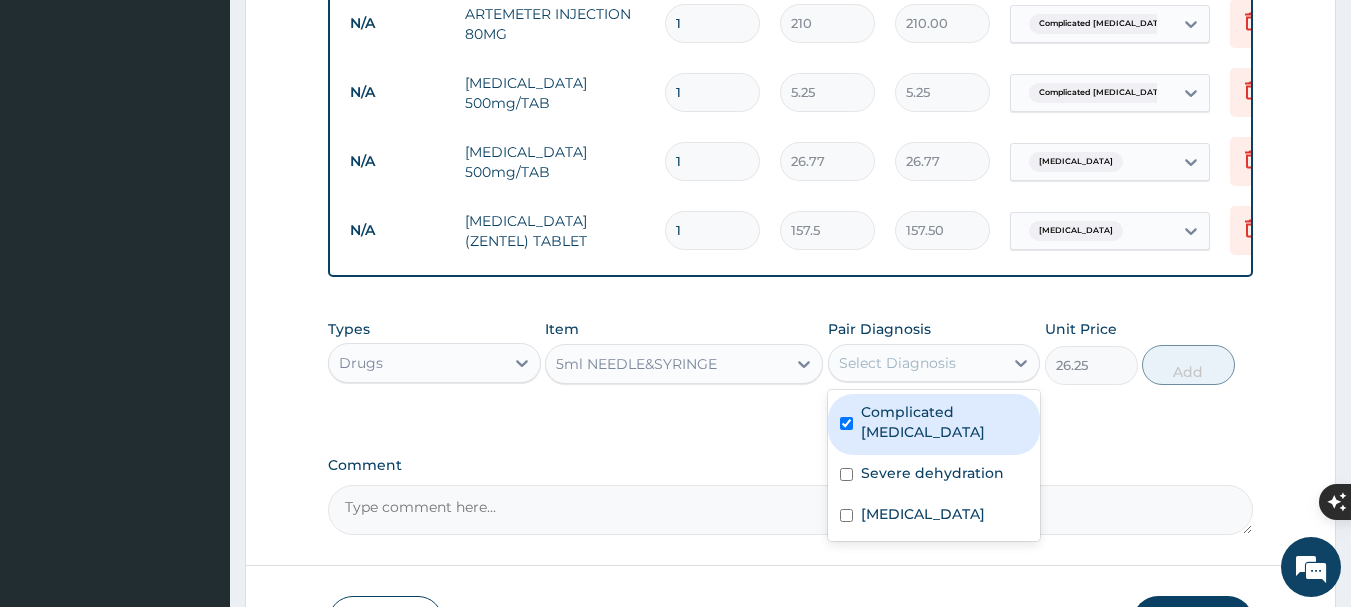 checkbox on "true" 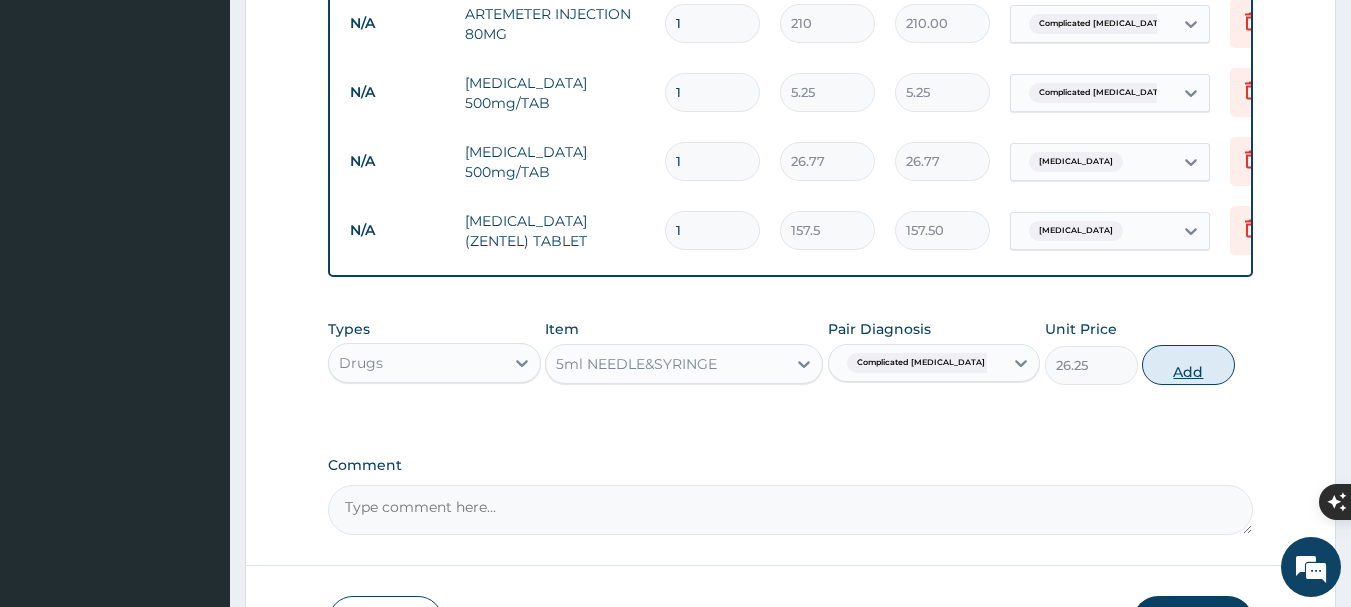 click on "Add" at bounding box center [1188, 365] 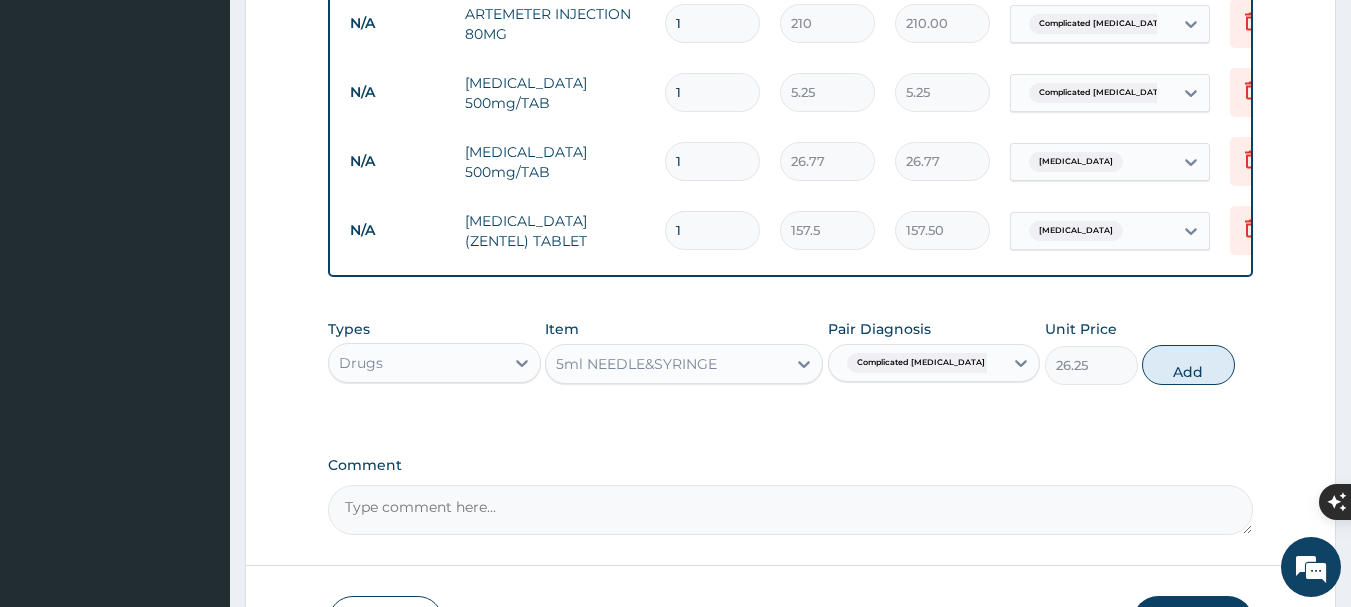 type on "0" 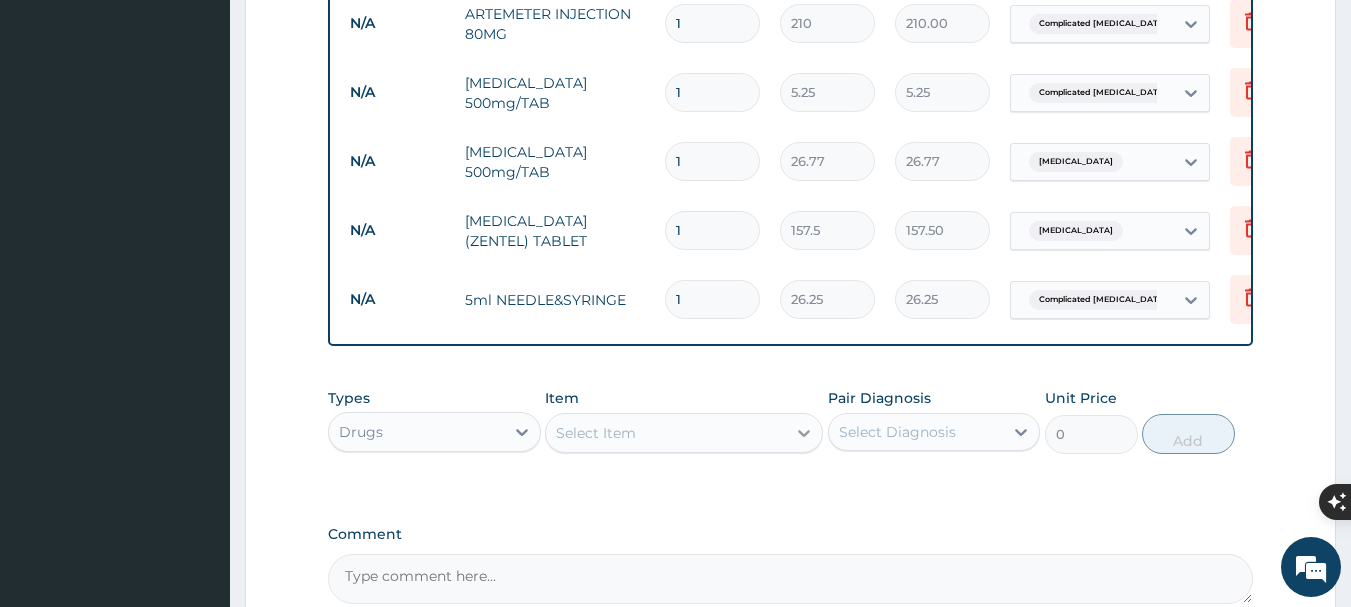 click 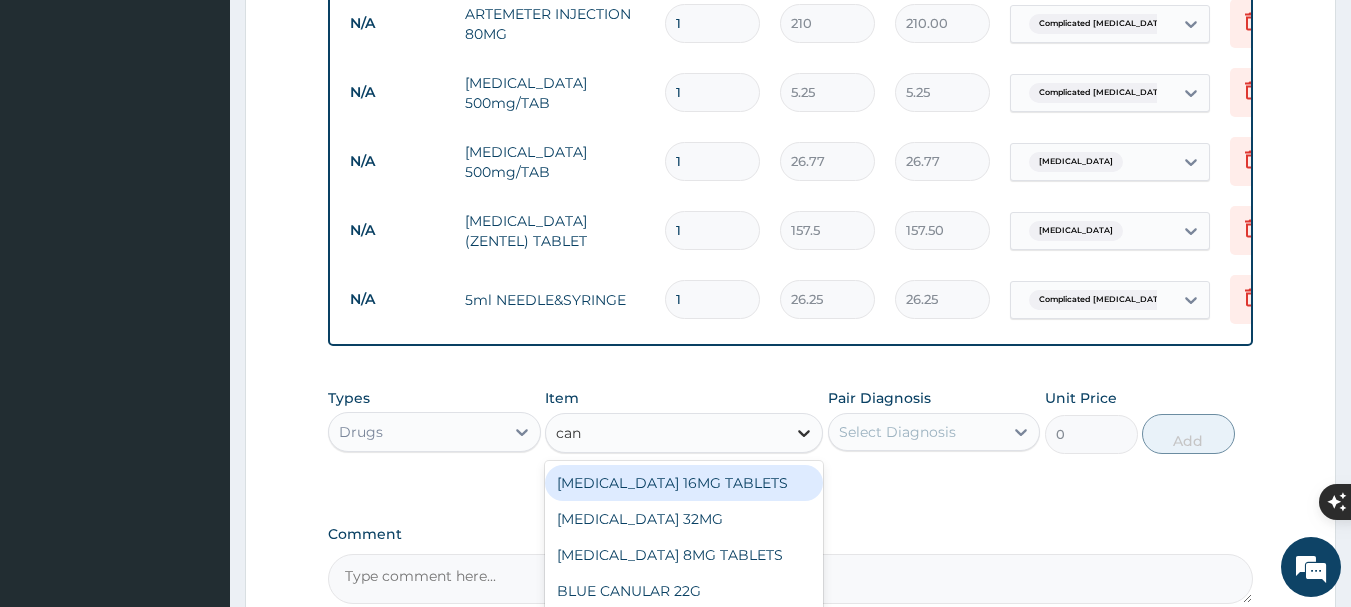 type on "canu" 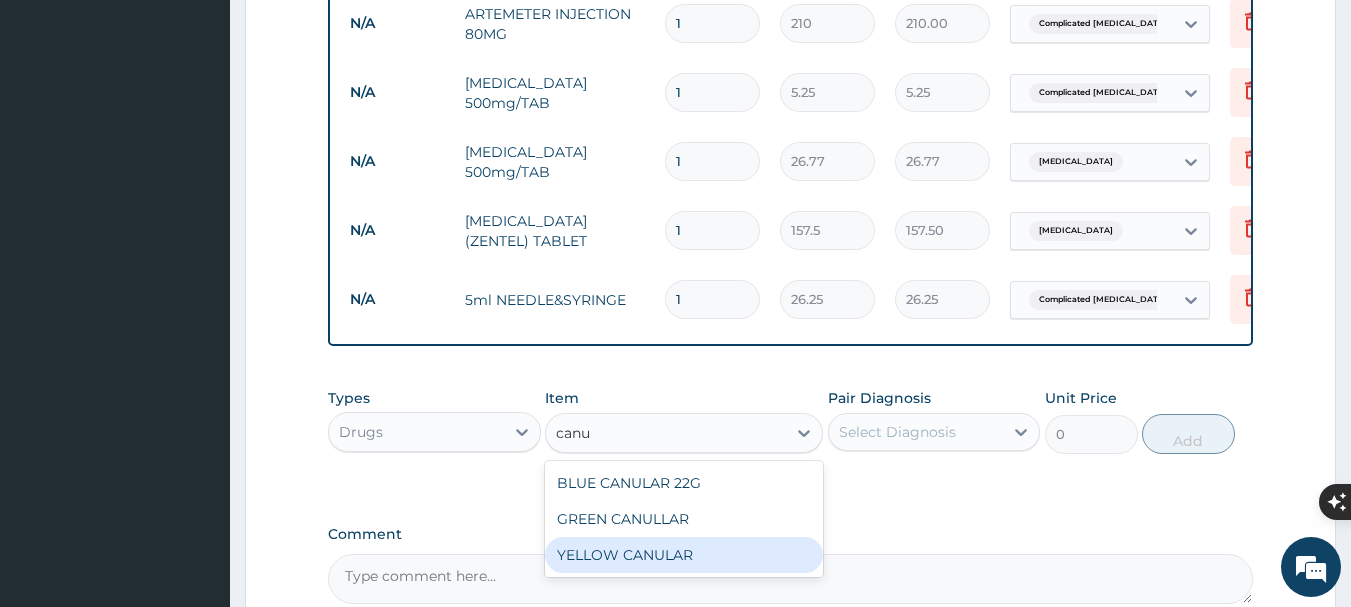 click on "YELLOW CANULAR" at bounding box center (684, 555) 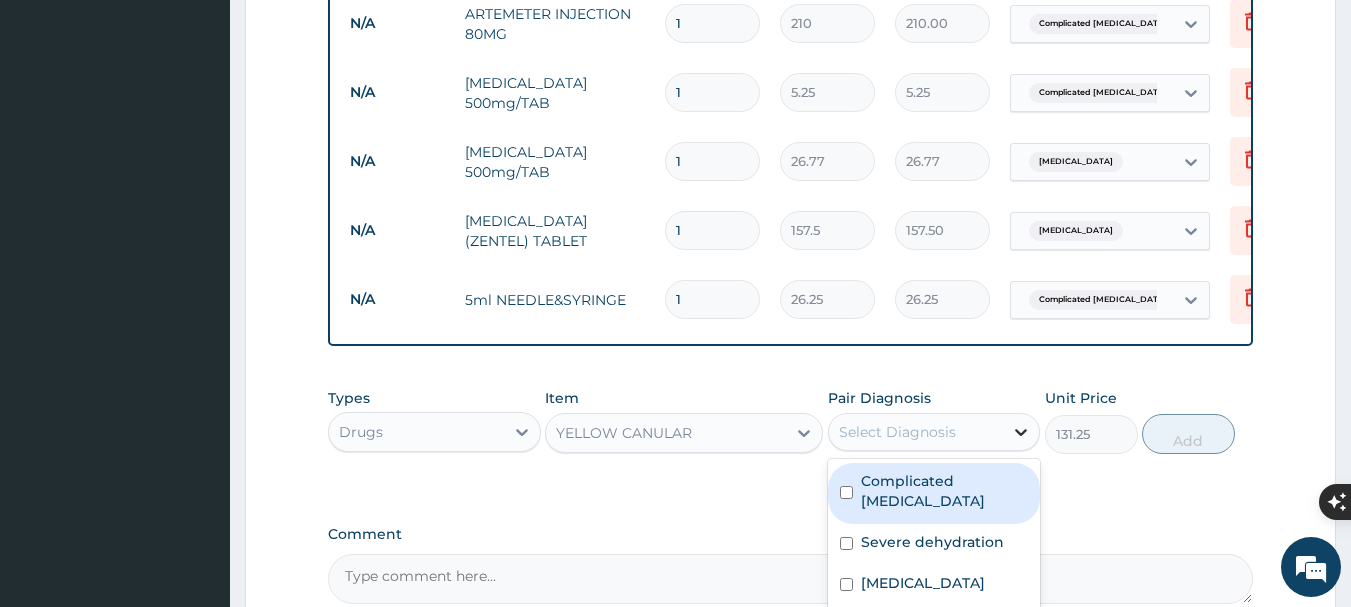 click 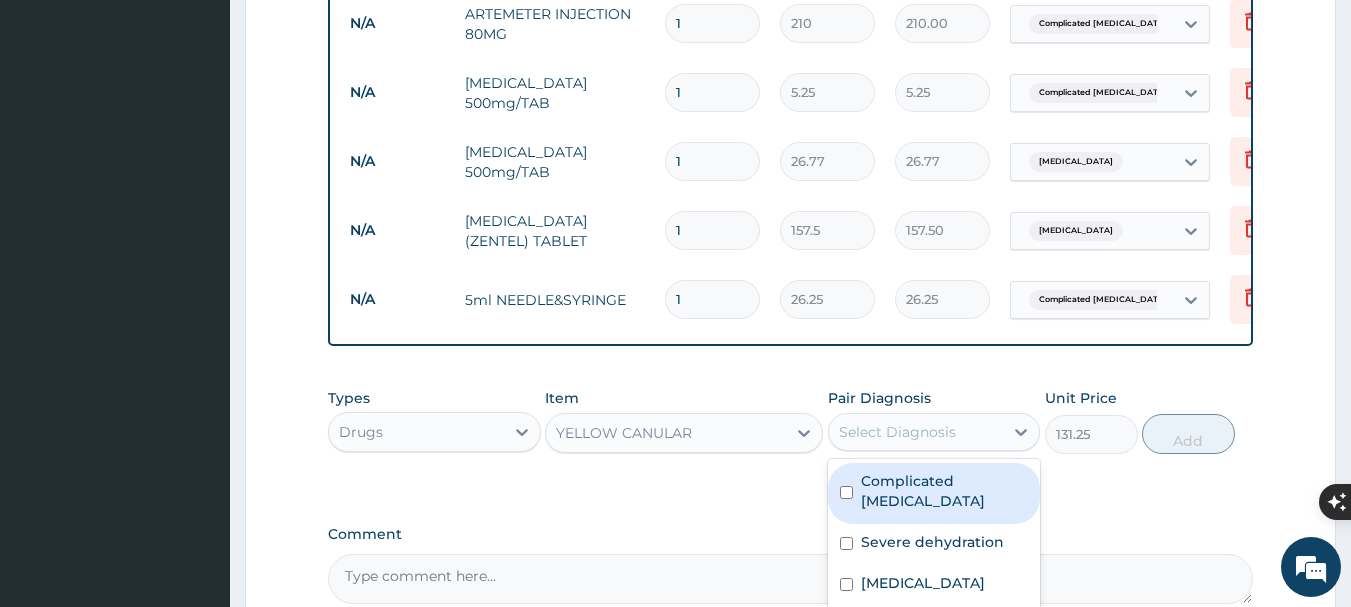 click on "Complicated malaria" at bounding box center (945, 491) 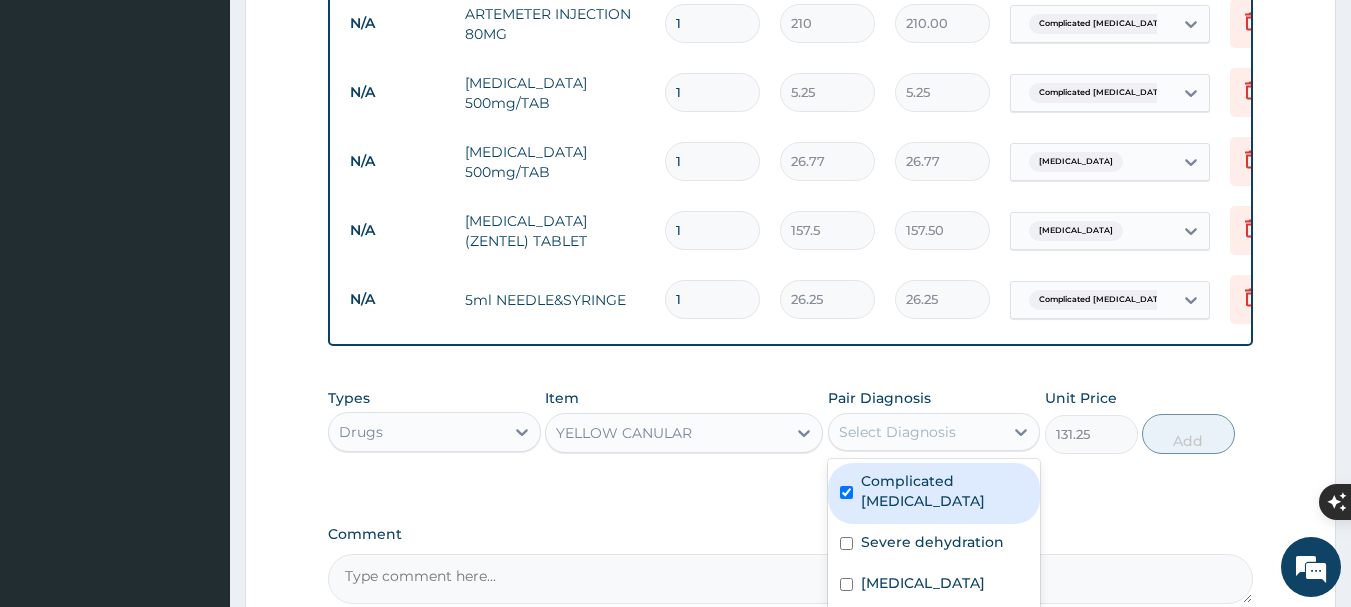 checkbox on "true" 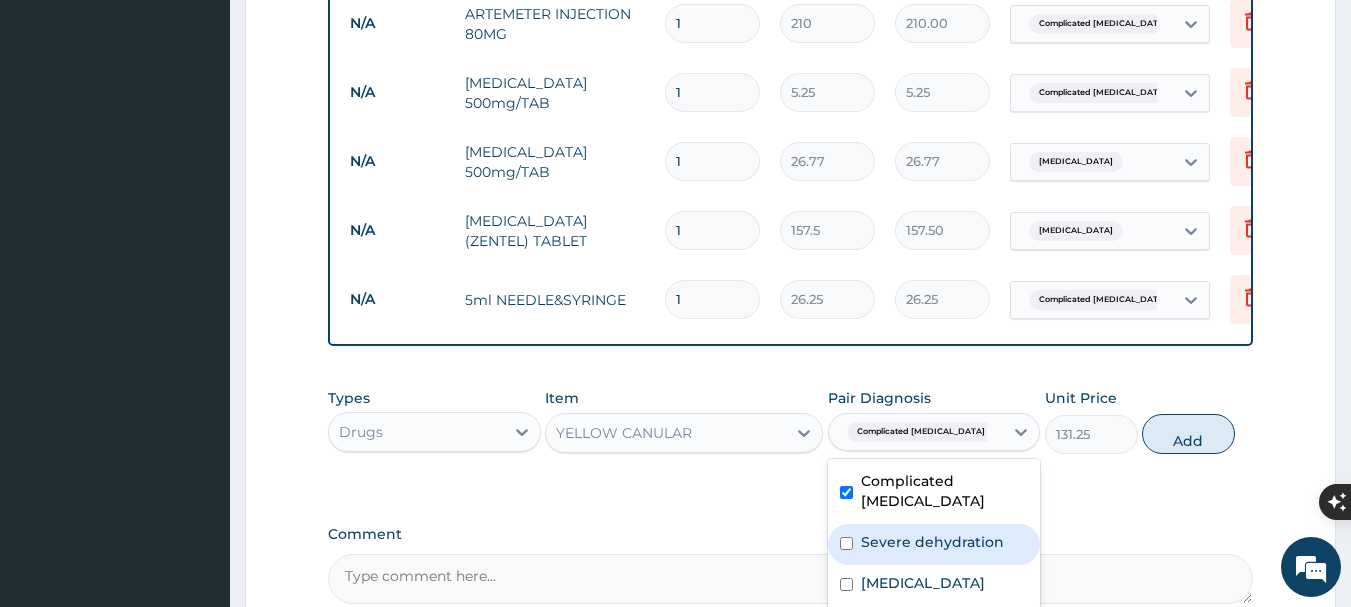 click on "Severe dehydration" at bounding box center [932, 542] 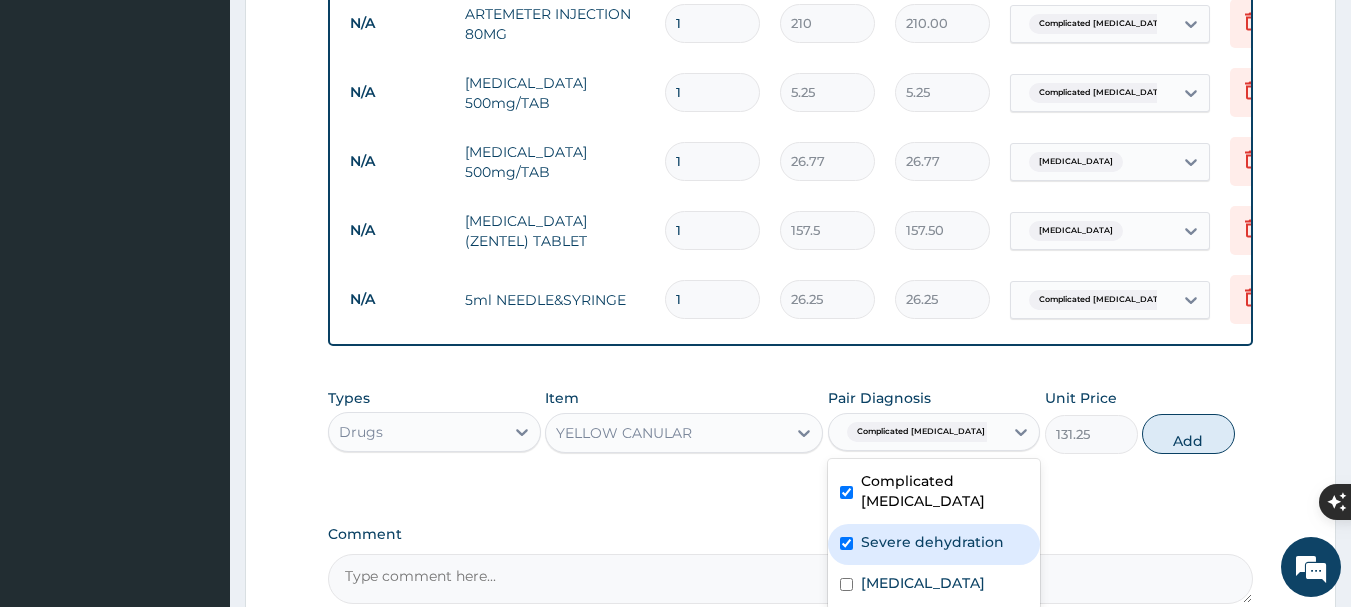 checkbox on "true" 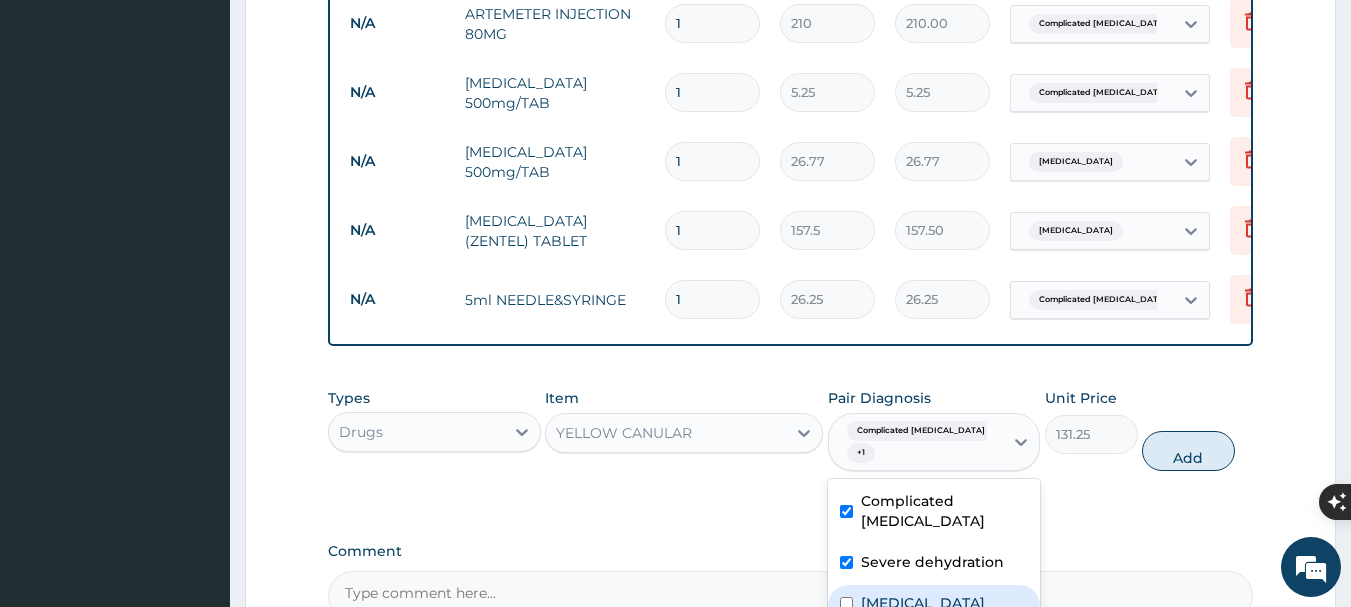 click on "Gastroenteritis" at bounding box center [934, 605] 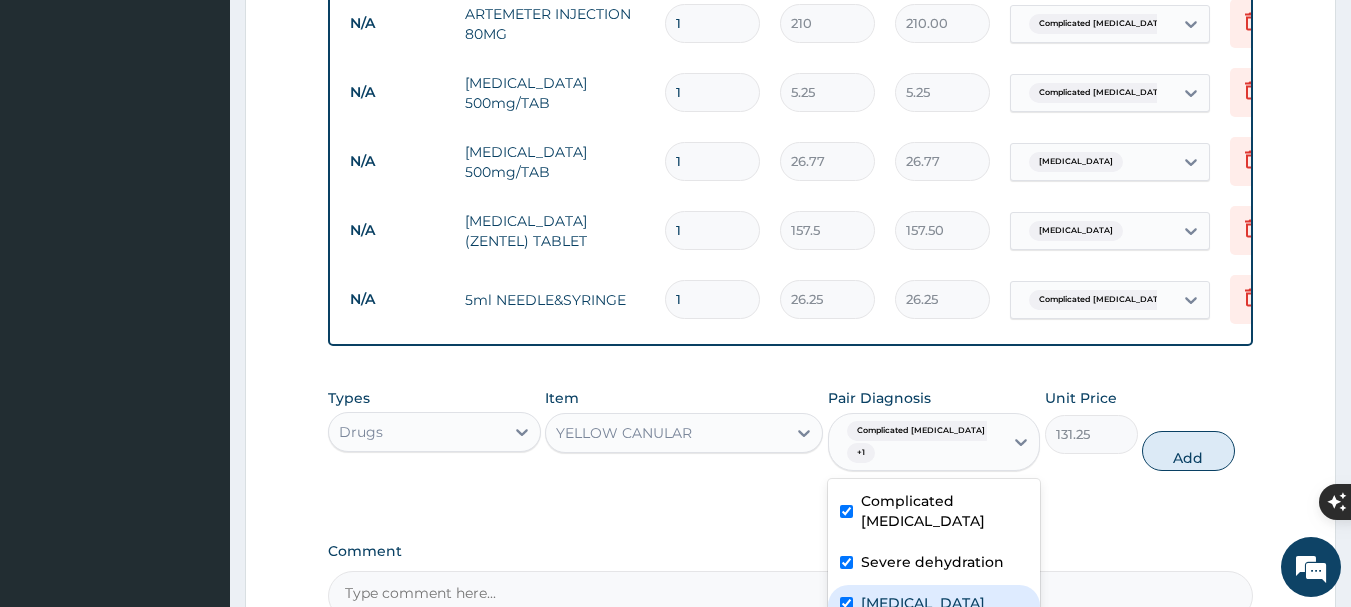 checkbox on "true" 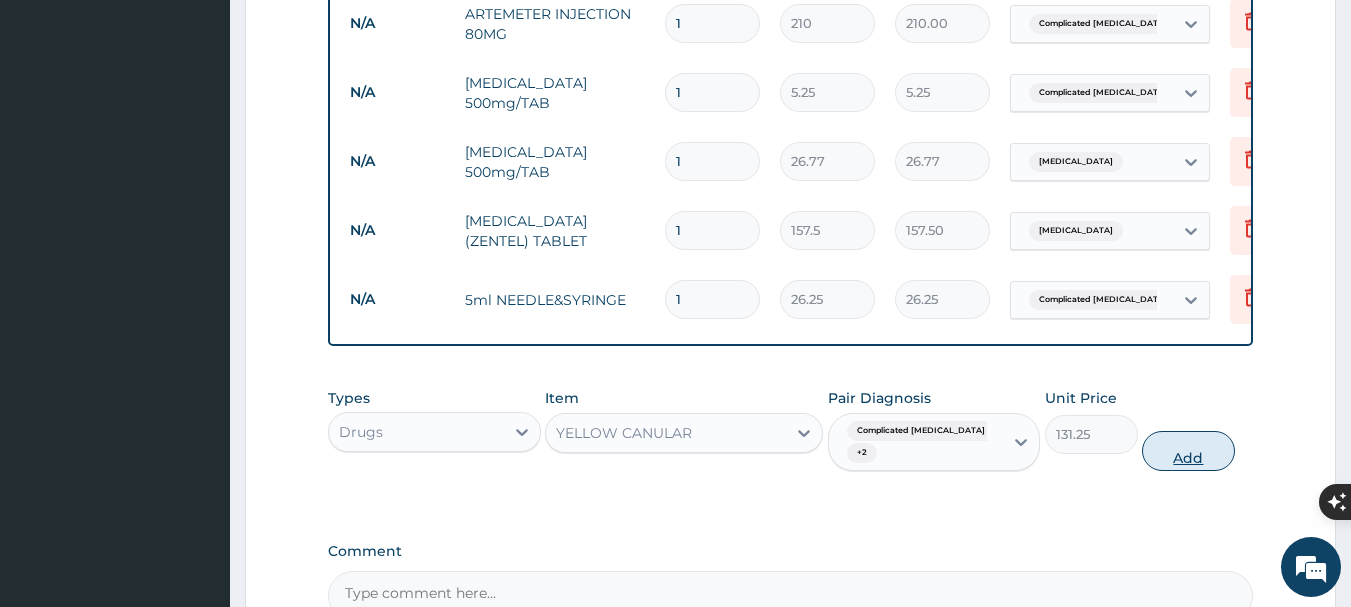 click on "Add" at bounding box center (1188, 451) 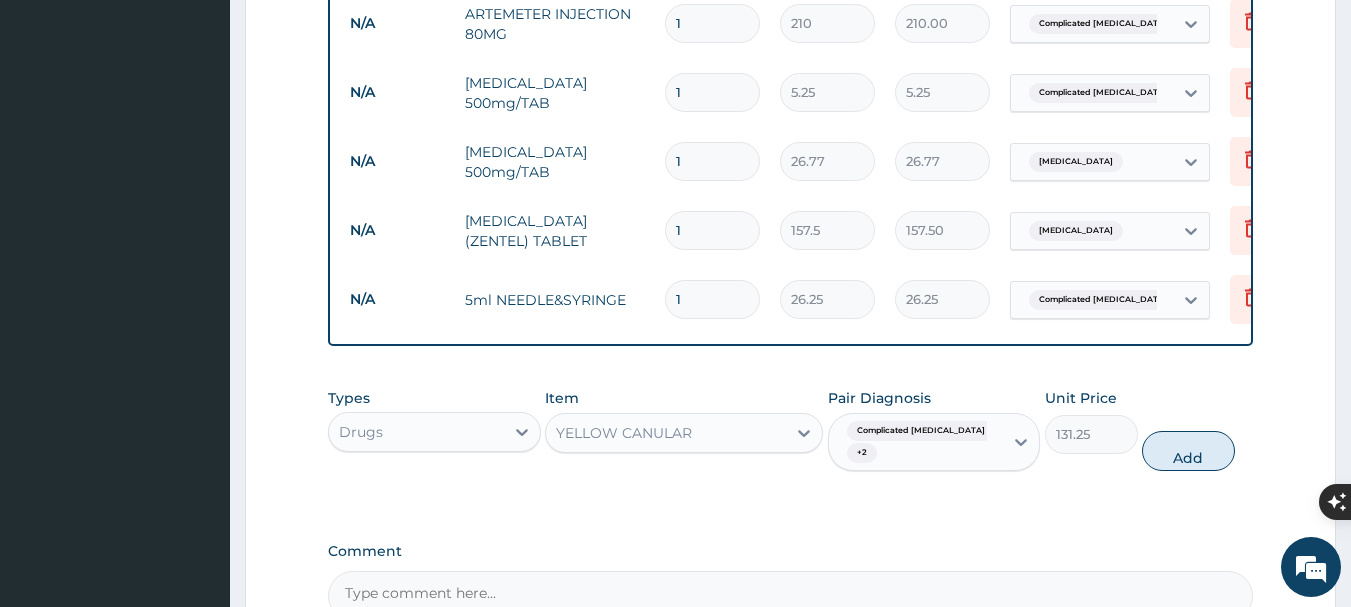 type on "0" 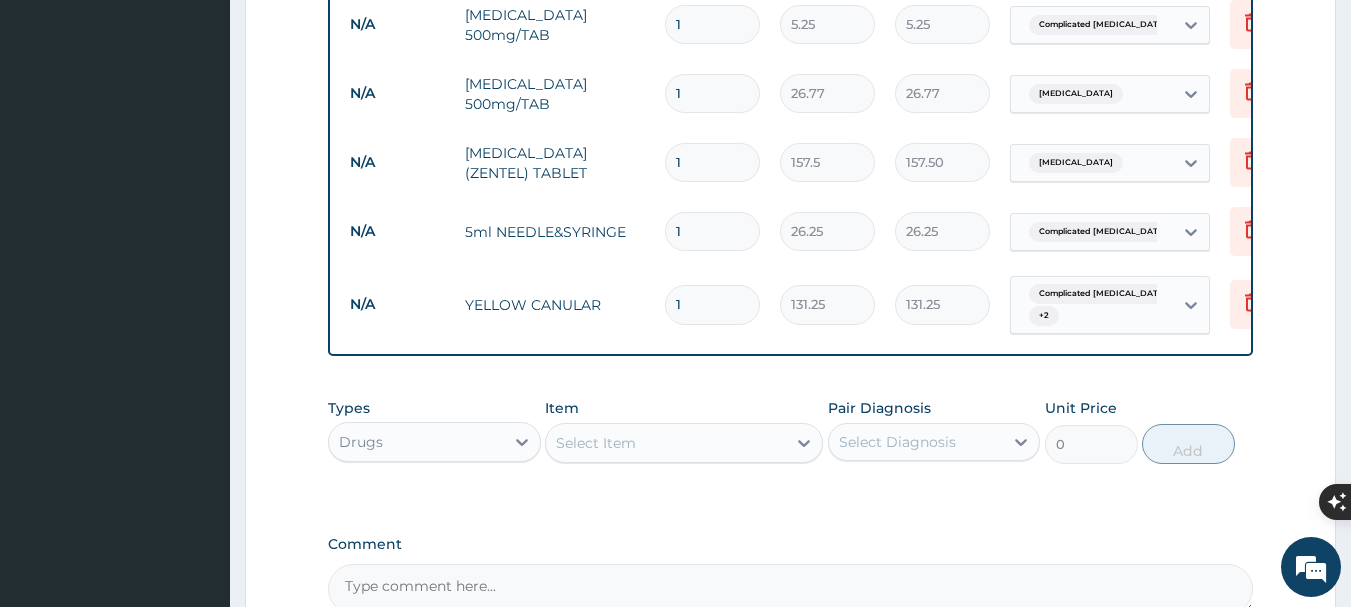 scroll, scrollTop: 1365, scrollLeft: 0, axis: vertical 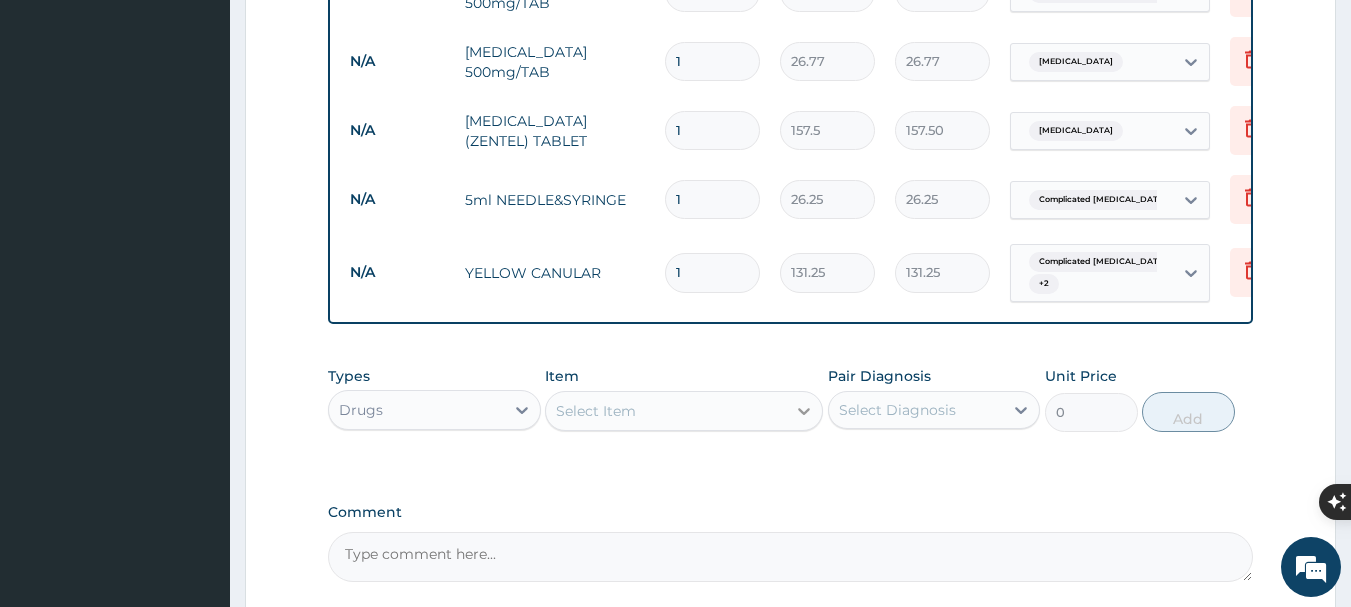 click 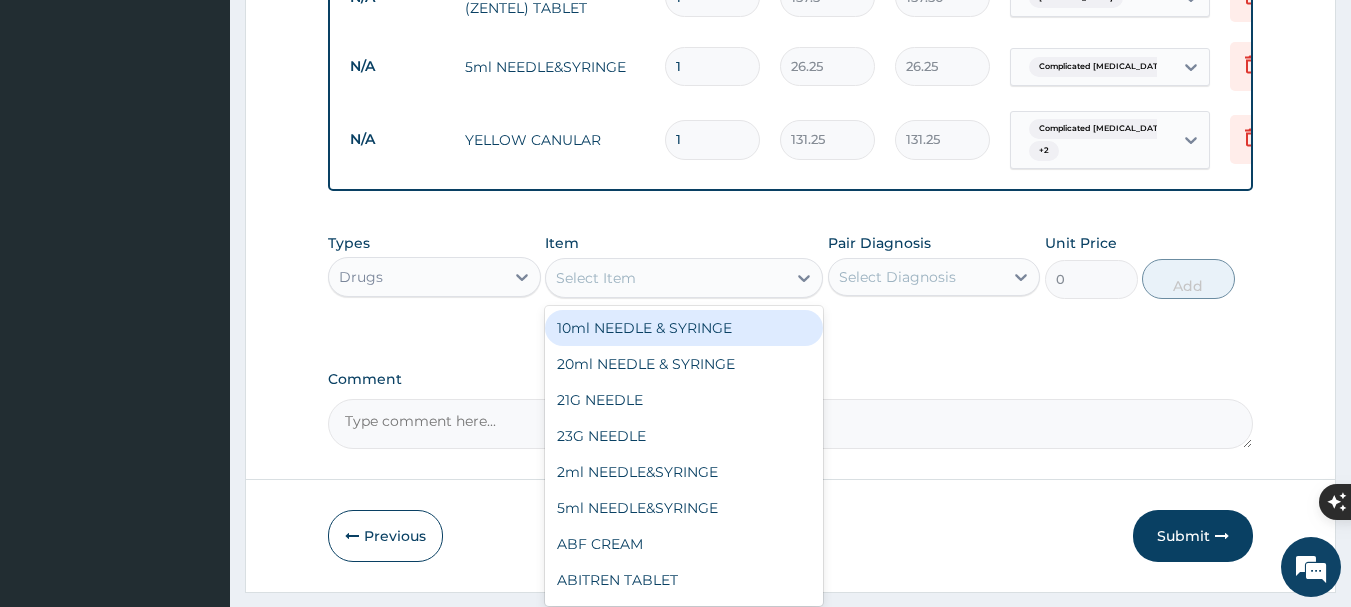 scroll, scrollTop: 1585, scrollLeft: 0, axis: vertical 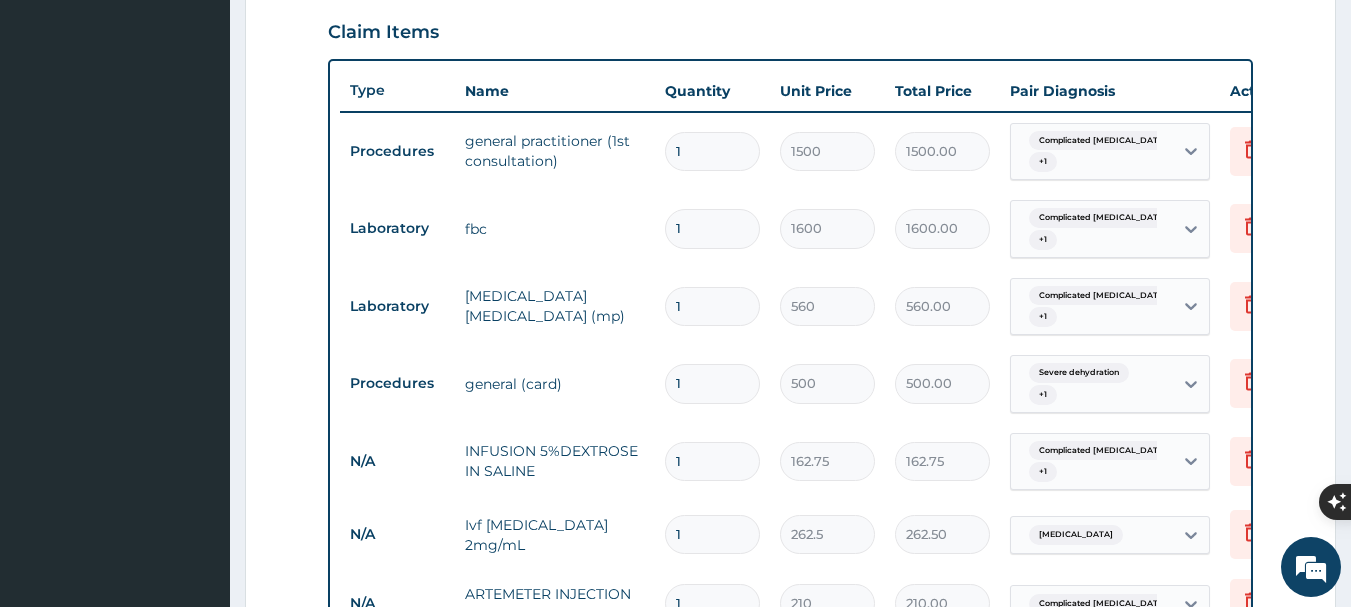 click on "1" at bounding box center [712, 228] 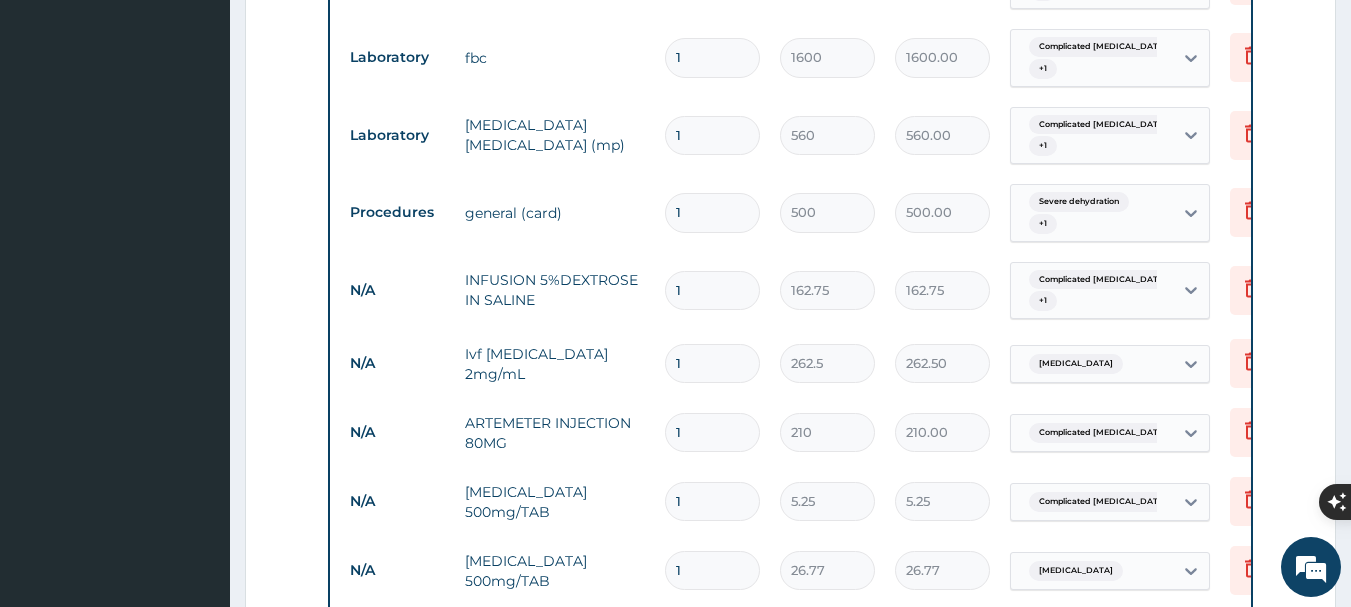 scroll, scrollTop: 885, scrollLeft: 0, axis: vertical 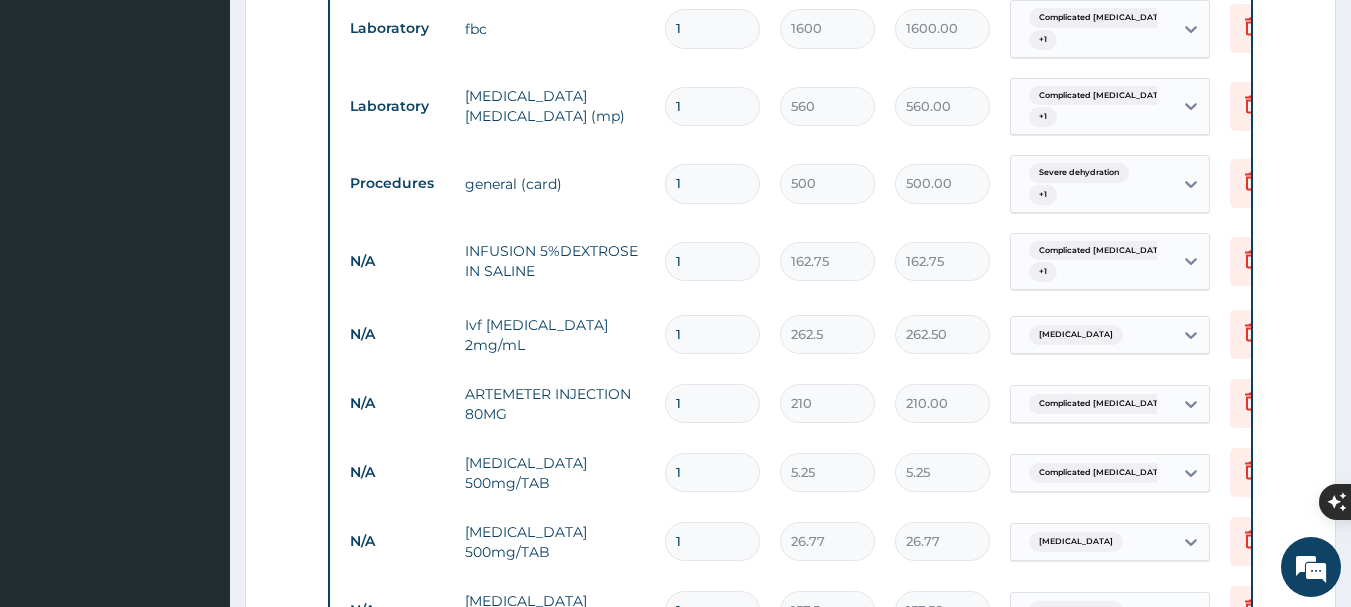 click on "1" at bounding box center (712, 261) 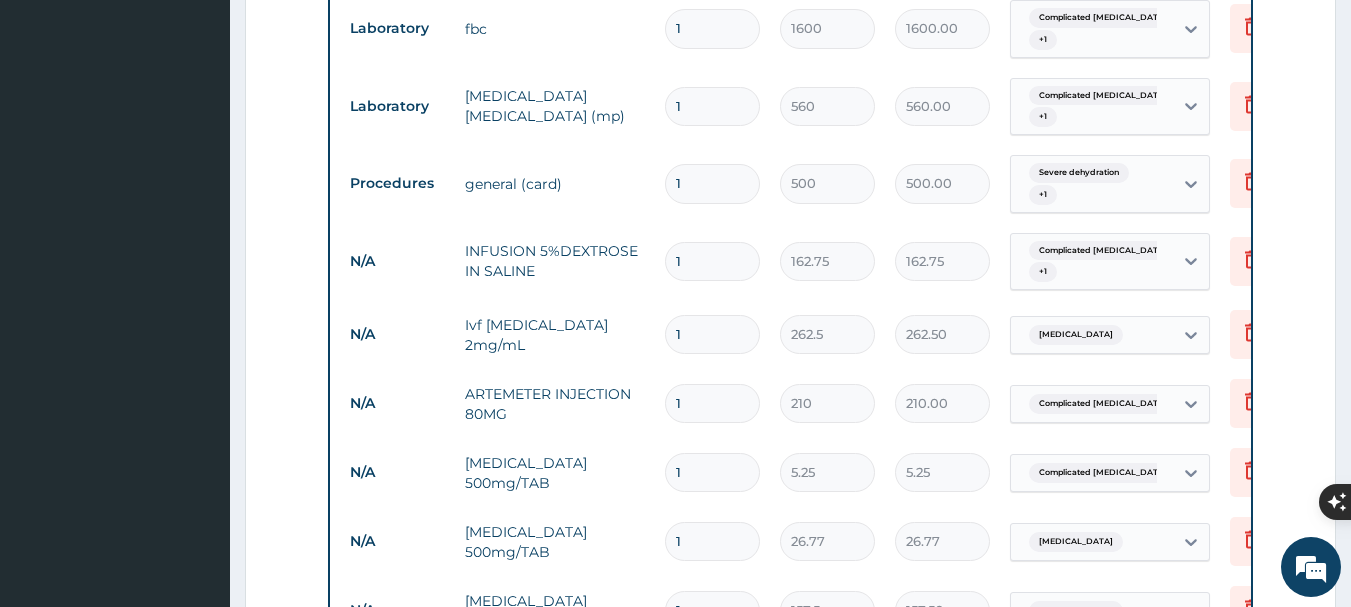 type 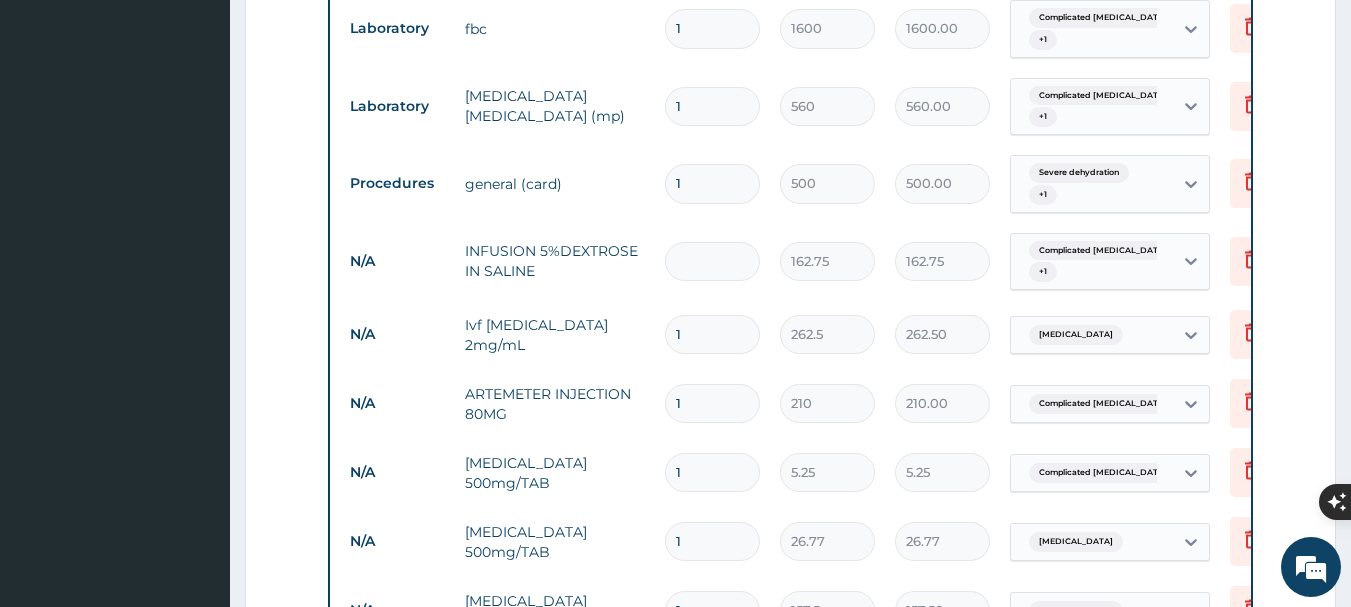 type on "0.00" 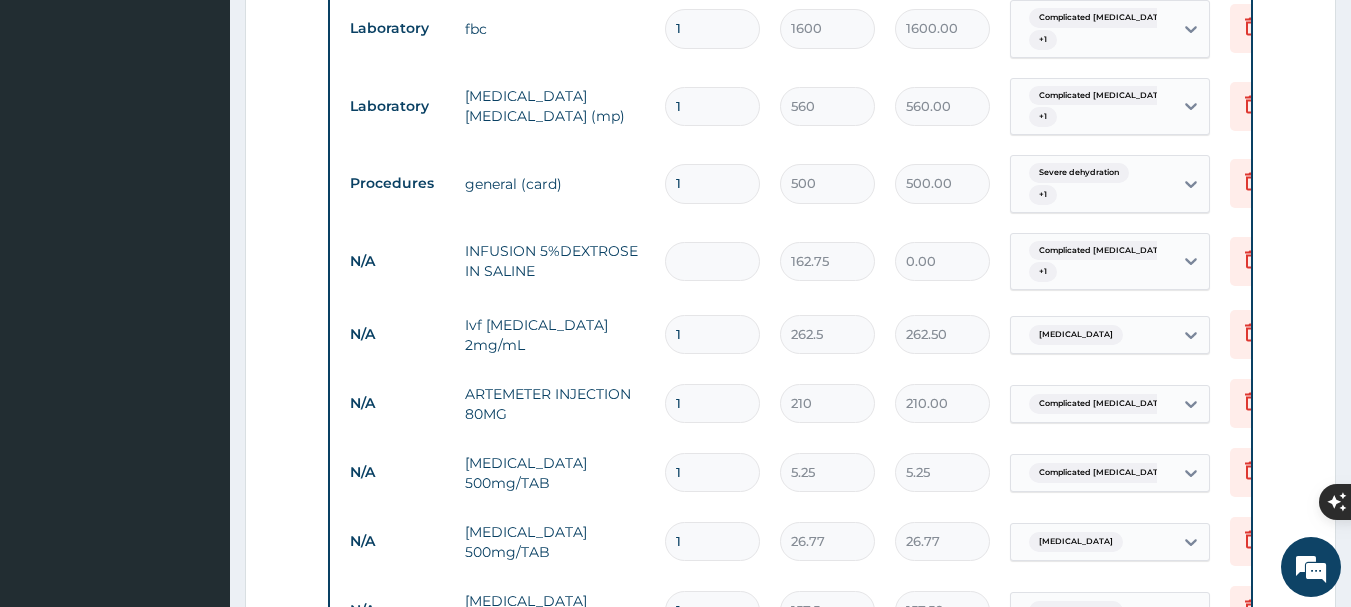 type on "4" 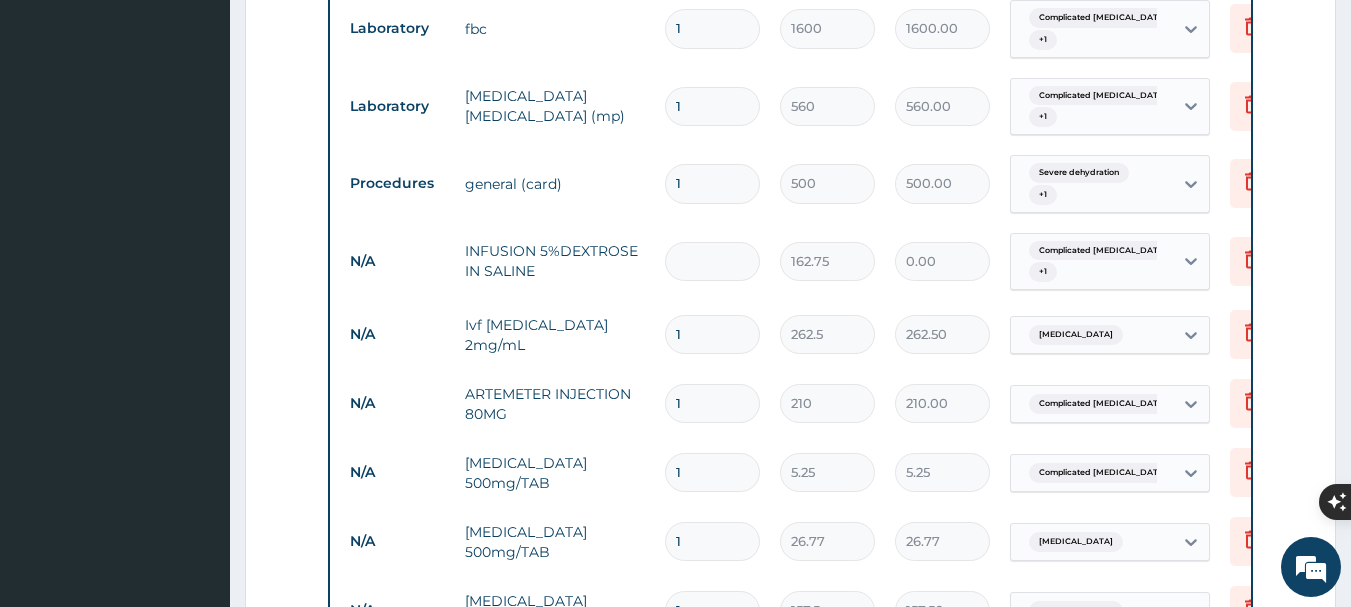 type on "651.00" 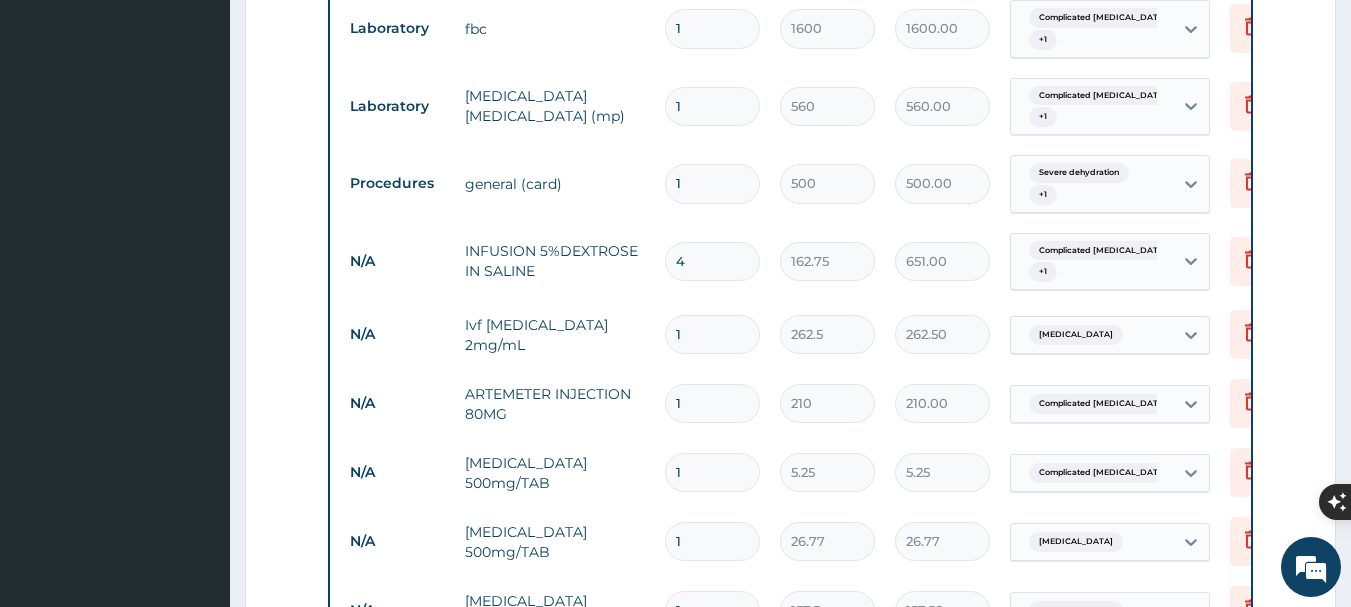 type 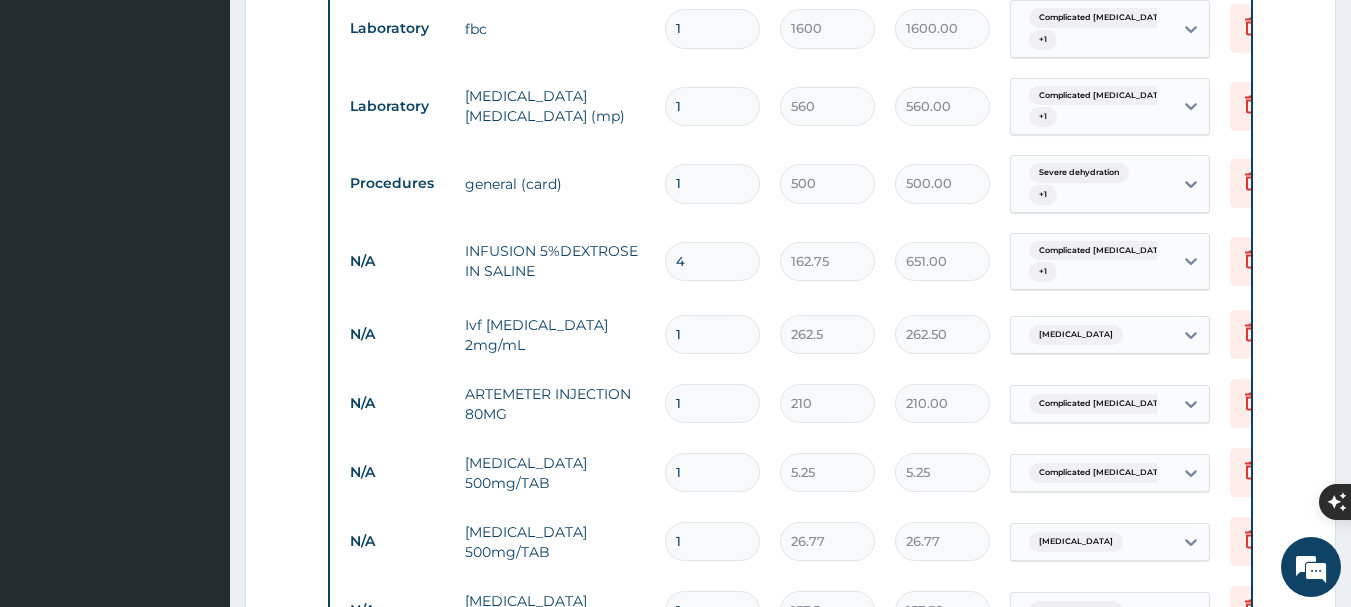 type on "0.00" 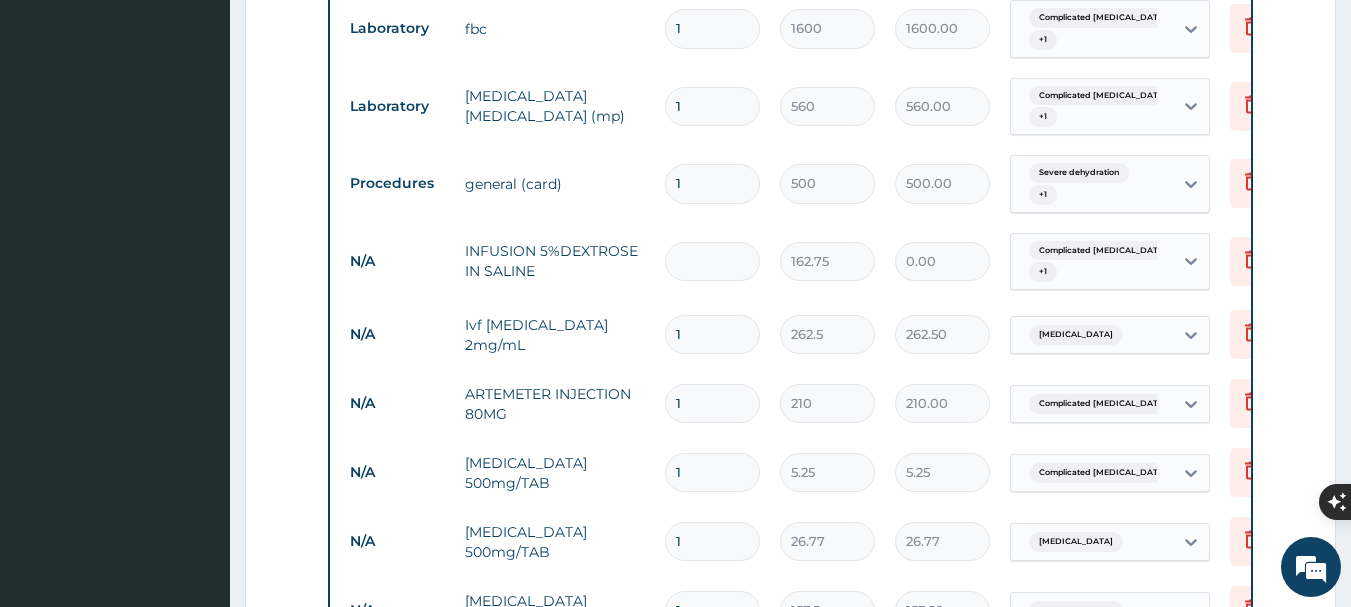 type on "3" 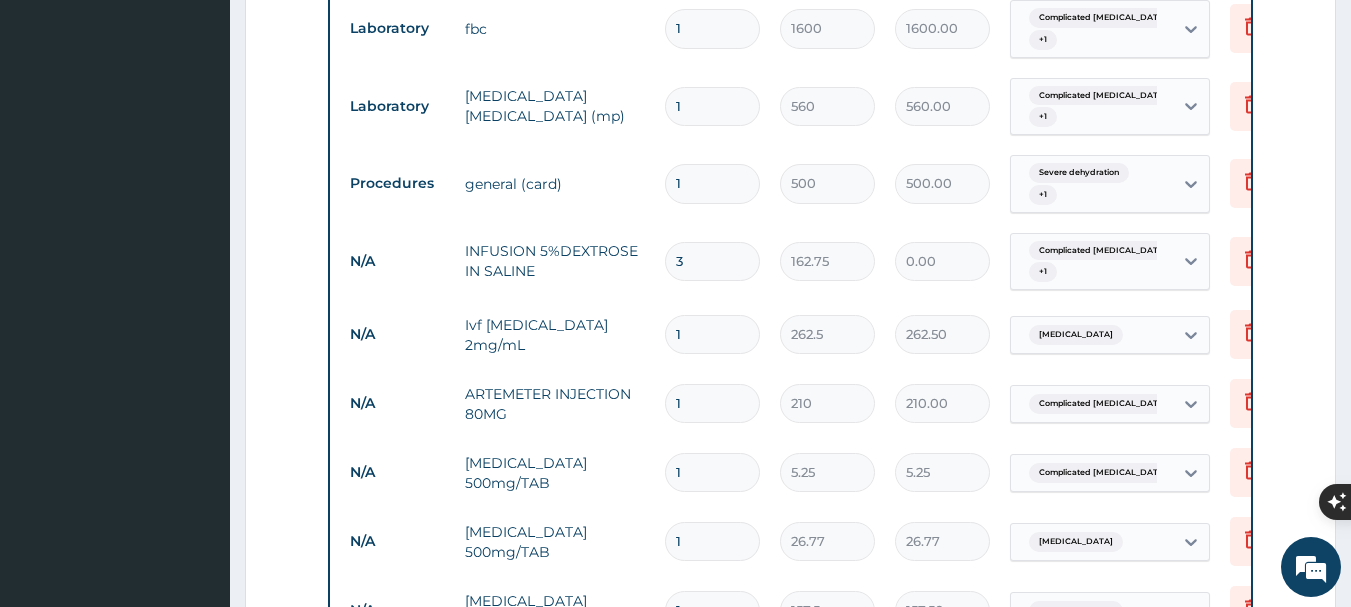 type on "488.25" 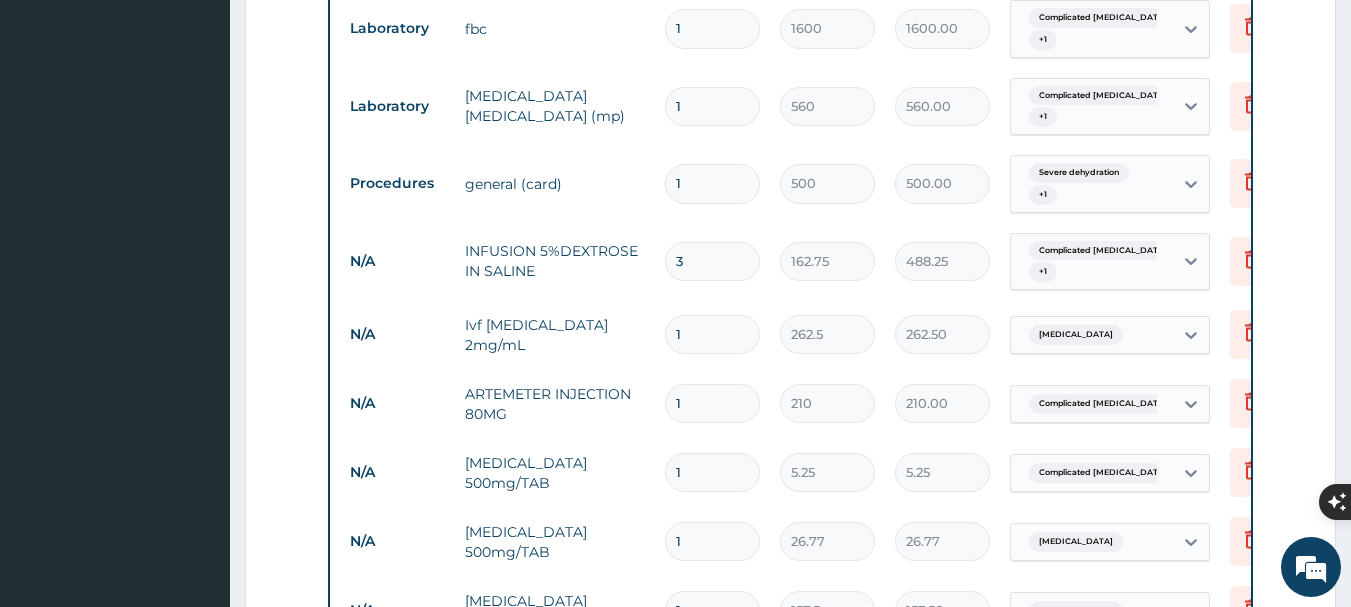 type 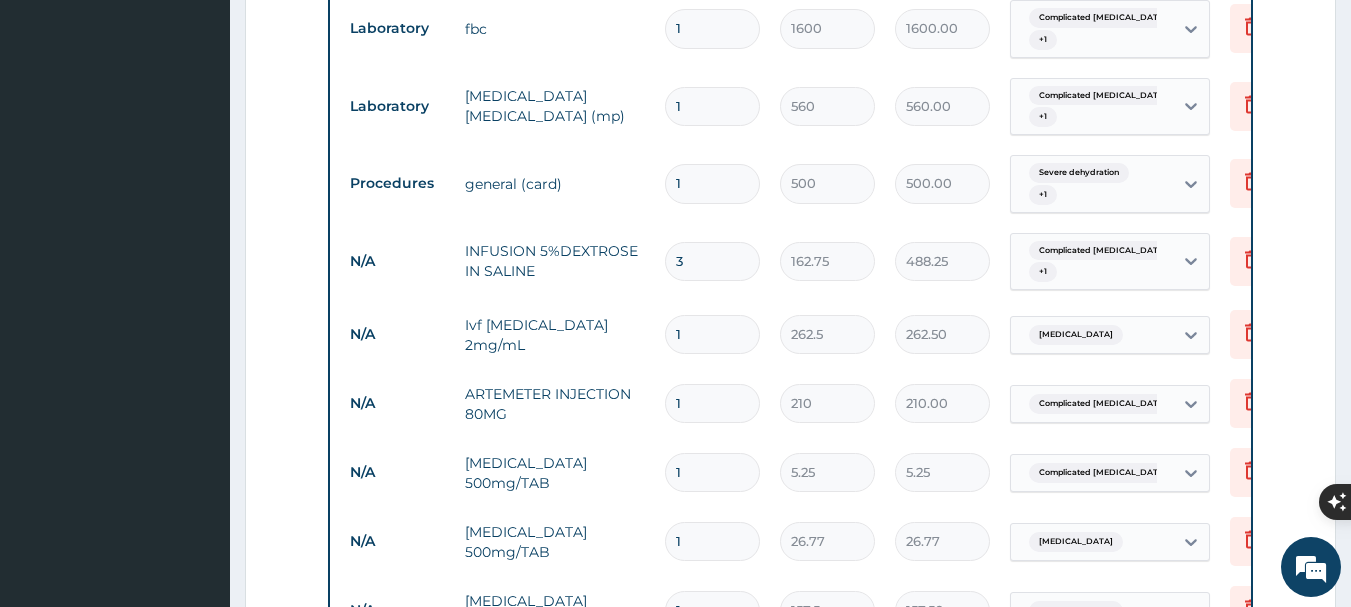 type on "0.00" 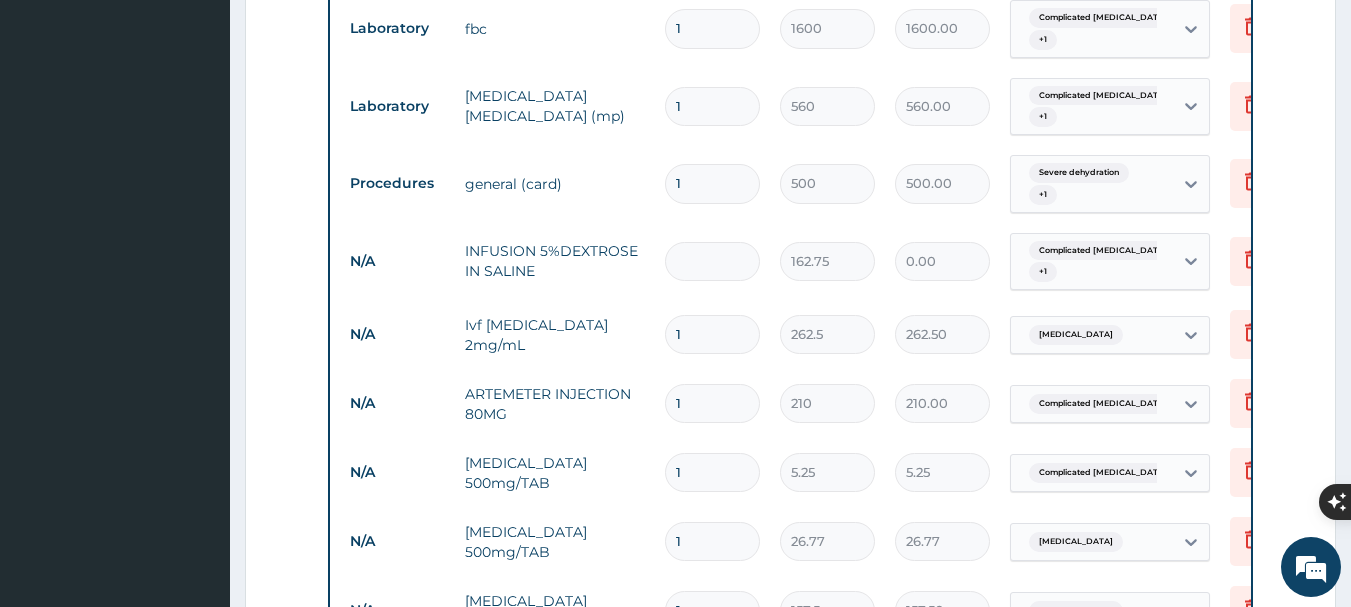 type on "3" 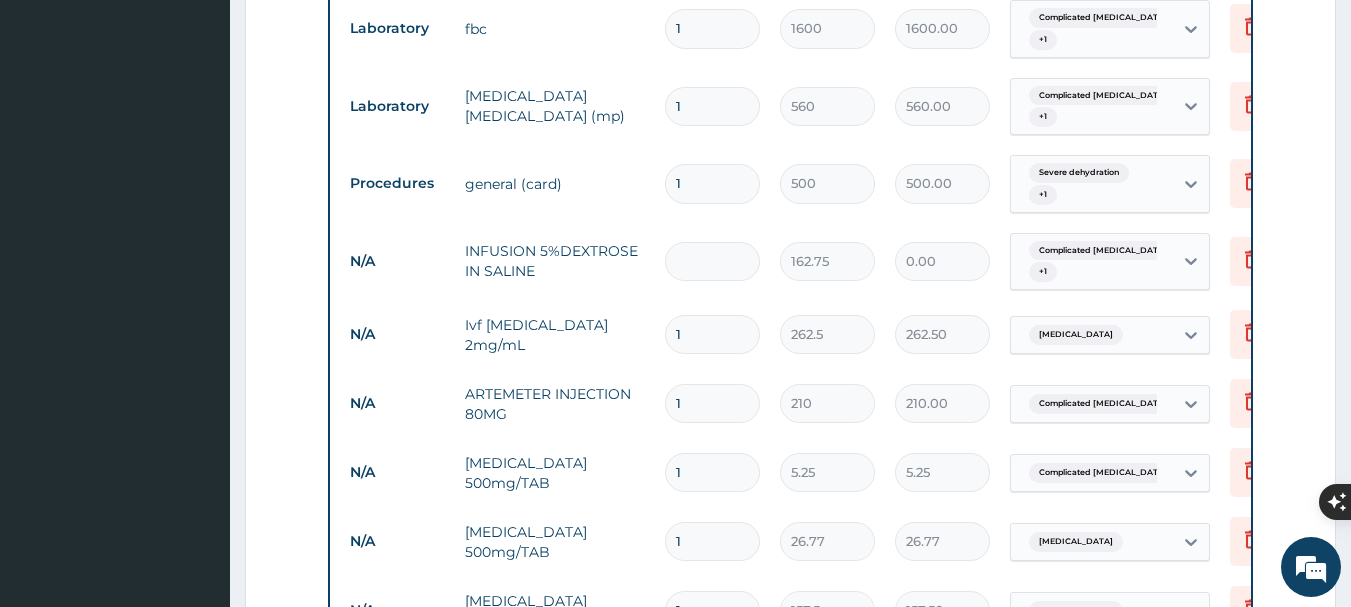type on "488.25" 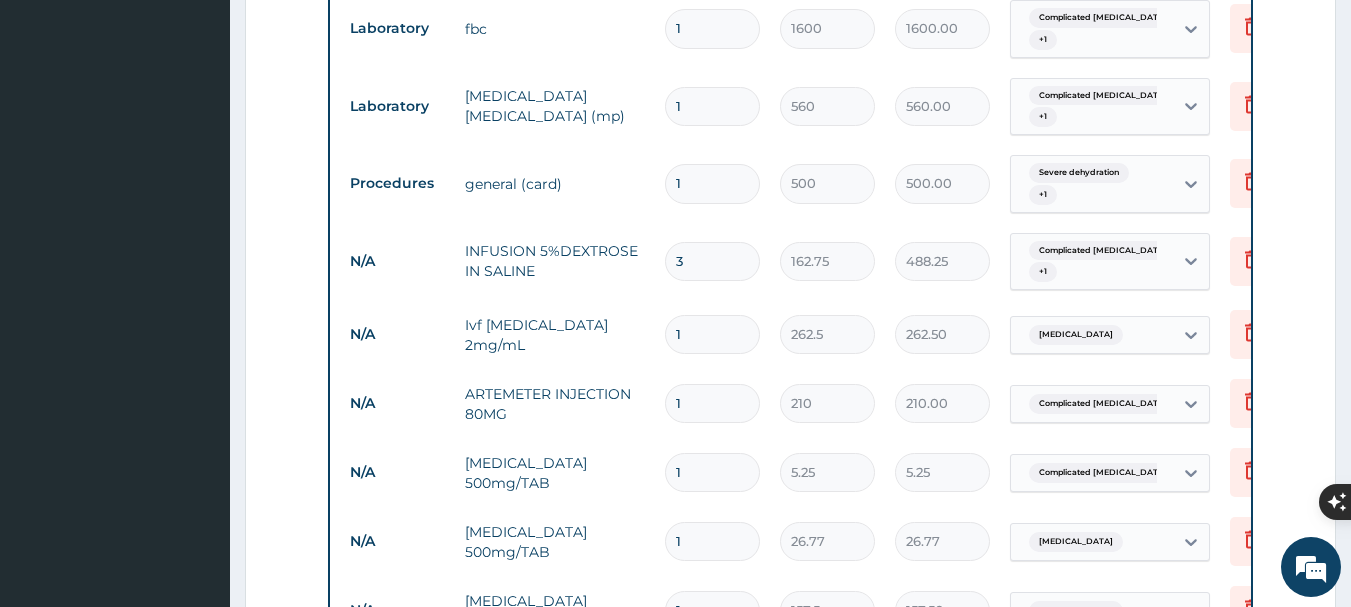 type on "3" 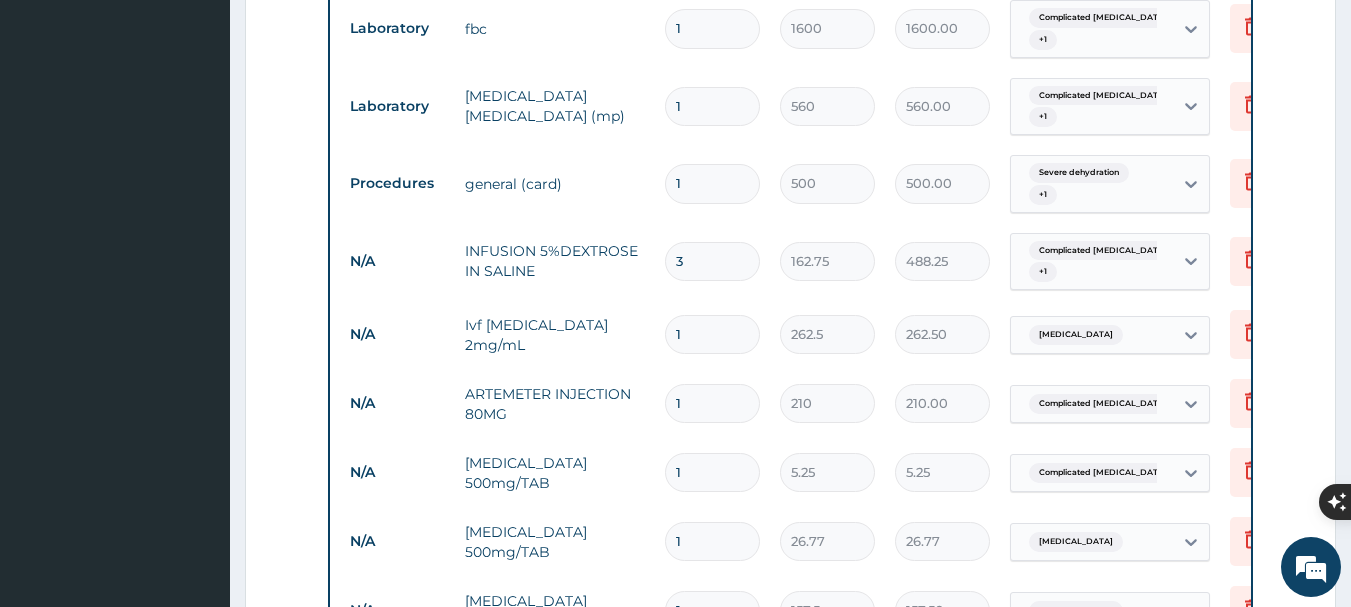 type on "0" 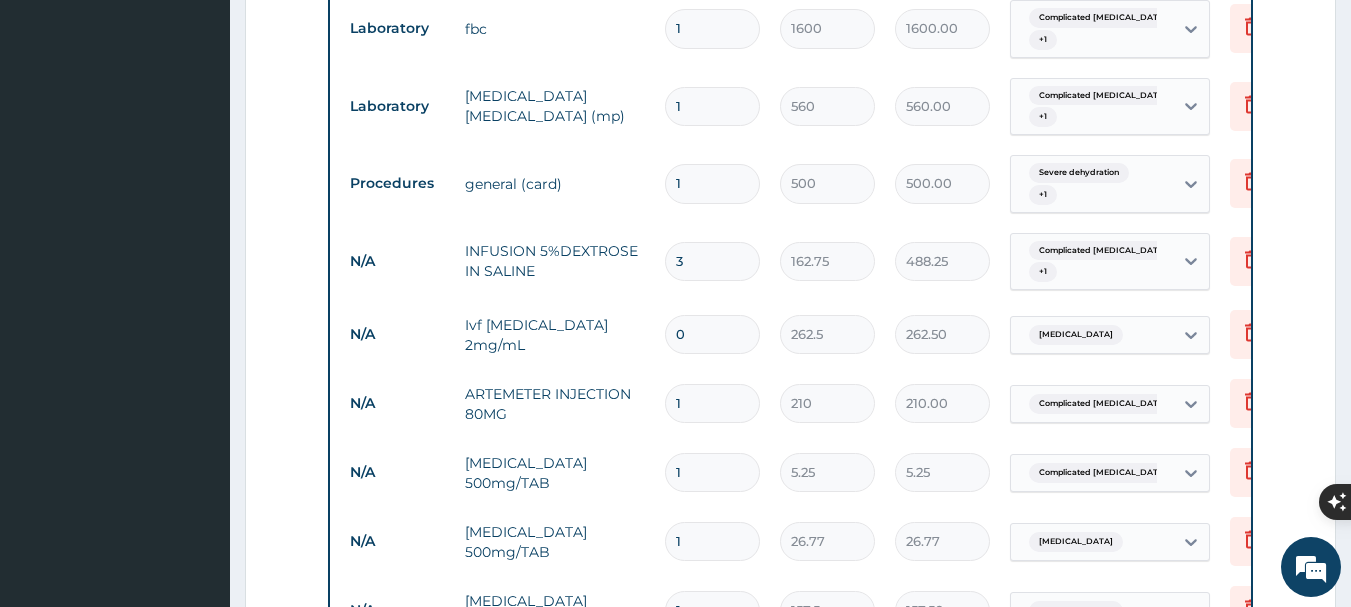 type on "0.00" 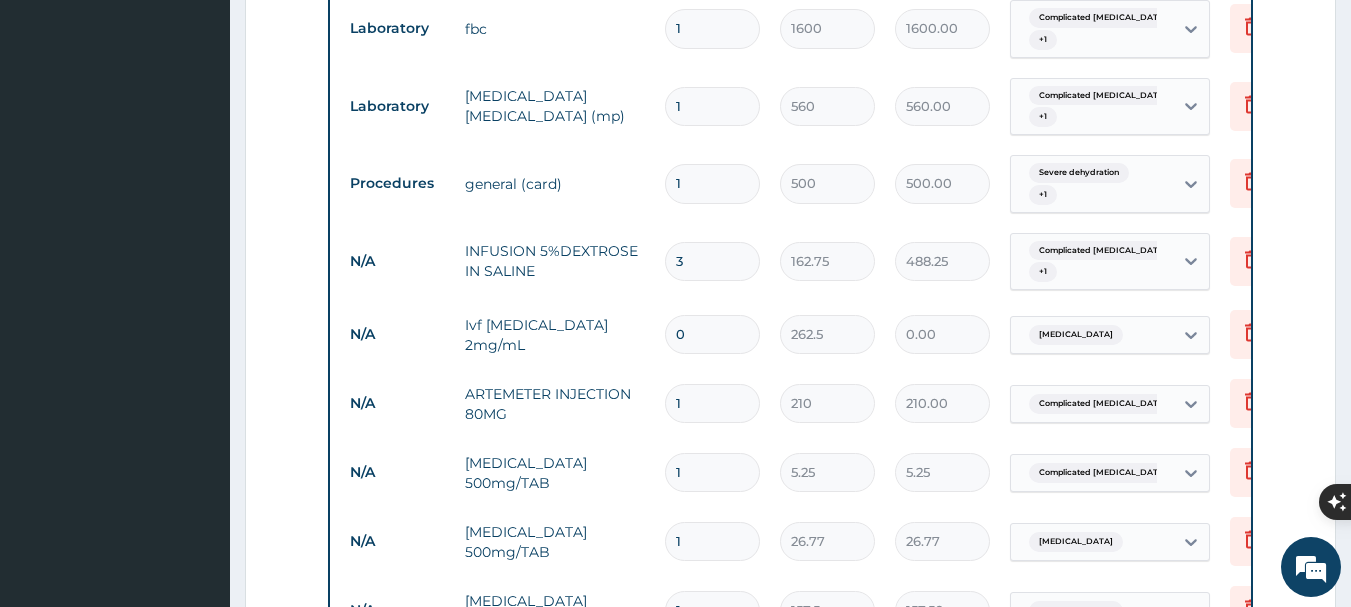 scroll, scrollTop: 985, scrollLeft: 0, axis: vertical 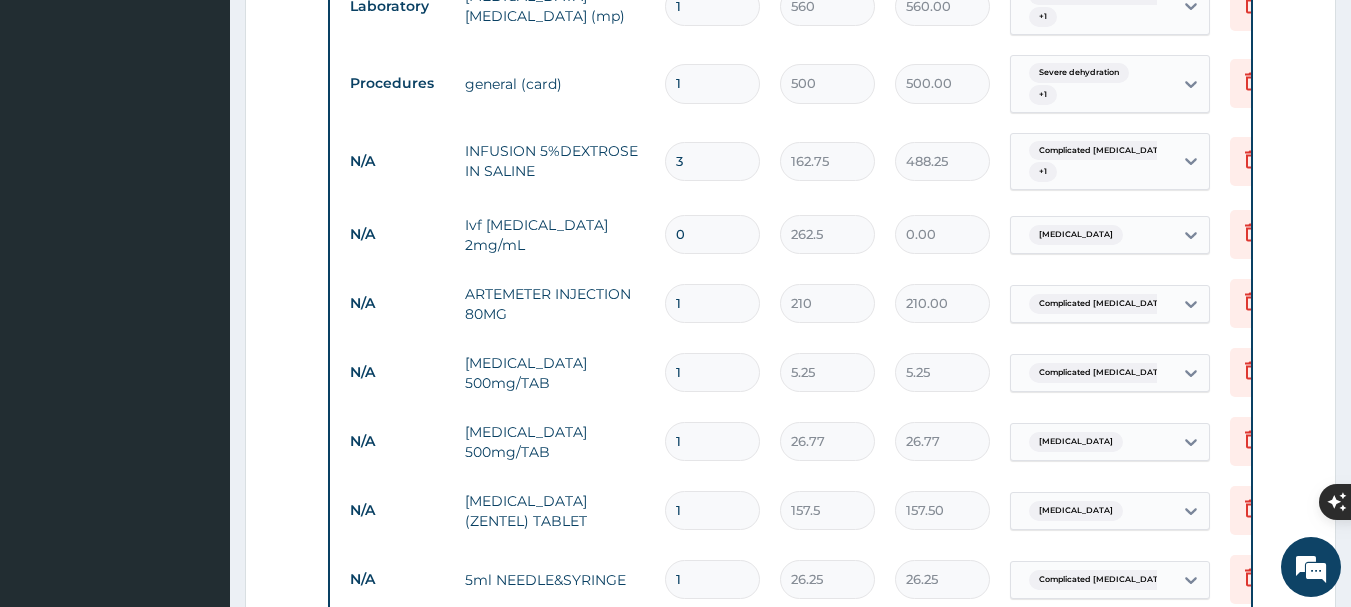 type on "01" 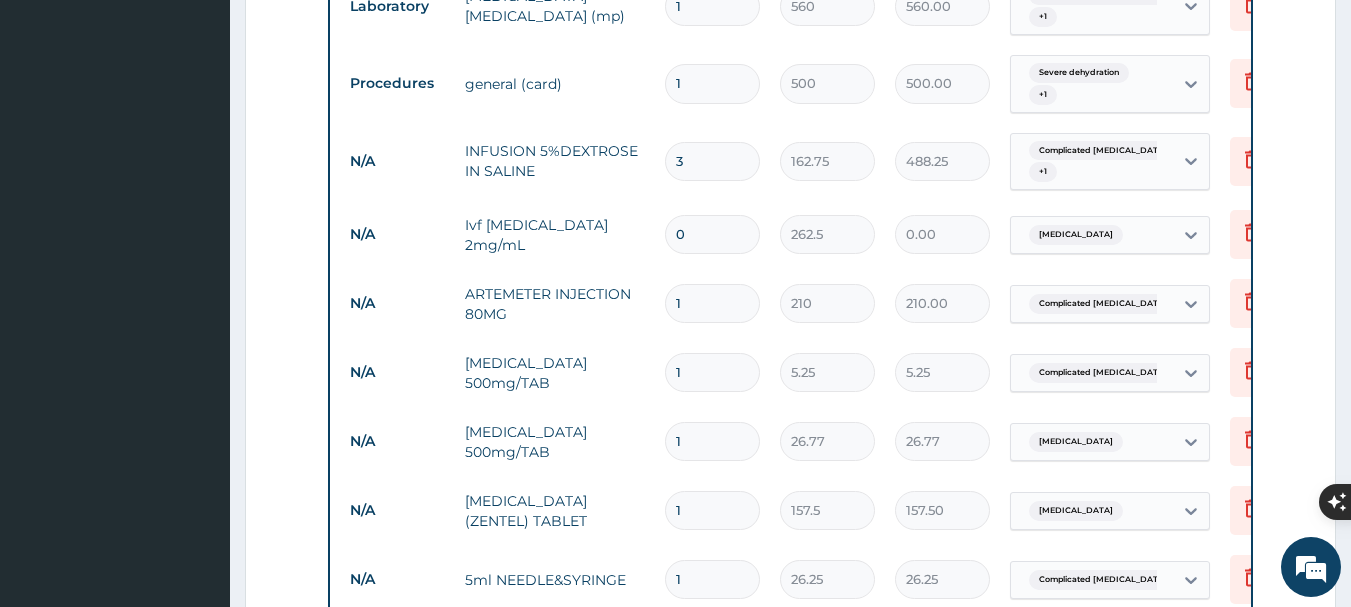 type on "262.50" 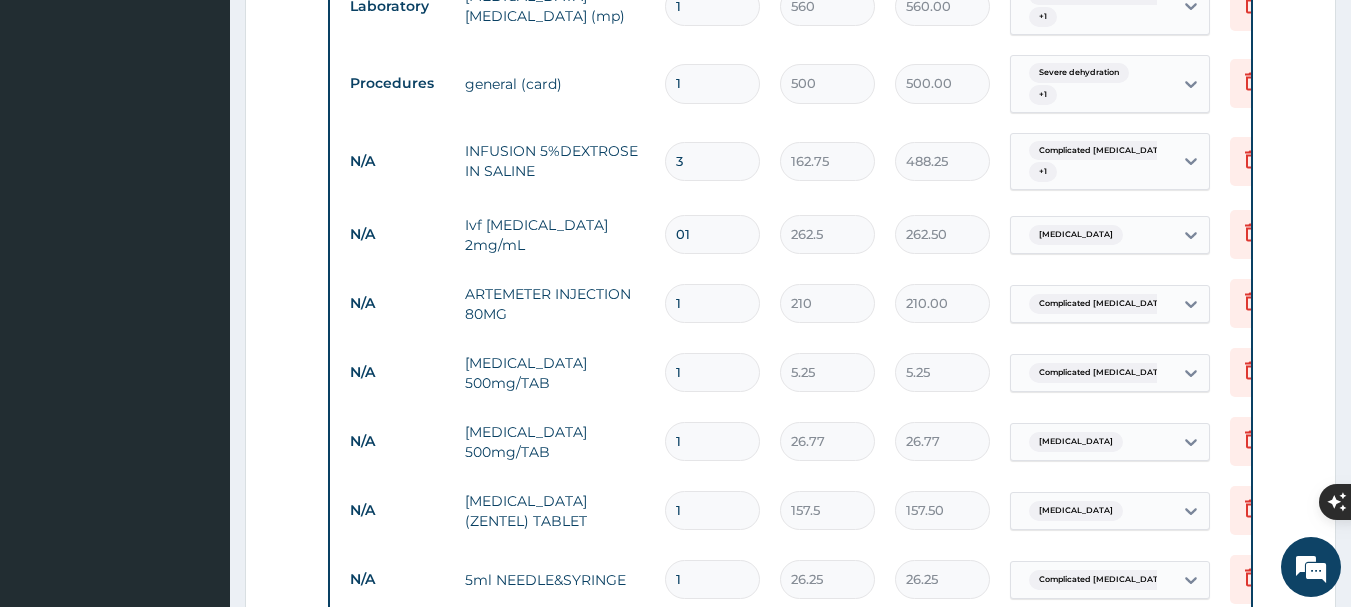 type on "0" 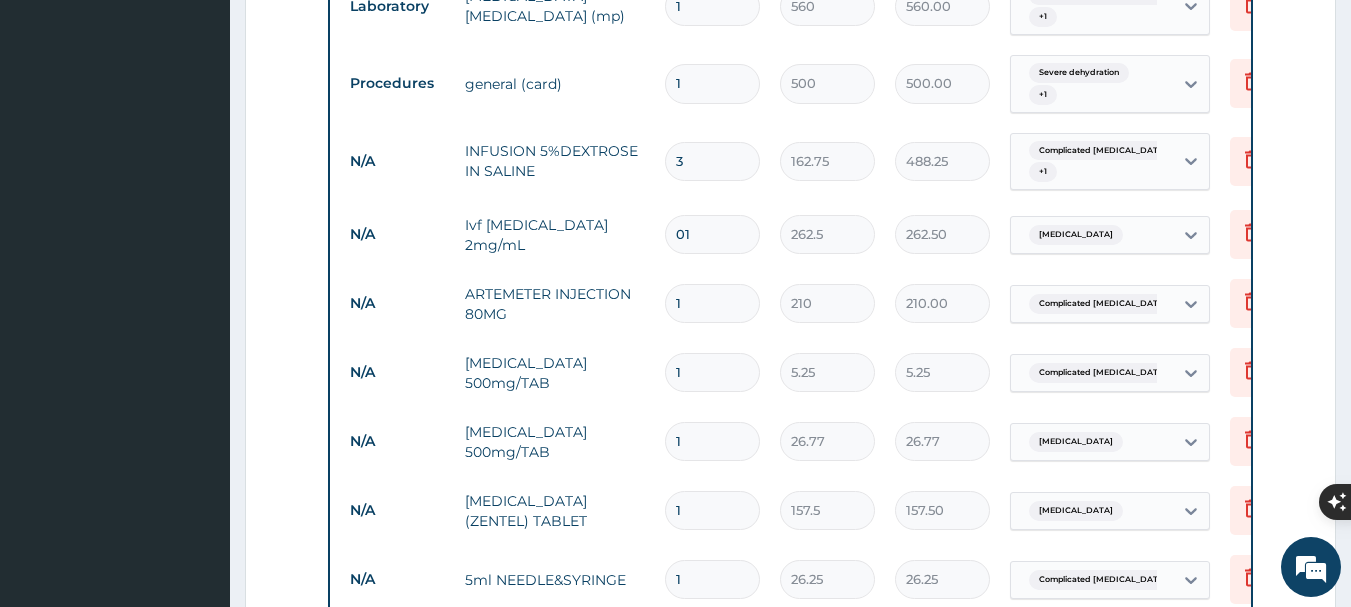 type on "0.00" 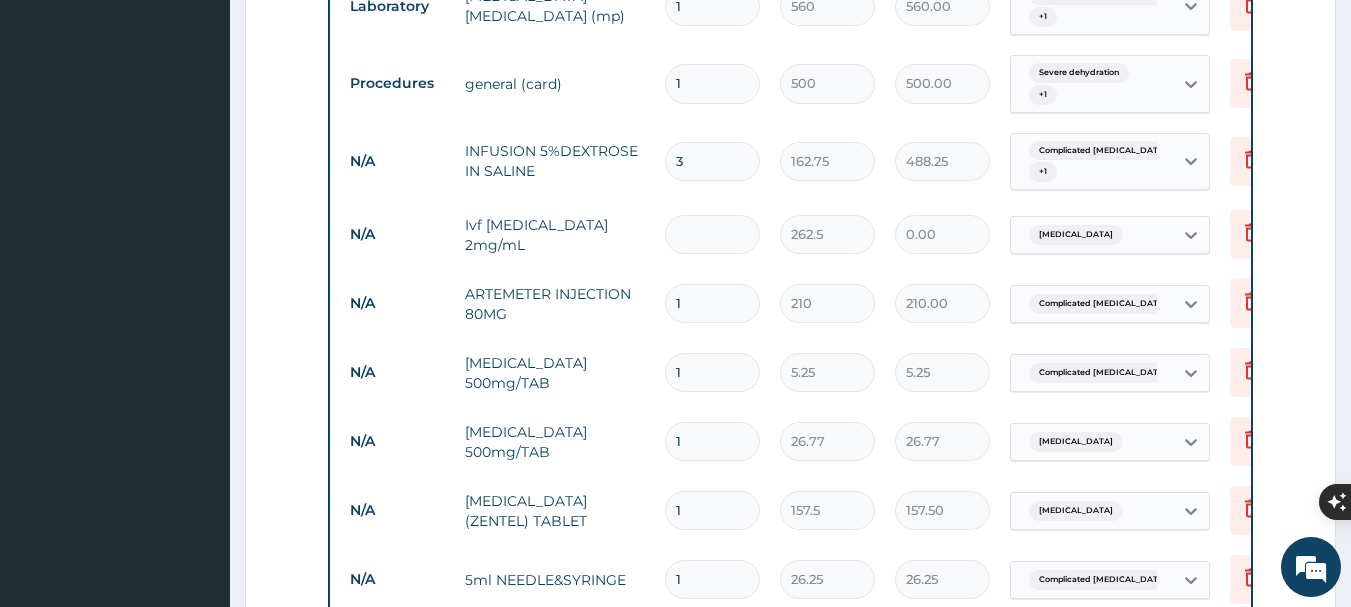 type on "1" 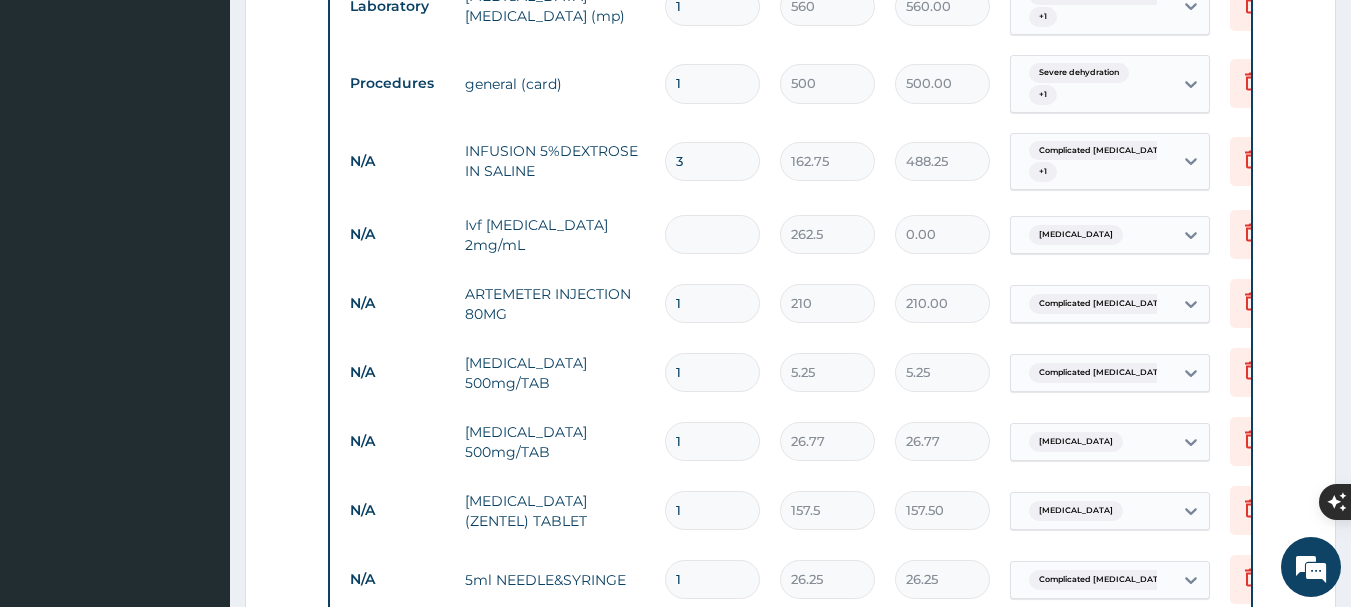 type on "262.50" 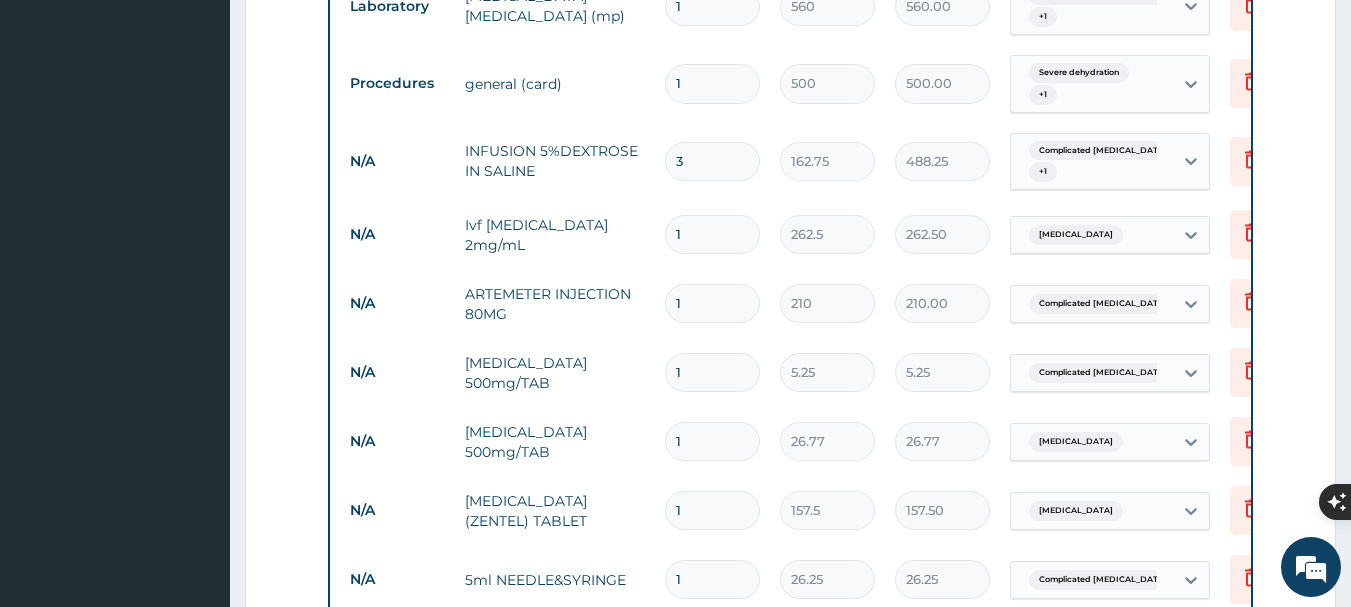 click on "1" at bounding box center [712, 303] 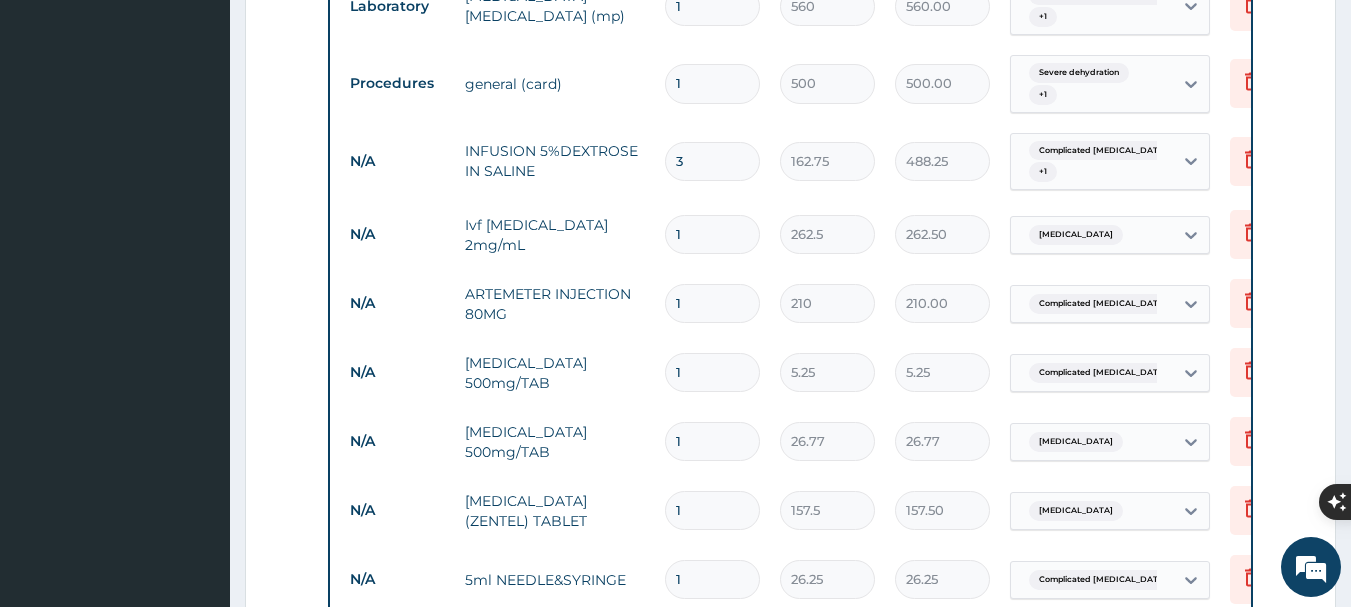 type 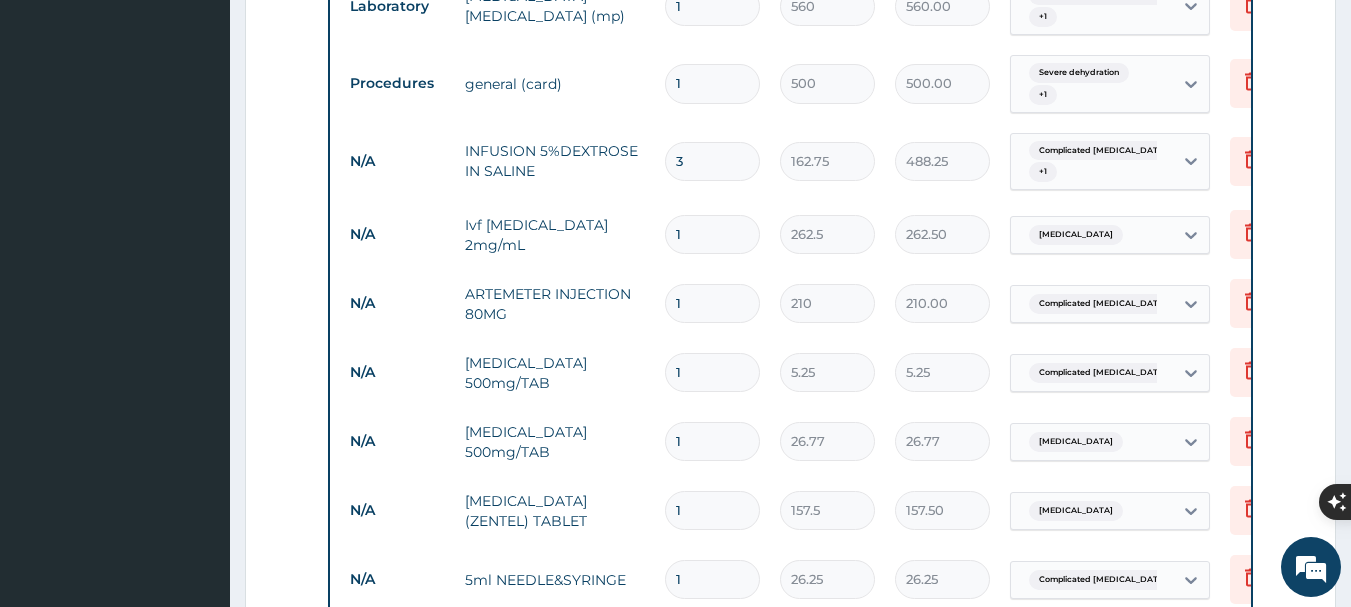 type on "0.00" 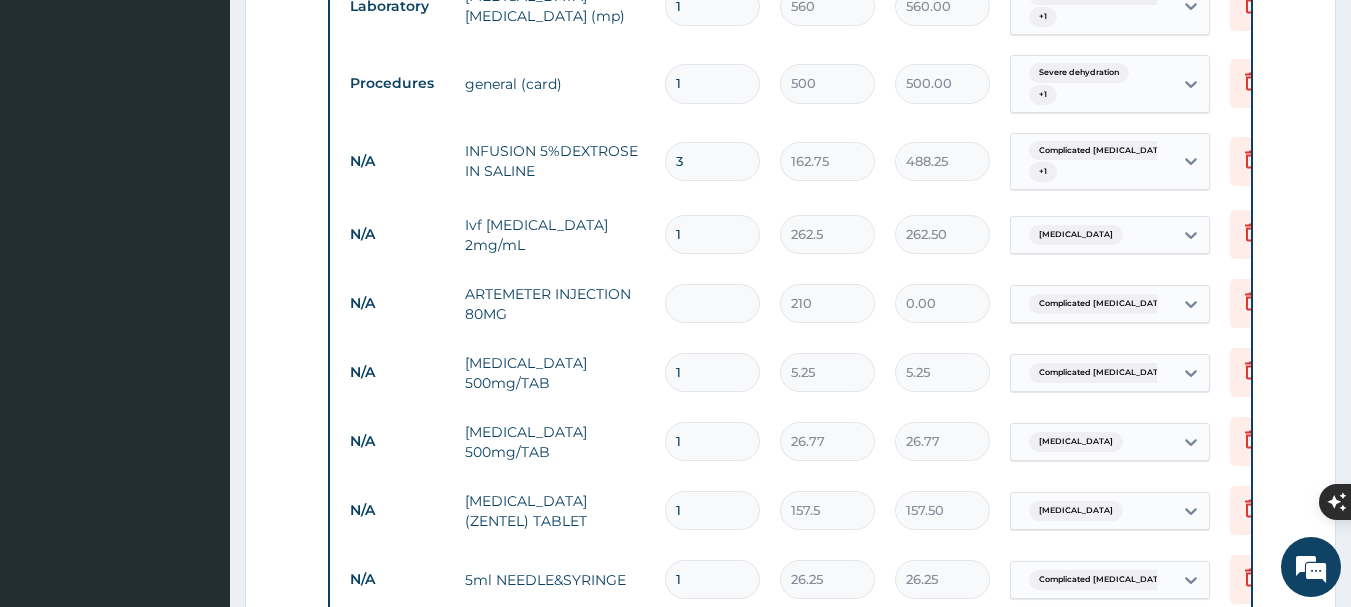 type on "6" 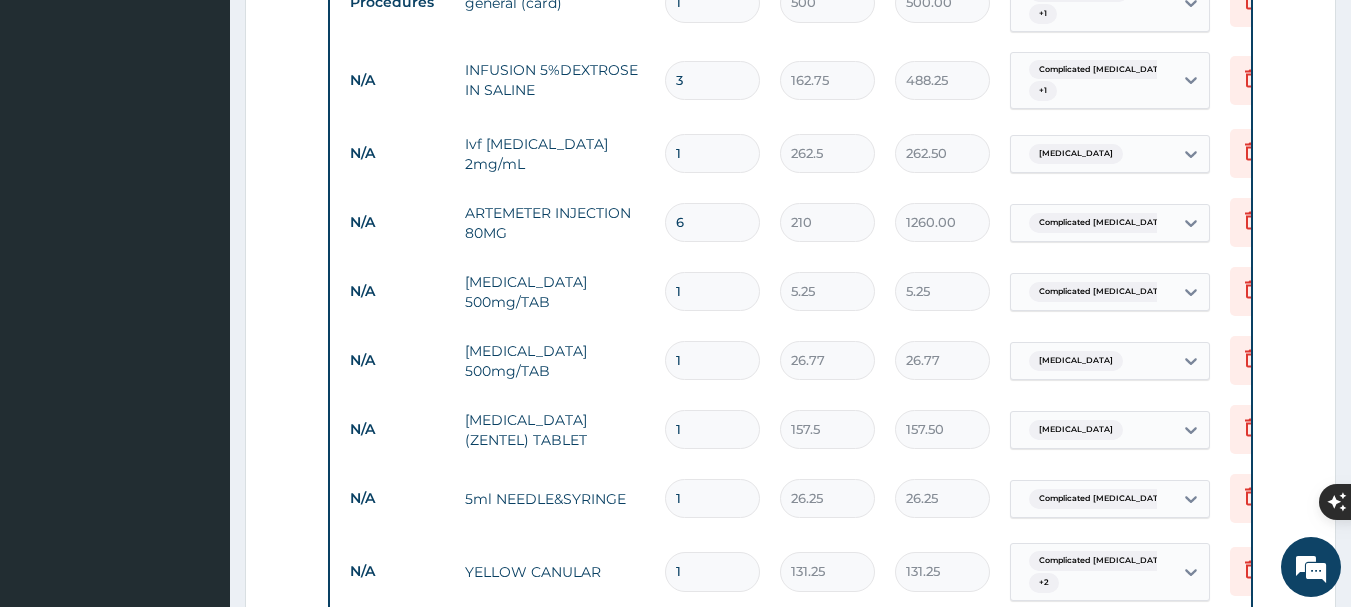 scroll, scrollTop: 1085, scrollLeft: 0, axis: vertical 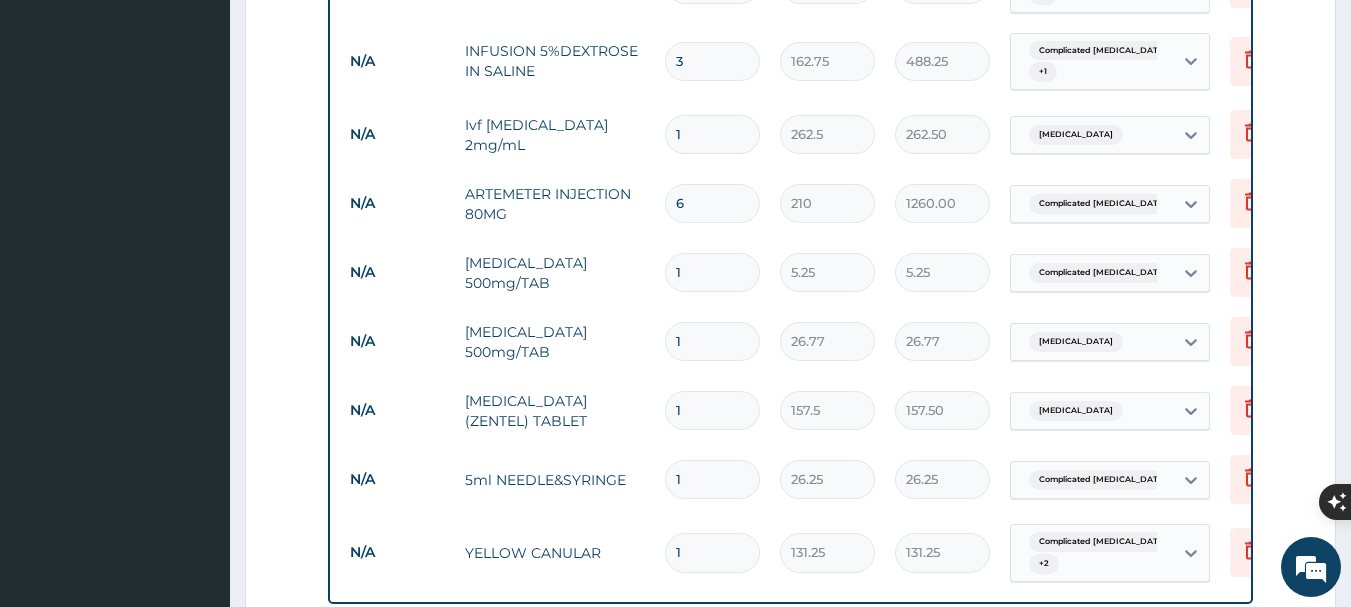 type on "6" 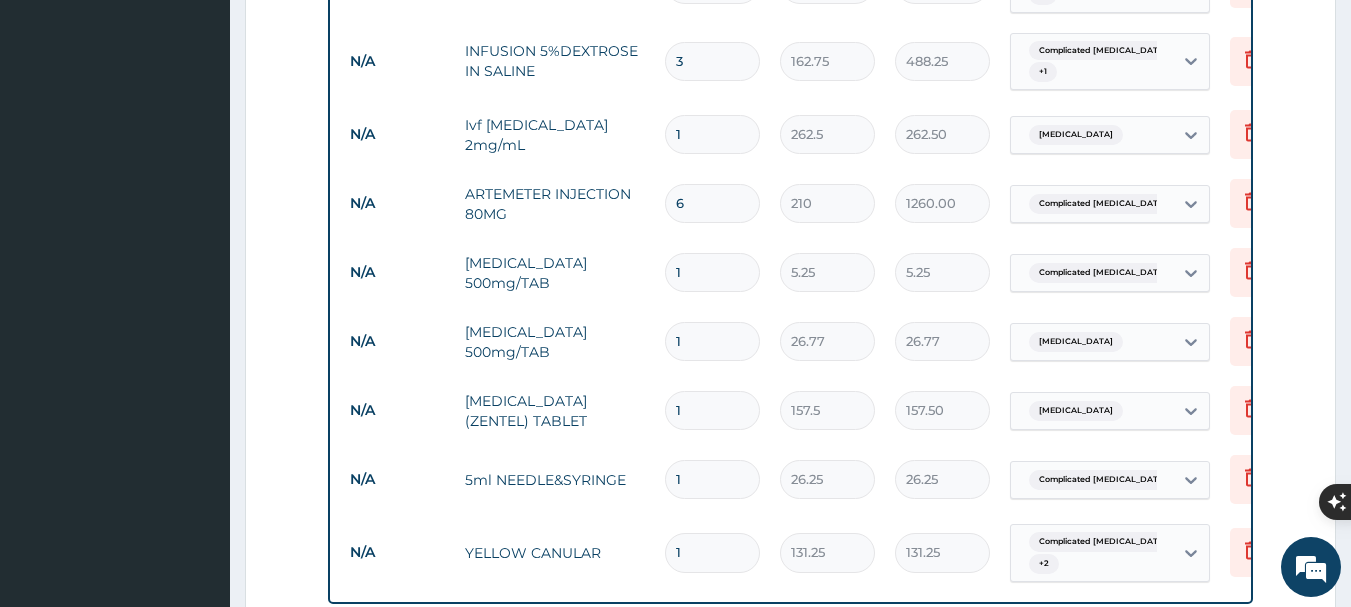 type on "18" 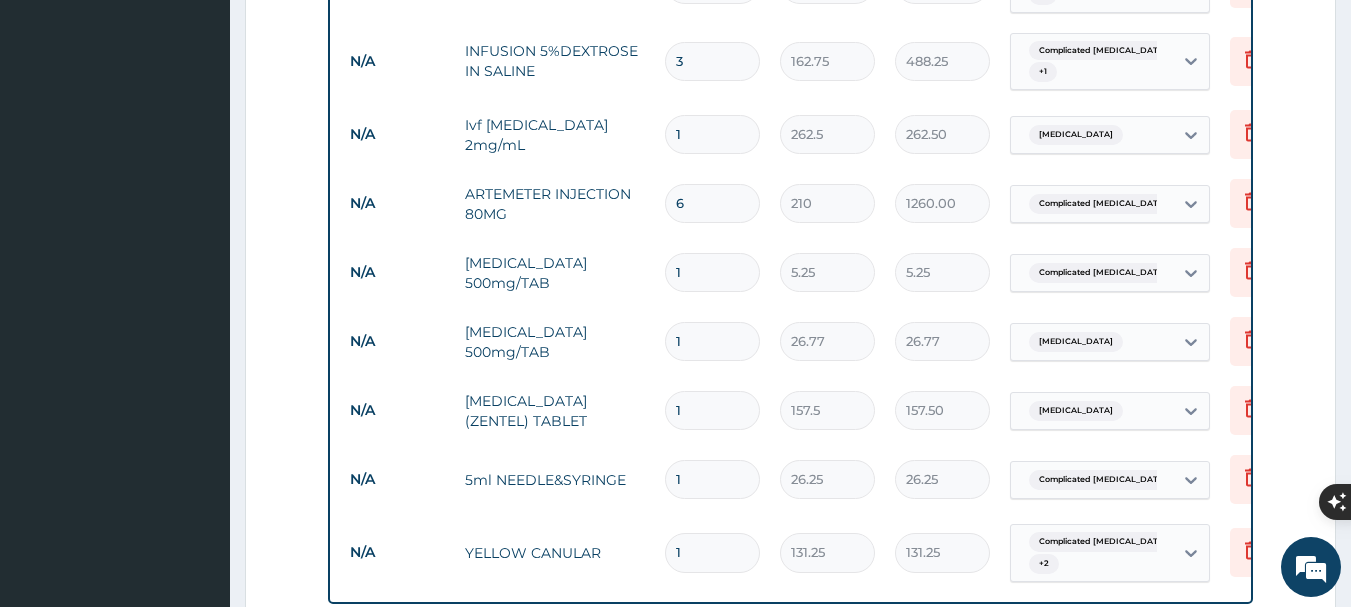 type on "94.50" 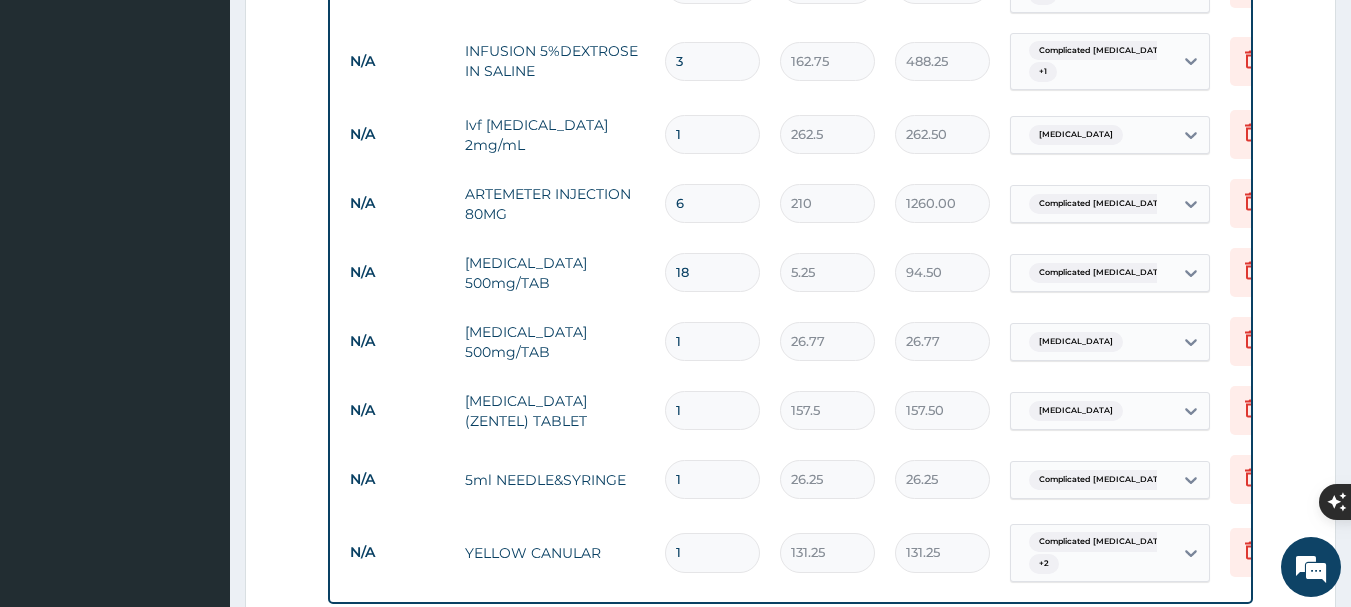 scroll, scrollTop: 1185, scrollLeft: 0, axis: vertical 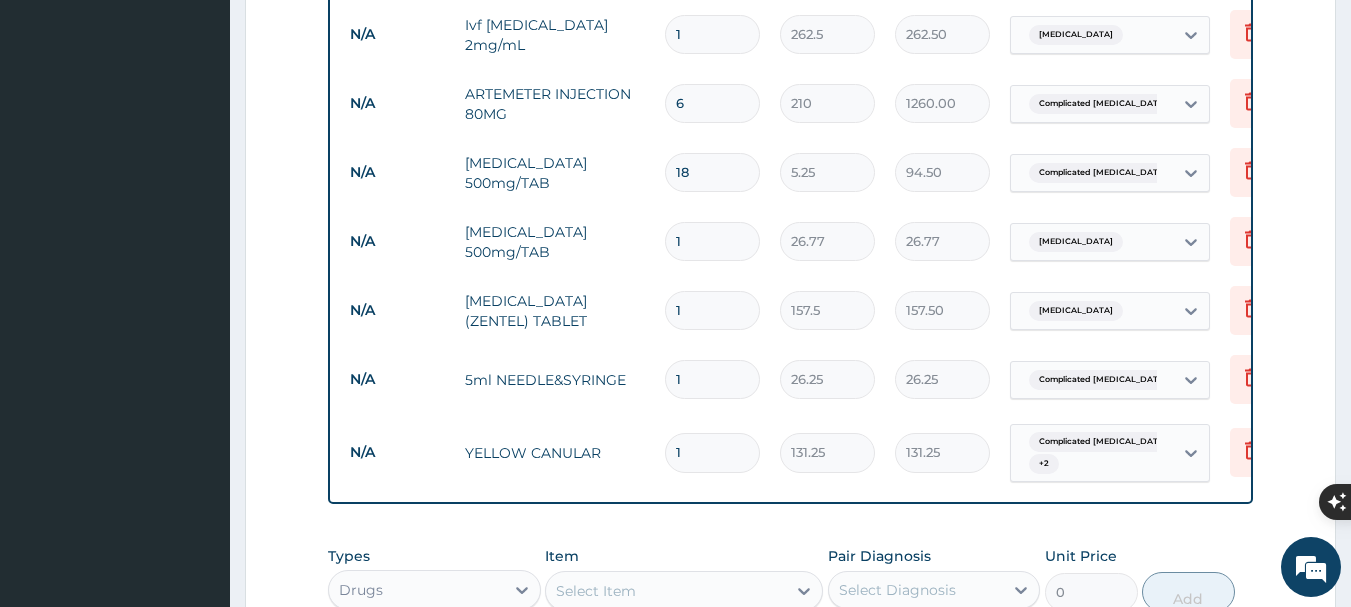 type on "18" 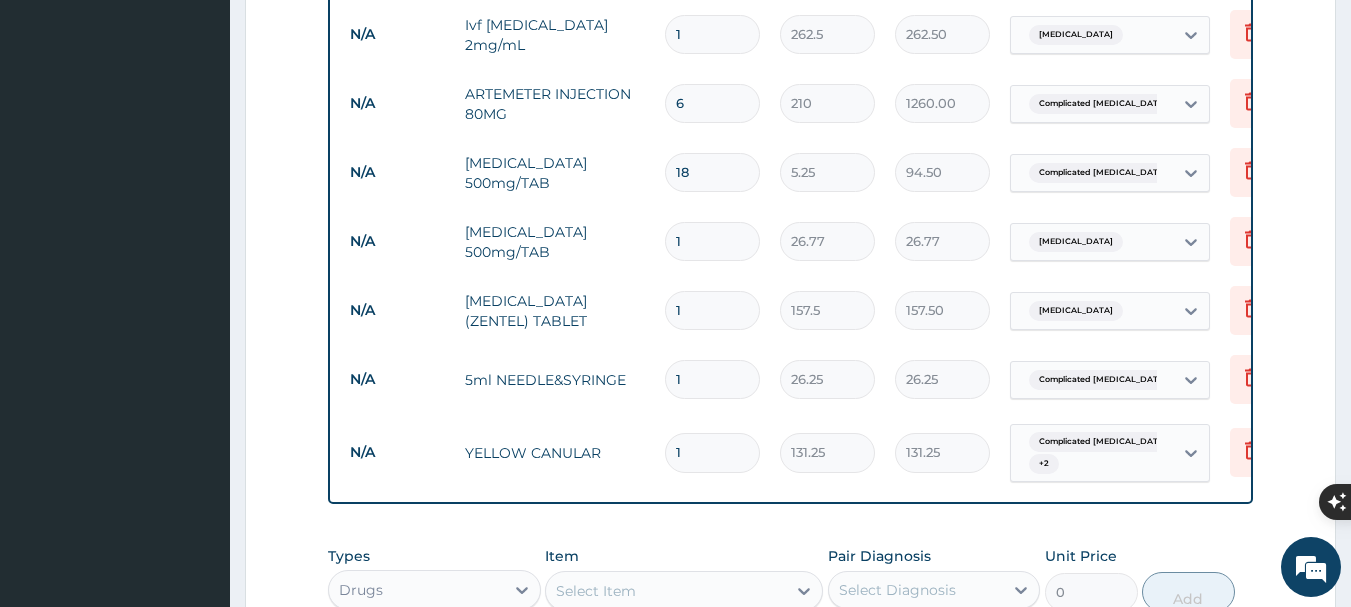 type on "10" 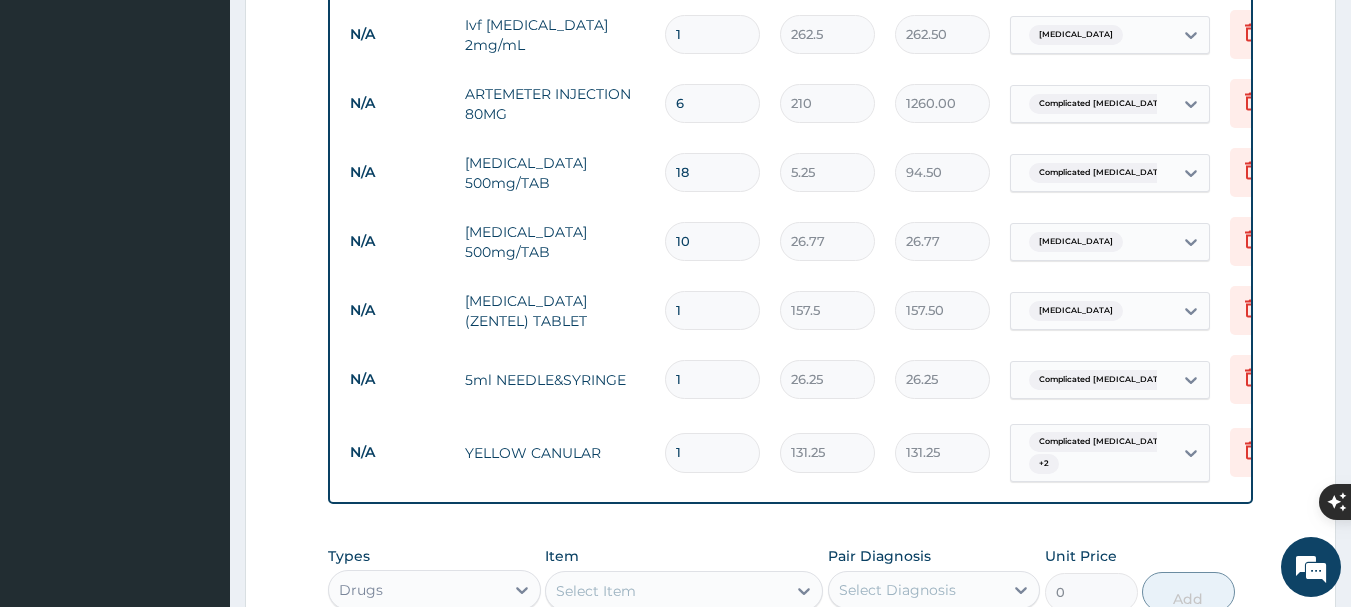 type on "267.70" 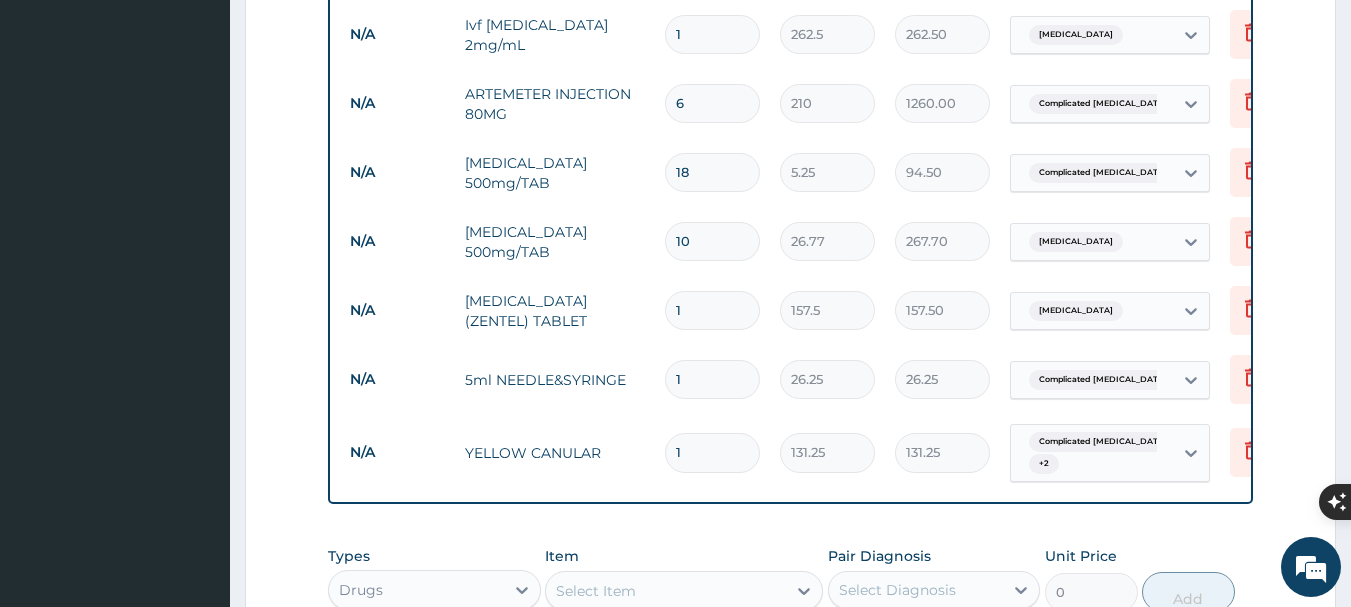type on "10" 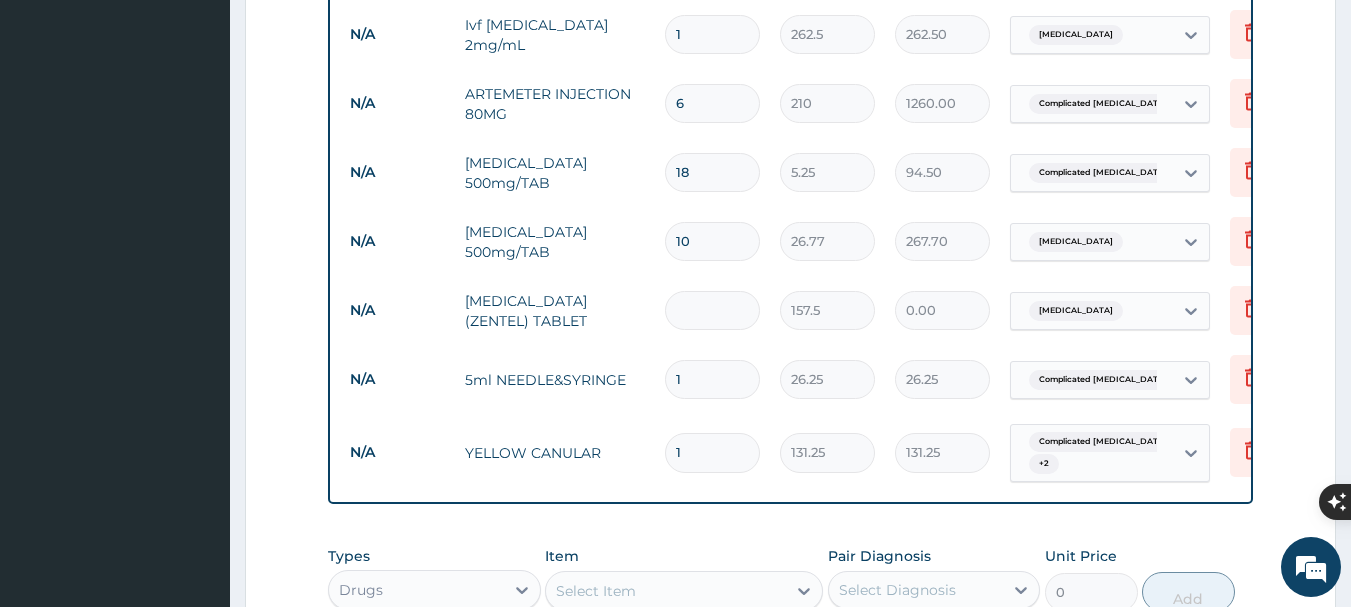 click at bounding box center [712, 310] 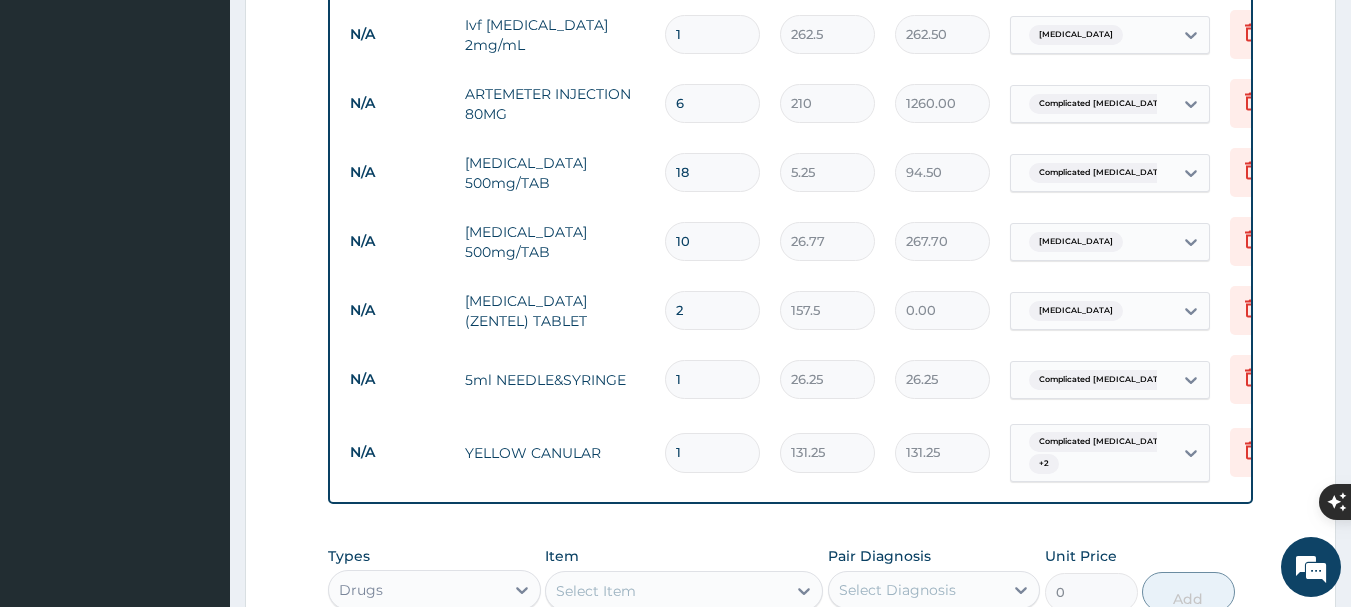 type on "315.00" 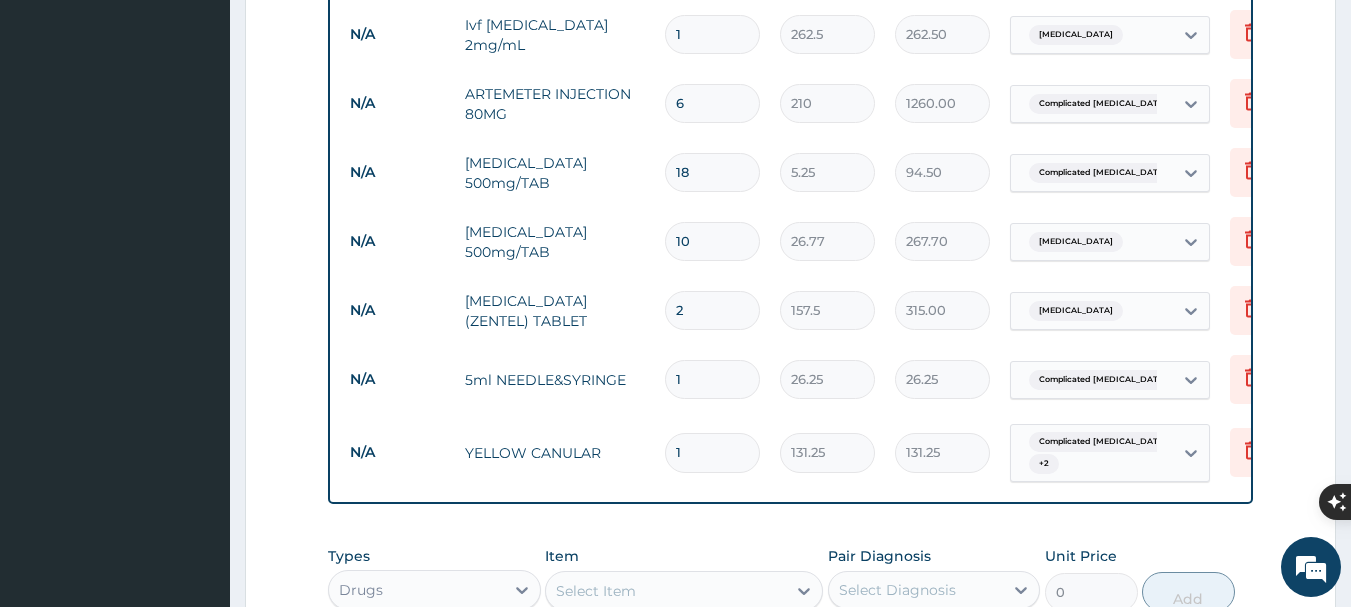 type on "2" 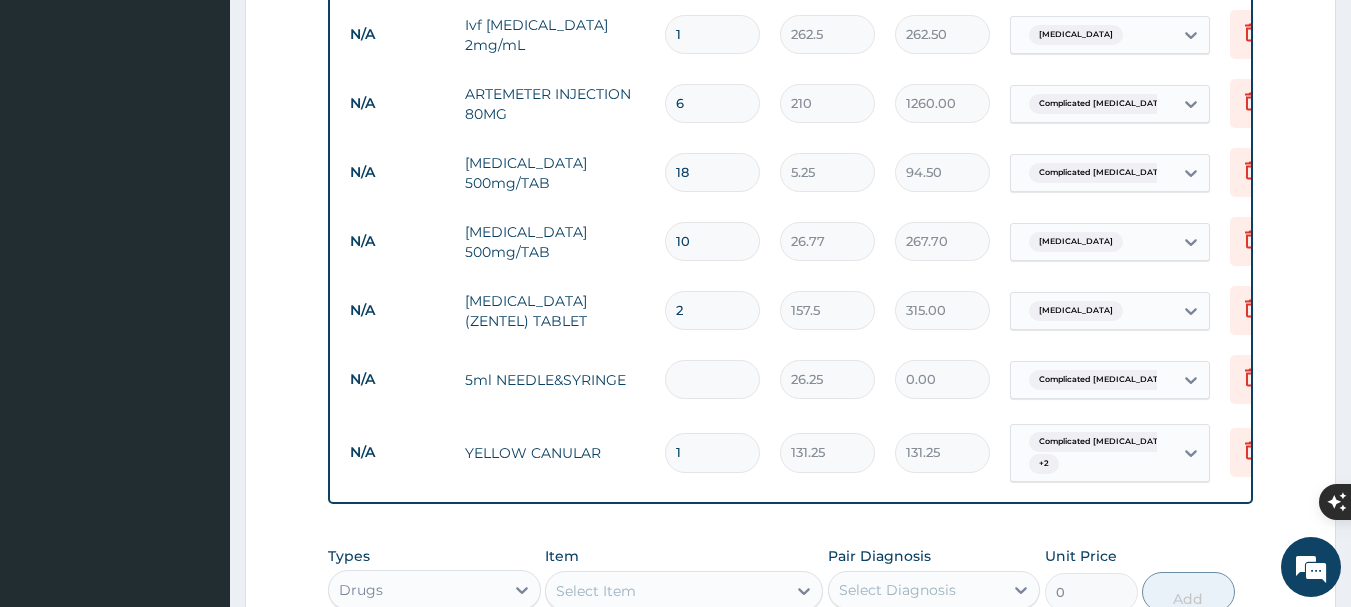 type on "3" 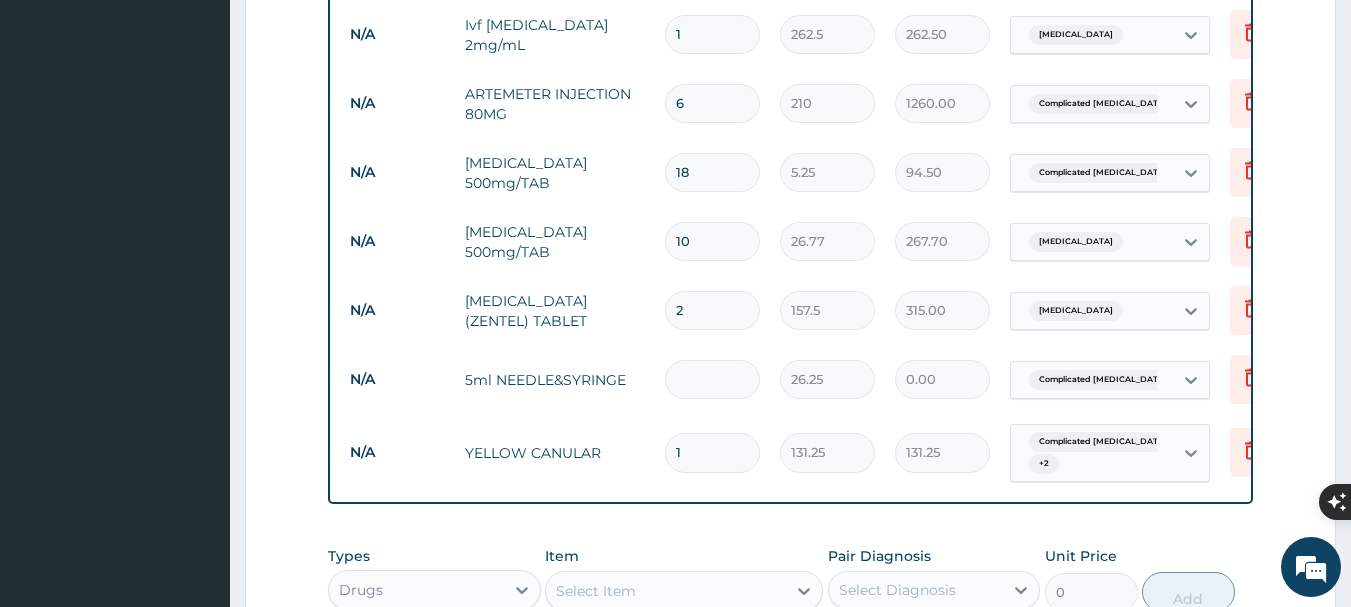 type on "78.75" 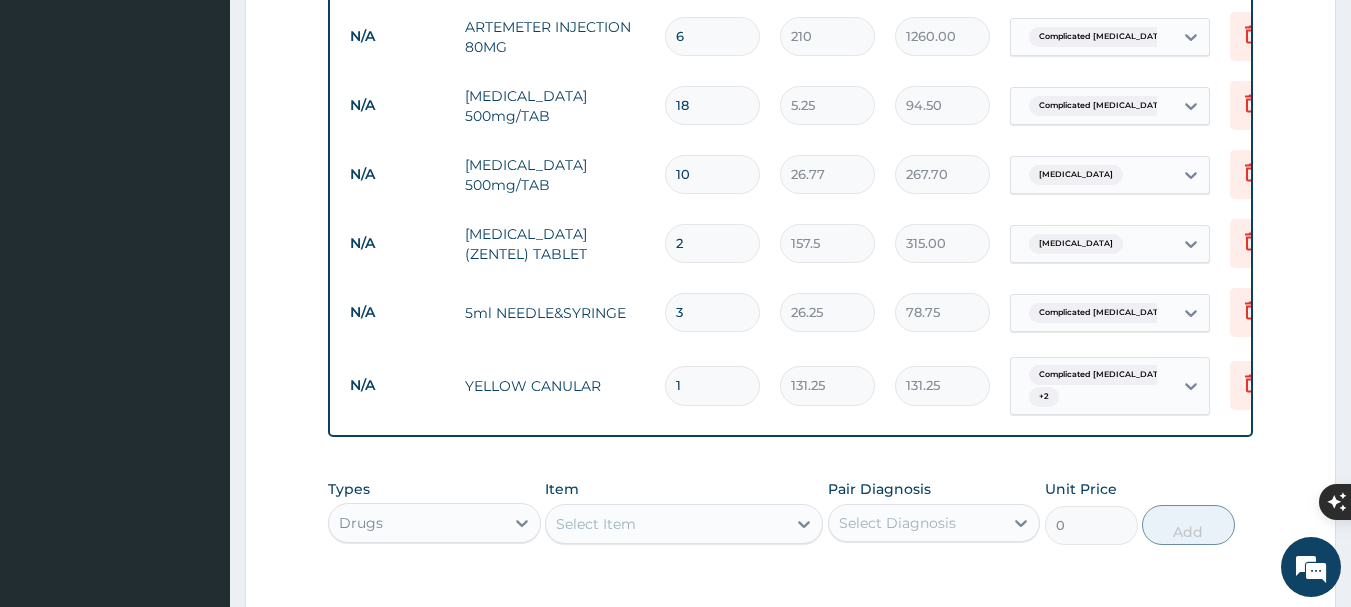 scroll, scrollTop: 1285, scrollLeft: 0, axis: vertical 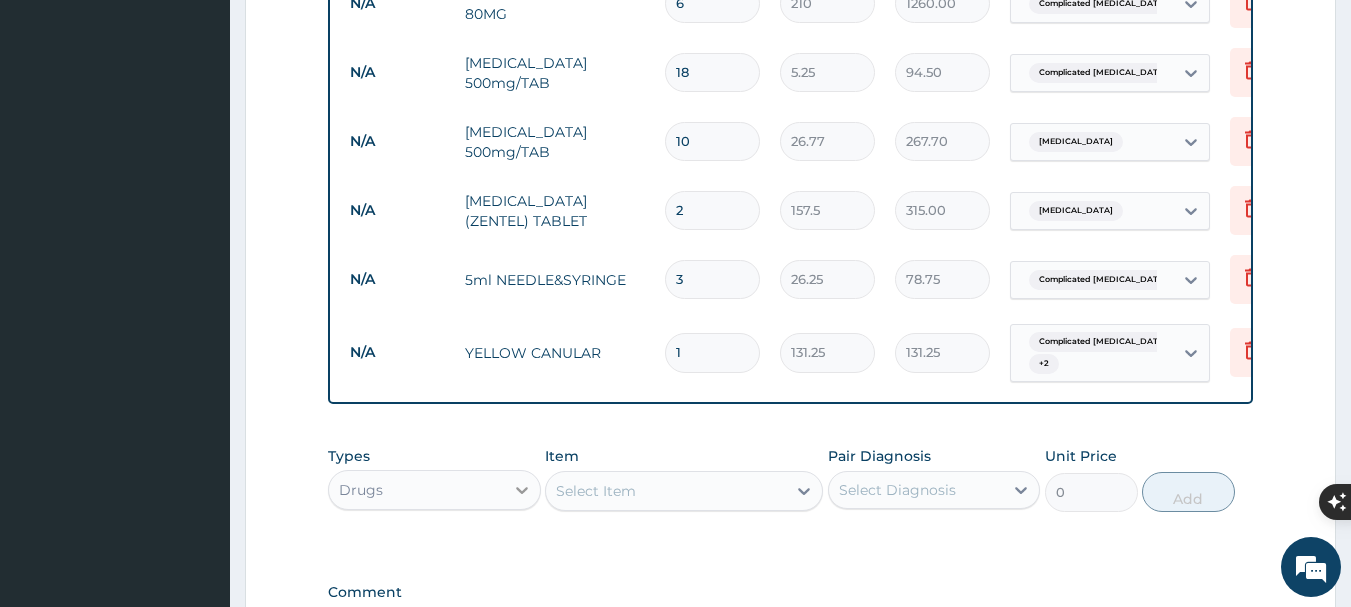 type on "3" 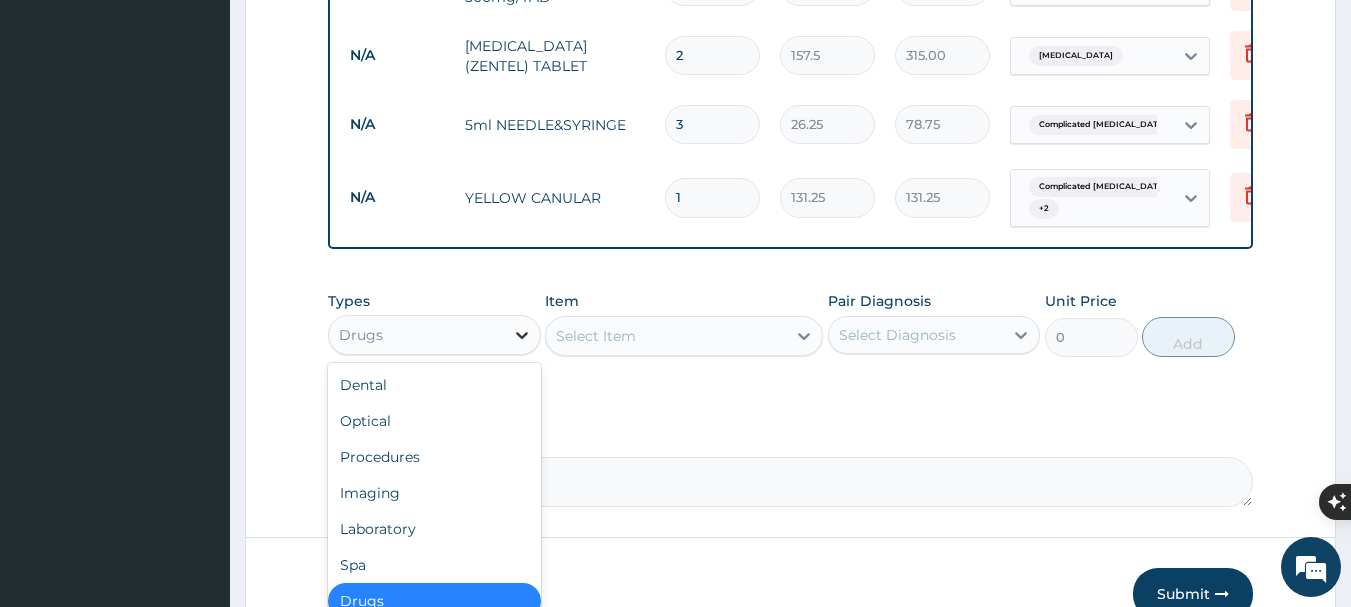 scroll, scrollTop: 1485, scrollLeft: 0, axis: vertical 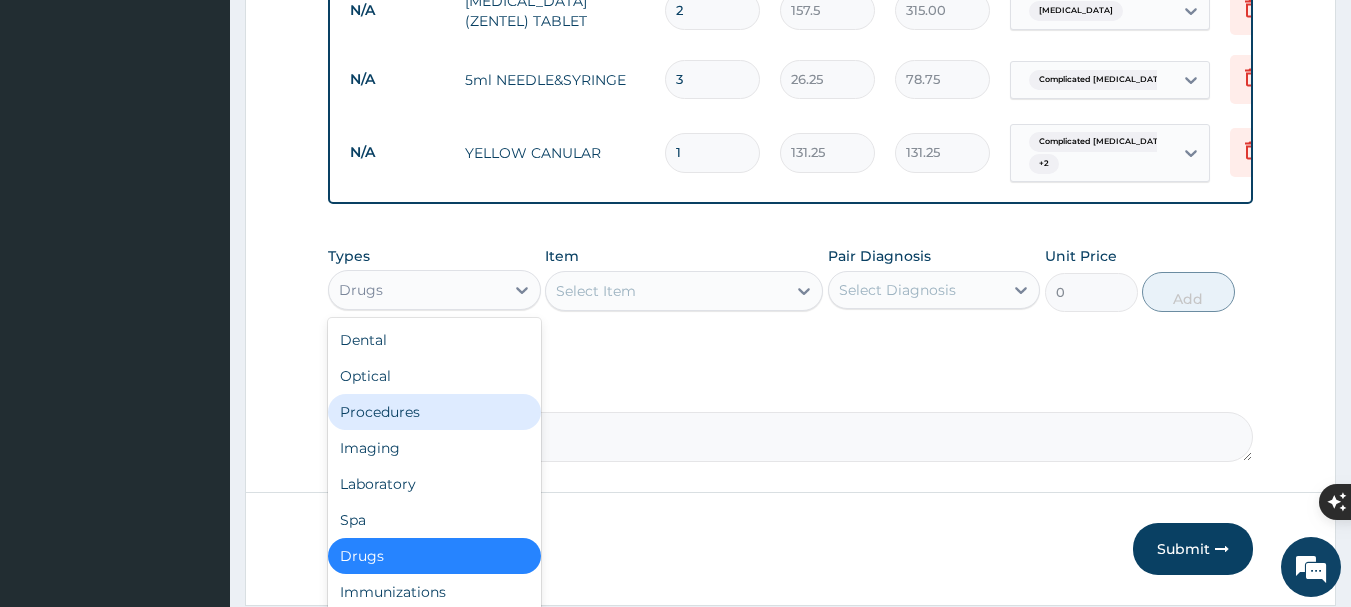 drag, startPoint x: 411, startPoint y: 426, endPoint x: 442, endPoint y: 424, distance: 31.06445 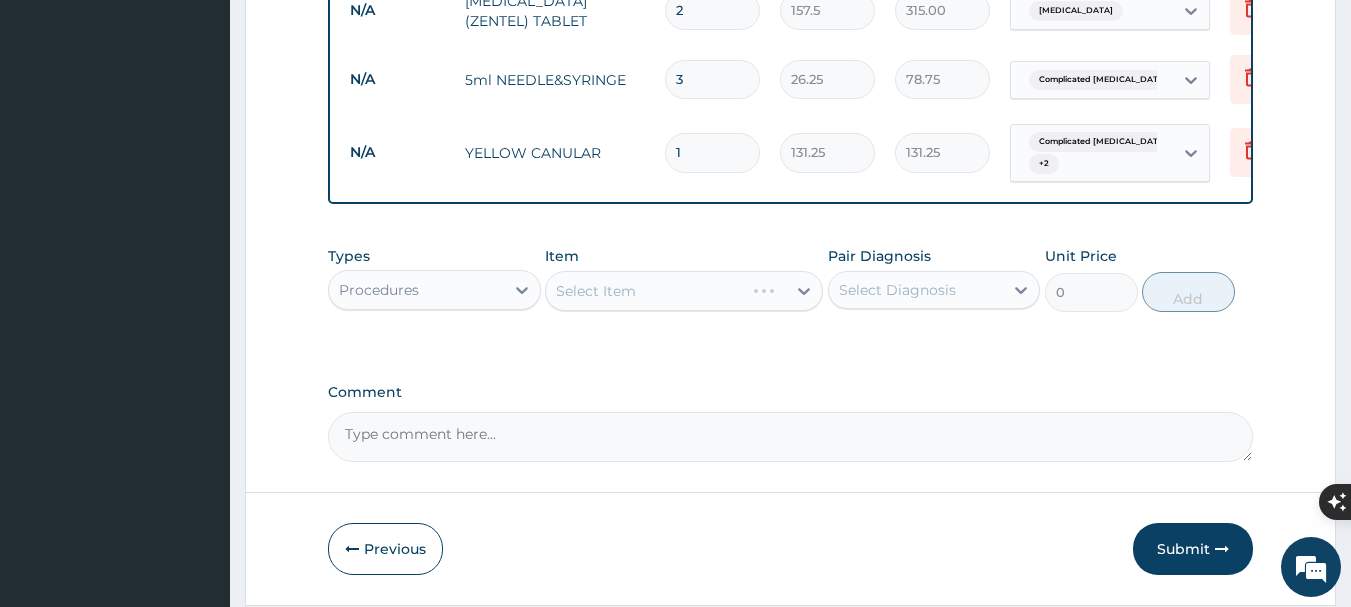 click on "Select Item" at bounding box center [684, 291] 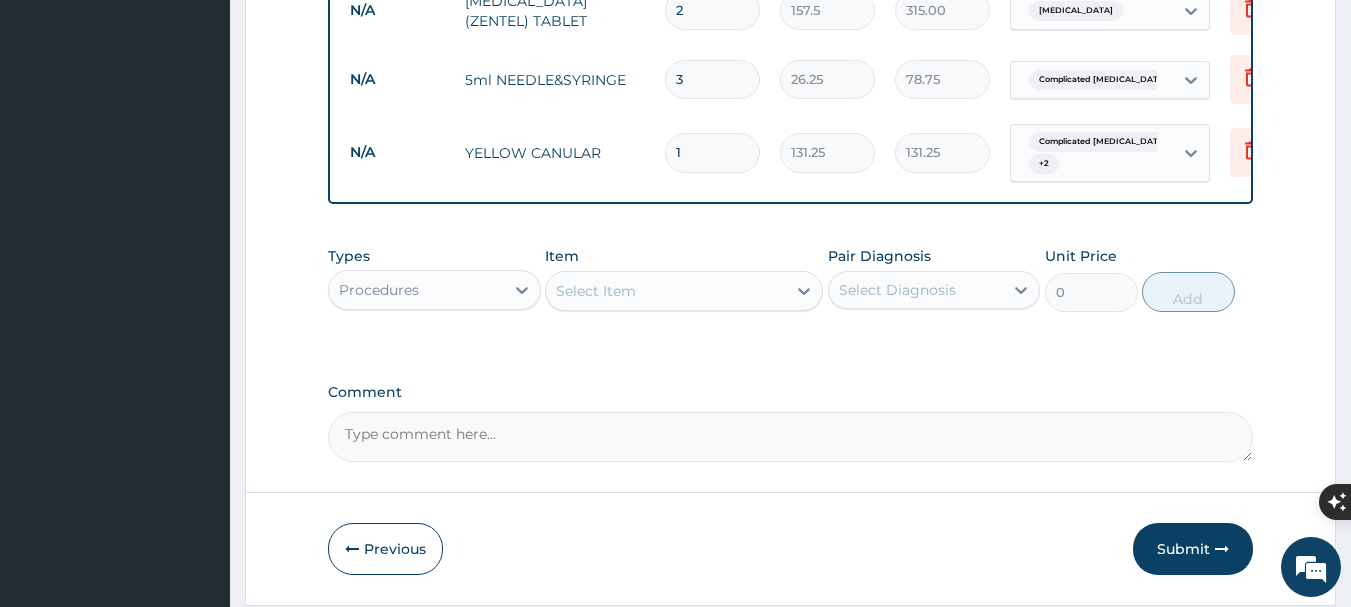 click on "Select Item" at bounding box center [666, 291] 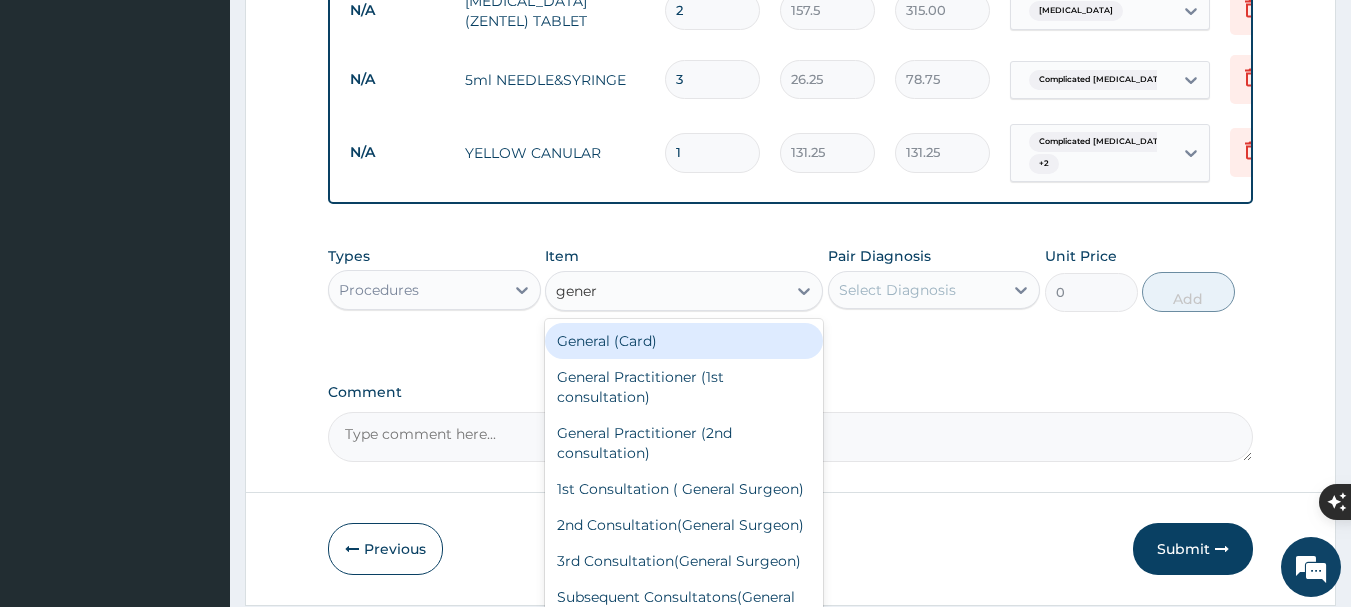 type on "genera" 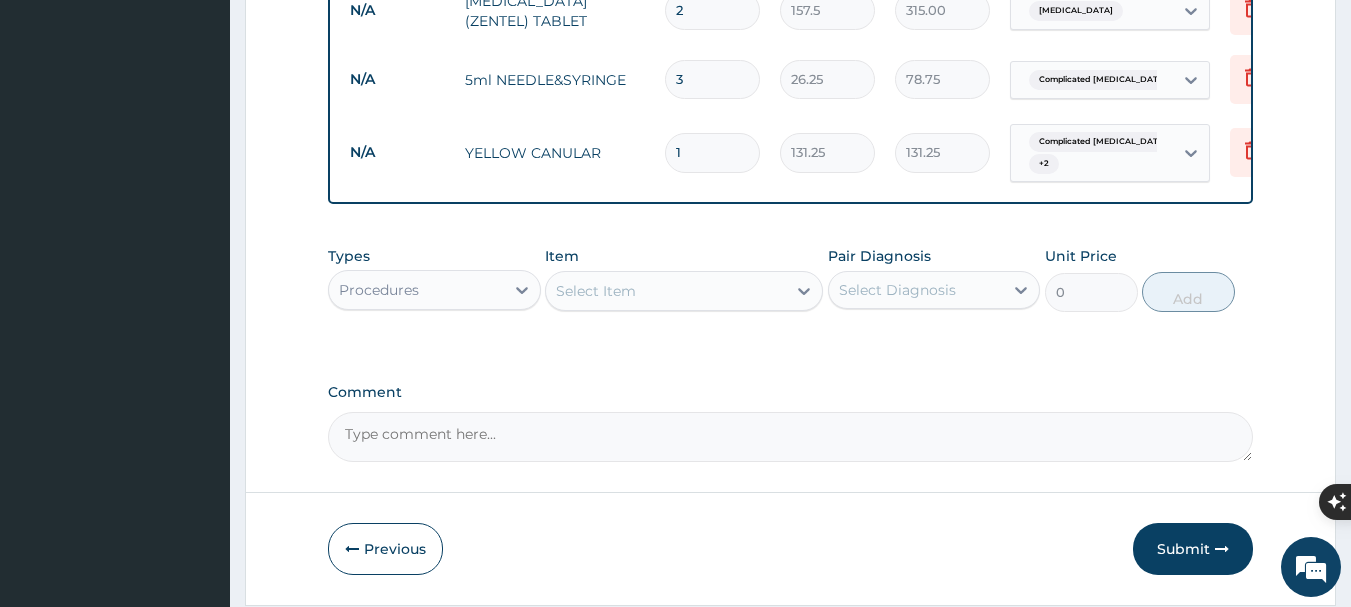 click on "Select Item" at bounding box center (666, 291) 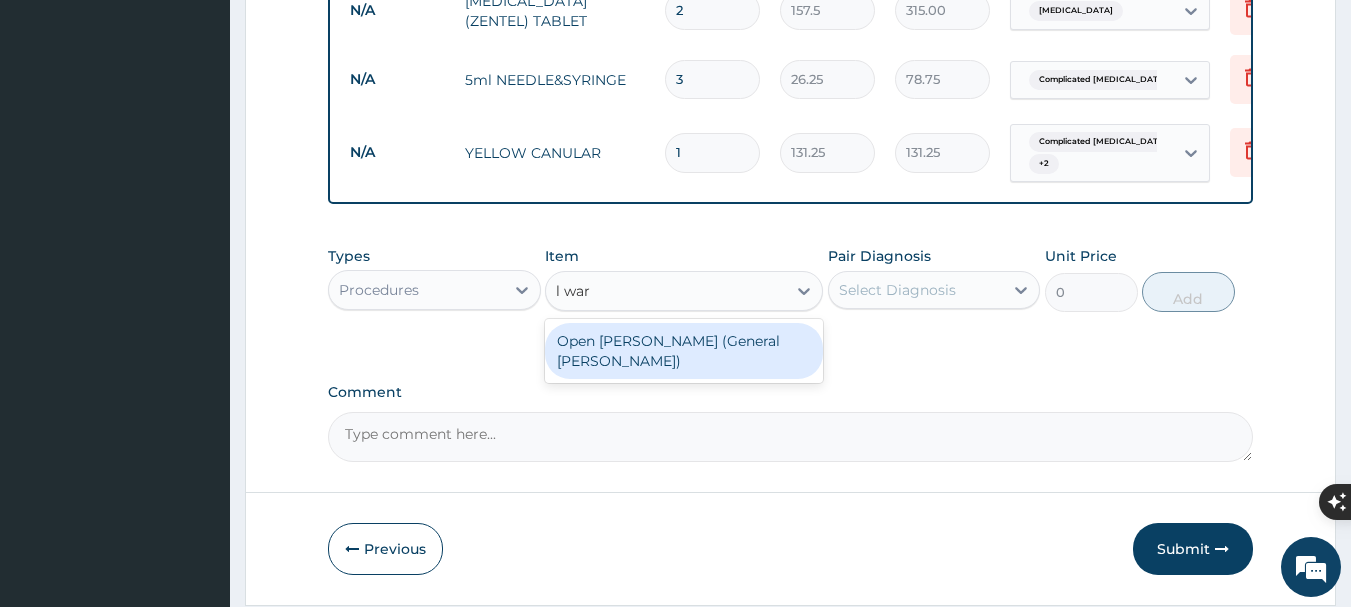 type on "l ward" 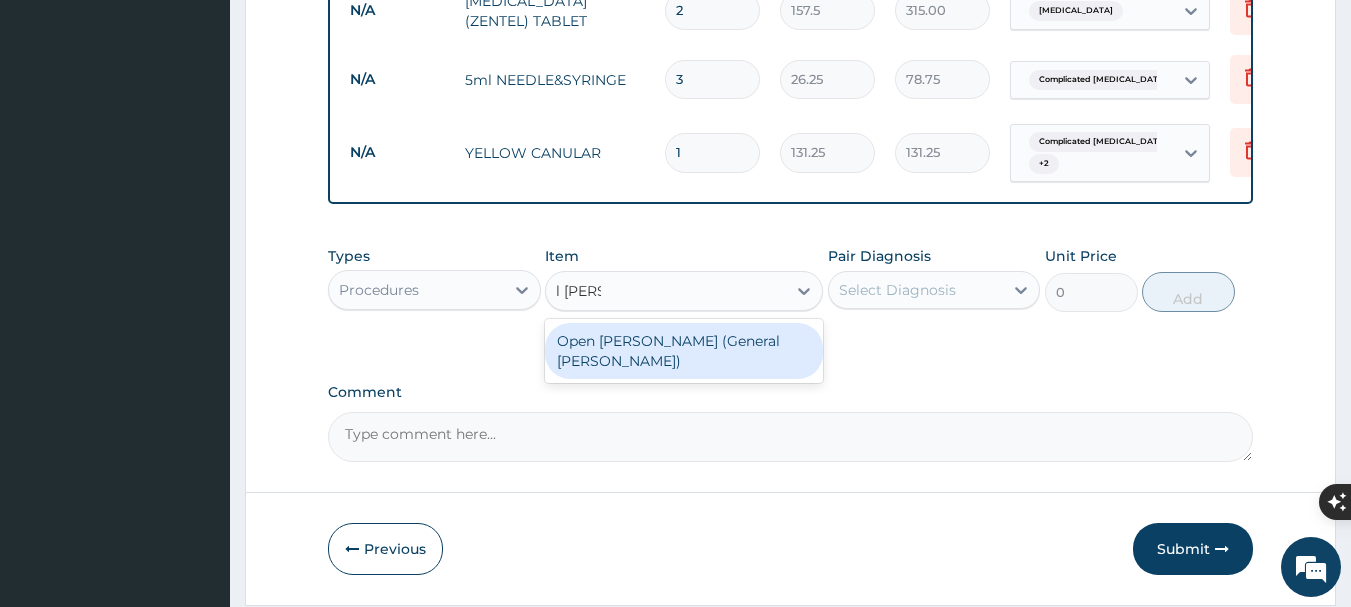click on "Open ward (General Ward)" at bounding box center (684, 351) 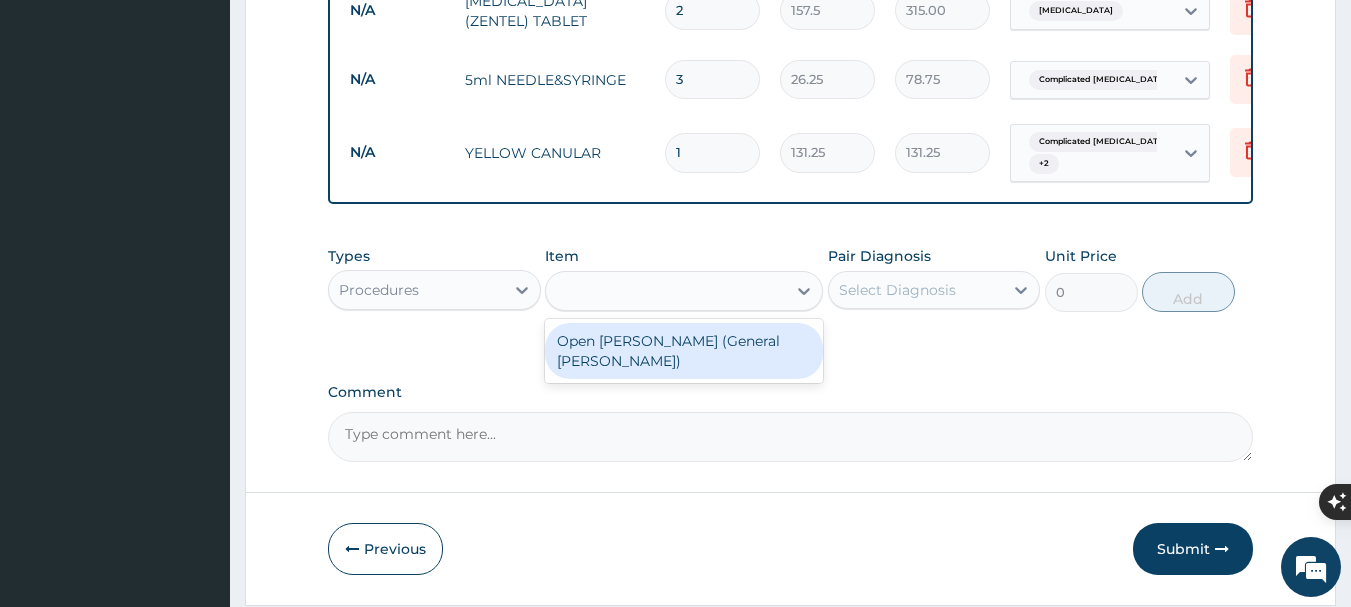 type on "2000" 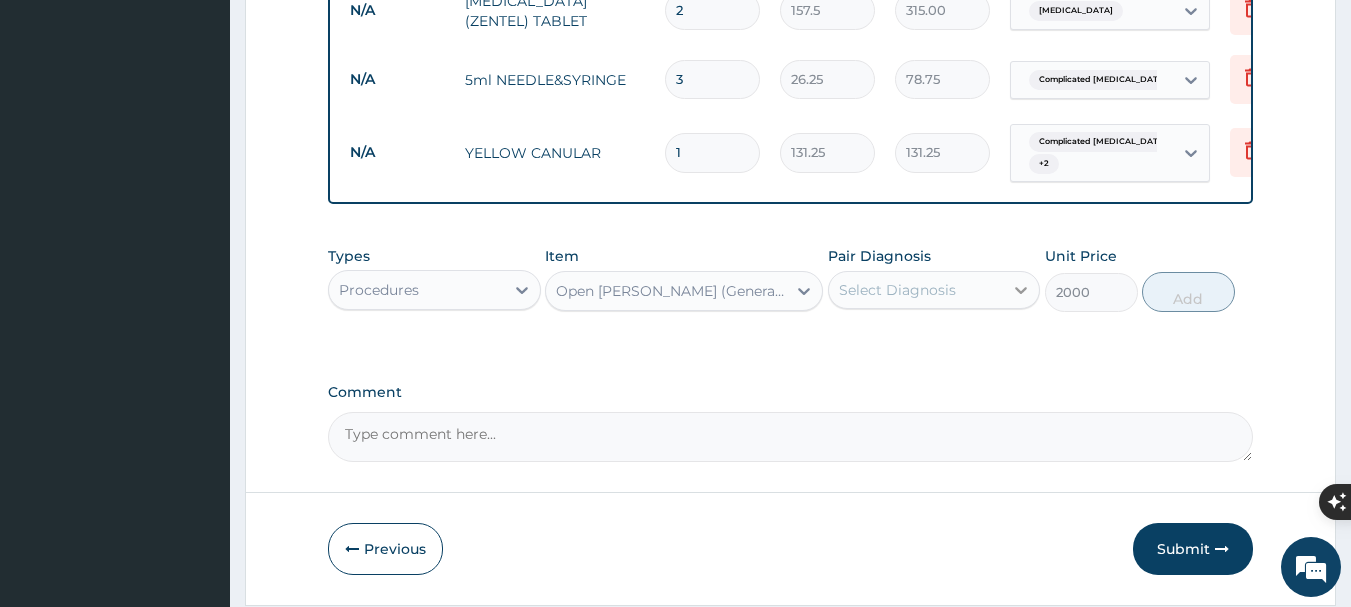 click 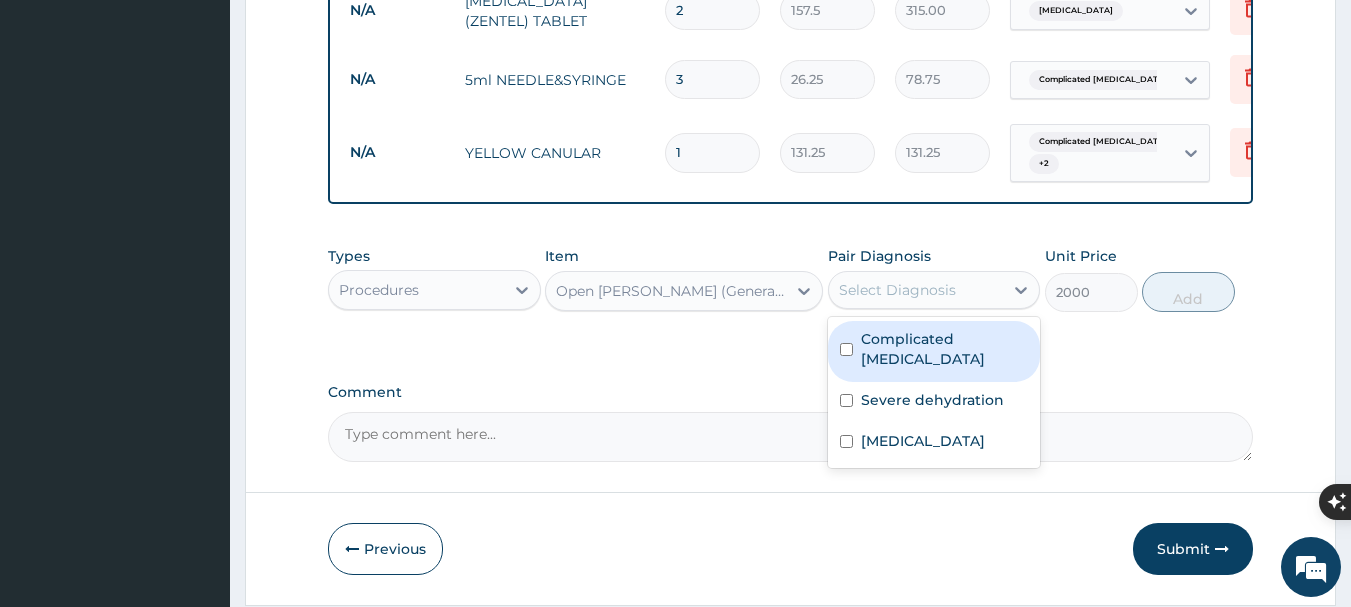 click on "Select Diagnosis" at bounding box center (916, 290) 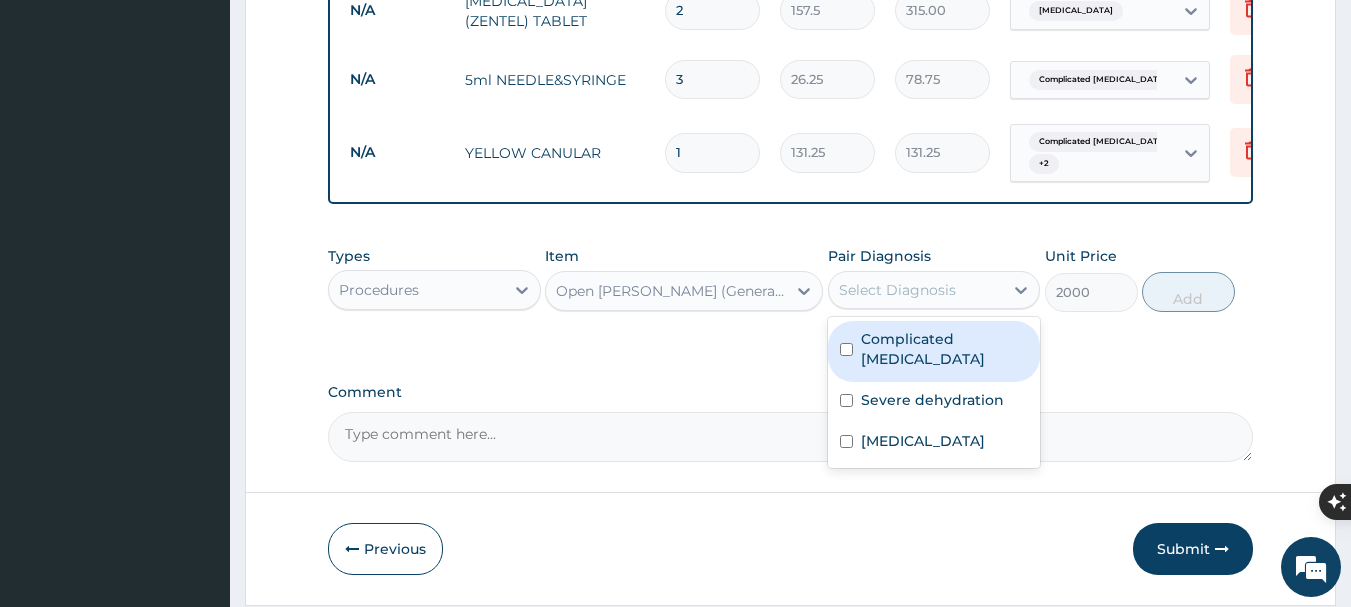 click on "Complicated malaria" at bounding box center (945, 349) 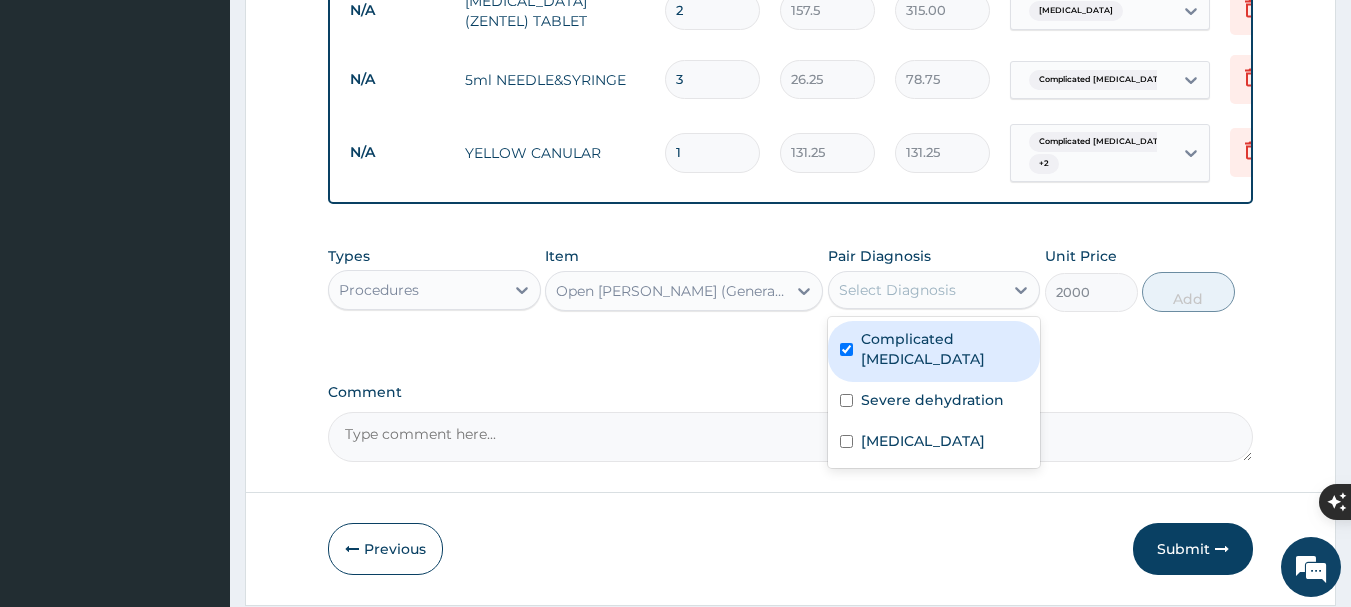 checkbox on "true" 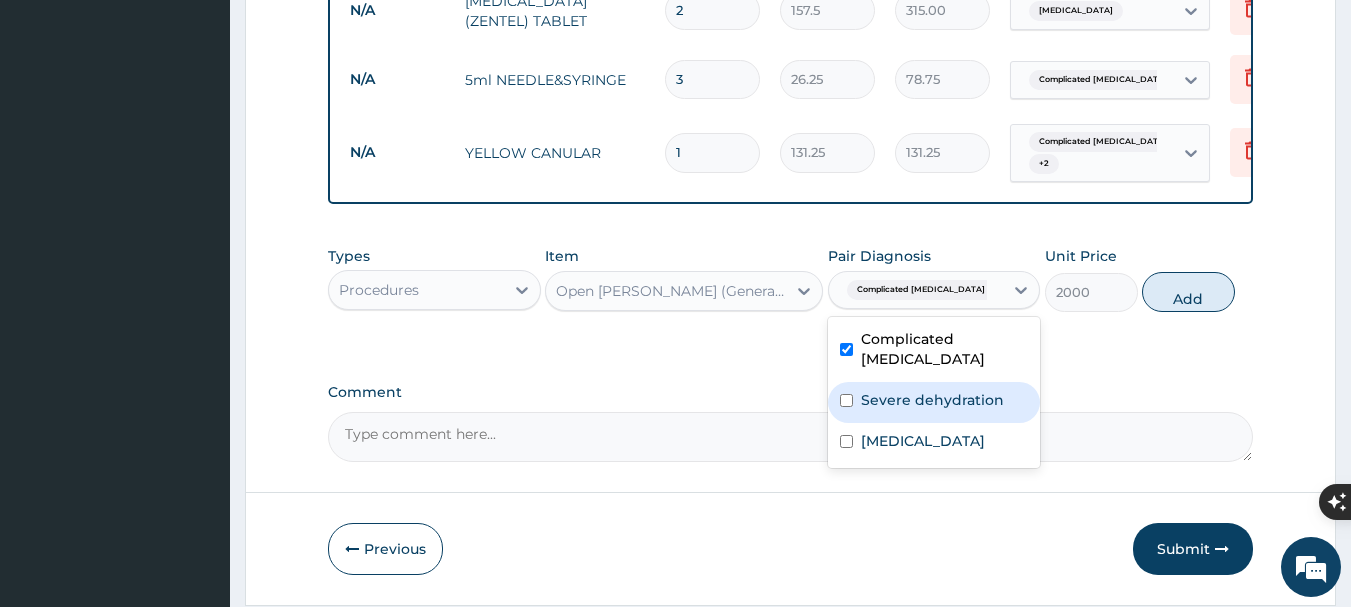 drag, startPoint x: 987, startPoint y: 394, endPoint x: 978, endPoint y: 409, distance: 17.492855 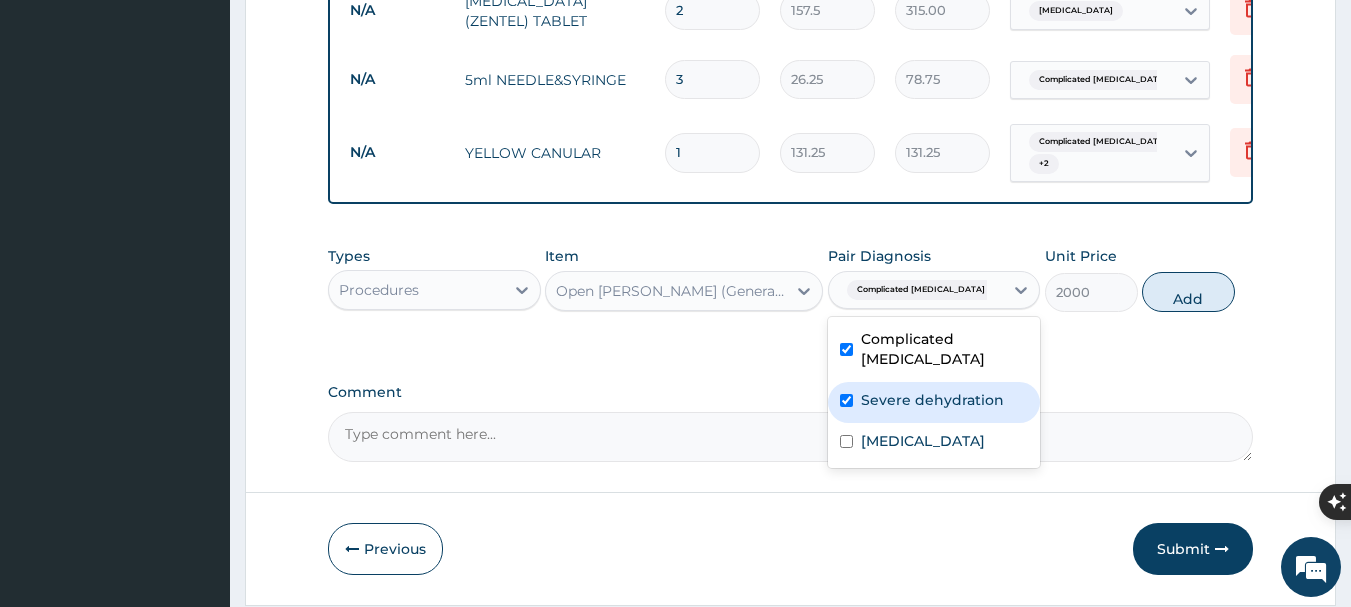 checkbox on "true" 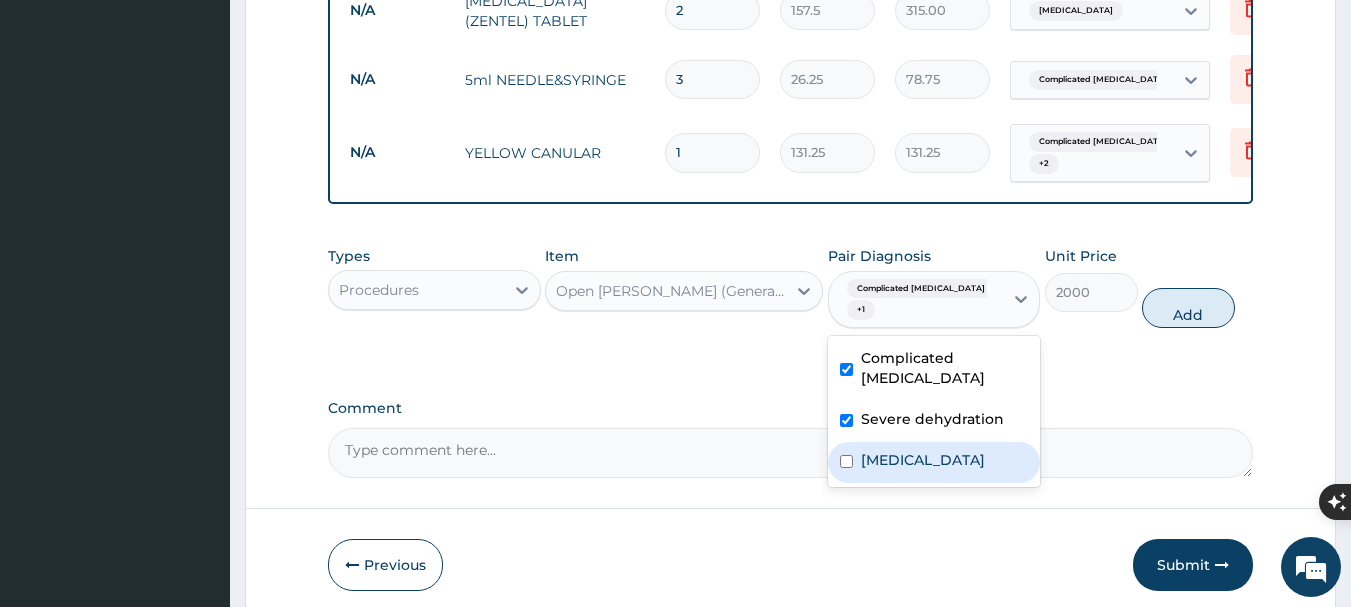 click on "Gastroenteritis" at bounding box center (934, 462) 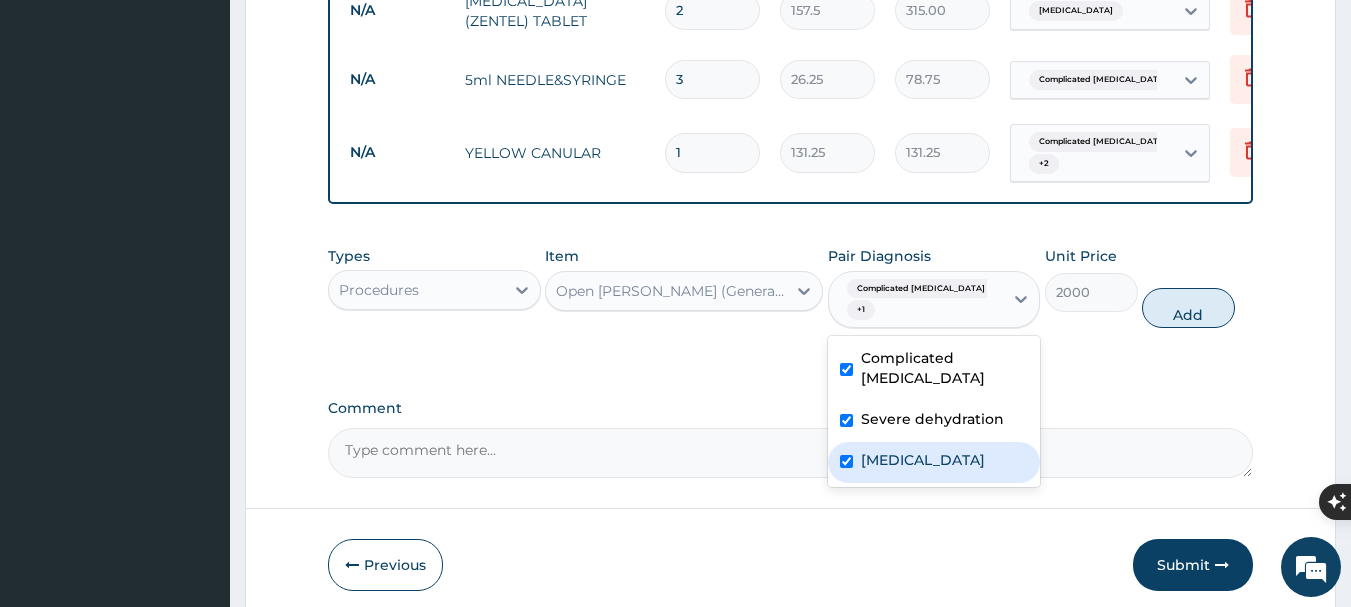 checkbox on "true" 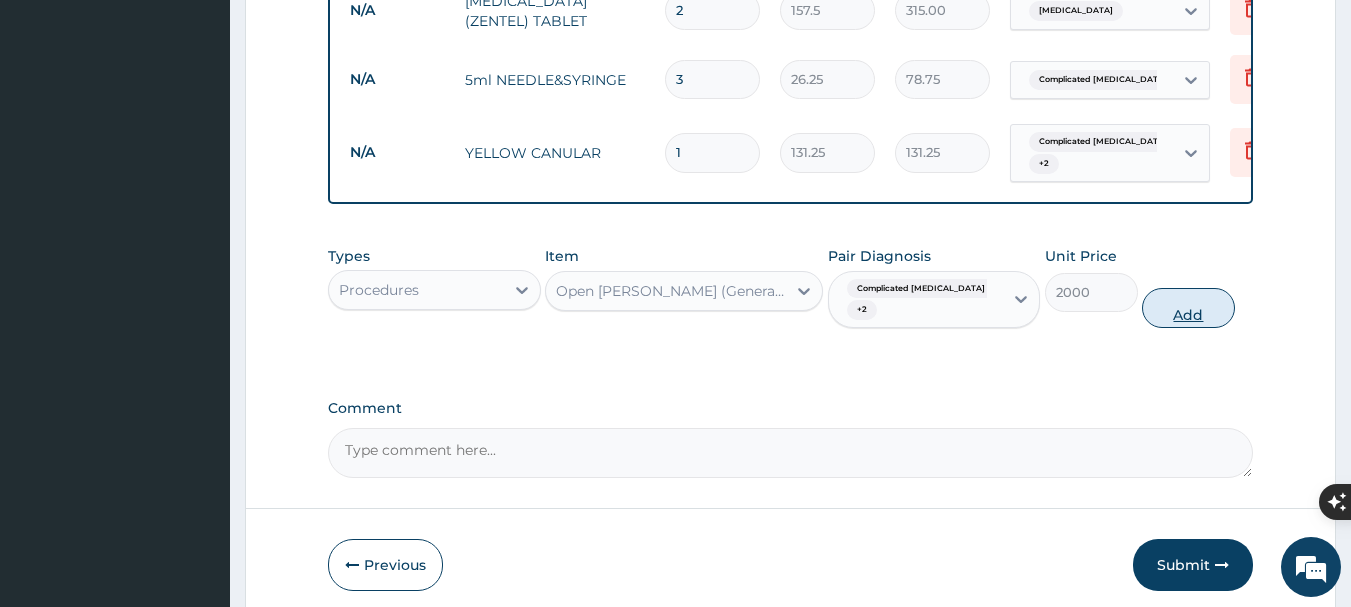 click on "Add" at bounding box center (1188, 308) 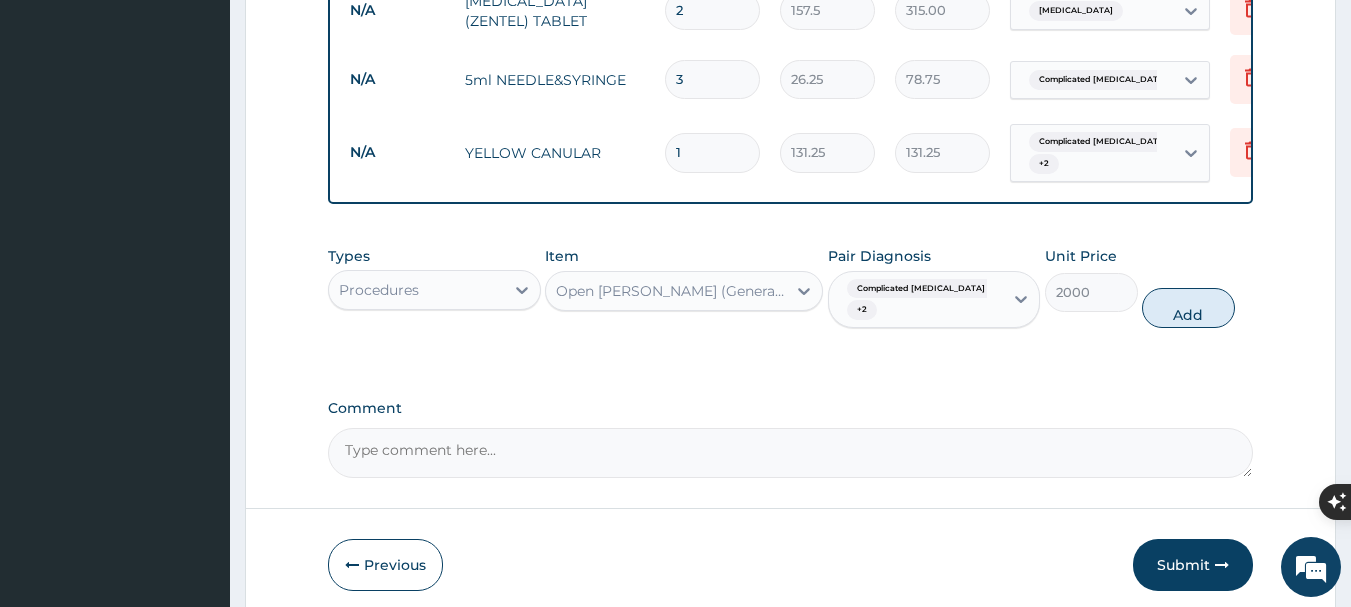 type on "0" 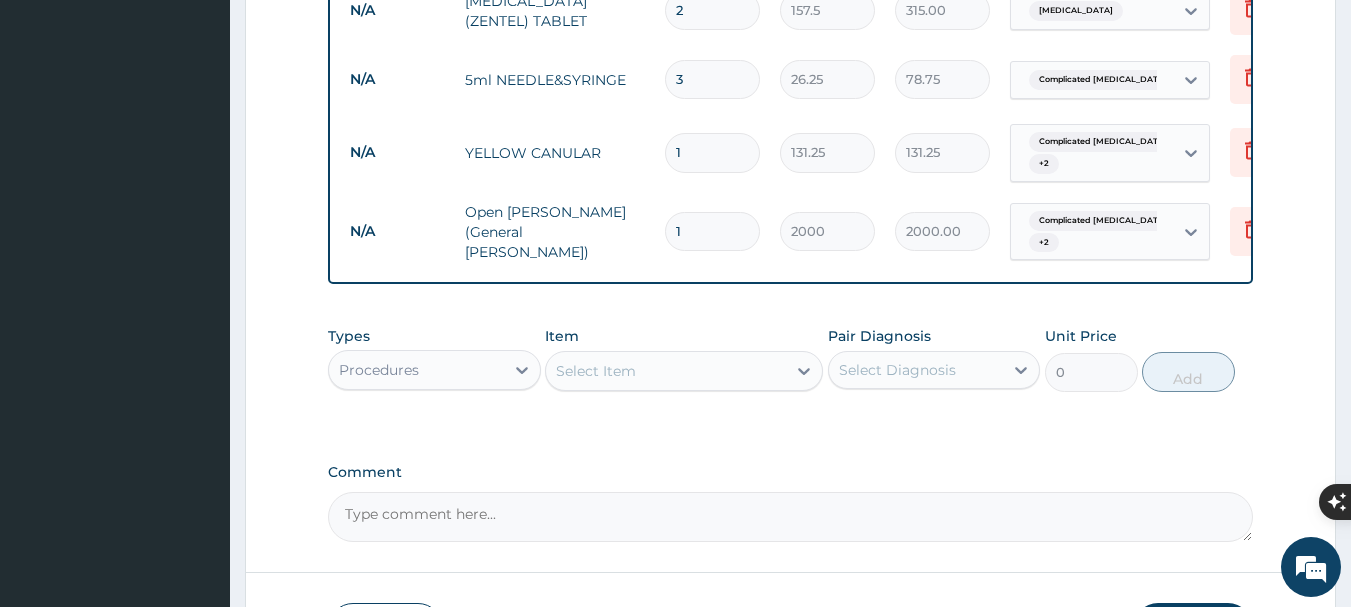 type 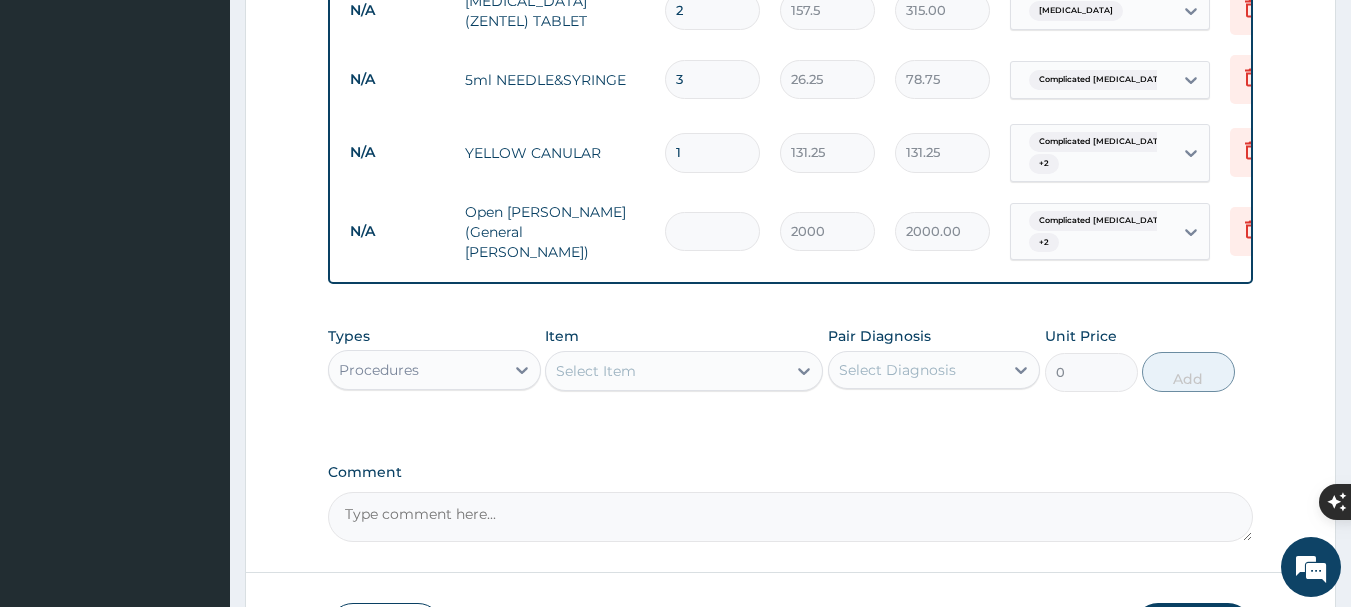 type on "0.00" 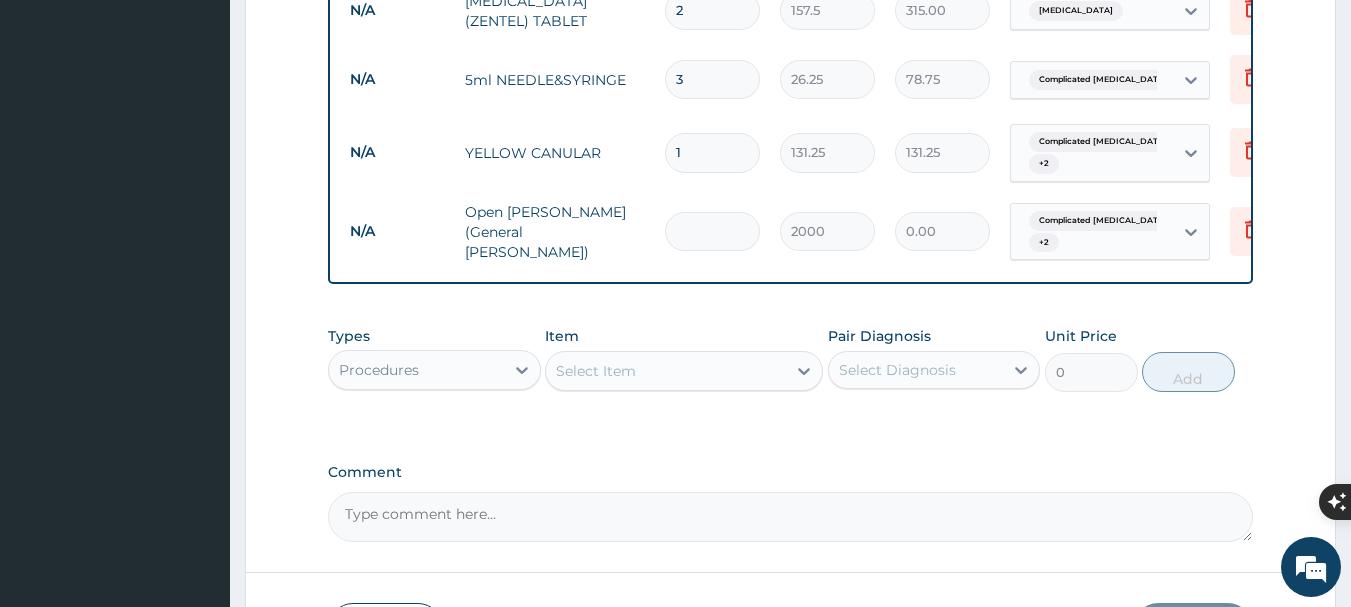 type on "2" 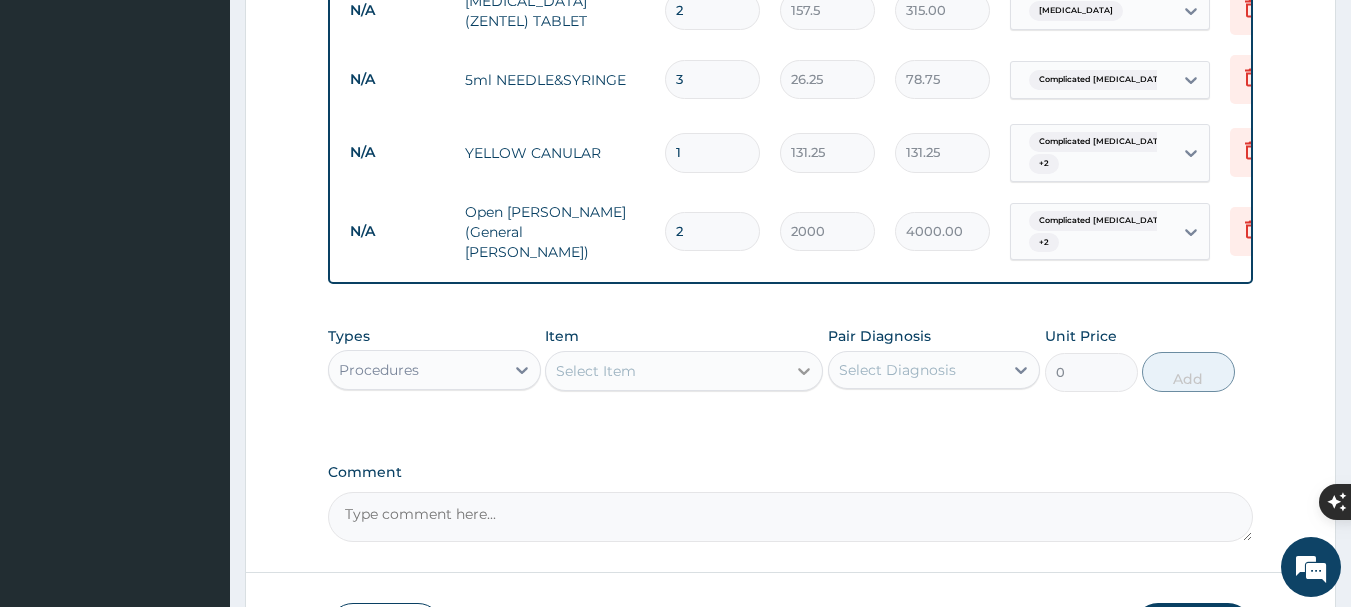 type on "2" 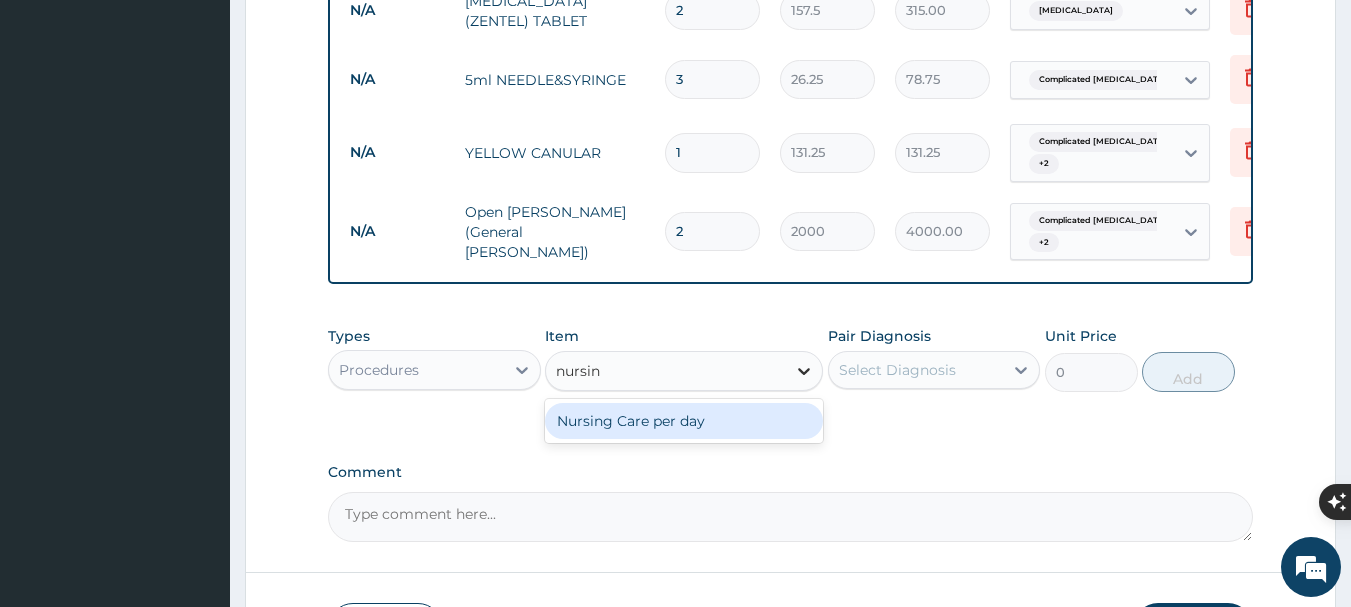type on "nursing" 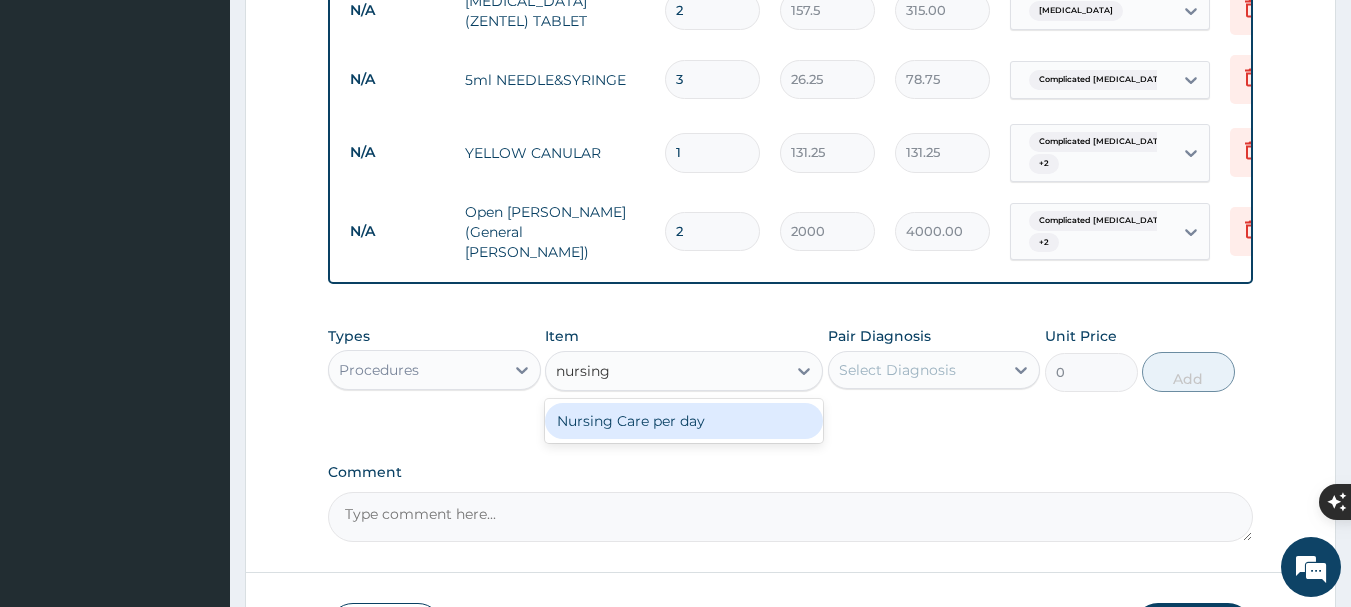 click on "Nursing Care per day" at bounding box center (684, 421) 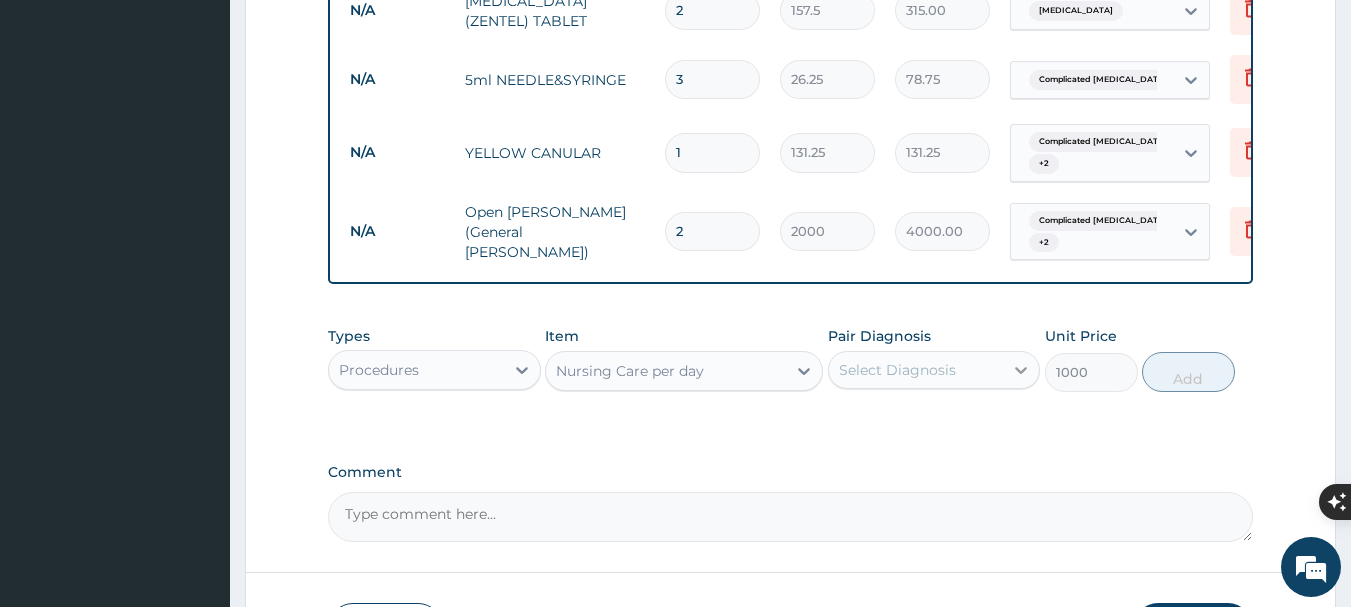 click 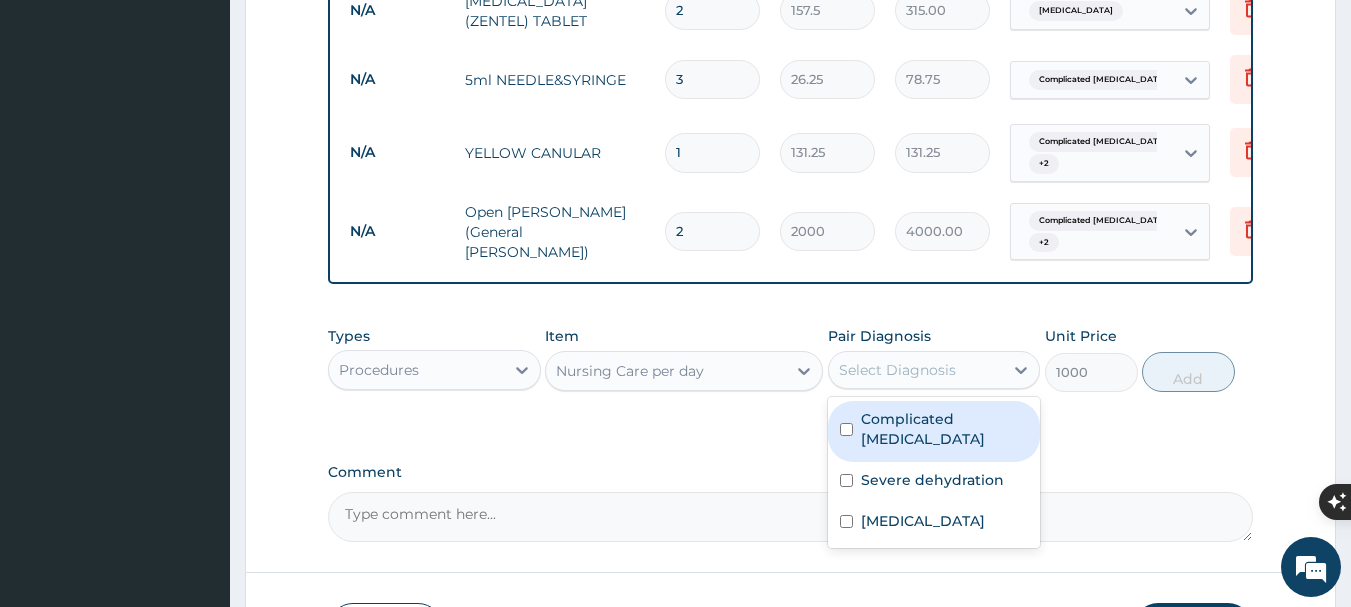 click on "Complicated malaria" at bounding box center (934, 431) 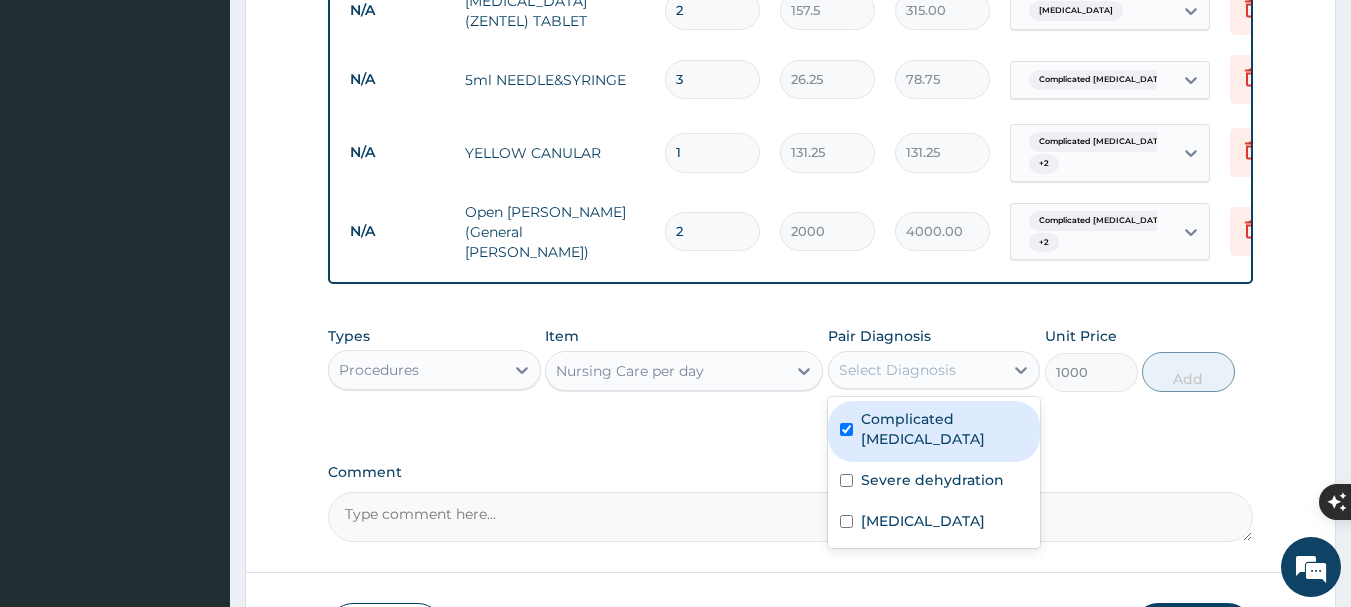 checkbox on "true" 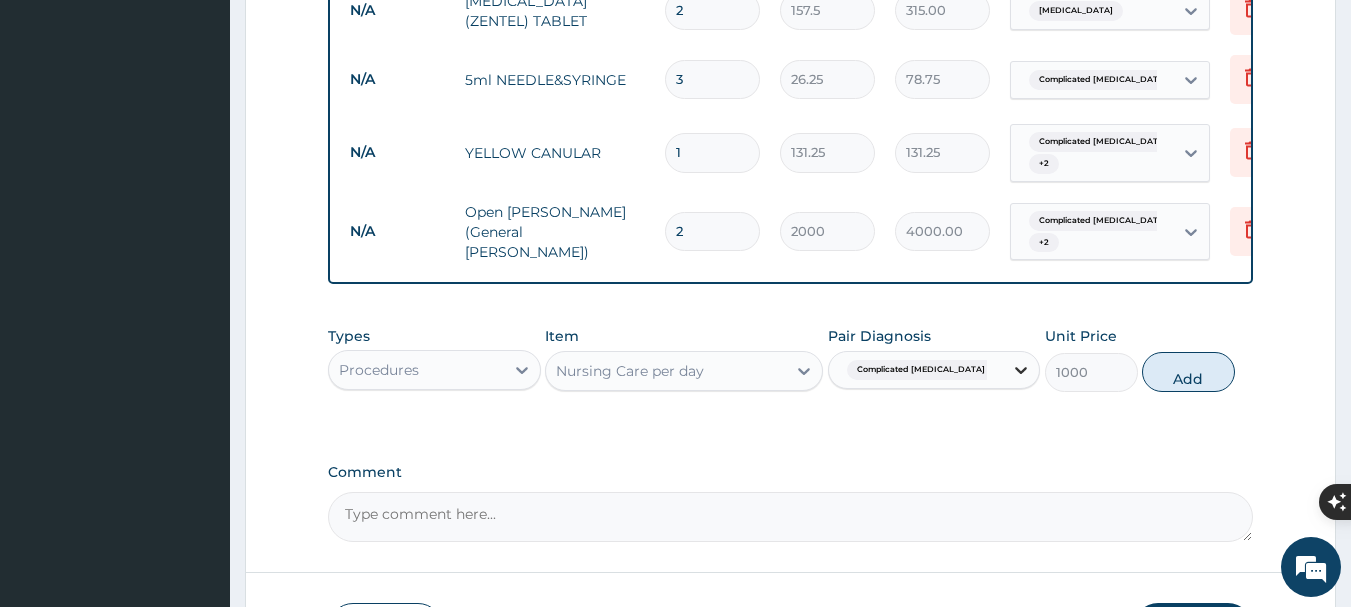 click 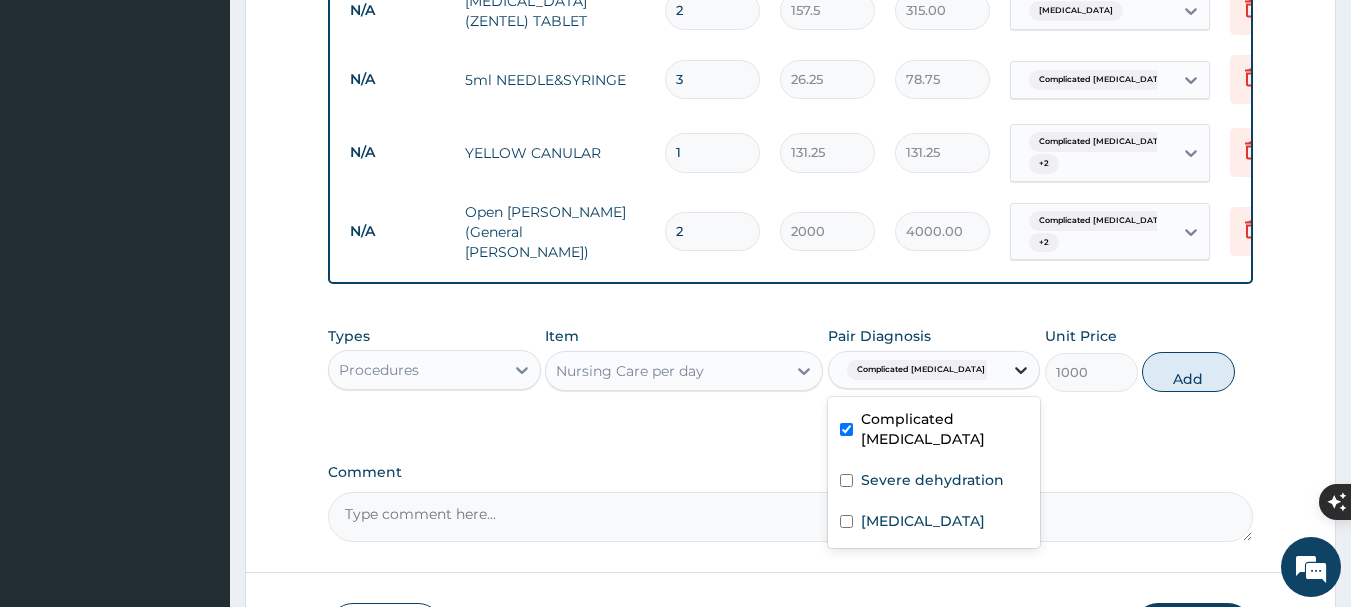 click at bounding box center (1021, 370) 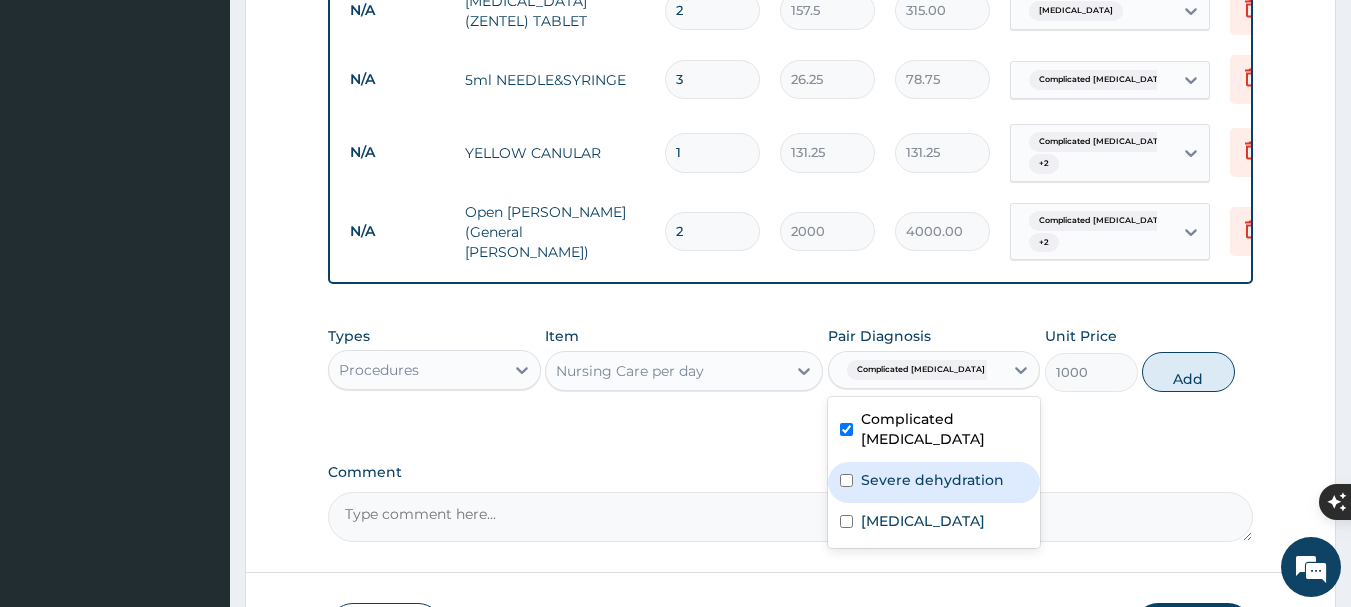 click on "Severe dehydration" at bounding box center (932, 480) 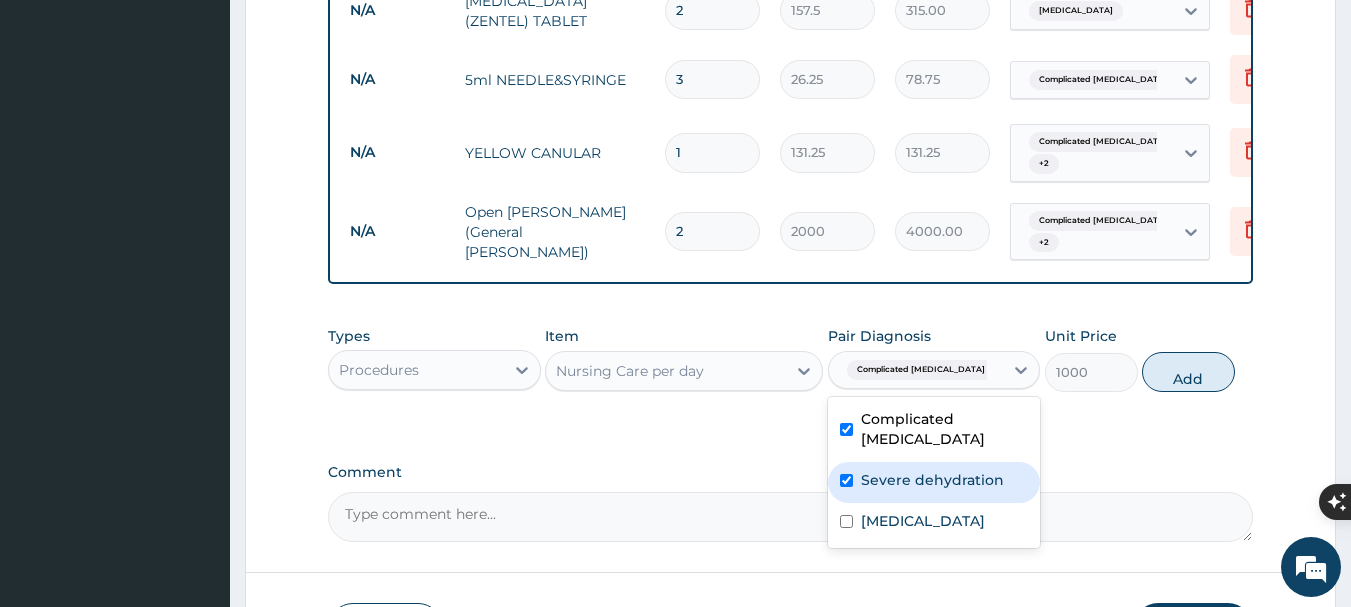 checkbox on "true" 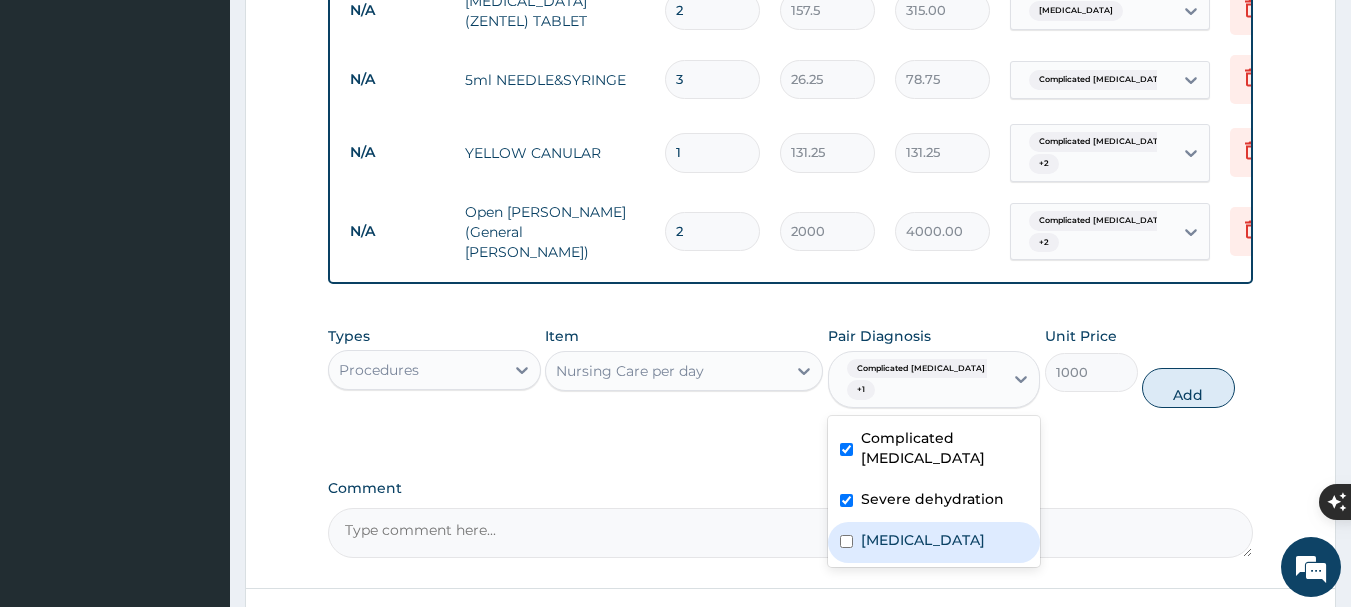 click on "Gastroenteritis" at bounding box center (934, 542) 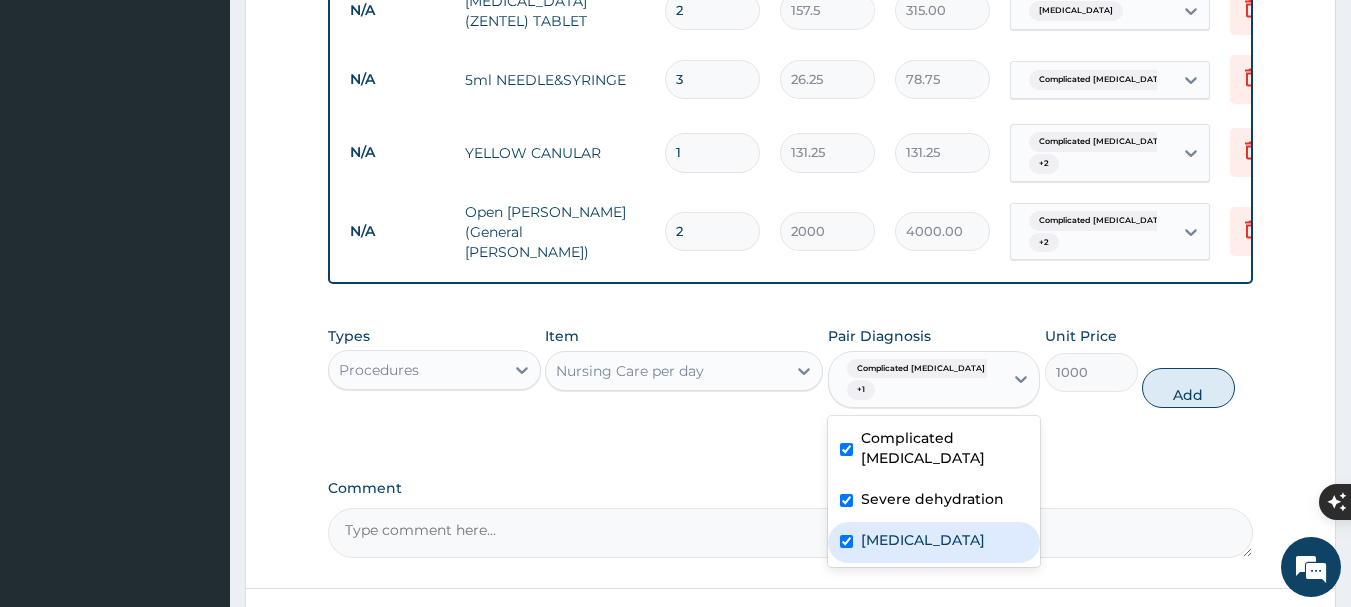 checkbox on "true" 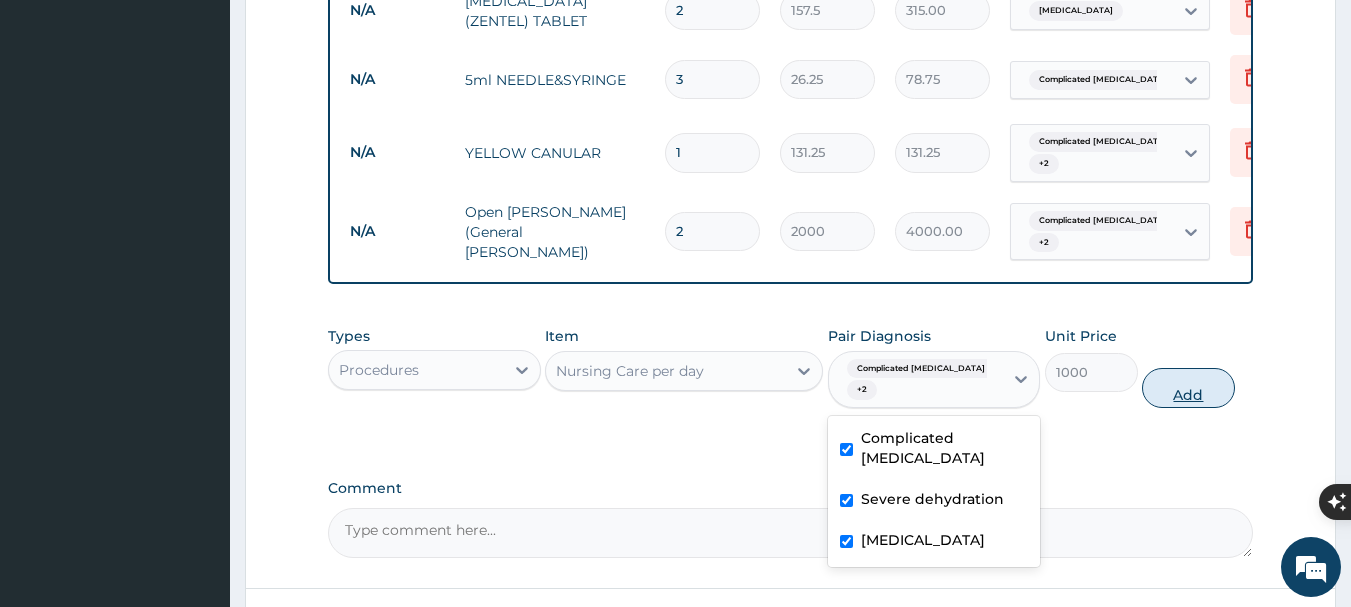click on "Add" at bounding box center (1188, 388) 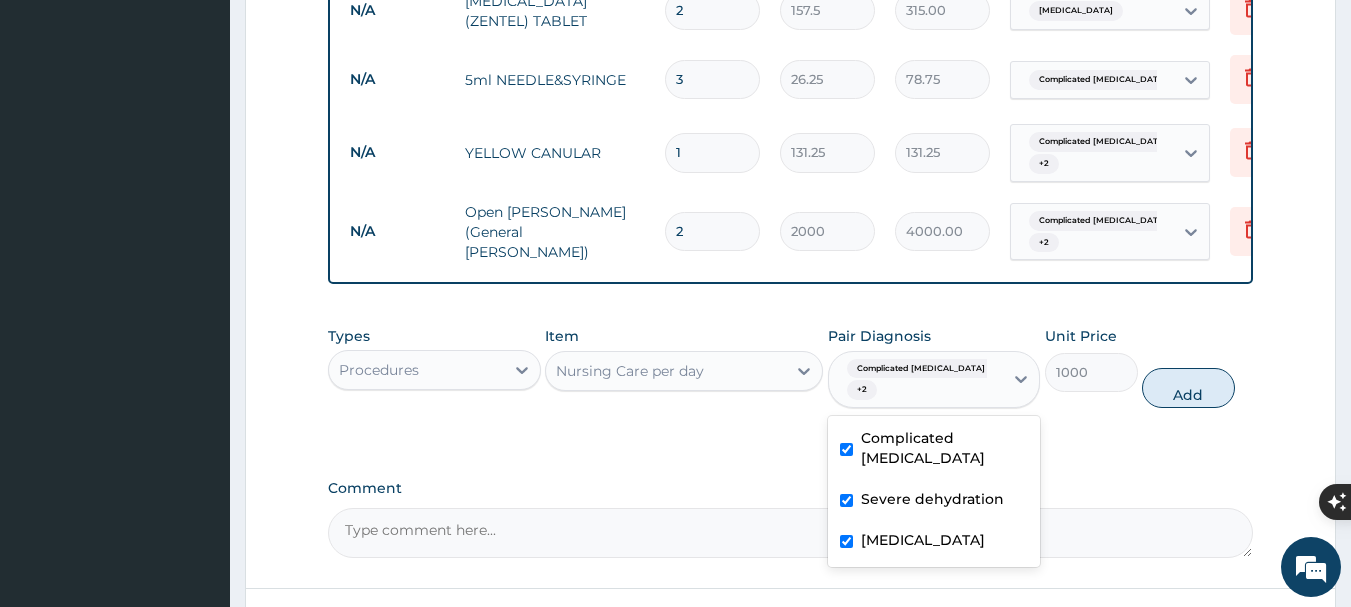type on "0" 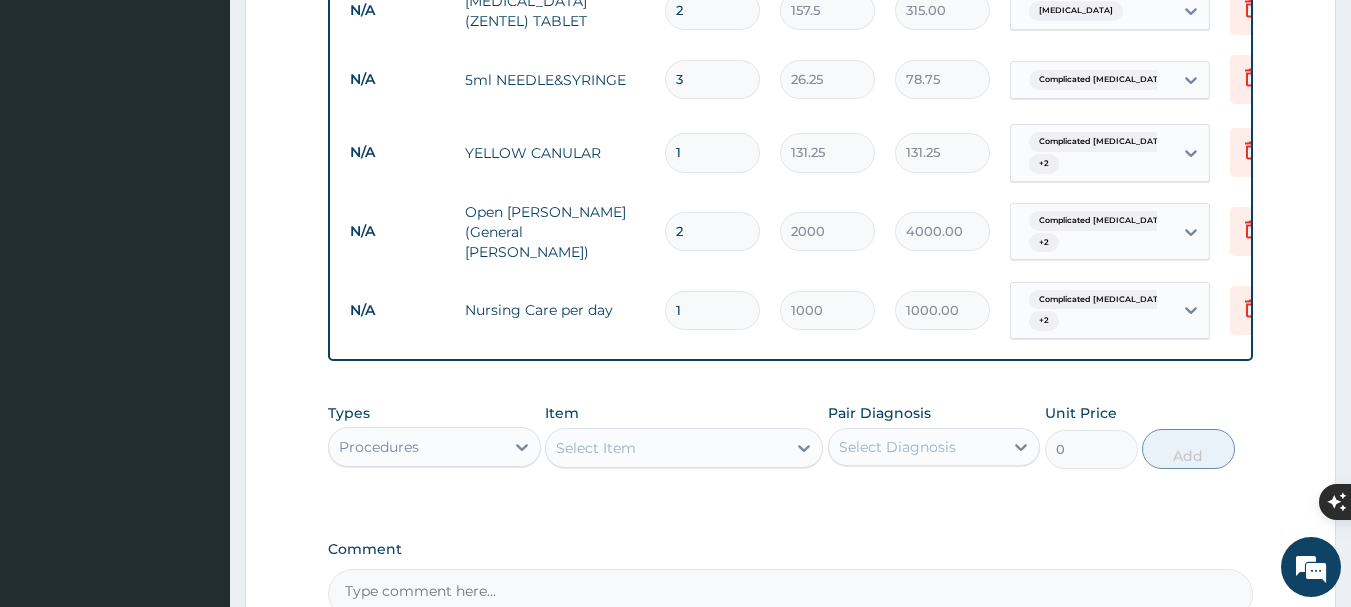 click on "N/A Nursing Care per day 1 1000 1000.00 Complicated malaria  + 2 Delete" at bounding box center [830, 311] 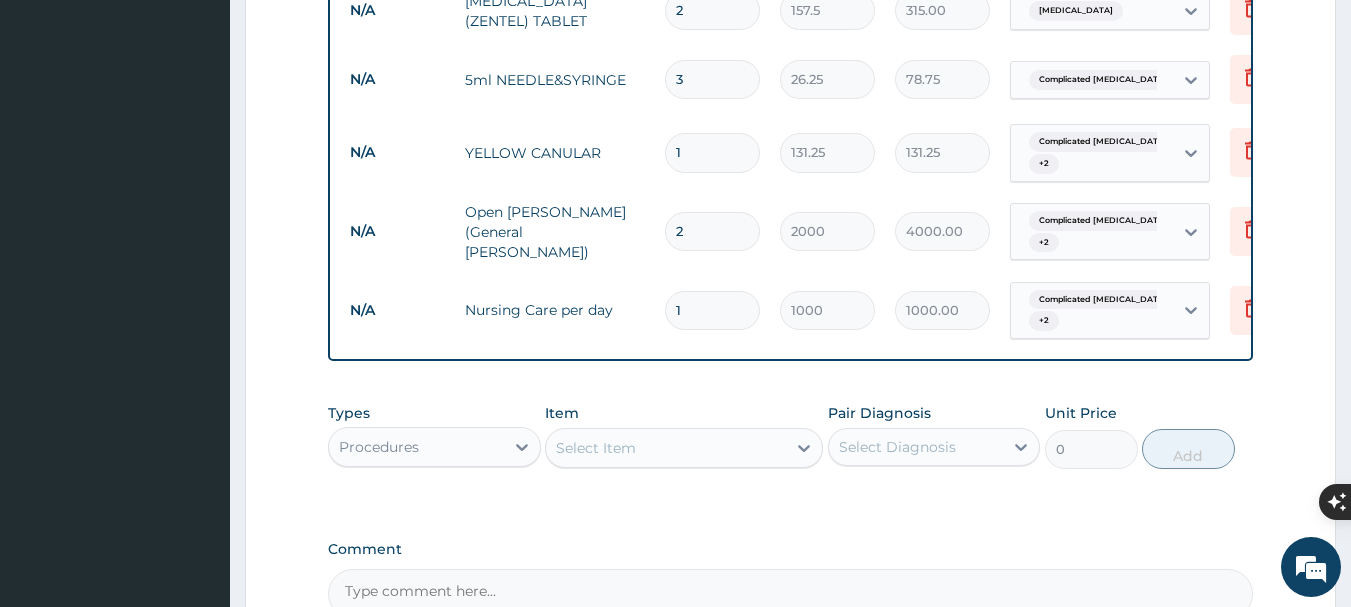 click on "1" at bounding box center [712, 310] 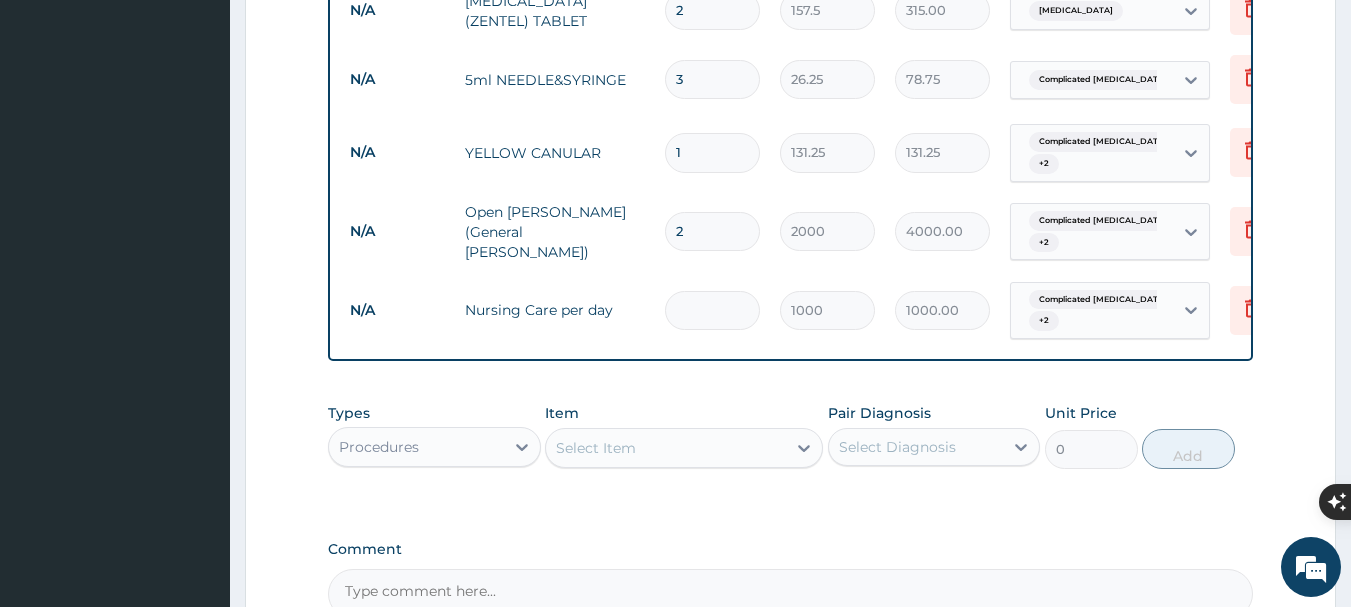 type on "0.00" 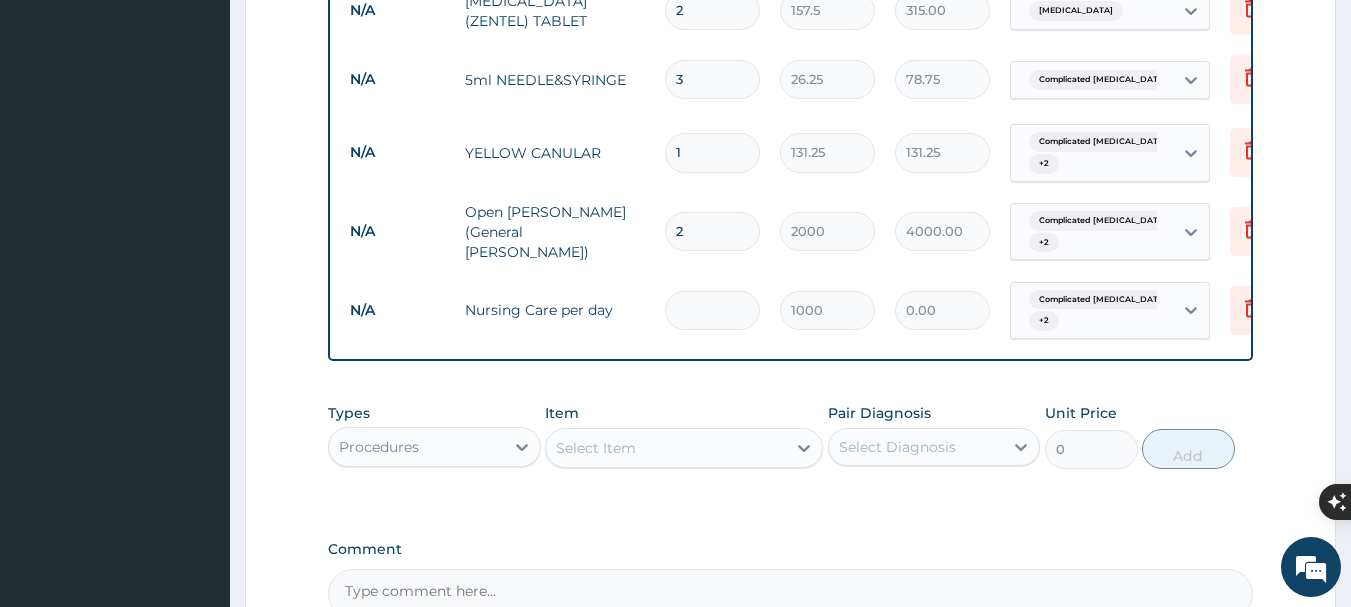type on "2" 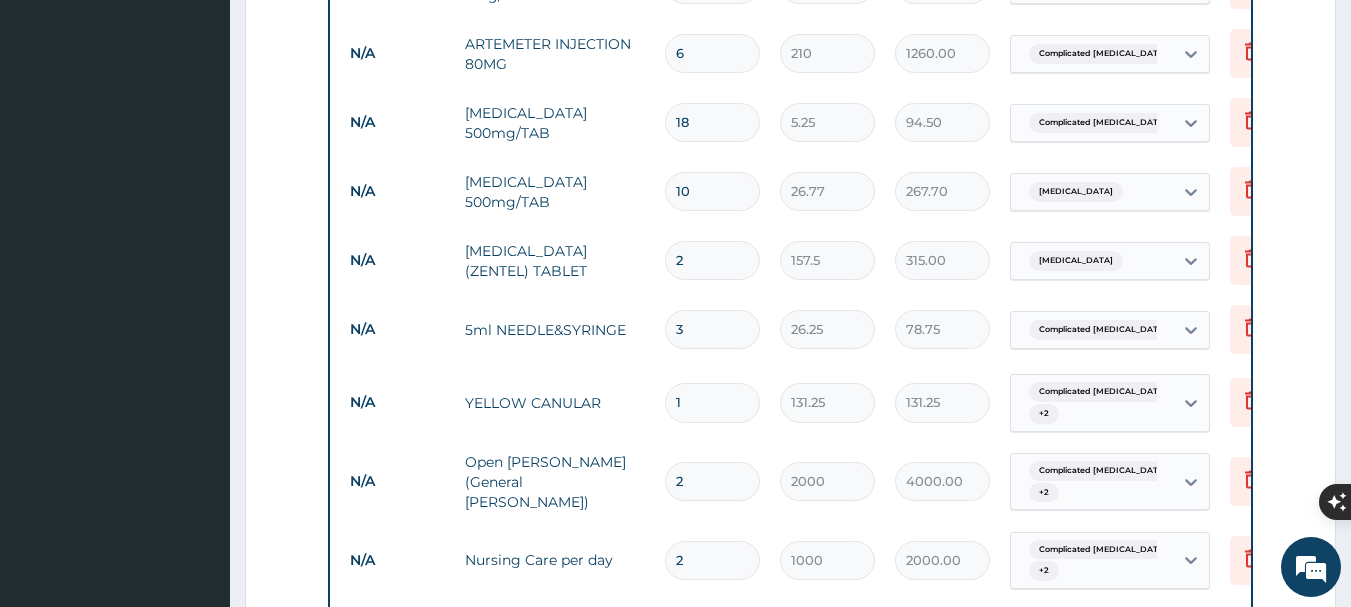 scroll, scrollTop: 1200, scrollLeft: 0, axis: vertical 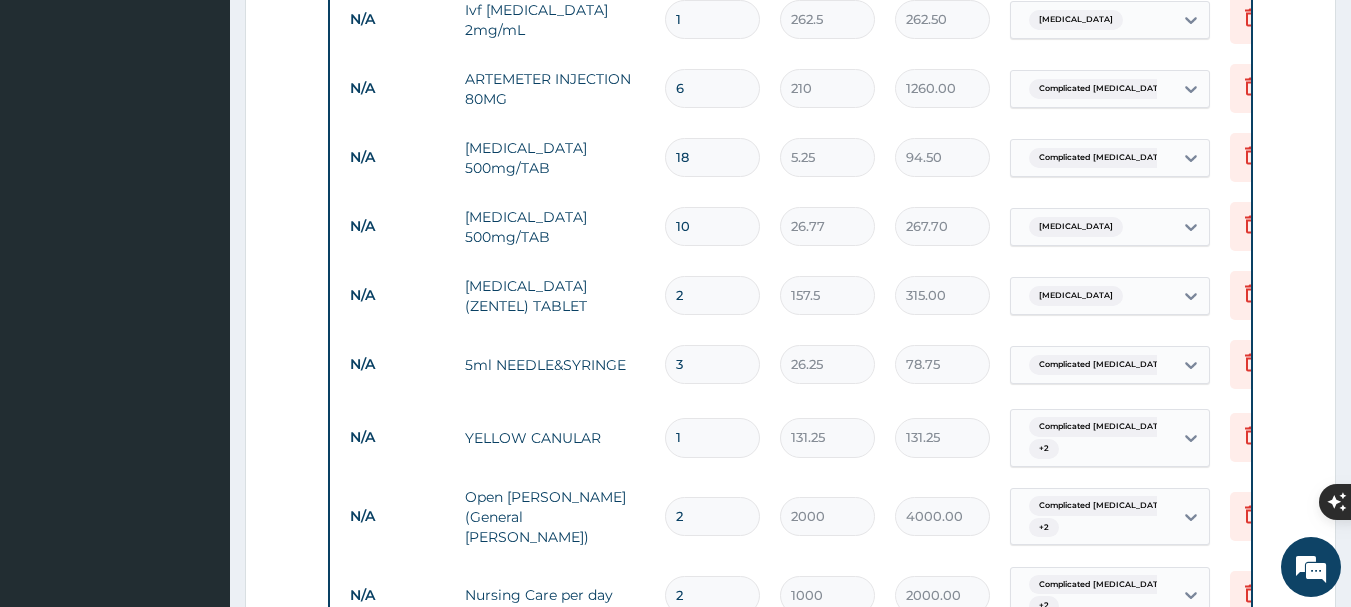 type on "2" 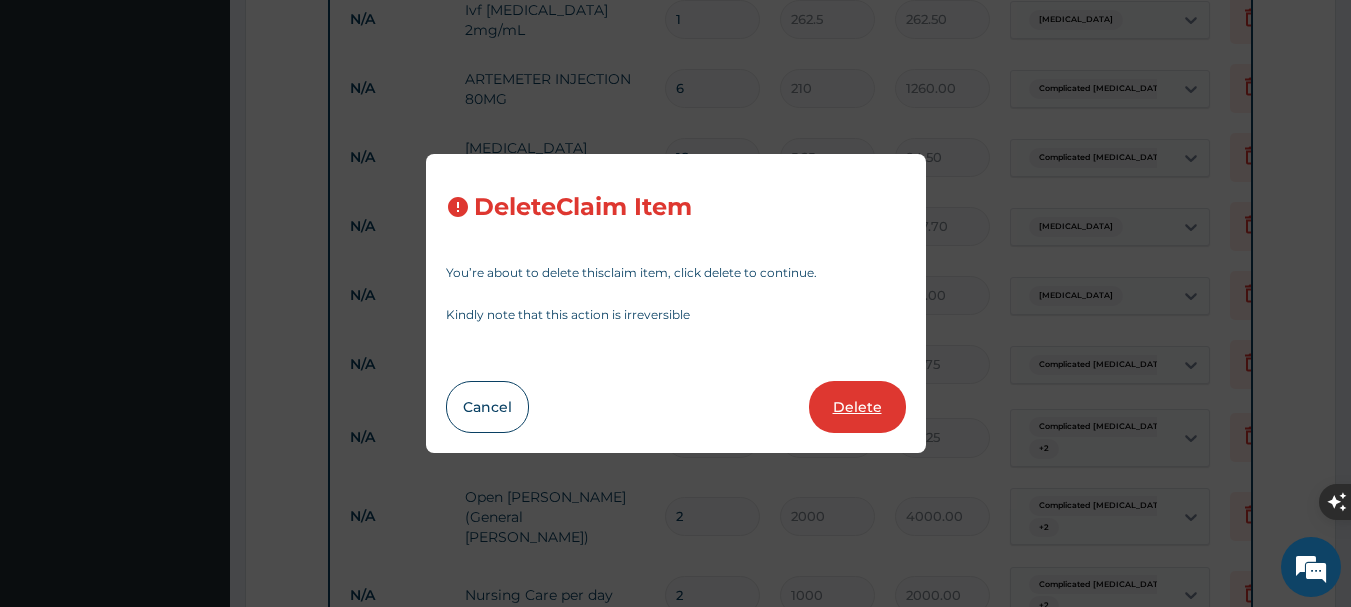 click on "Delete" at bounding box center (857, 407) 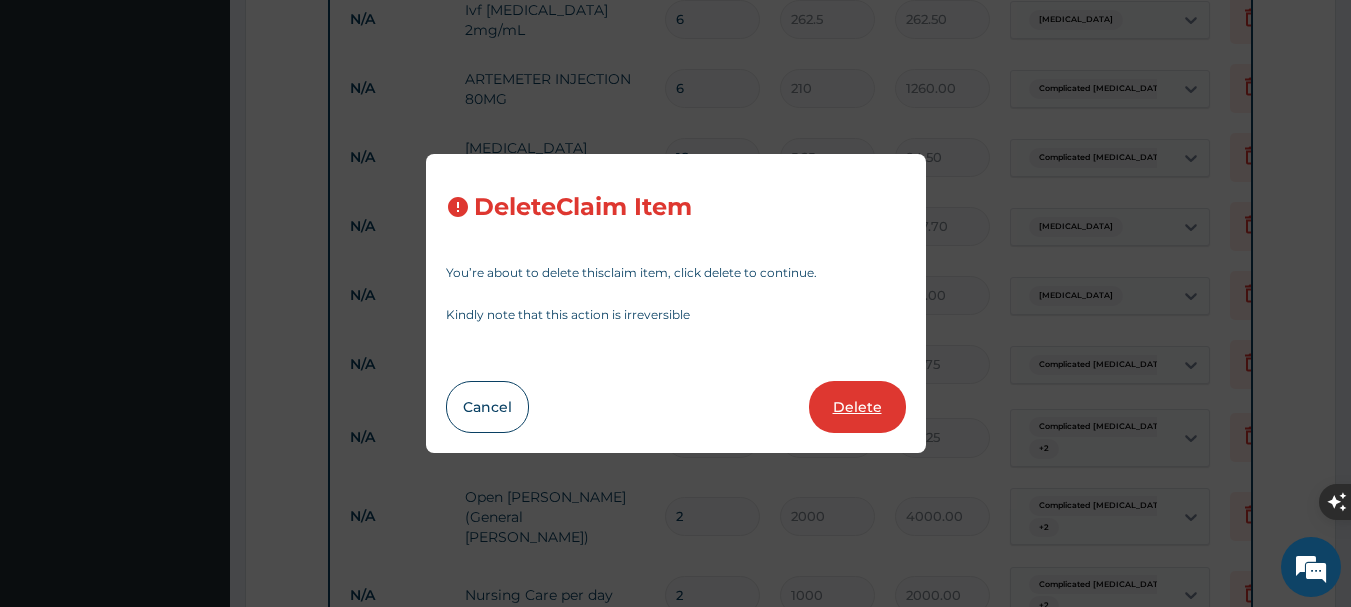 type on "210" 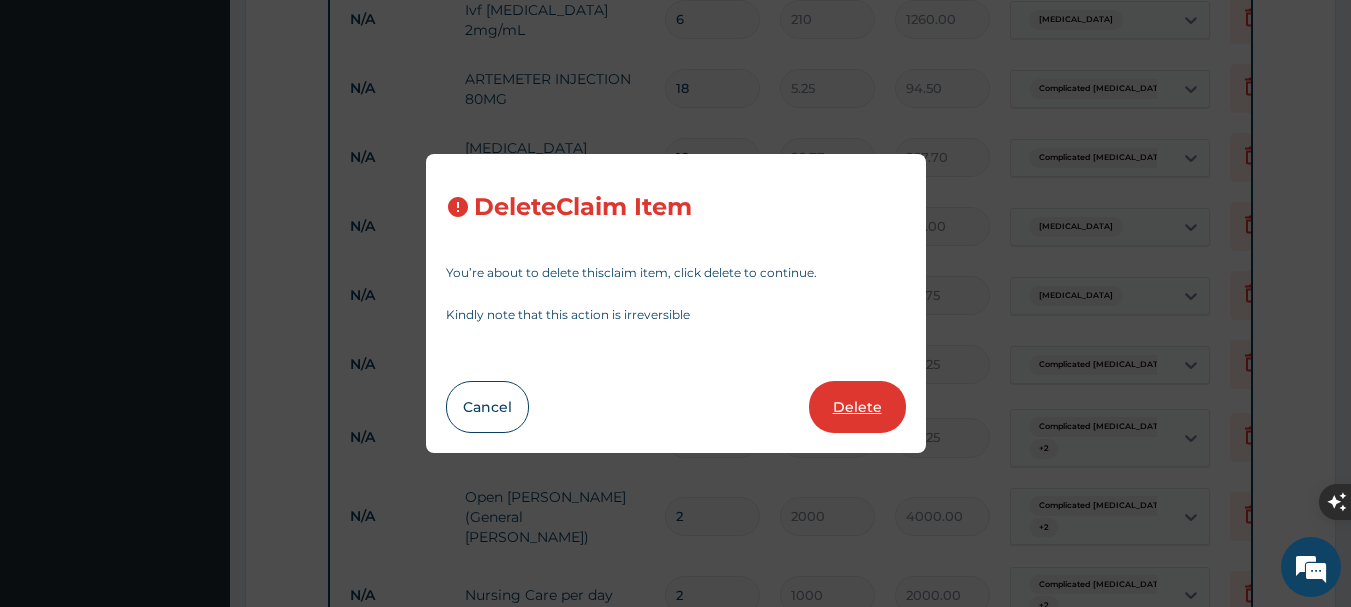 type on "4000.00" 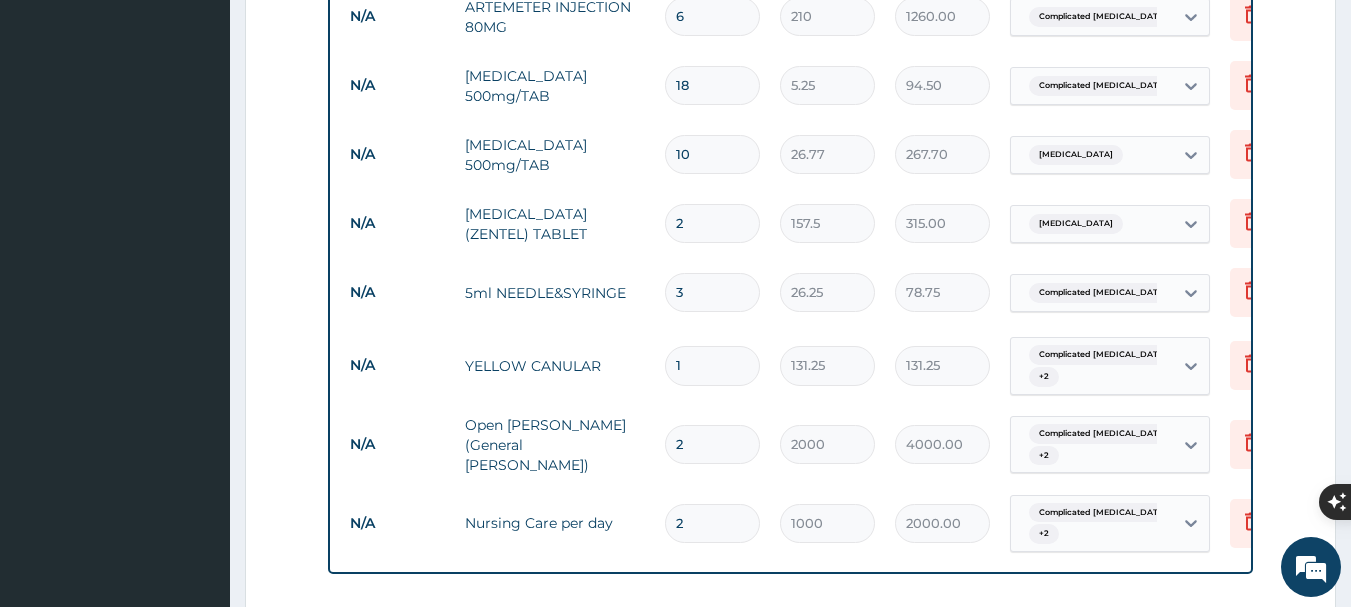 scroll, scrollTop: 1671, scrollLeft: 0, axis: vertical 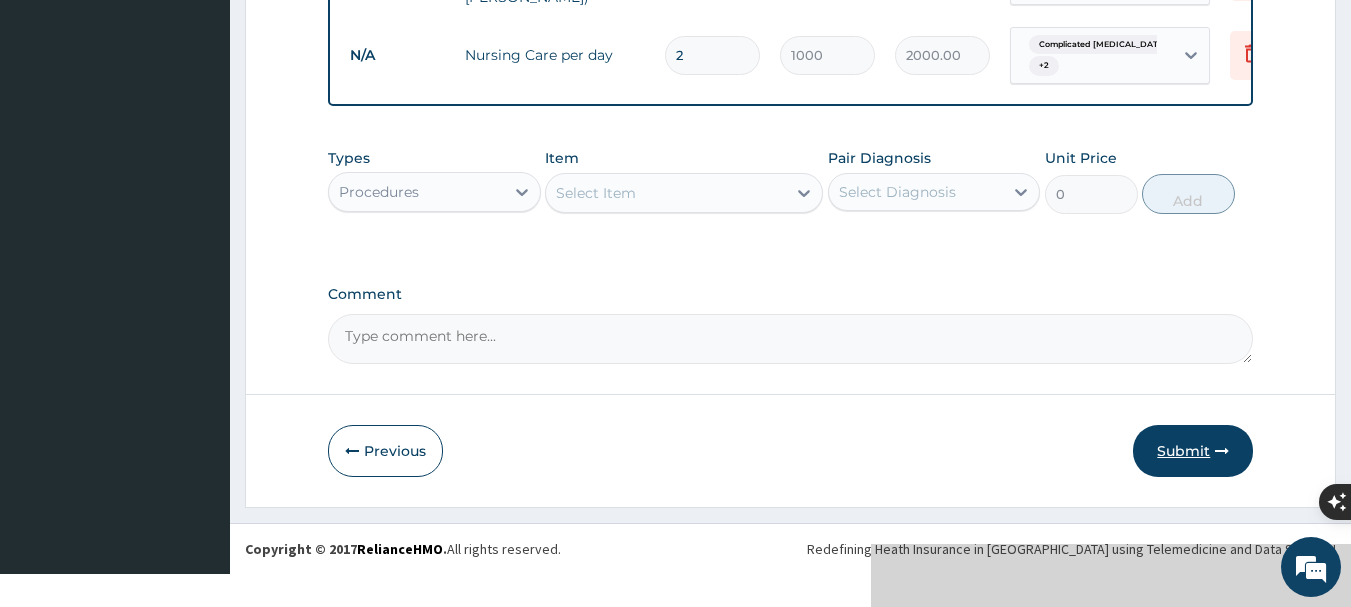 click on "Submit" at bounding box center (1193, 451) 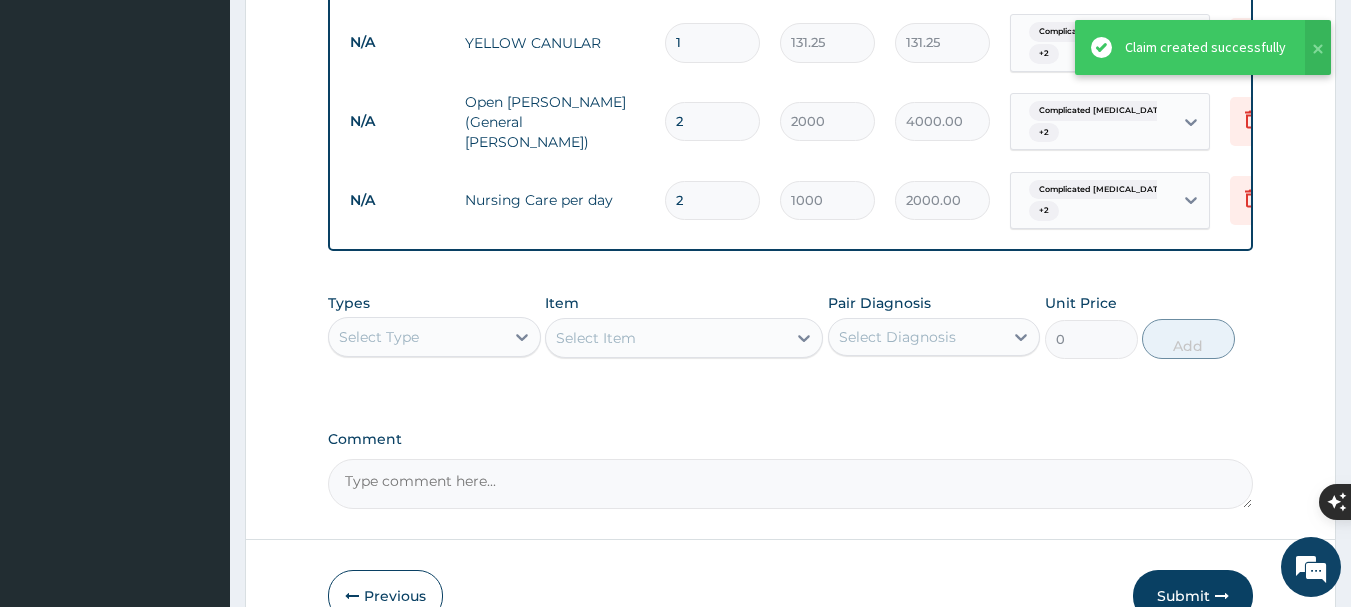scroll, scrollTop: 1050, scrollLeft: 0, axis: vertical 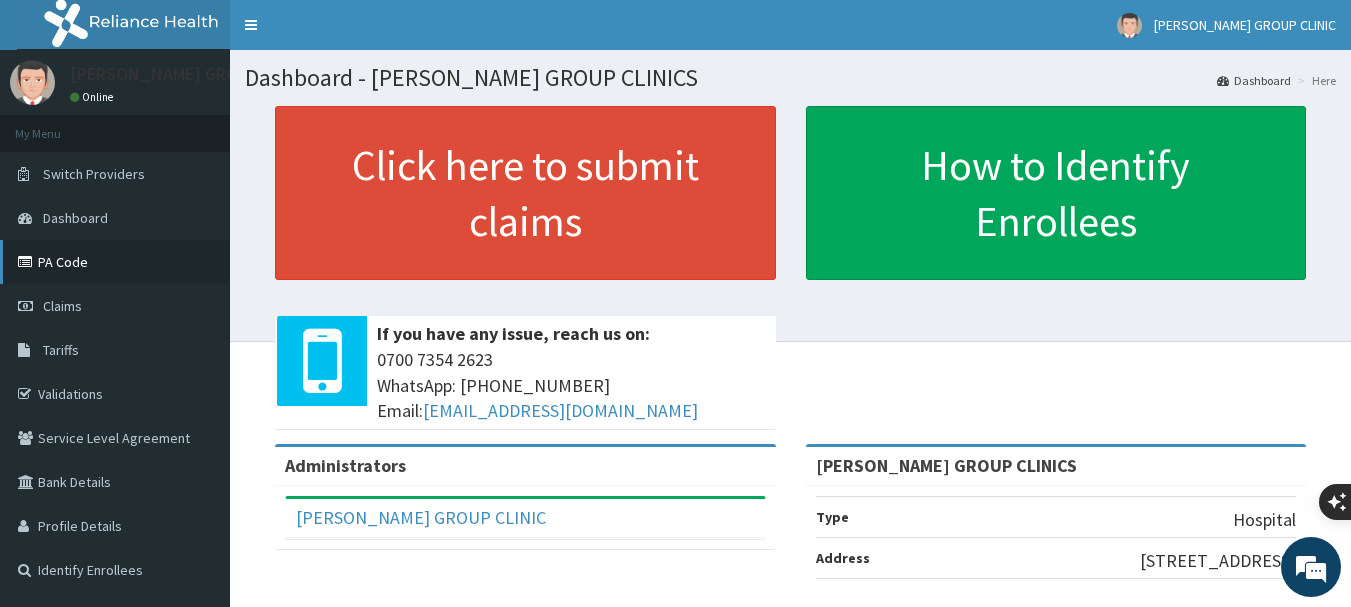click on "PA Code" at bounding box center [115, 262] 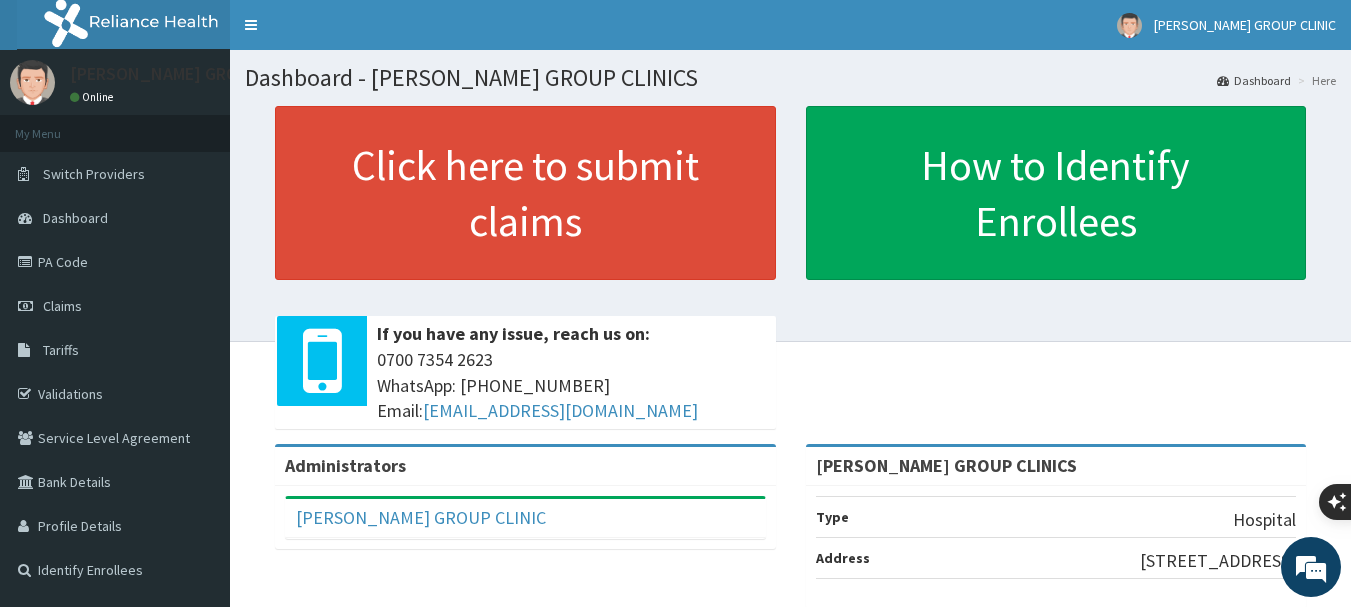 scroll, scrollTop: 0, scrollLeft: 0, axis: both 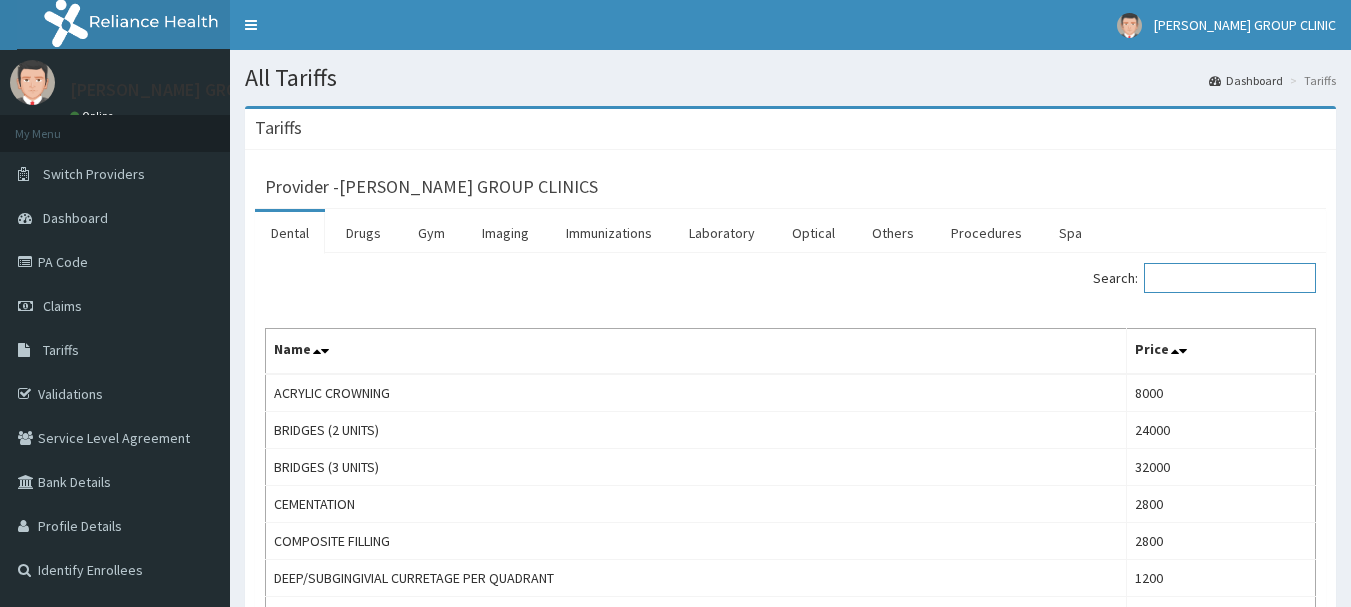 click on "Search:" at bounding box center (1230, 278) 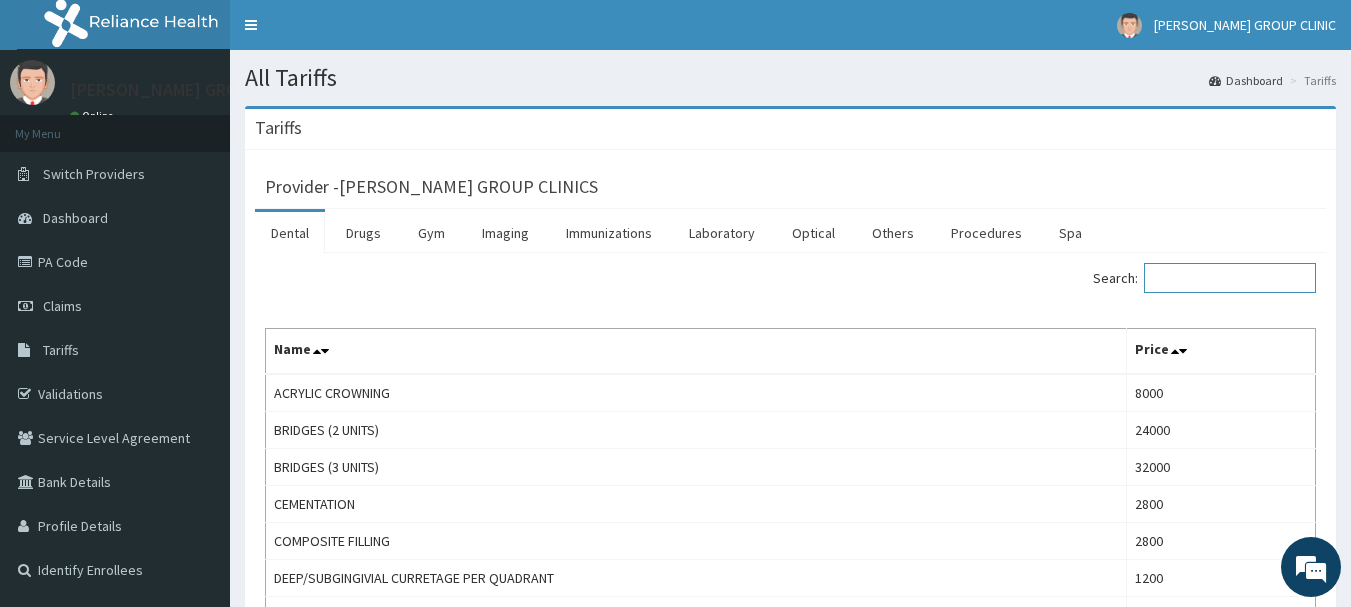 scroll, scrollTop: 0, scrollLeft: 0, axis: both 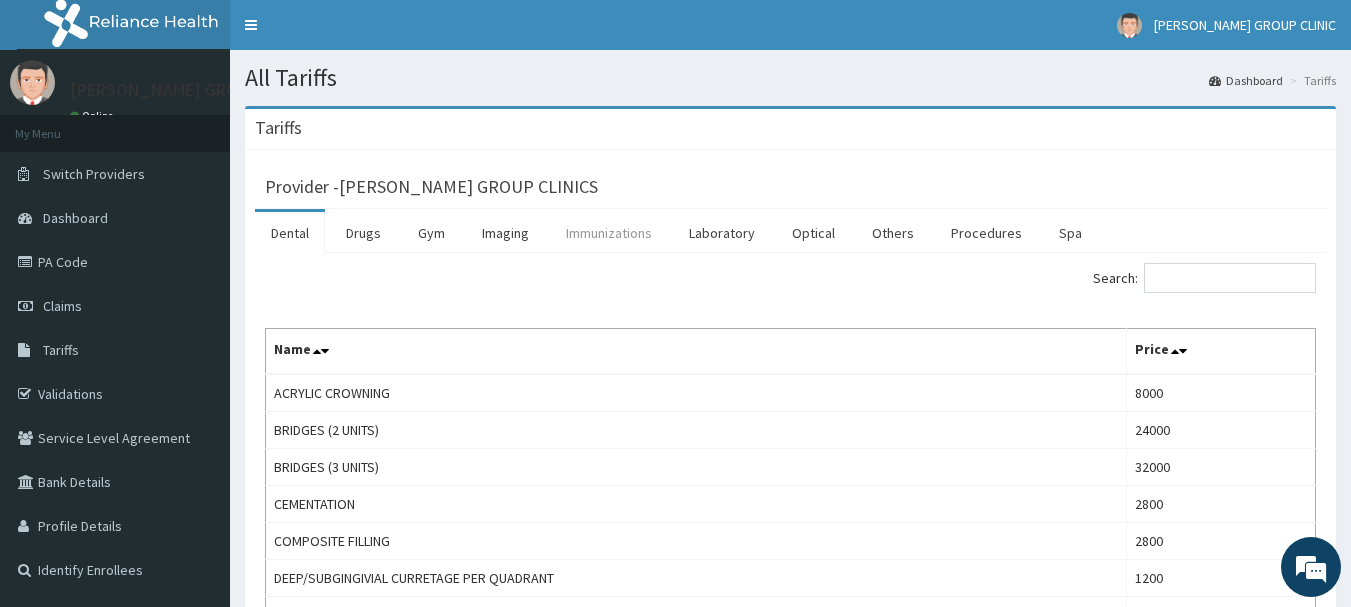 click on "Drugs" at bounding box center [363, 233] 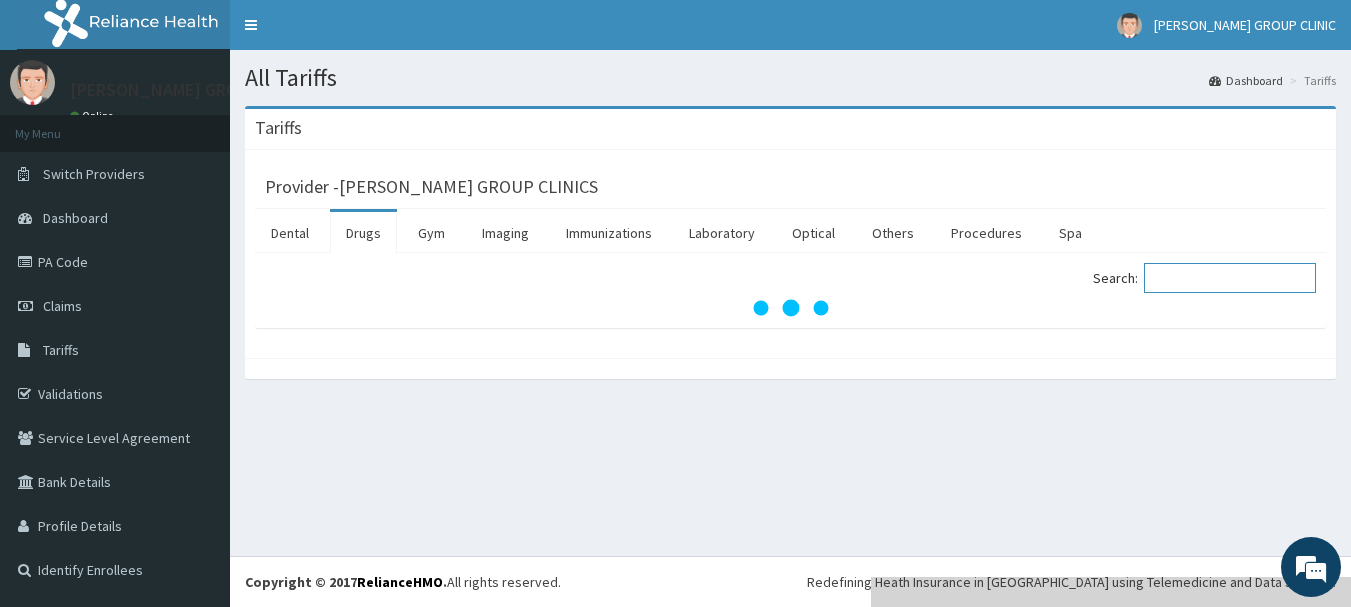 click on "Search:" at bounding box center (1230, 278) 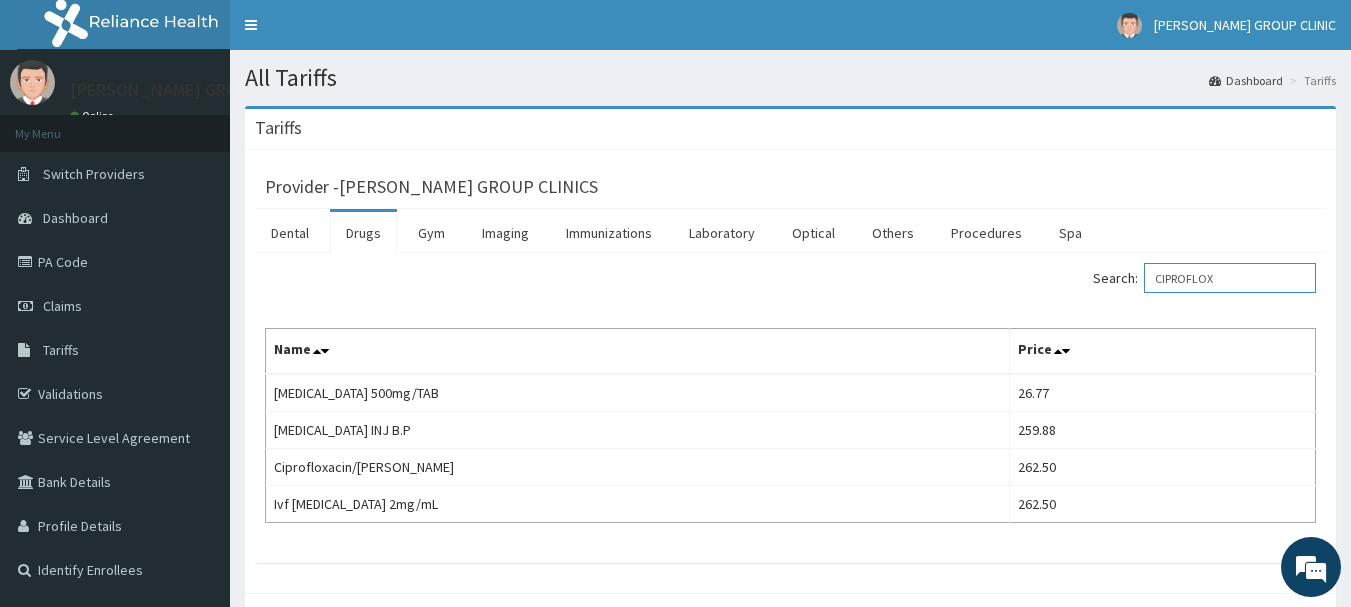 drag, startPoint x: 1247, startPoint y: 275, endPoint x: 1135, endPoint y: 274, distance: 112.00446 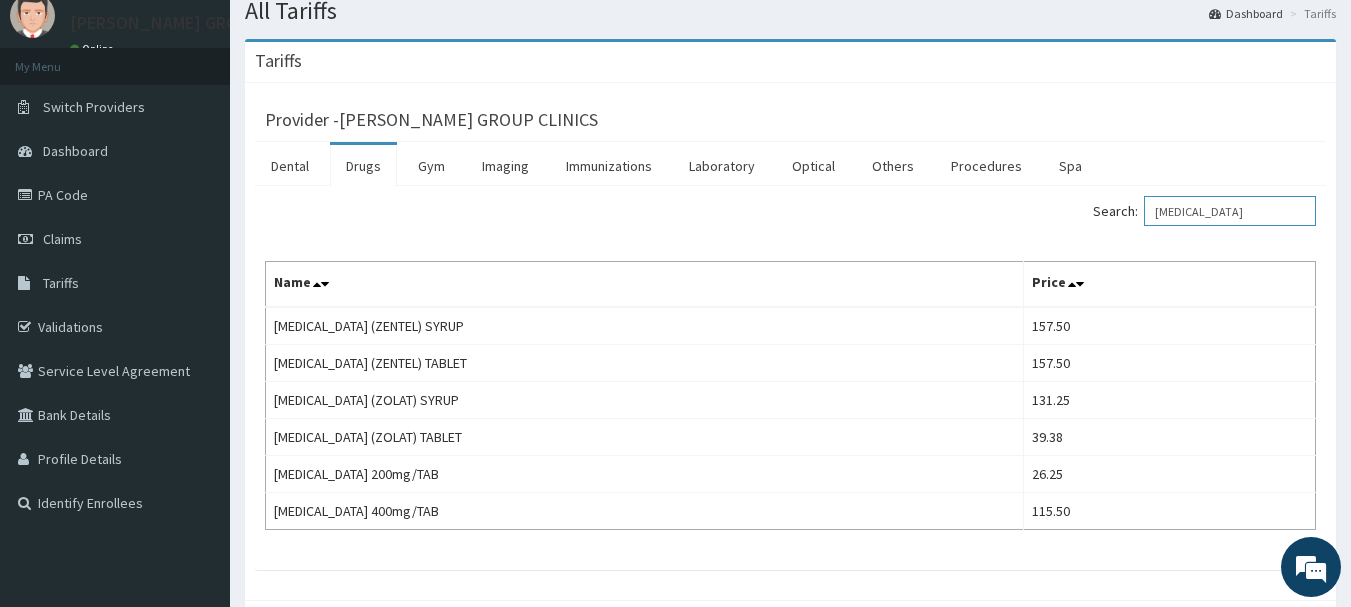 scroll, scrollTop: 100, scrollLeft: 0, axis: vertical 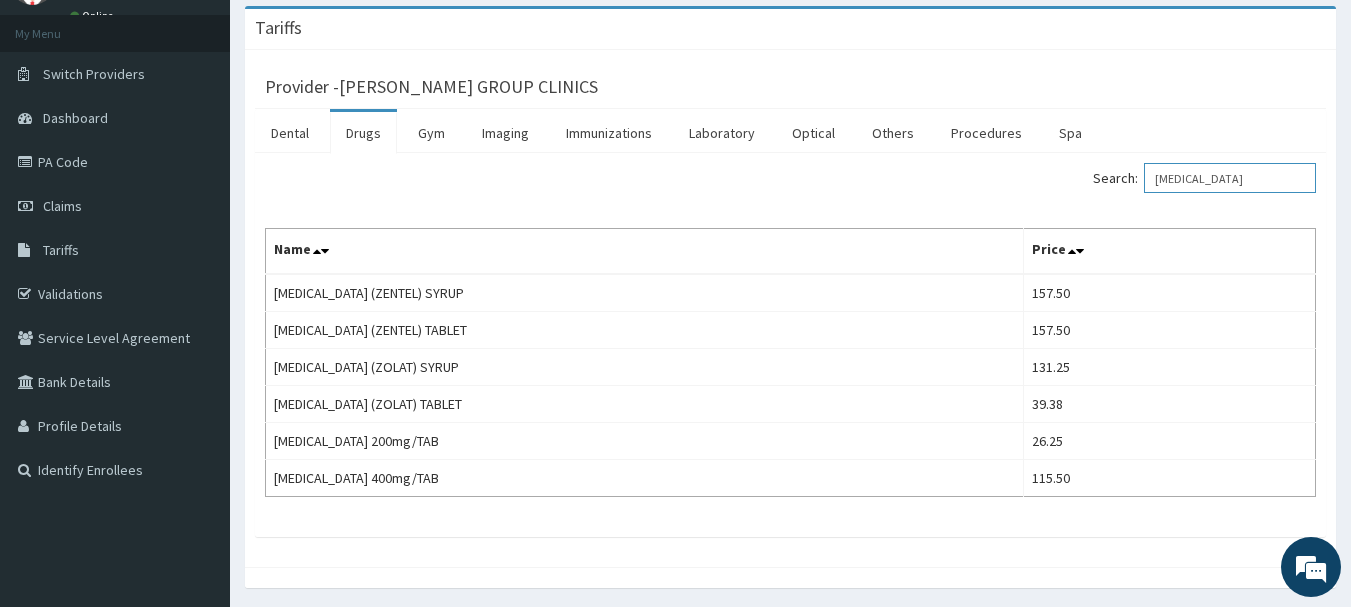 drag, startPoint x: 1249, startPoint y: 175, endPoint x: 1110, endPoint y: 176, distance: 139.0036 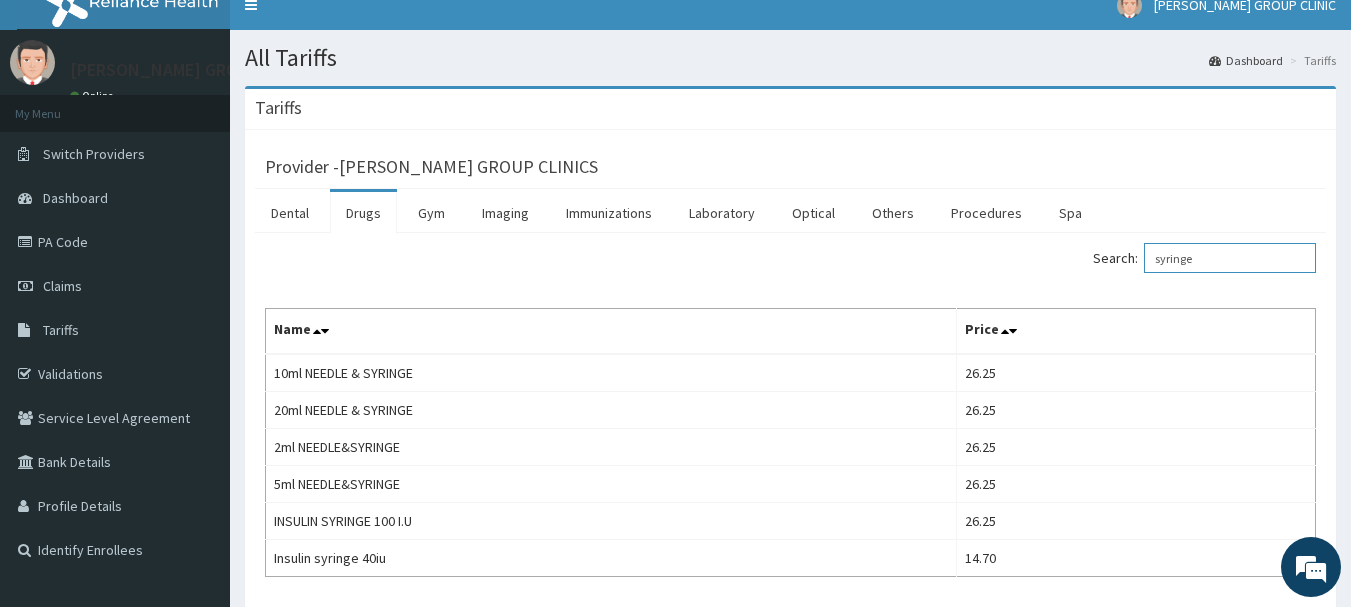 scroll, scrollTop: 100, scrollLeft: 0, axis: vertical 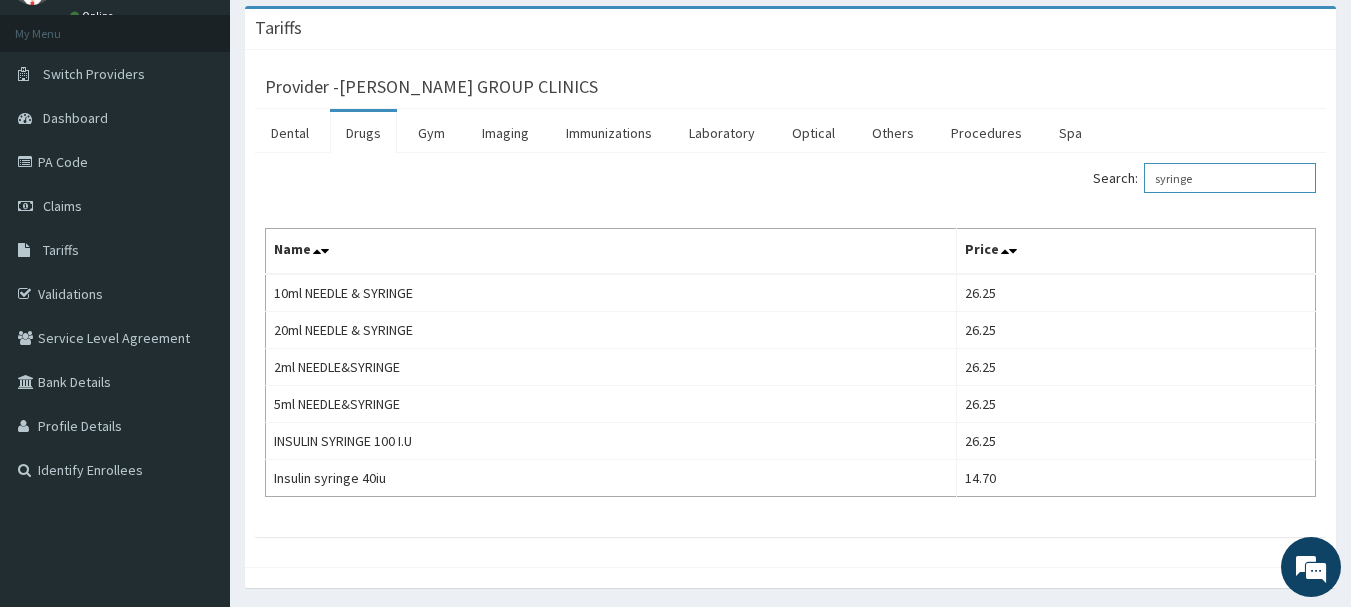 drag, startPoint x: 1223, startPoint y: 185, endPoint x: 1148, endPoint y: 179, distance: 75.23962 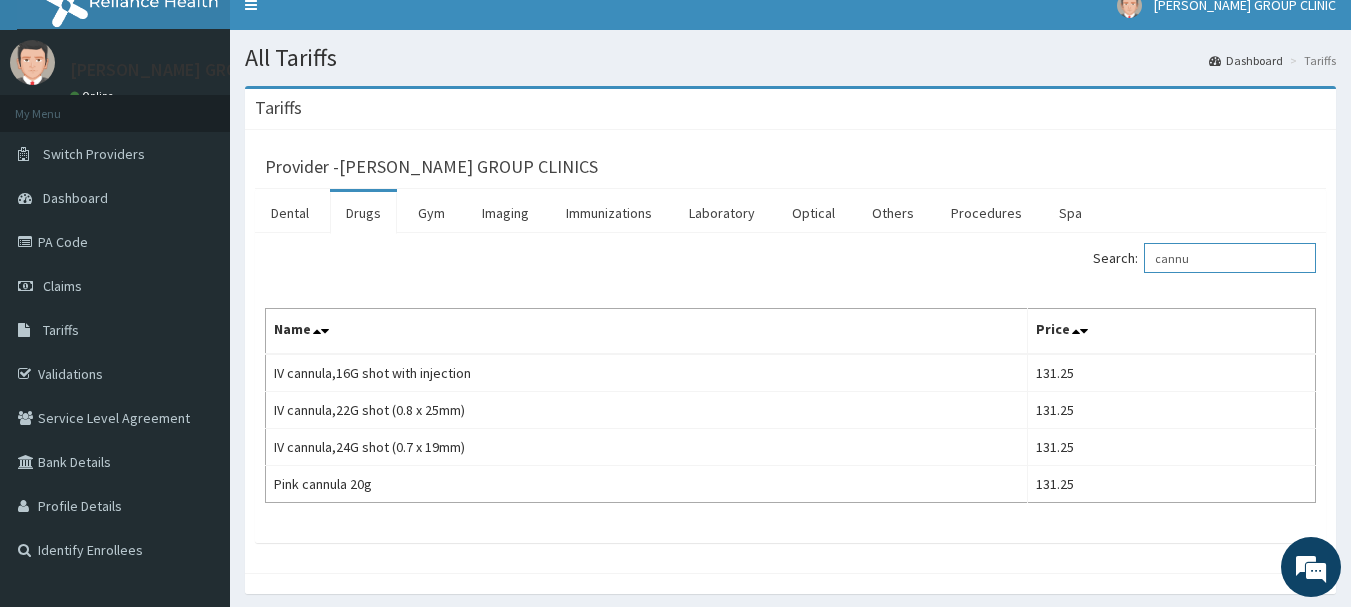 scroll, scrollTop: 100, scrollLeft: 0, axis: vertical 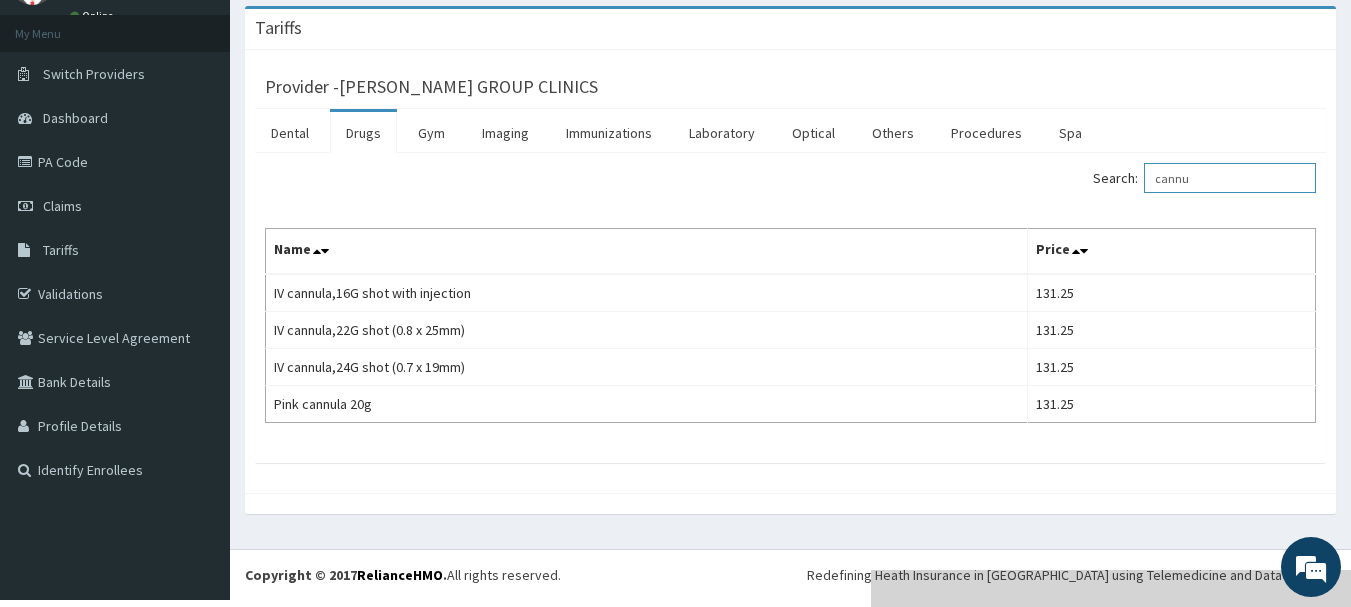 type on "cannu" 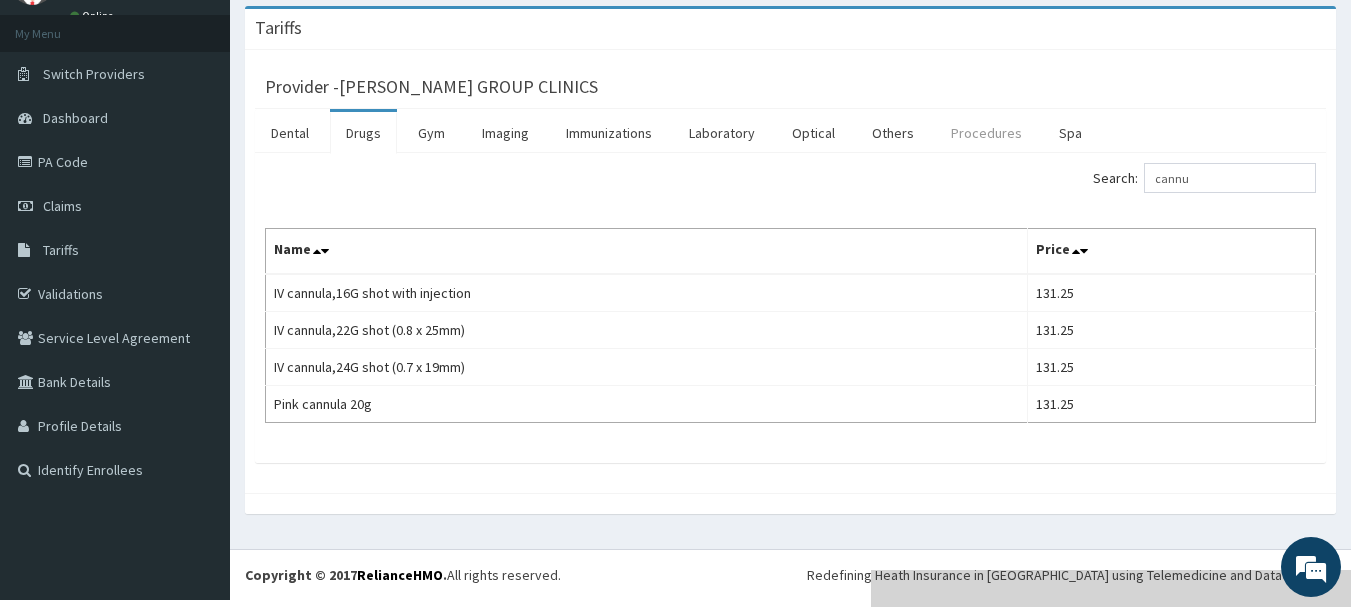 click on "Procedures" at bounding box center (986, 133) 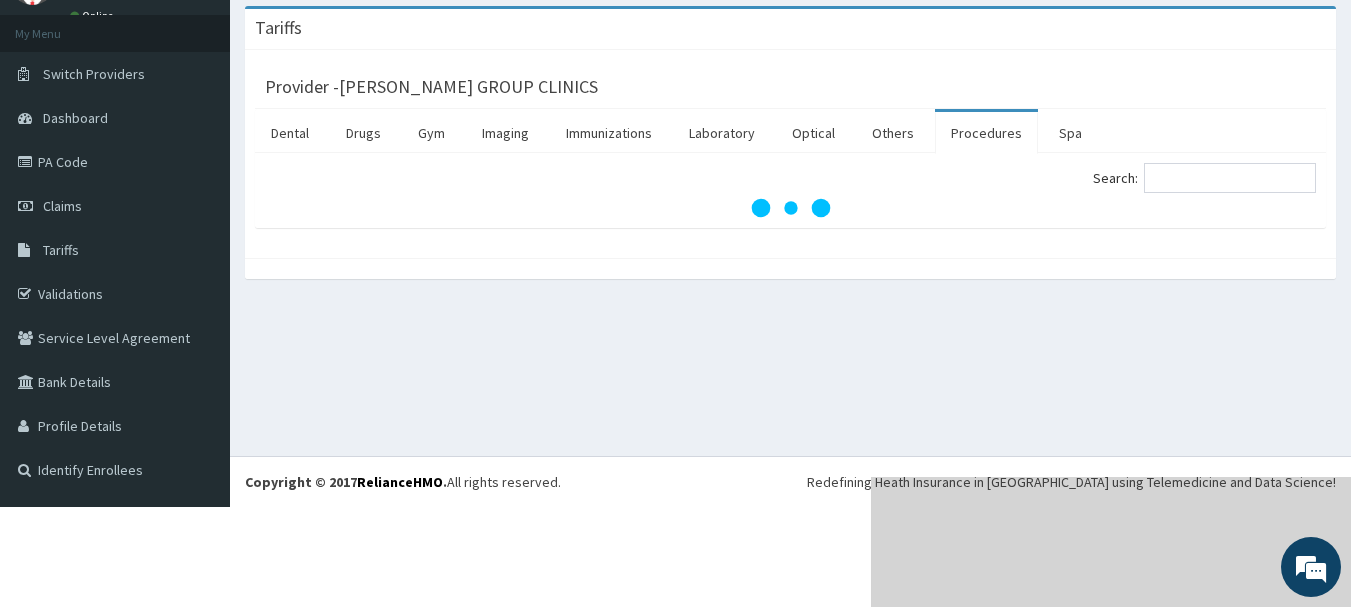 scroll, scrollTop: 20, scrollLeft: 0, axis: vertical 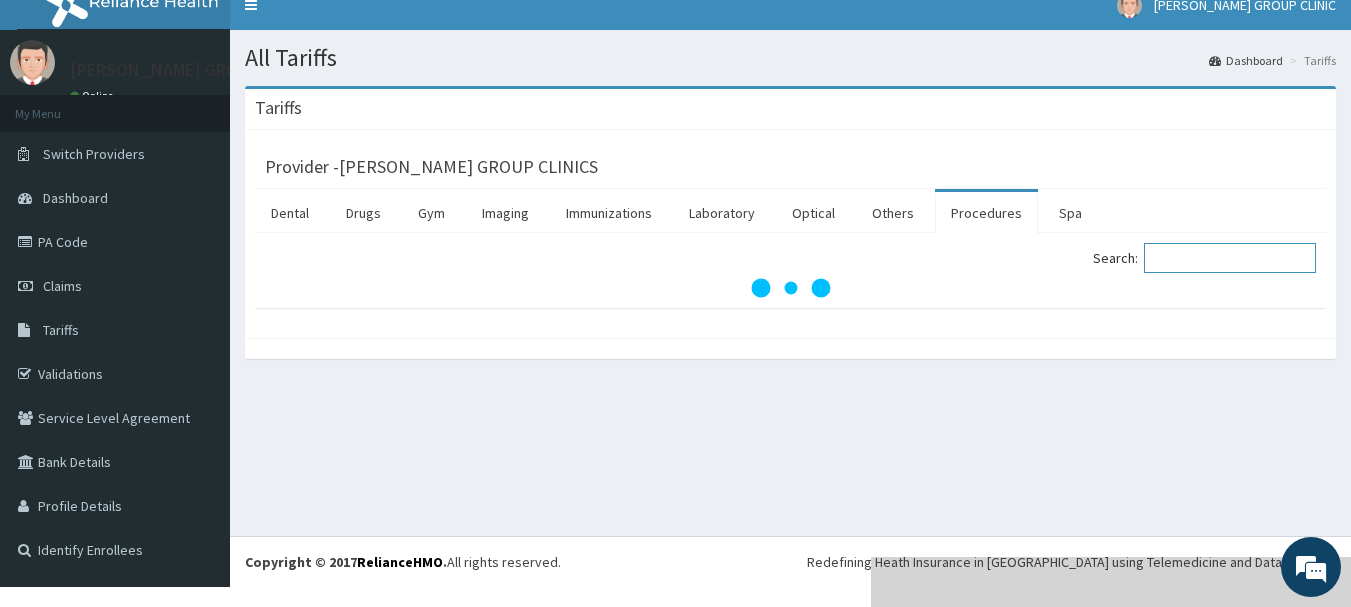 click on "Search:" at bounding box center (1230, 258) 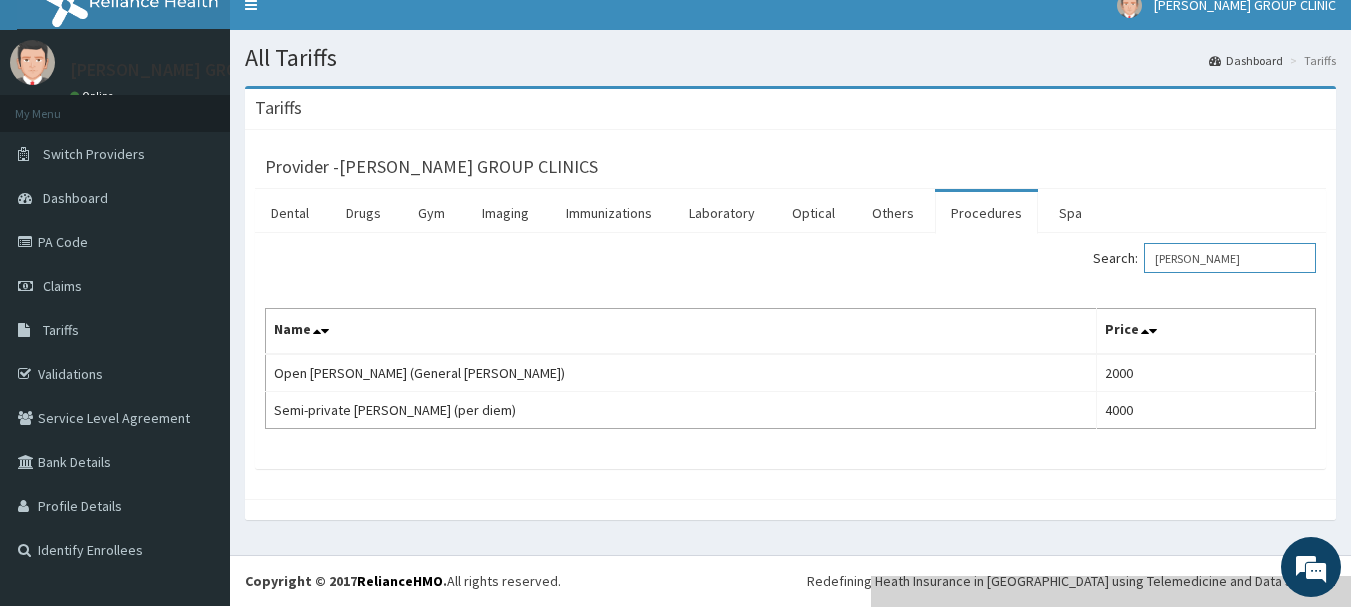 scroll, scrollTop: 39, scrollLeft: 0, axis: vertical 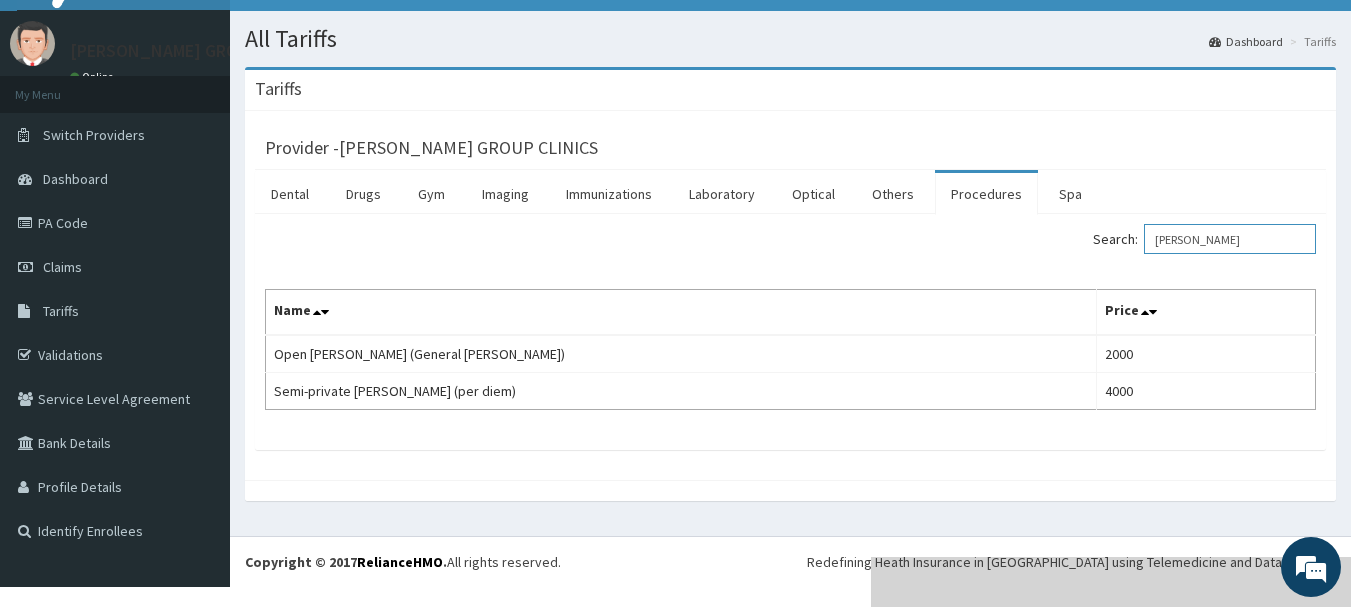 type on "ward" 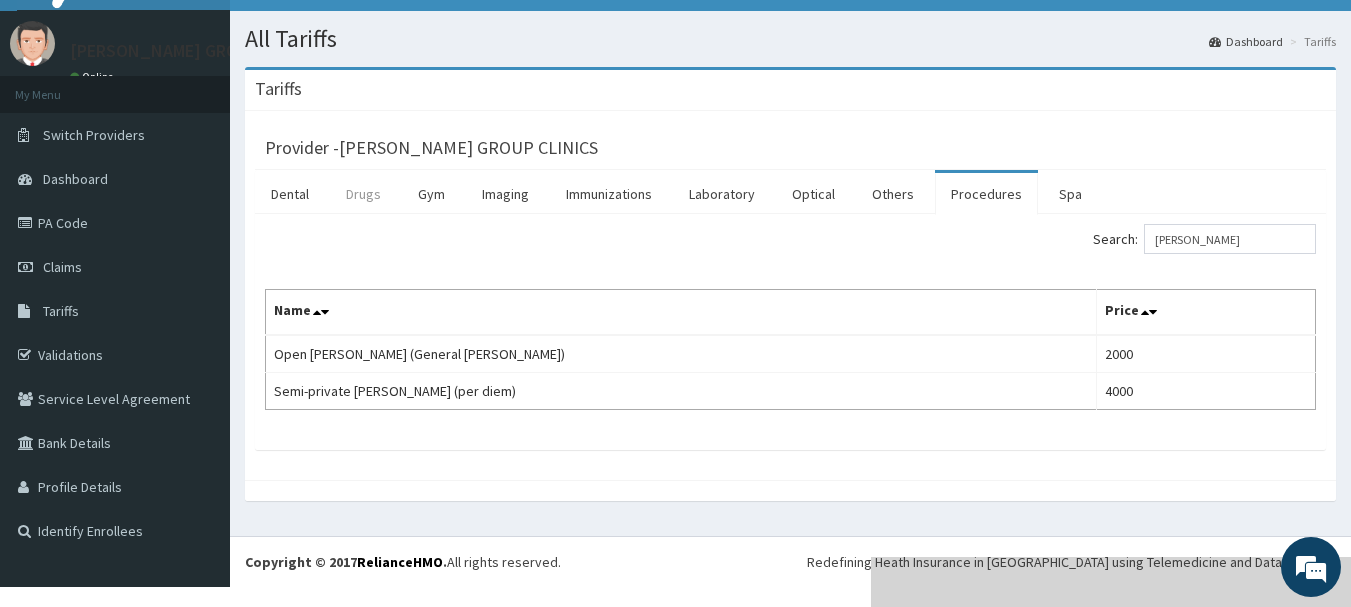 click on "Drugs" at bounding box center (363, 194) 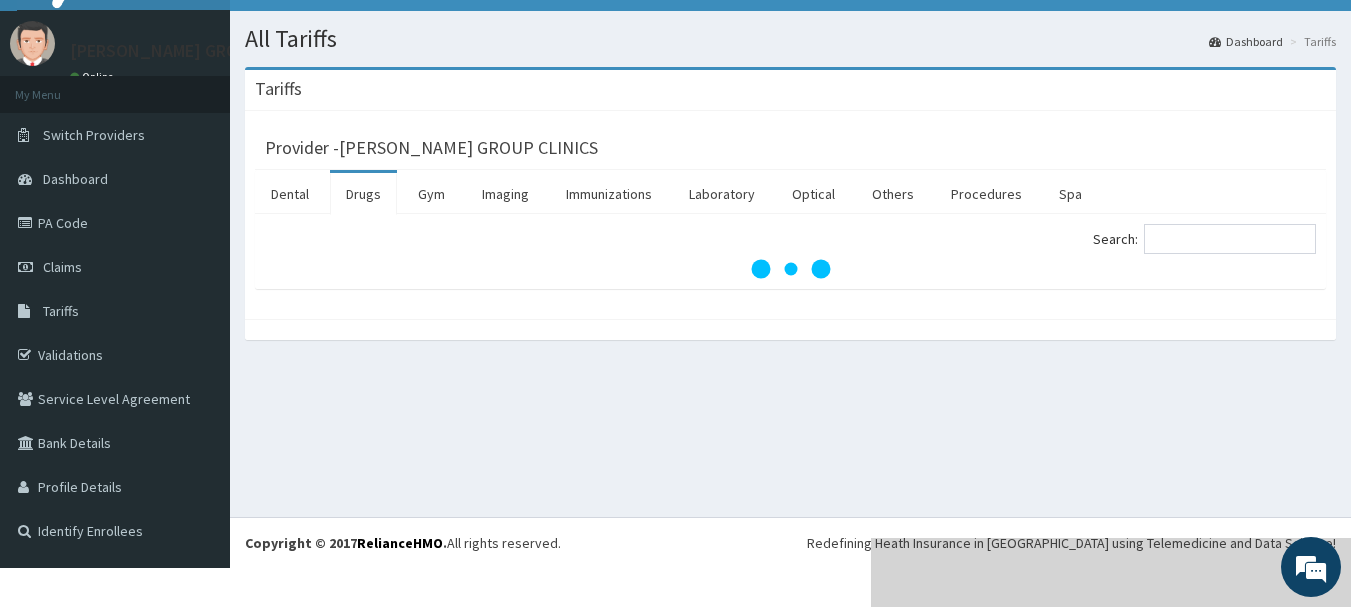 scroll, scrollTop: 20, scrollLeft: 0, axis: vertical 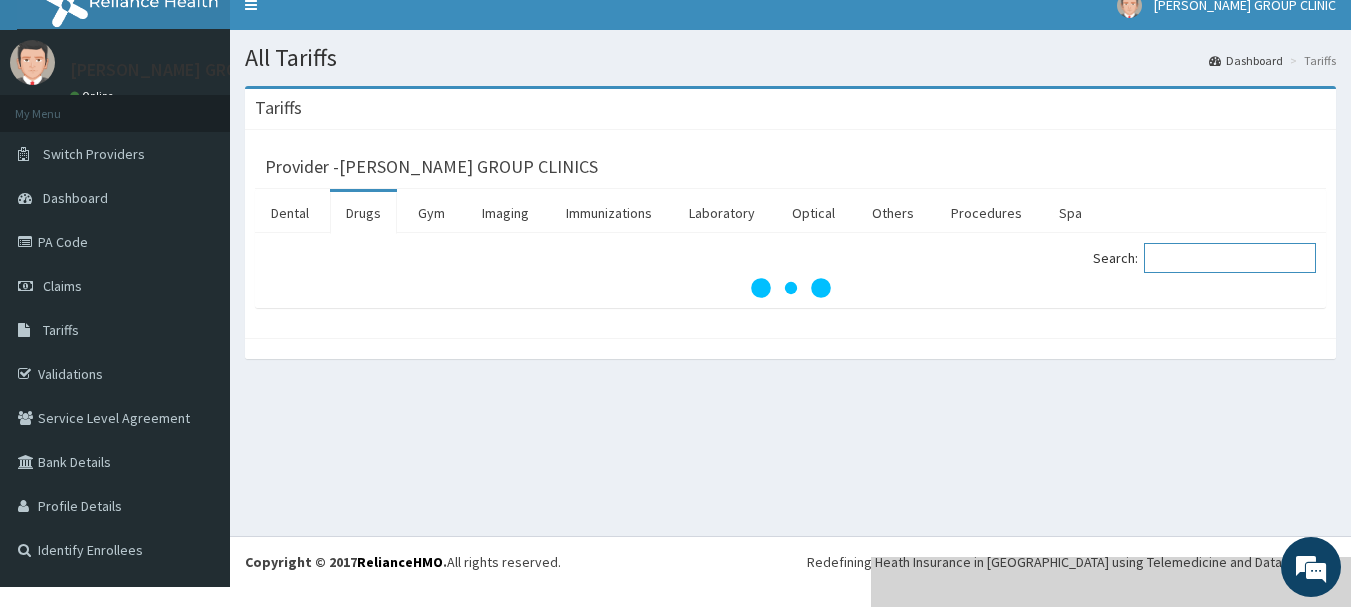 click on "Search:" at bounding box center (1230, 258) 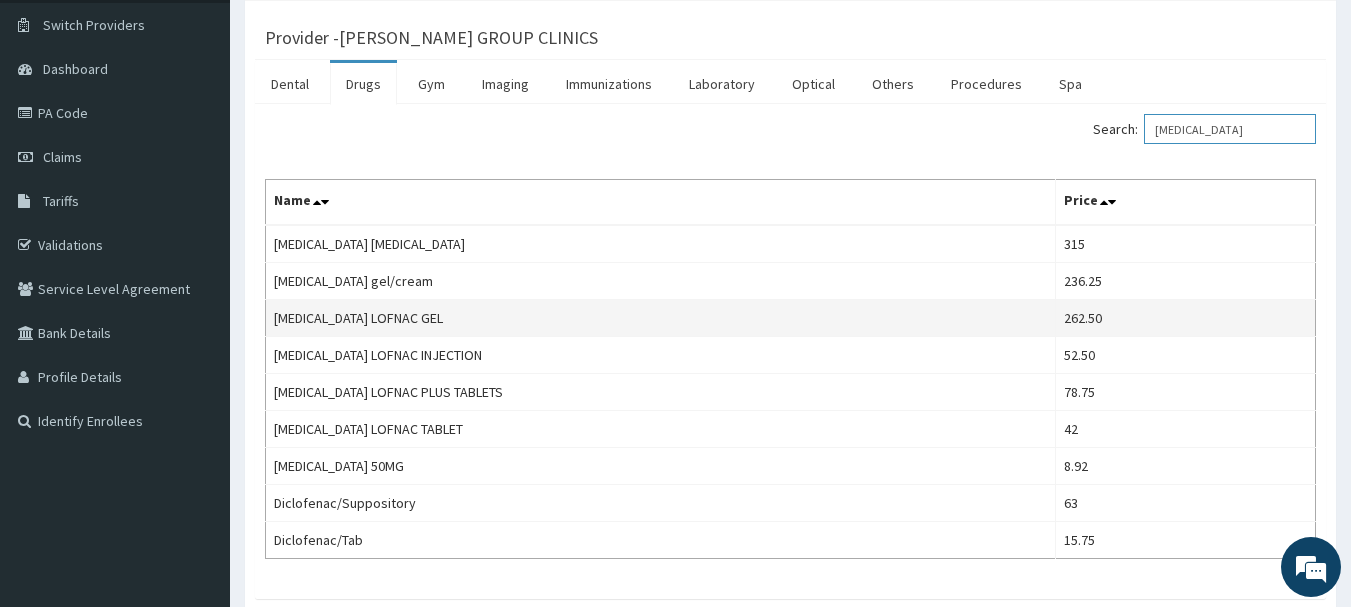 scroll, scrollTop: 200, scrollLeft: 0, axis: vertical 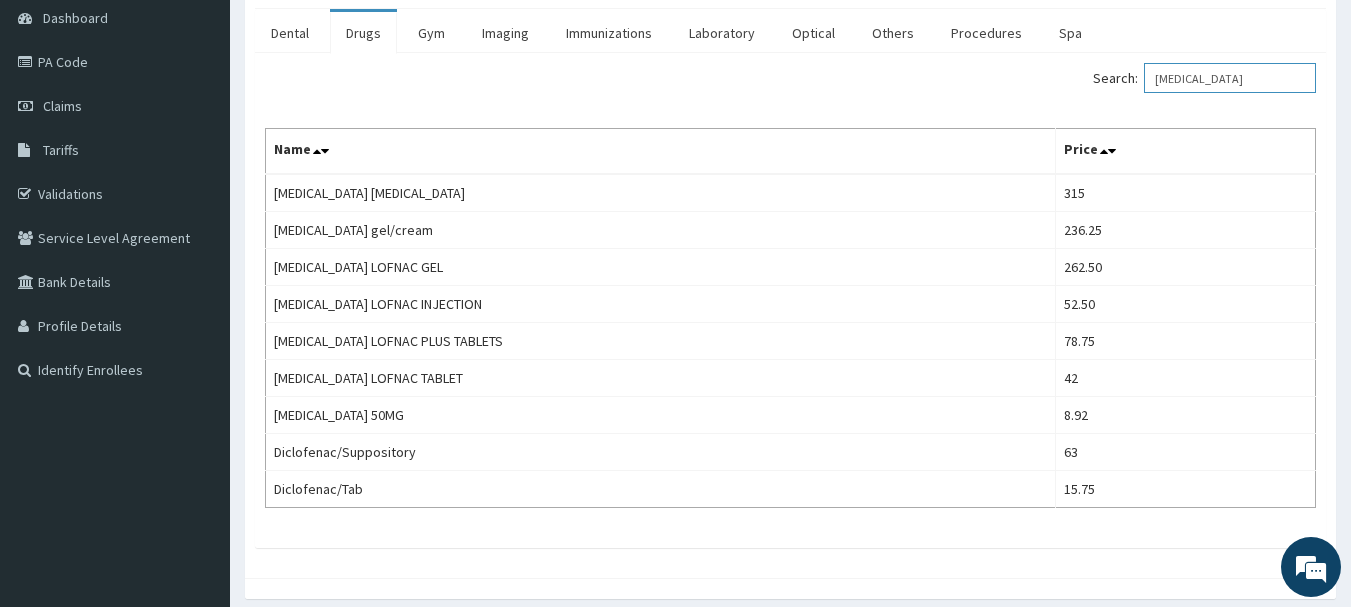 drag, startPoint x: 1265, startPoint y: 78, endPoint x: 1154, endPoint y: 95, distance: 112.29426 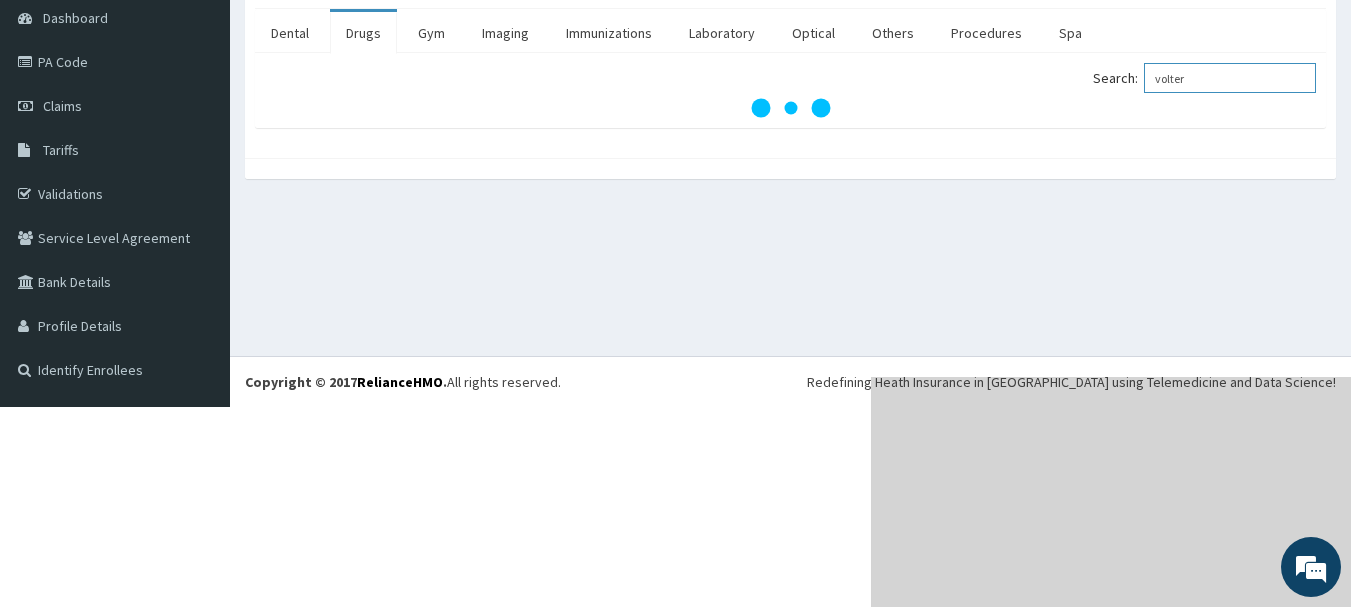 scroll, scrollTop: 20, scrollLeft: 0, axis: vertical 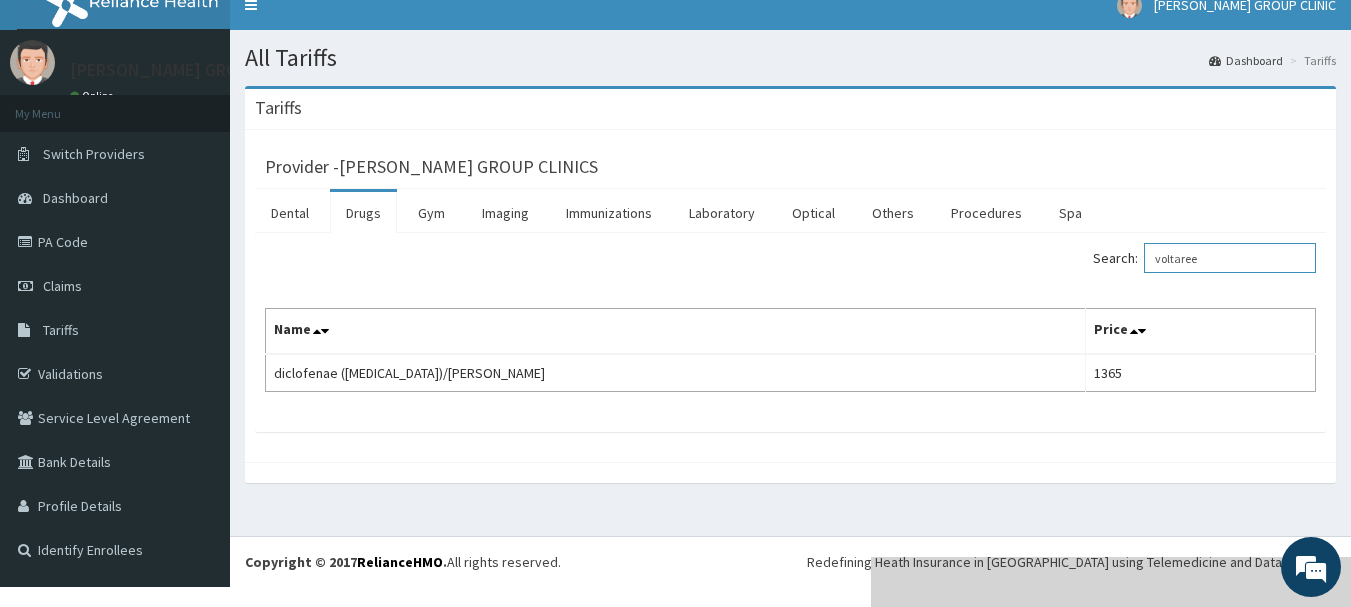 type on "voltareen" 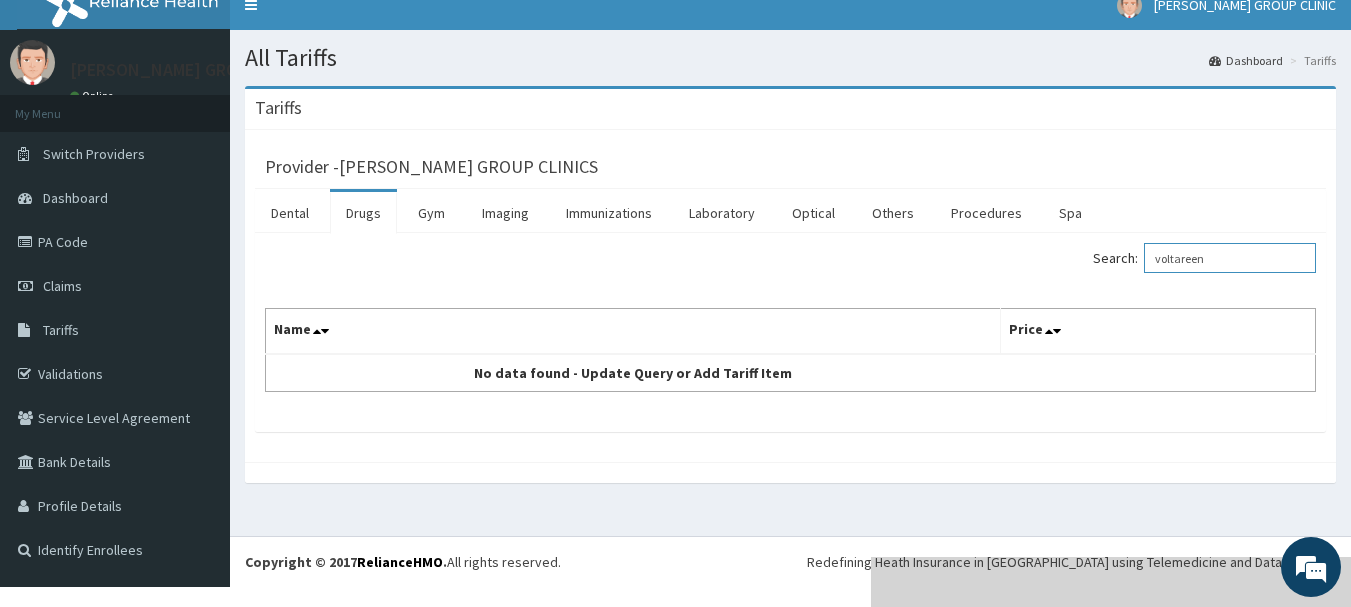 click on "voltareen" at bounding box center (1230, 258) 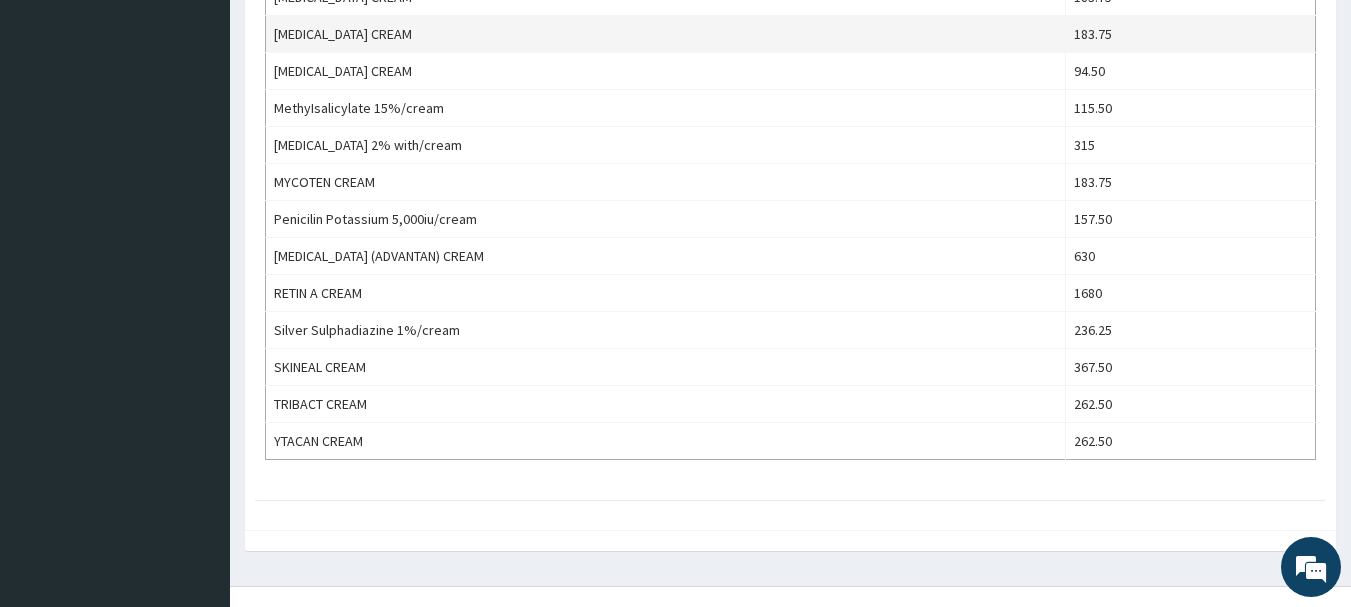 scroll, scrollTop: 1500, scrollLeft: 0, axis: vertical 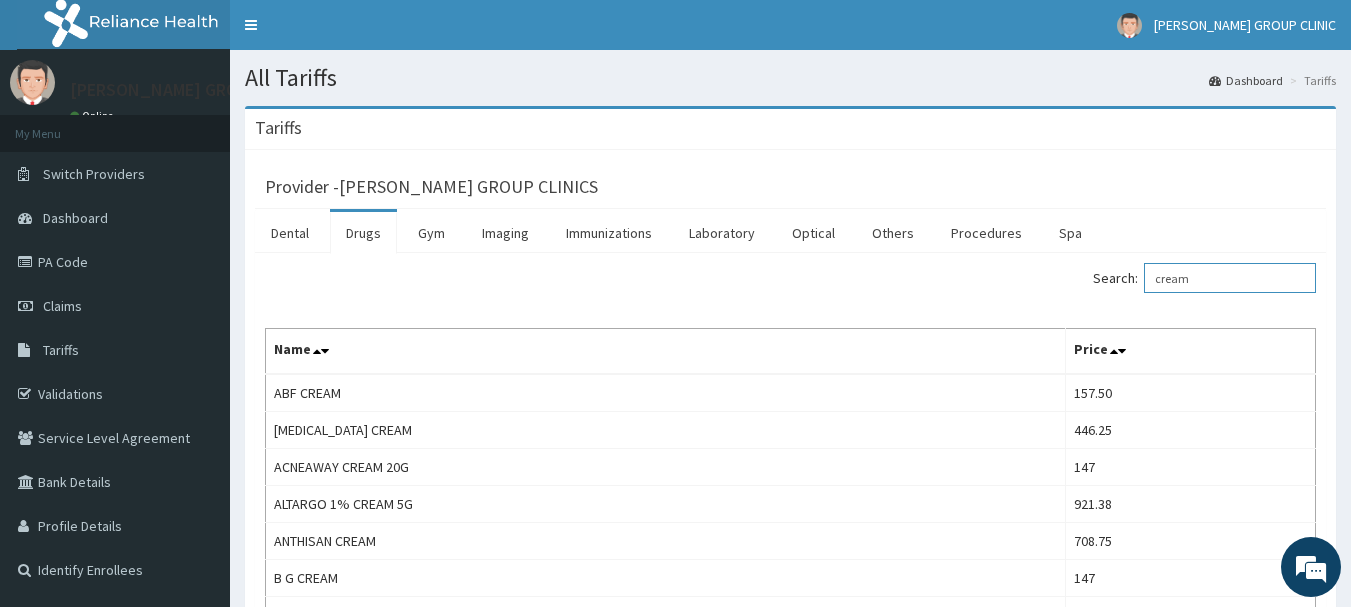drag, startPoint x: 1214, startPoint y: 277, endPoint x: 1140, endPoint y: 285, distance: 74.431175 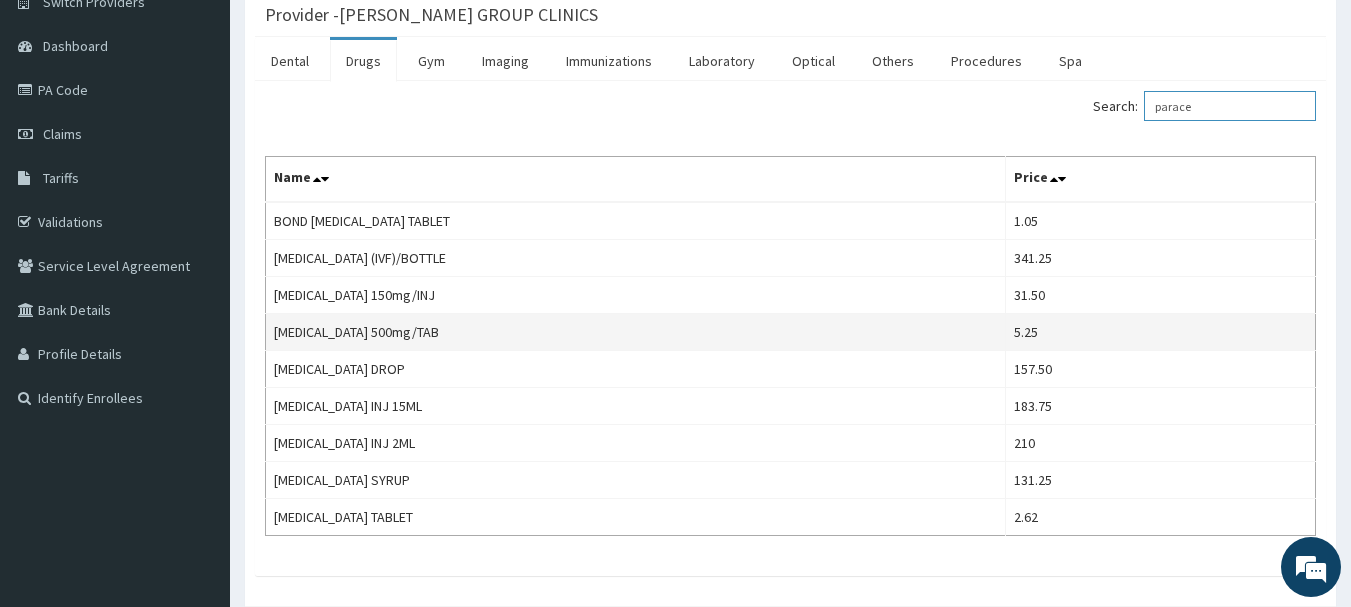 scroll, scrollTop: 200, scrollLeft: 0, axis: vertical 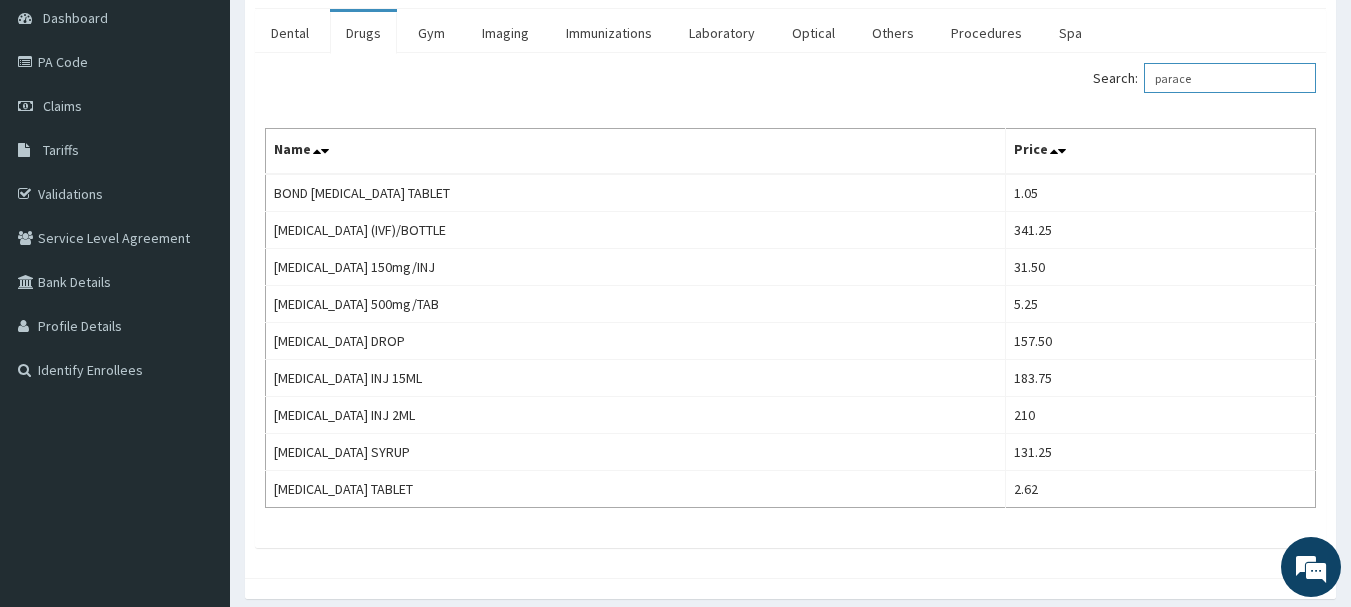 type on "parace" 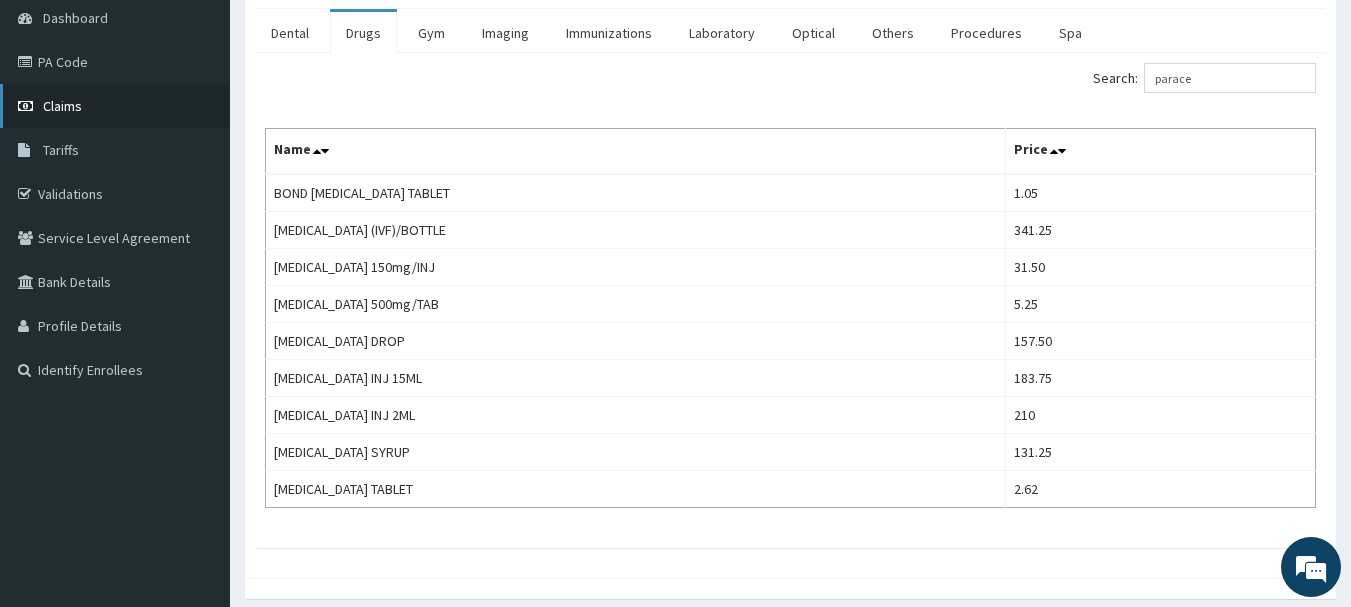click on "Claims" at bounding box center (62, 106) 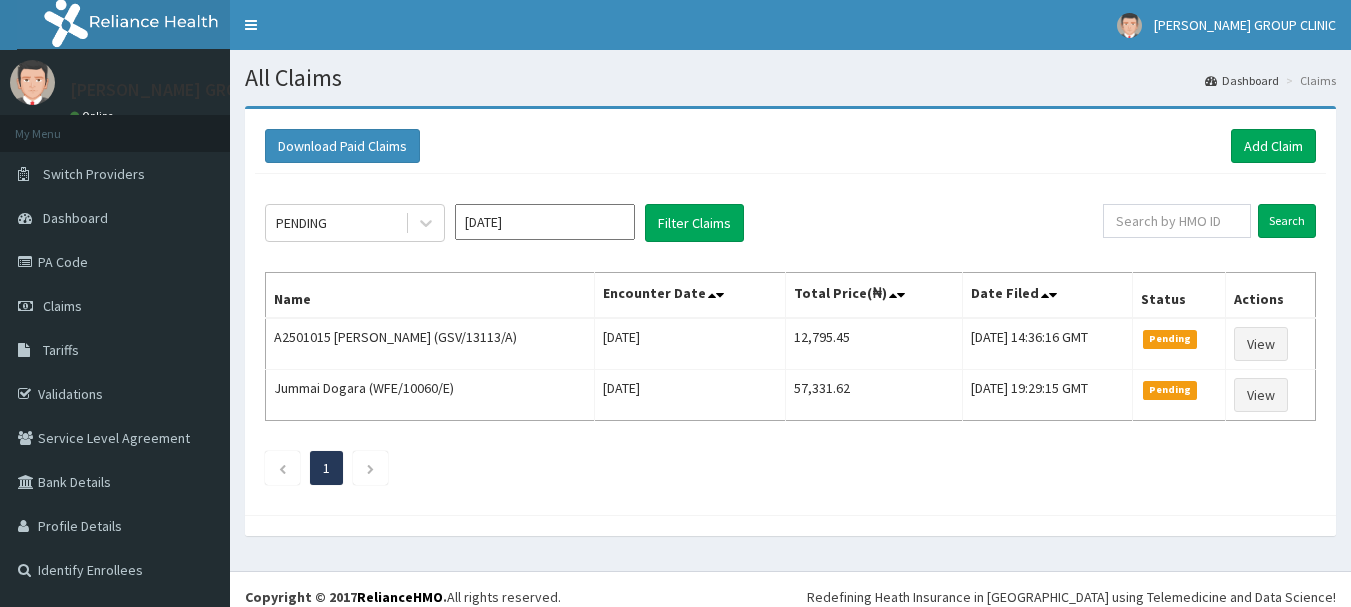 scroll, scrollTop: 0, scrollLeft: 0, axis: both 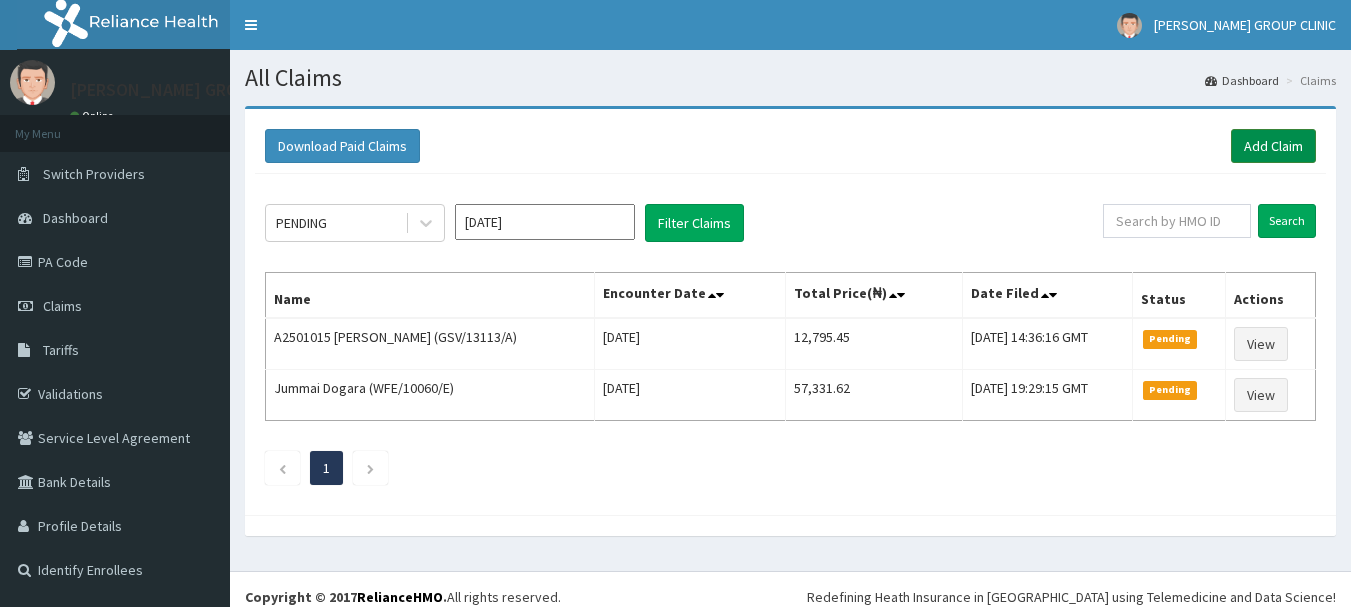 click on "Add Claim" at bounding box center (1273, 146) 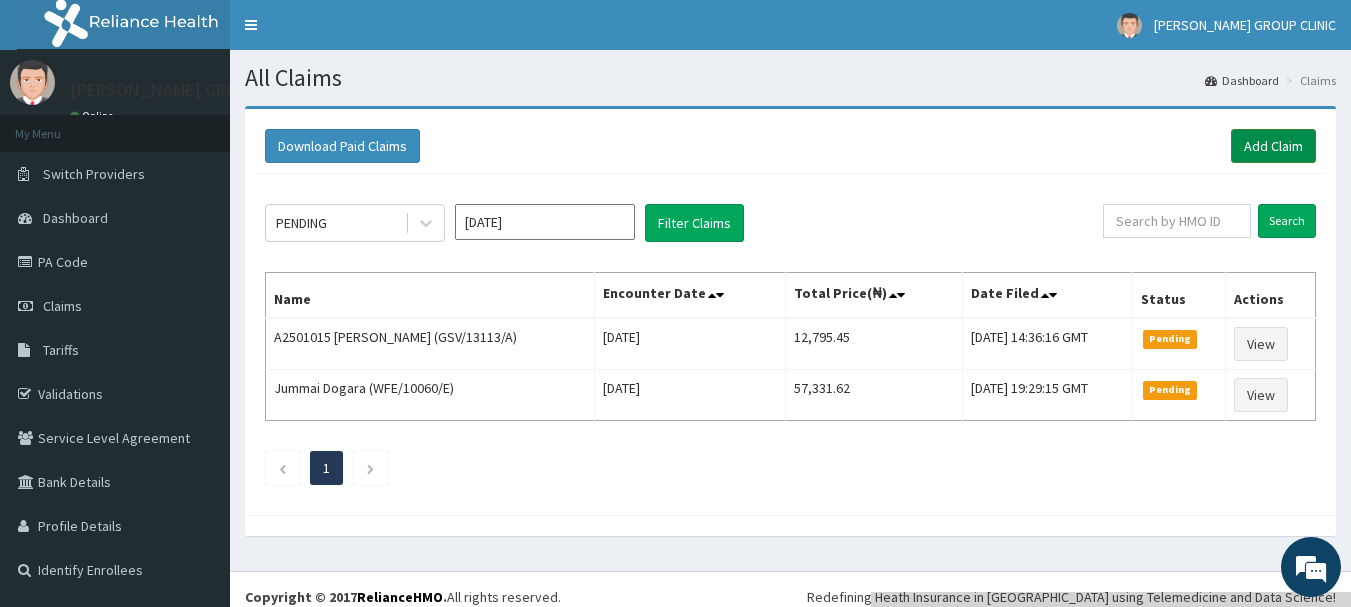 scroll, scrollTop: 0, scrollLeft: 0, axis: both 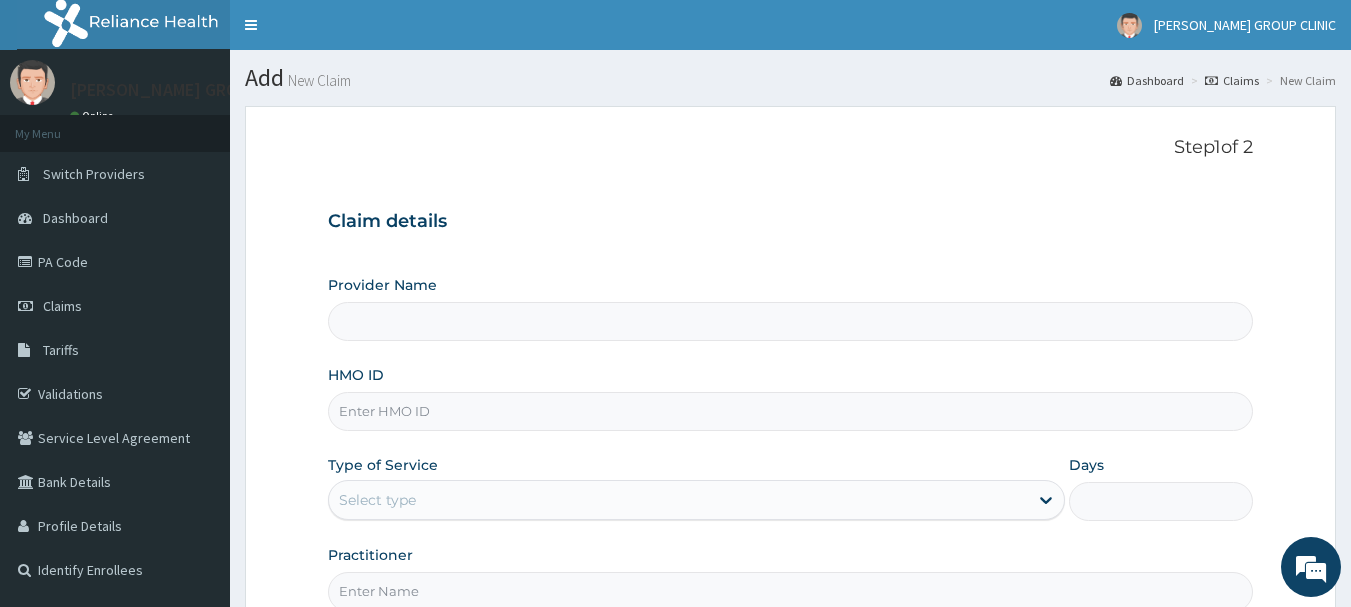 type on "[PERSON_NAME] GROUP CLINICS" 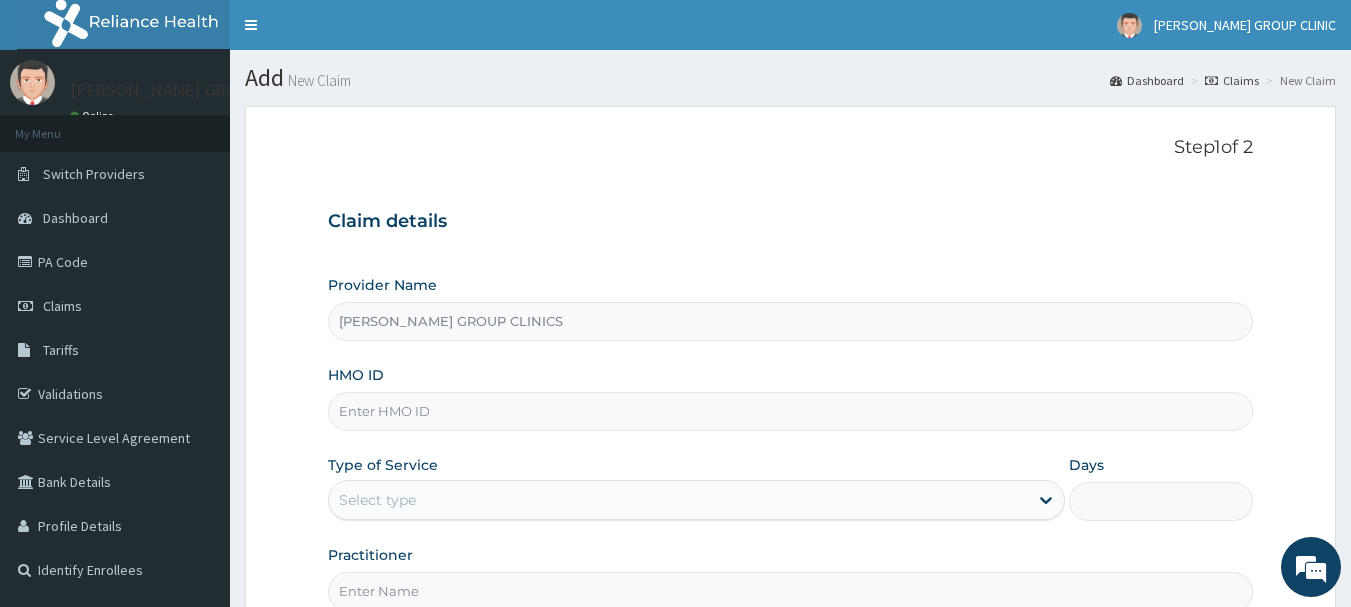 scroll, scrollTop: 0, scrollLeft: 0, axis: both 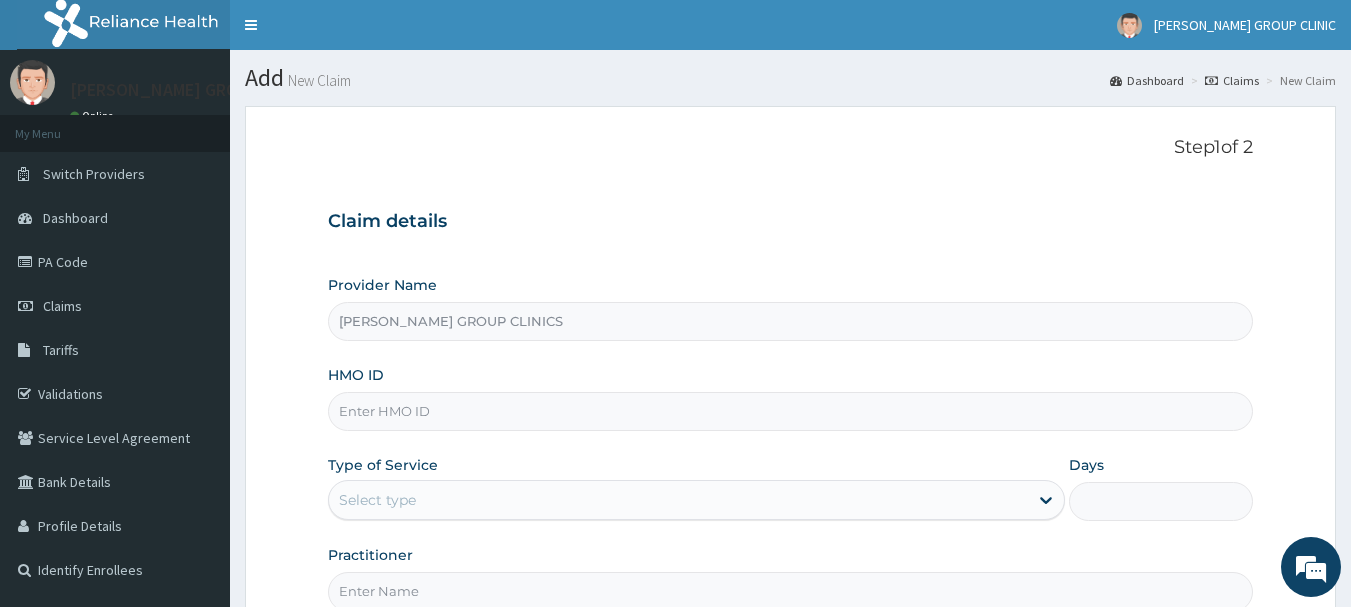 click on "HMO ID" at bounding box center [791, 411] 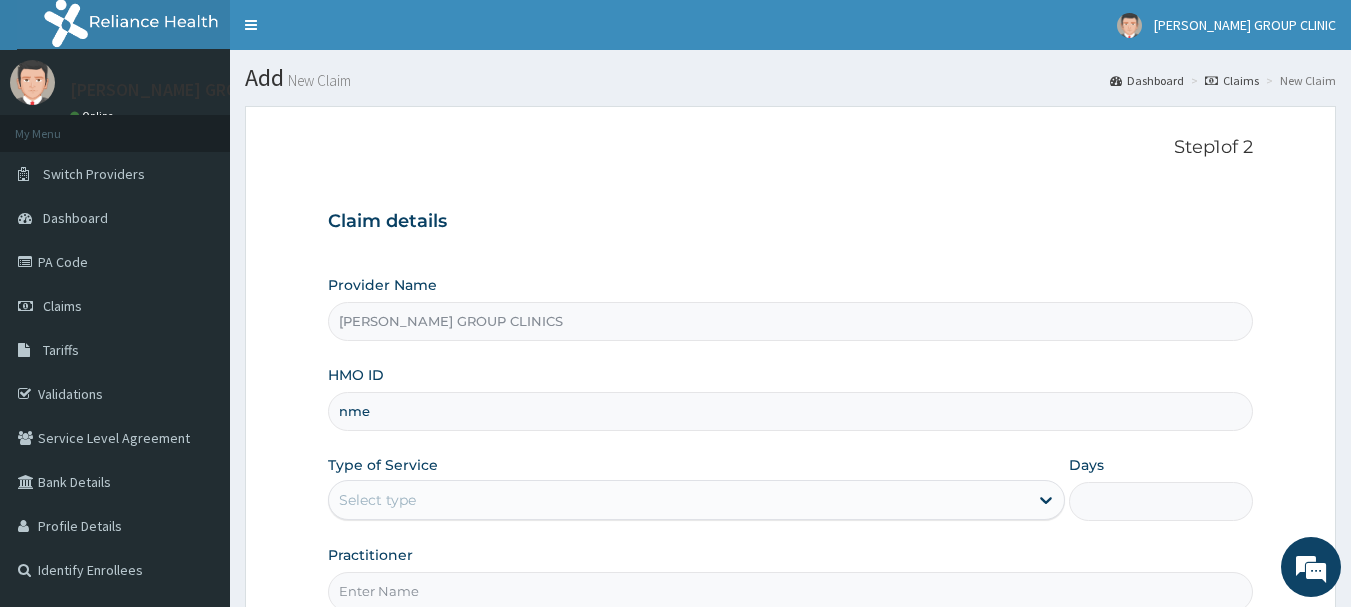 type on "NME/10031/A" 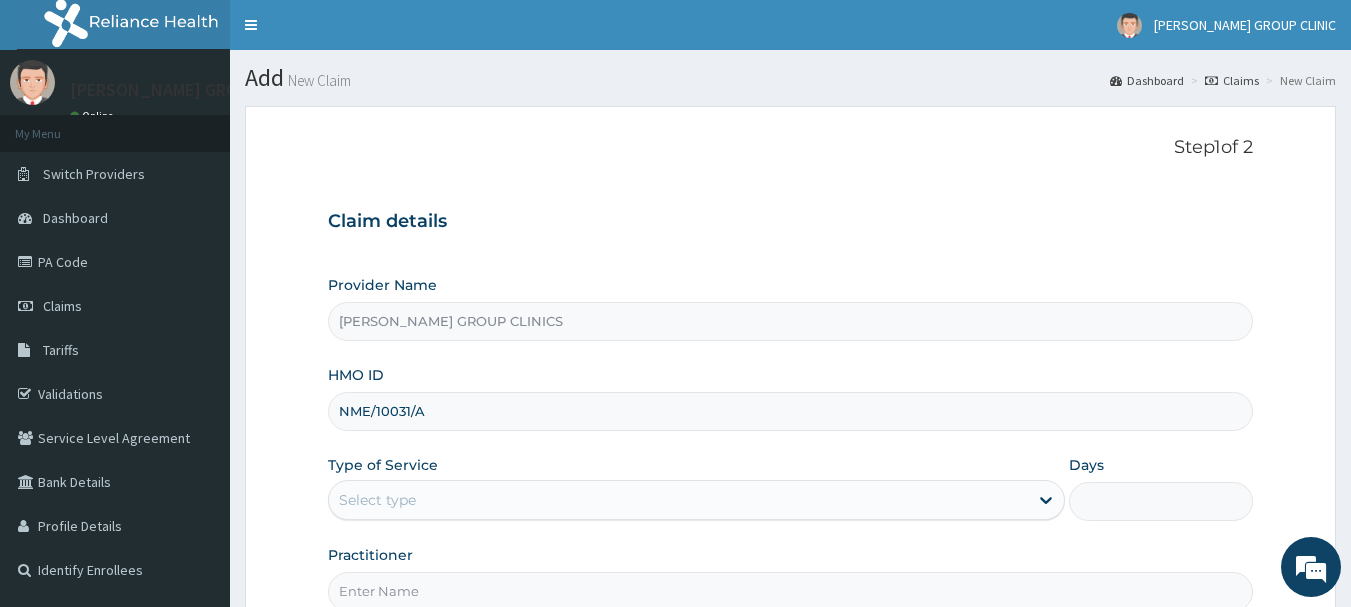 click on "Select type" at bounding box center [678, 500] 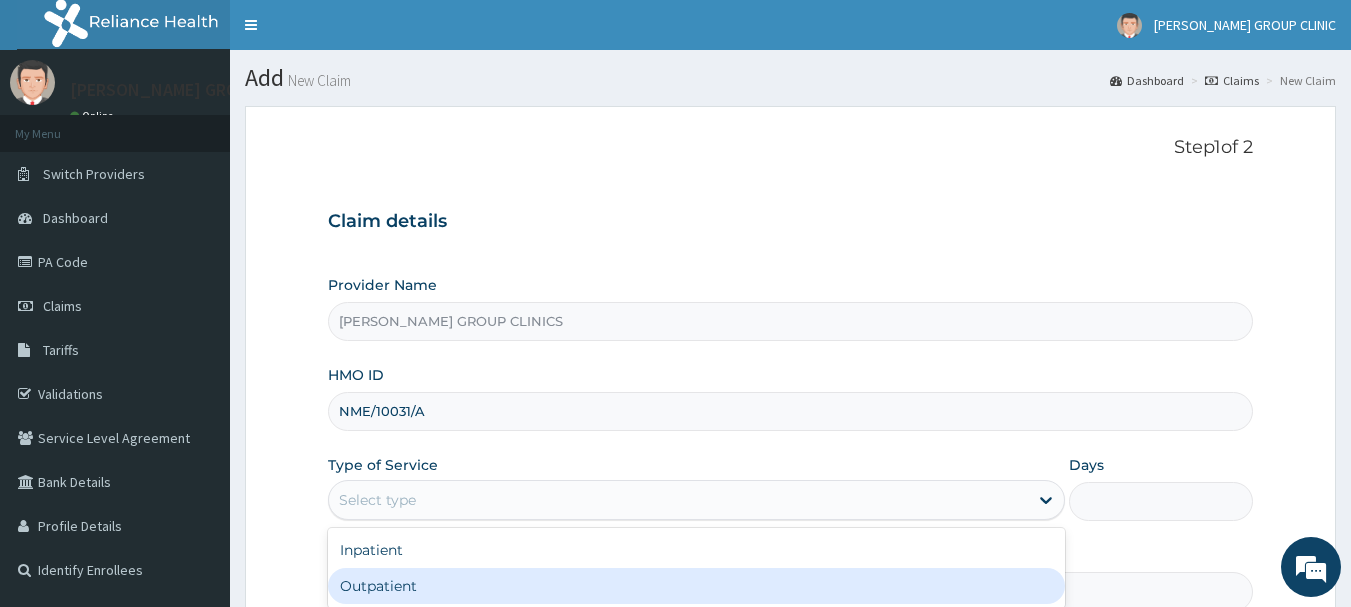 click on "Outpatient" at bounding box center (696, 586) 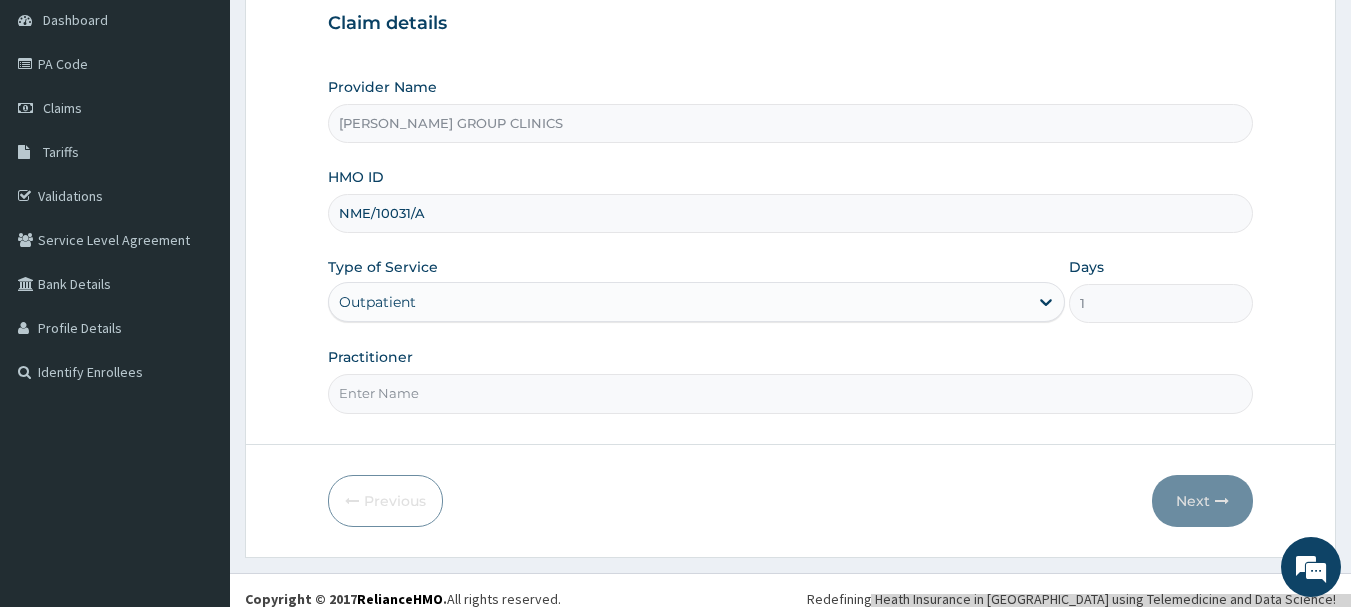 scroll, scrollTop: 200, scrollLeft: 0, axis: vertical 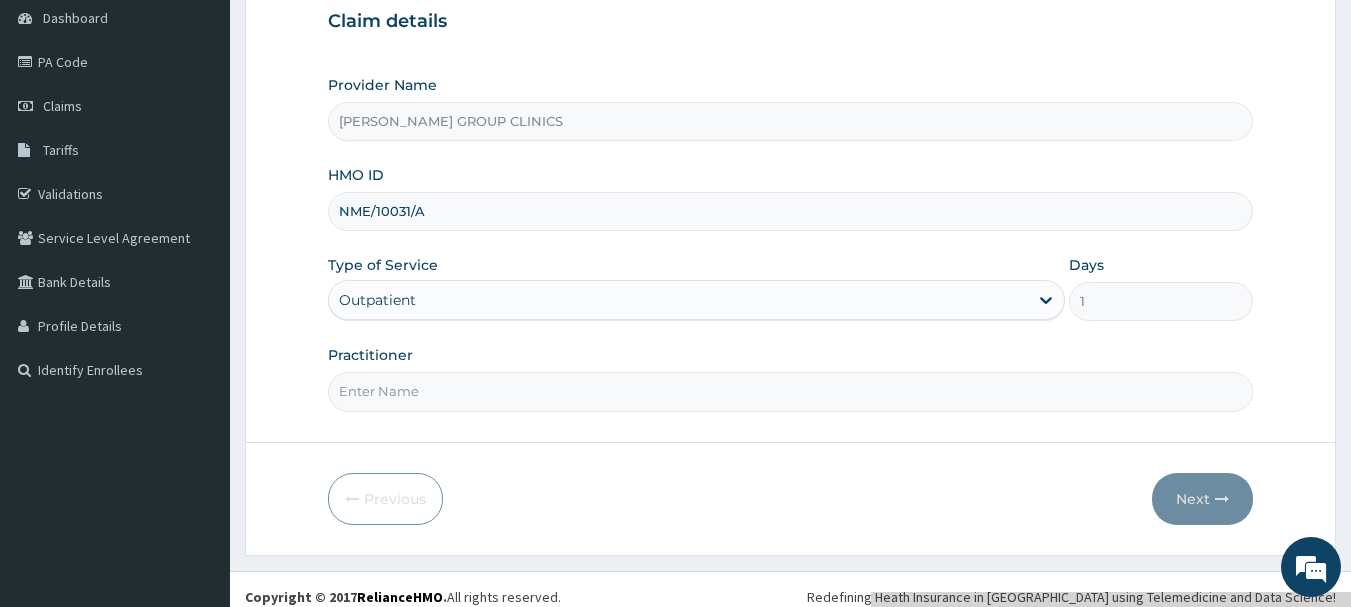 click on "Practitioner" at bounding box center (791, 391) 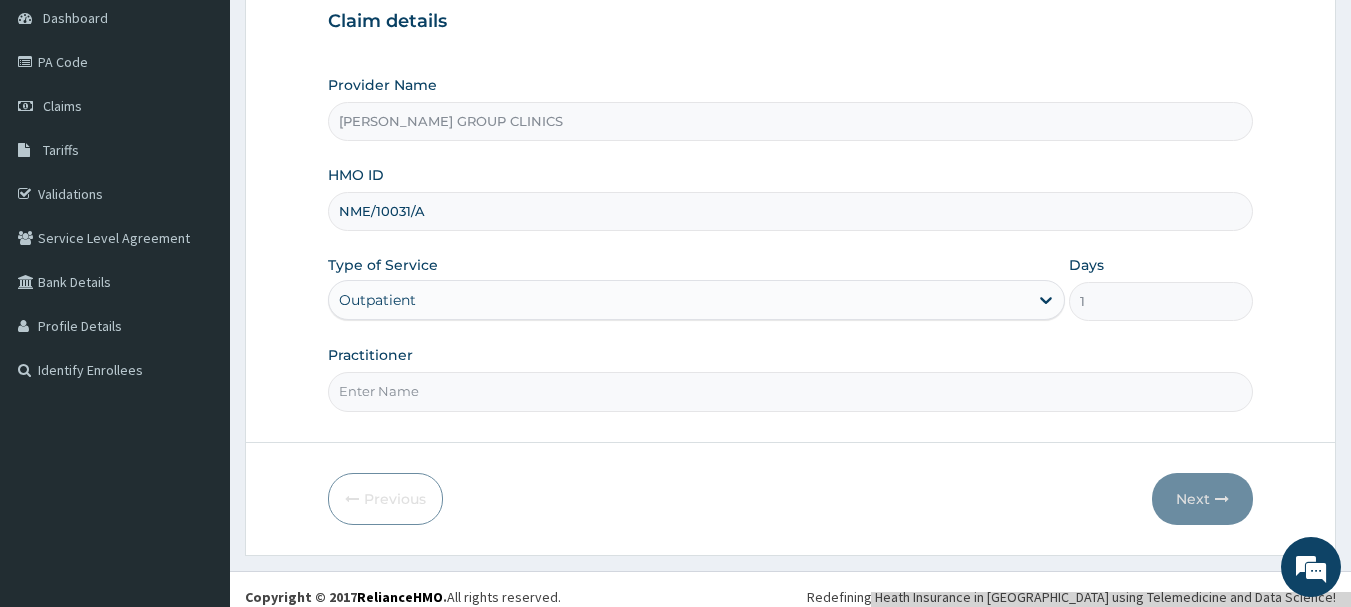 type on "dr richmond" 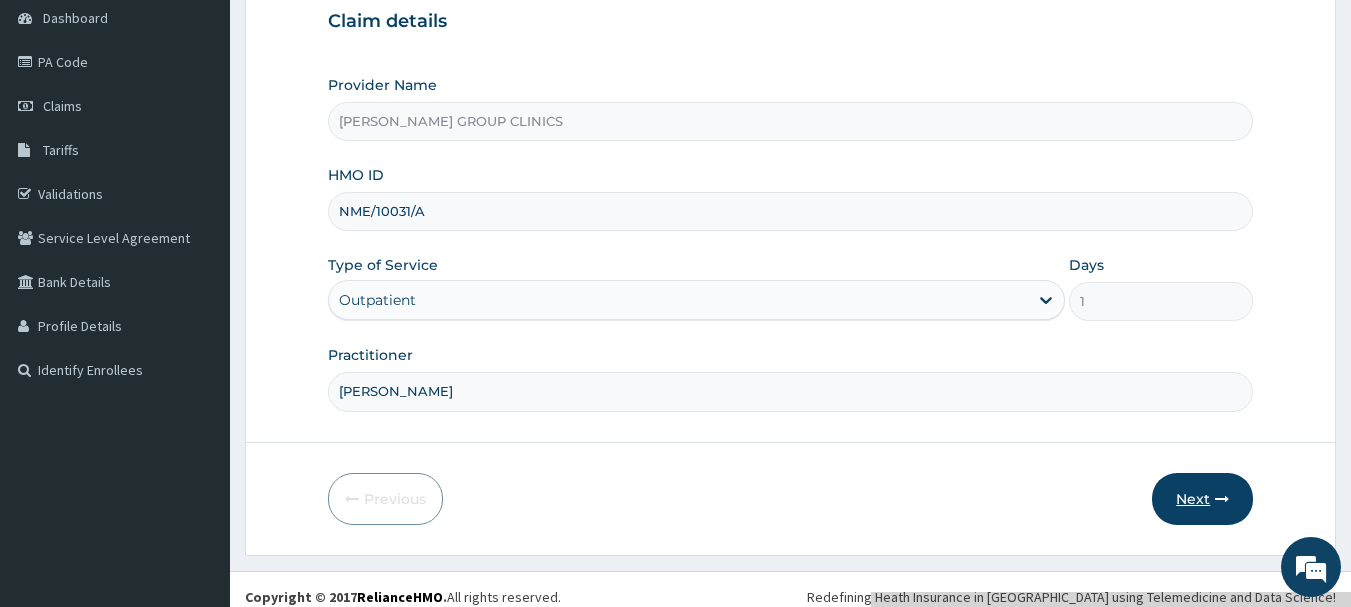 click on "Next" at bounding box center (1202, 499) 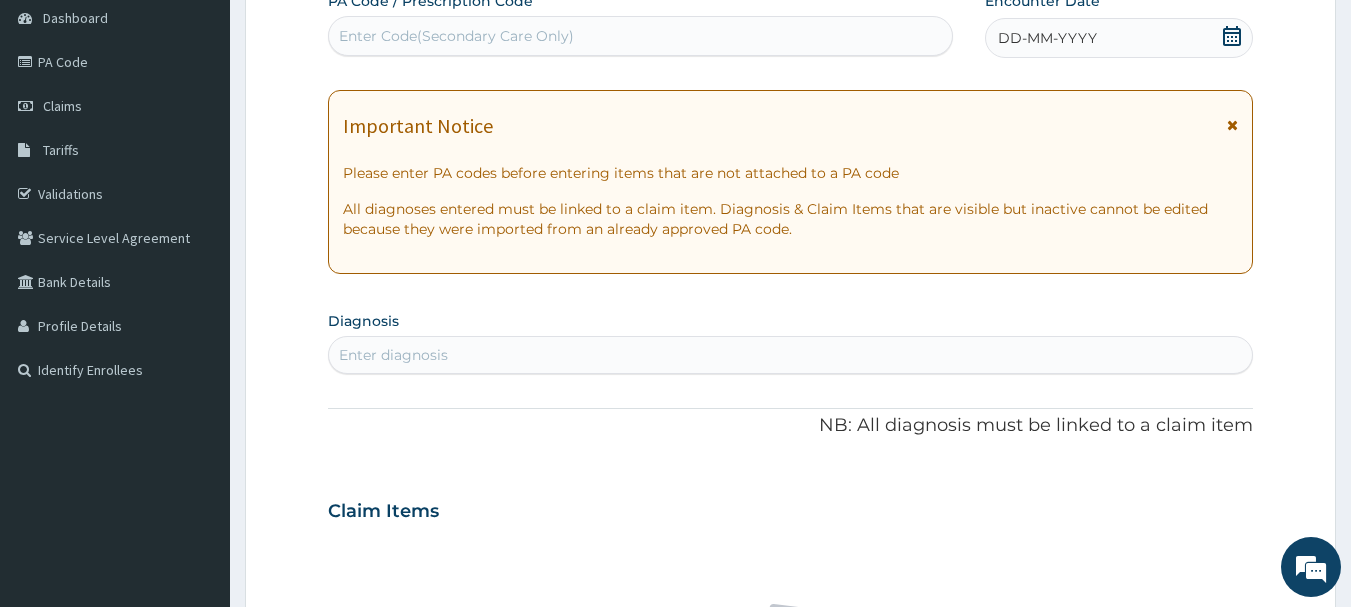click 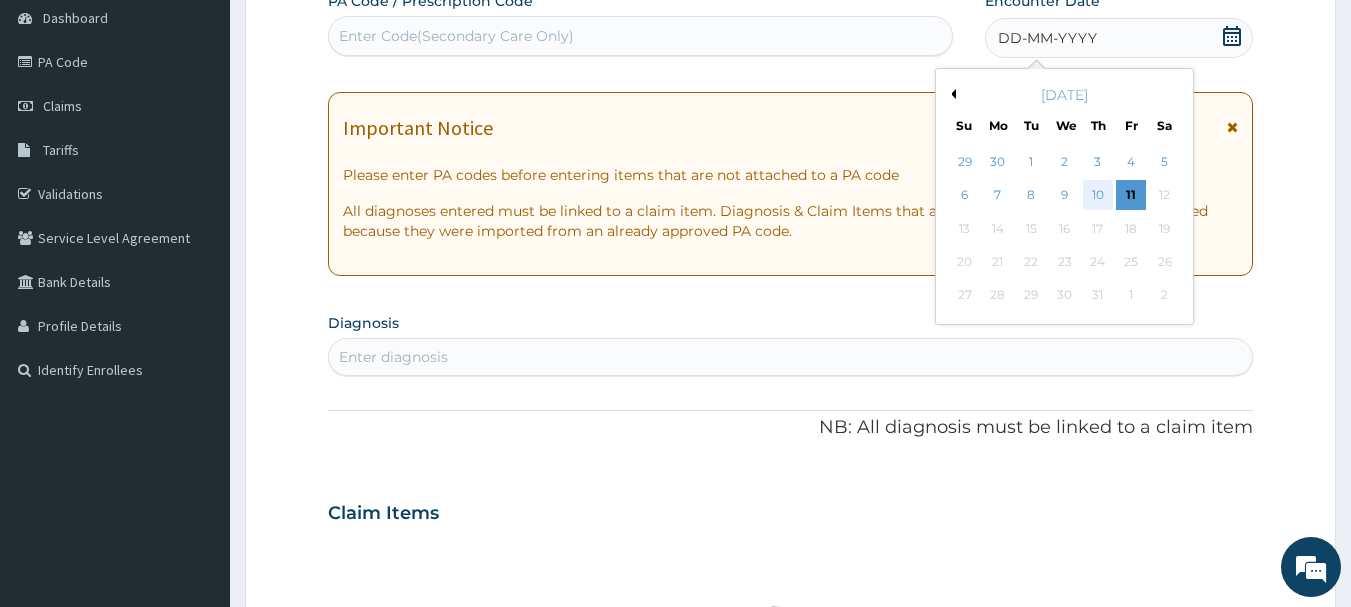 click on "10" at bounding box center [1098, 196] 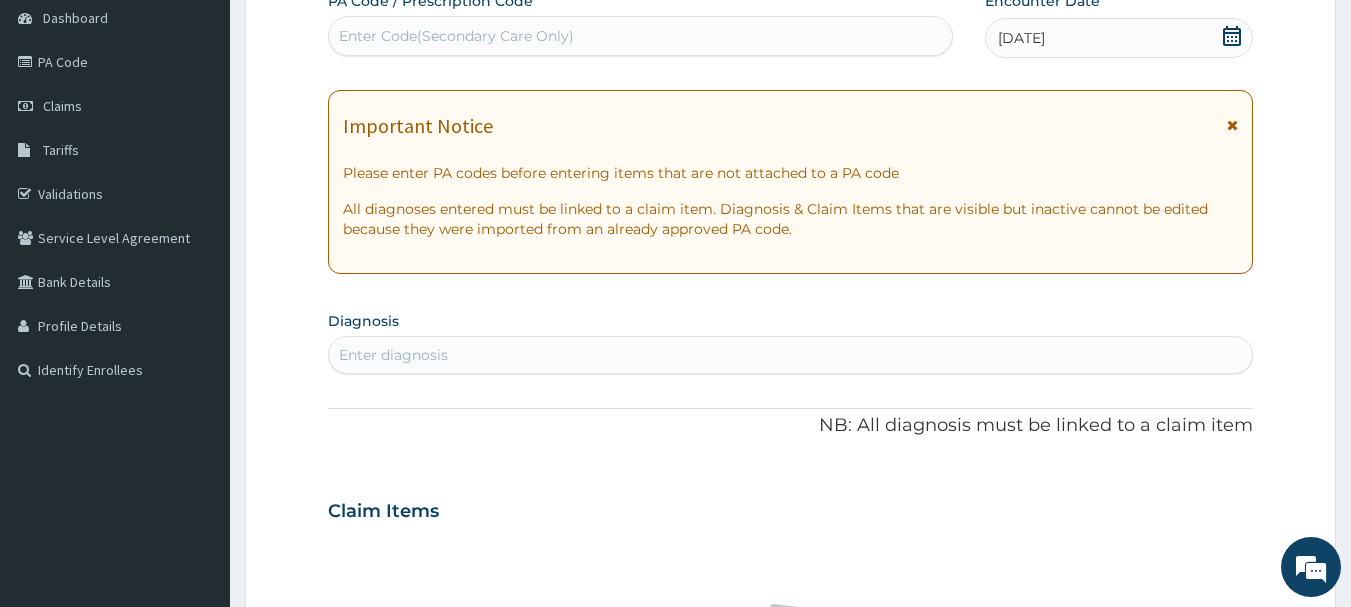 click on "Enter diagnosis" at bounding box center [791, 355] 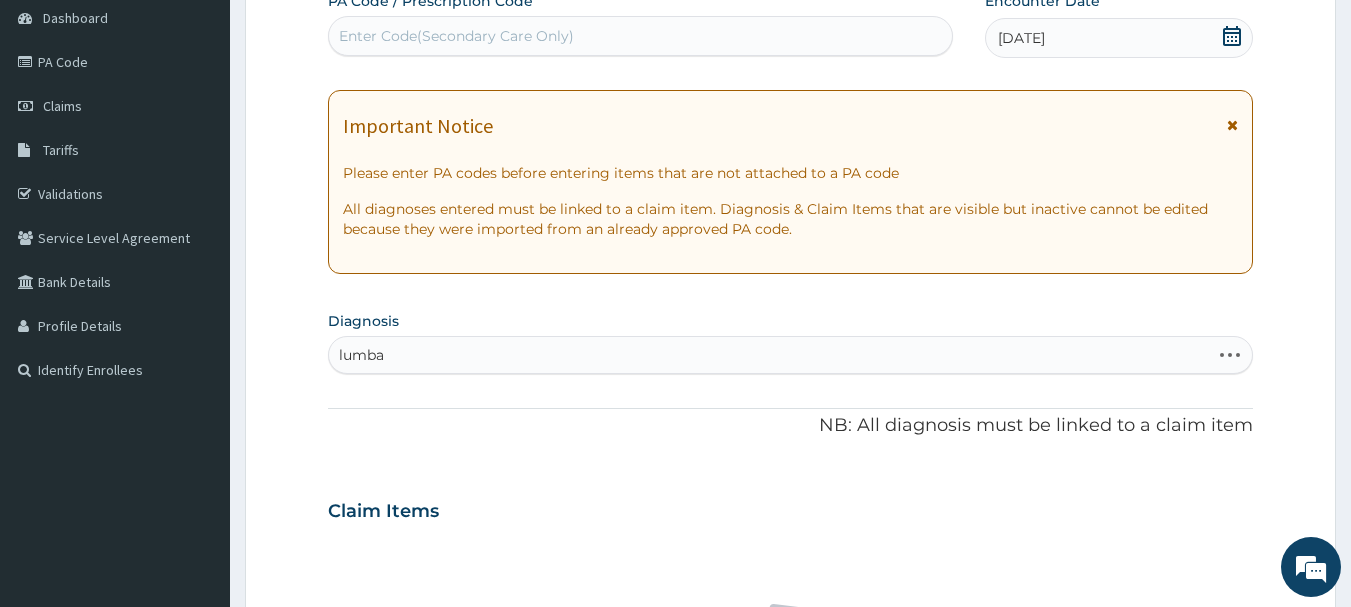 type on "lumbar" 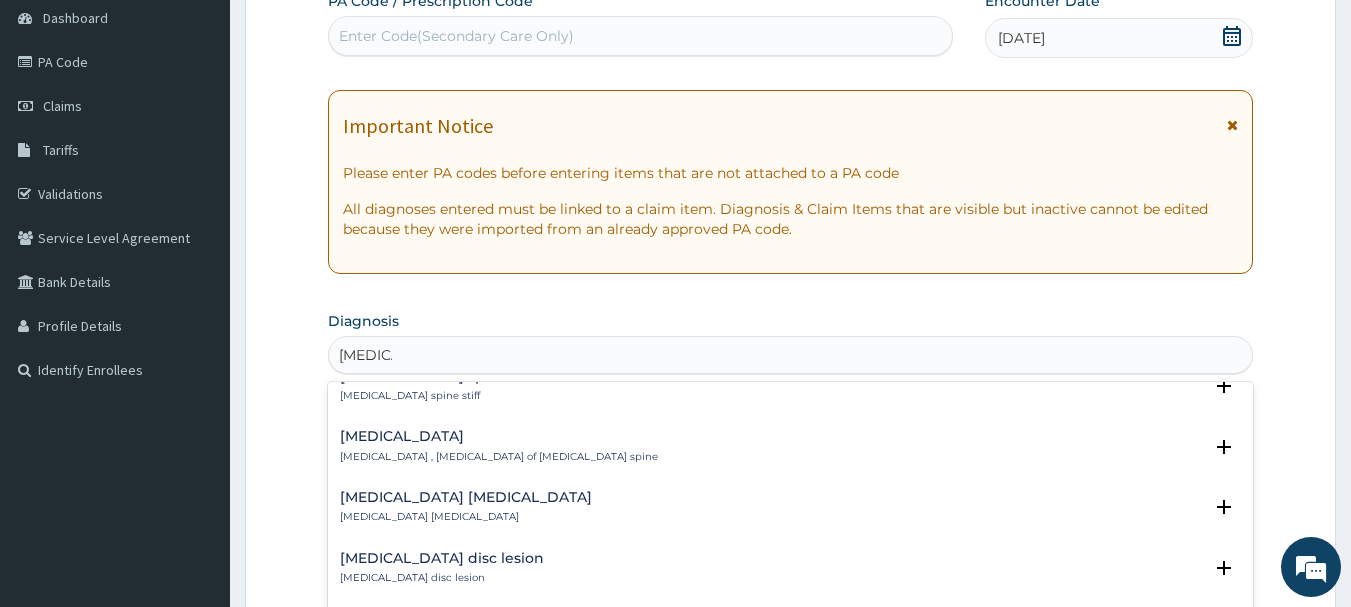 scroll, scrollTop: 900, scrollLeft: 0, axis: vertical 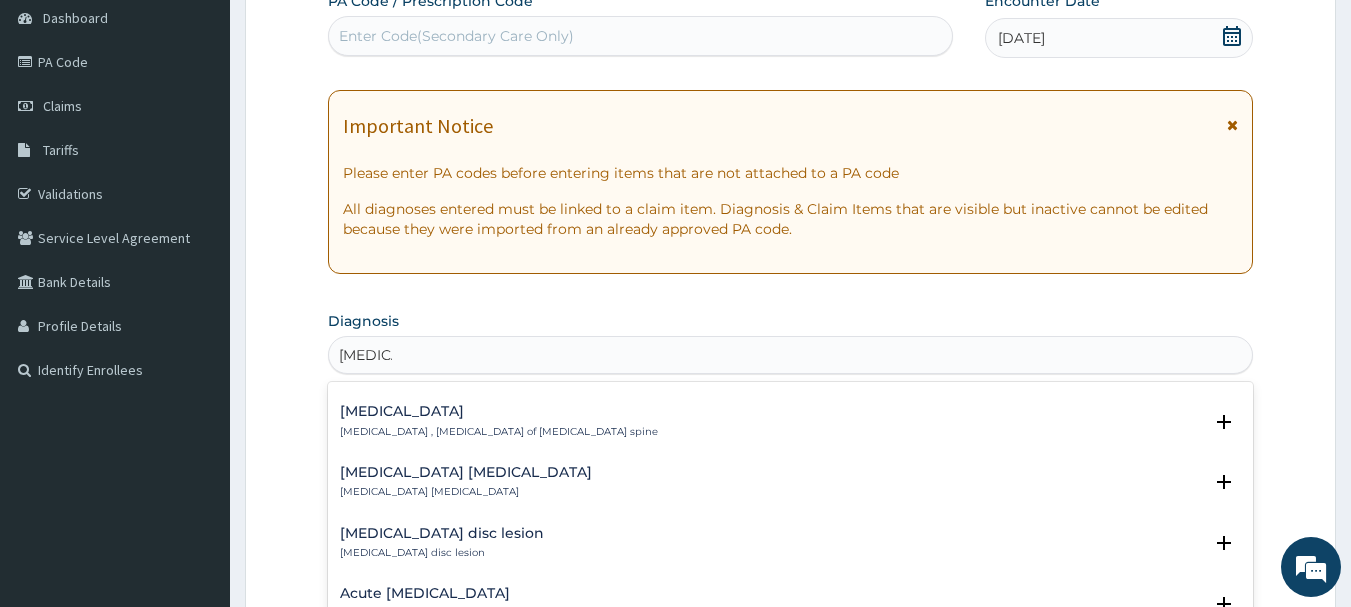 click on "Lumbar spondylosis , Osteoarthritis of lumbar spine" at bounding box center [499, 432] 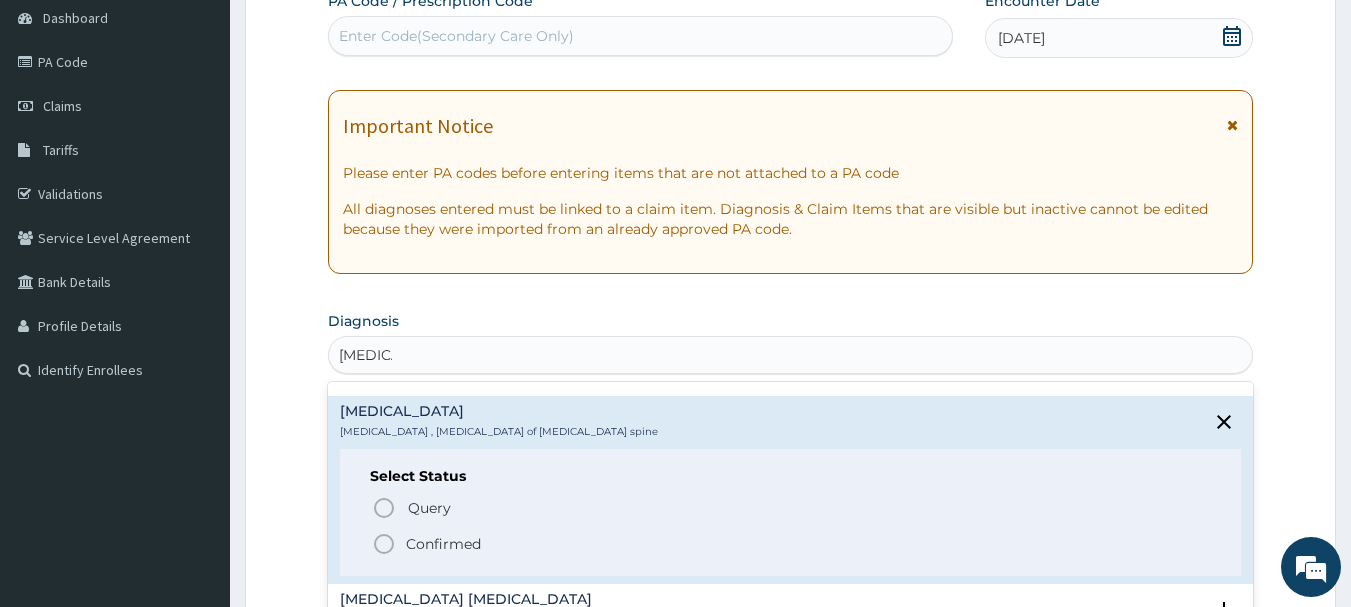 click on "Confirmed" at bounding box center (443, 544) 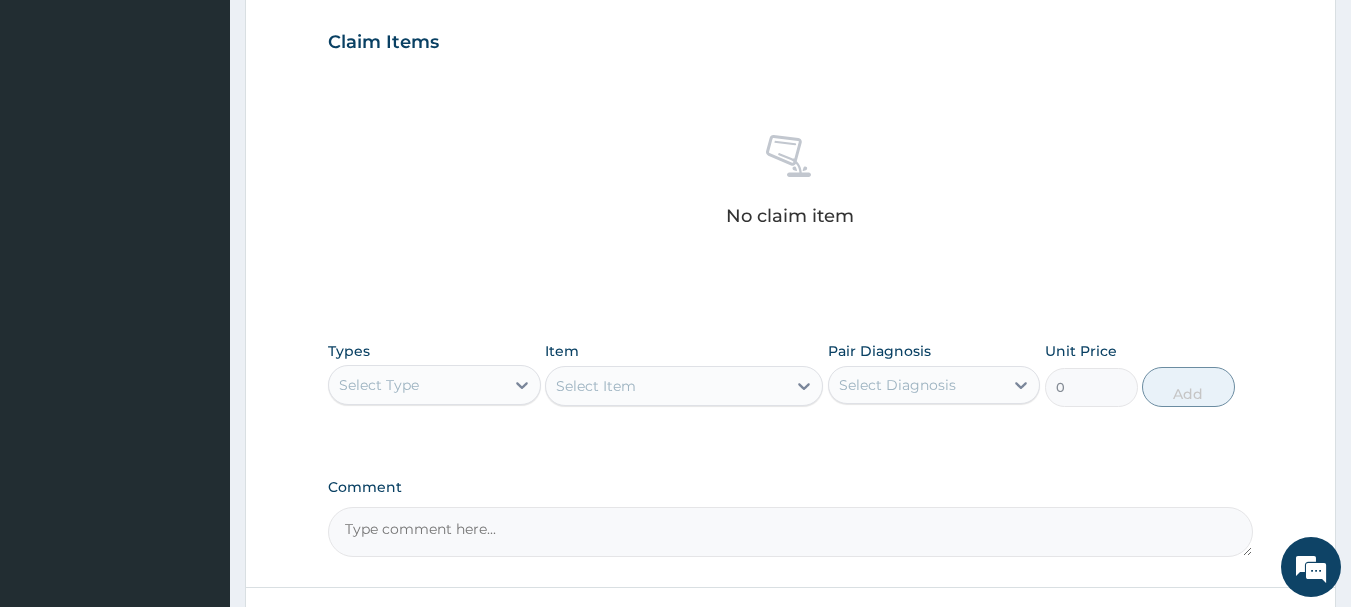 scroll, scrollTop: 700, scrollLeft: 0, axis: vertical 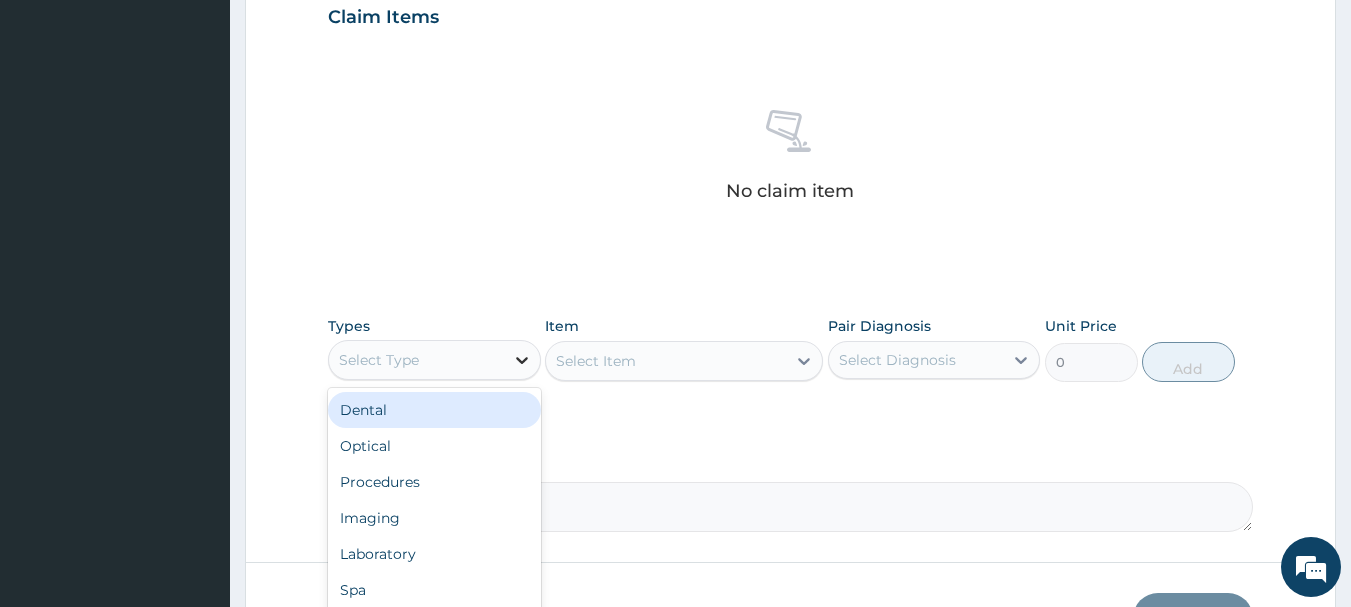 click 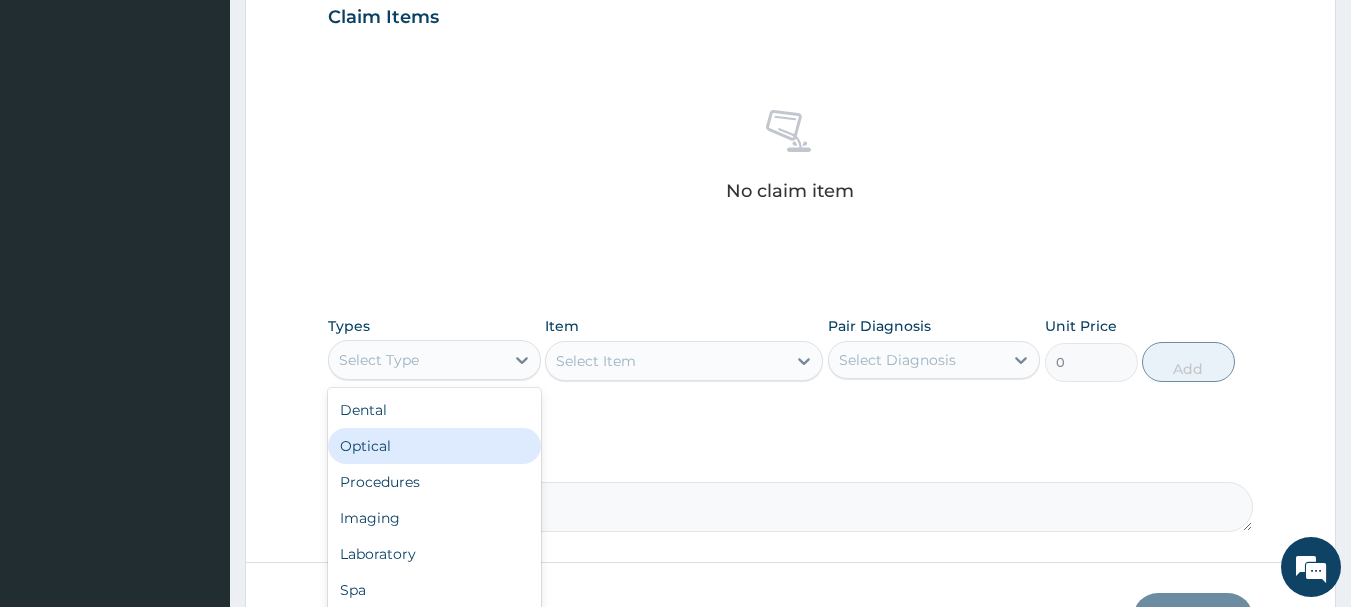 scroll, scrollTop: 68, scrollLeft: 0, axis: vertical 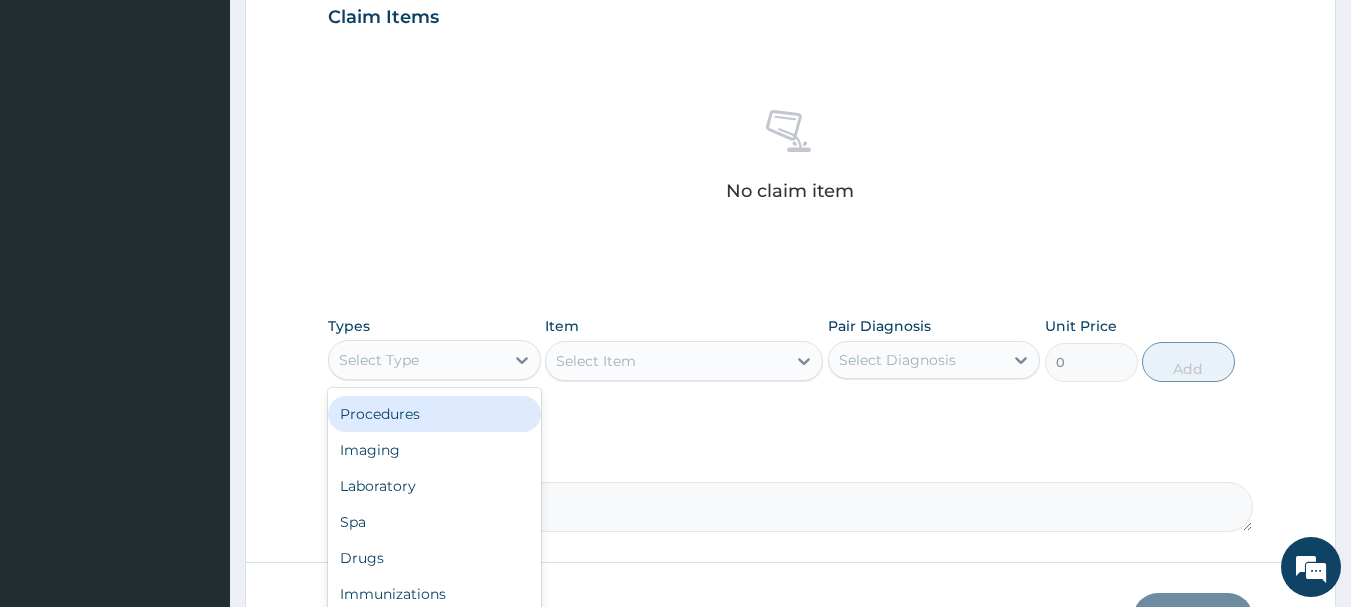 click on "Procedures" at bounding box center (434, 414) 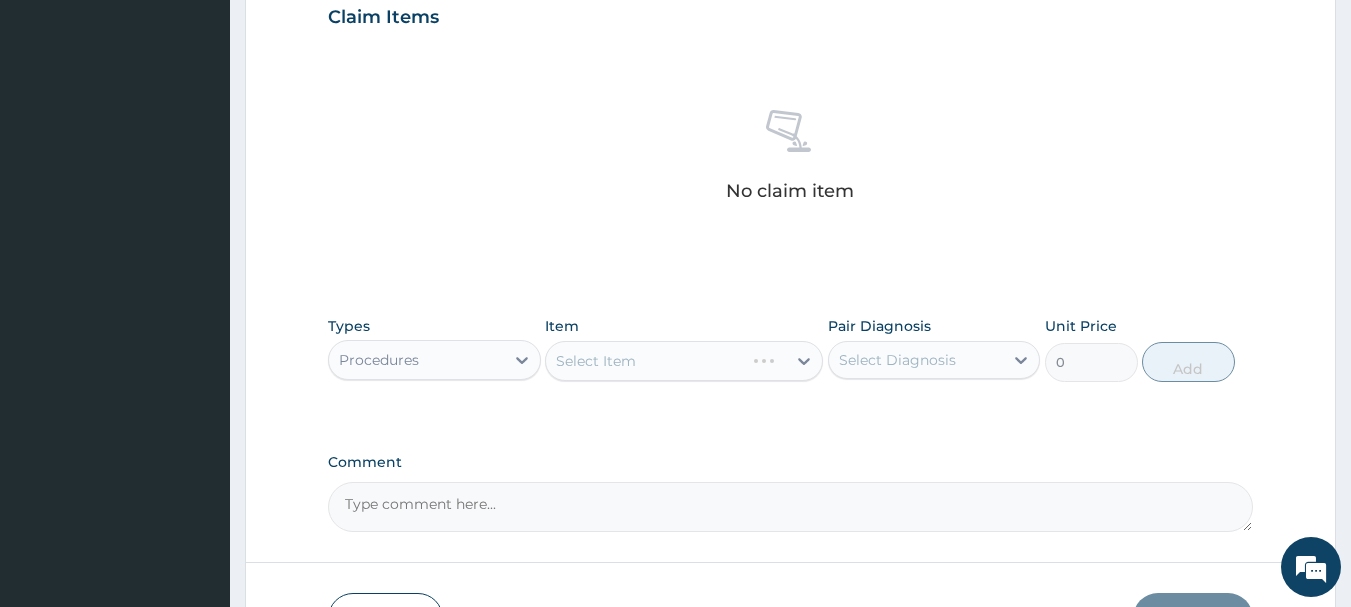 click on "Select Item" at bounding box center [684, 361] 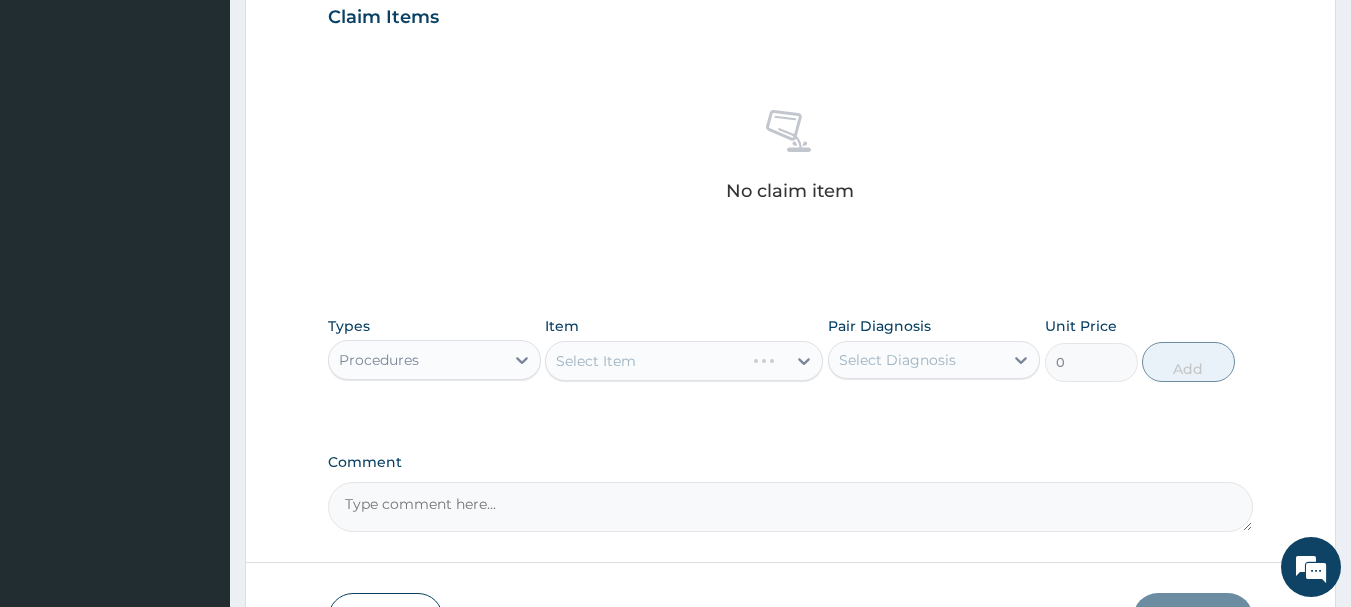 click on "Select Item" at bounding box center (684, 361) 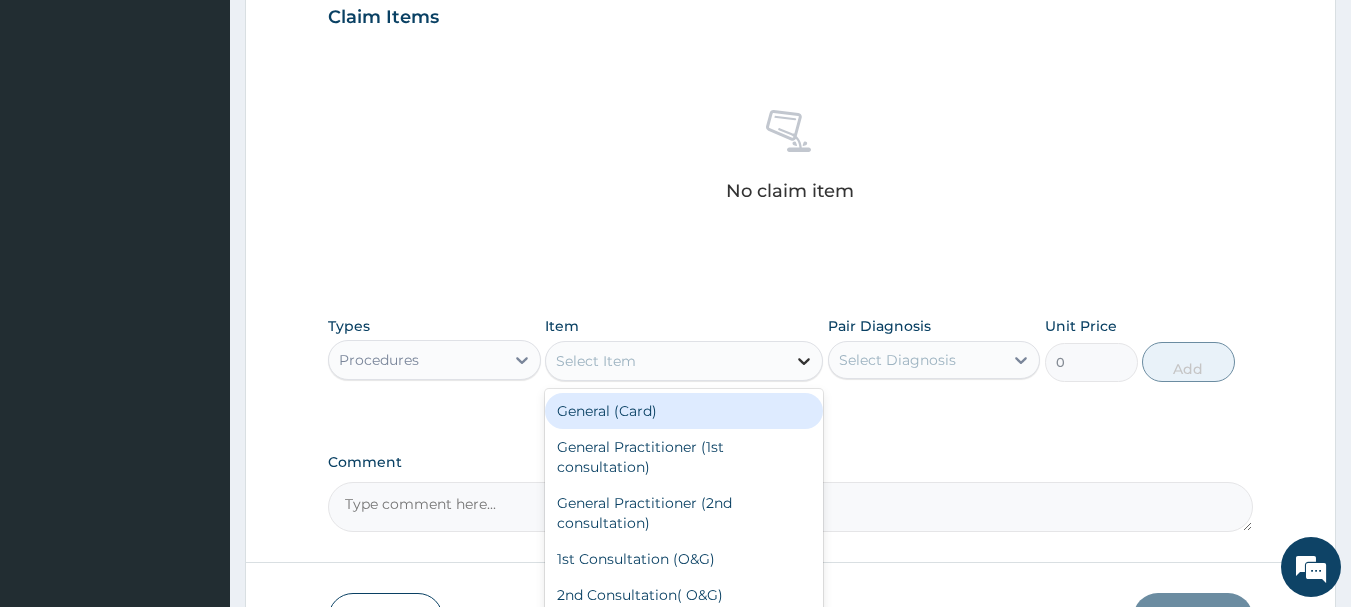 click 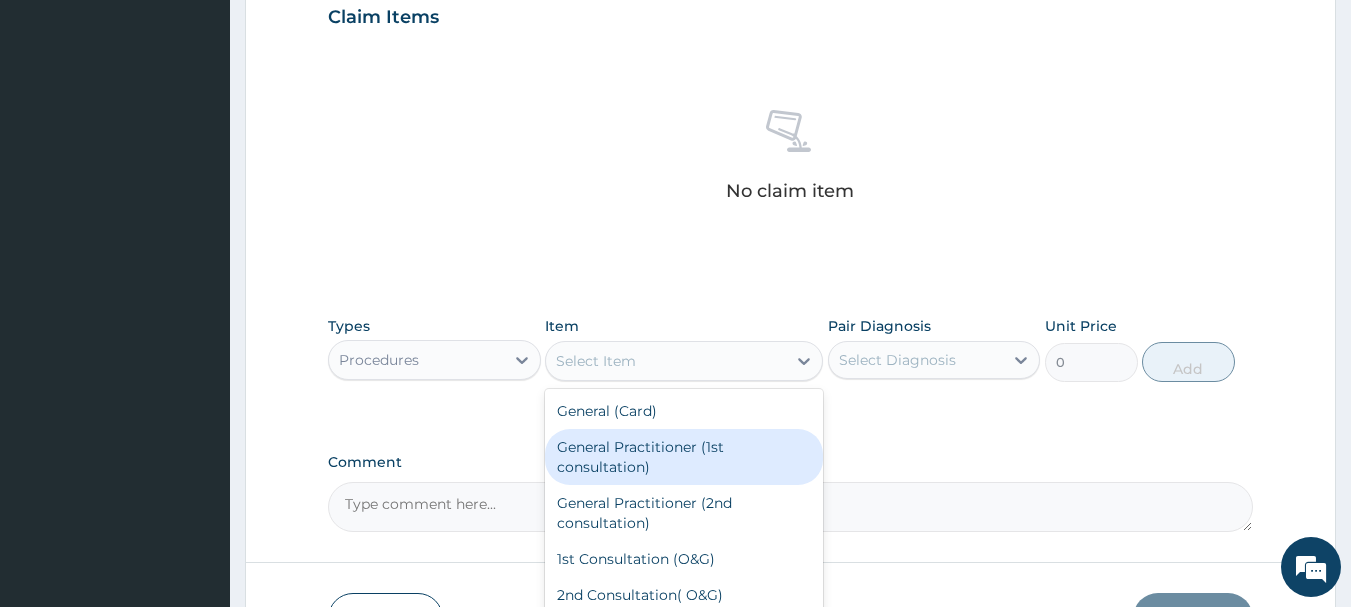 click on "General Practitioner (1st consultation)" at bounding box center [684, 457] 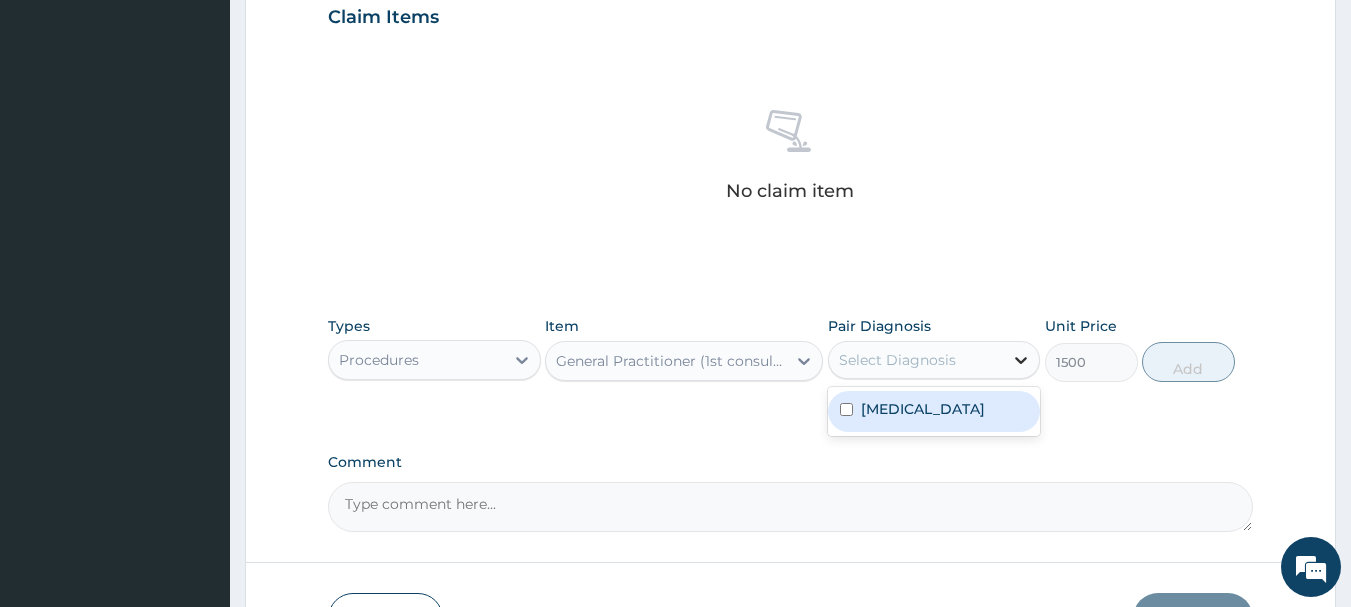 click 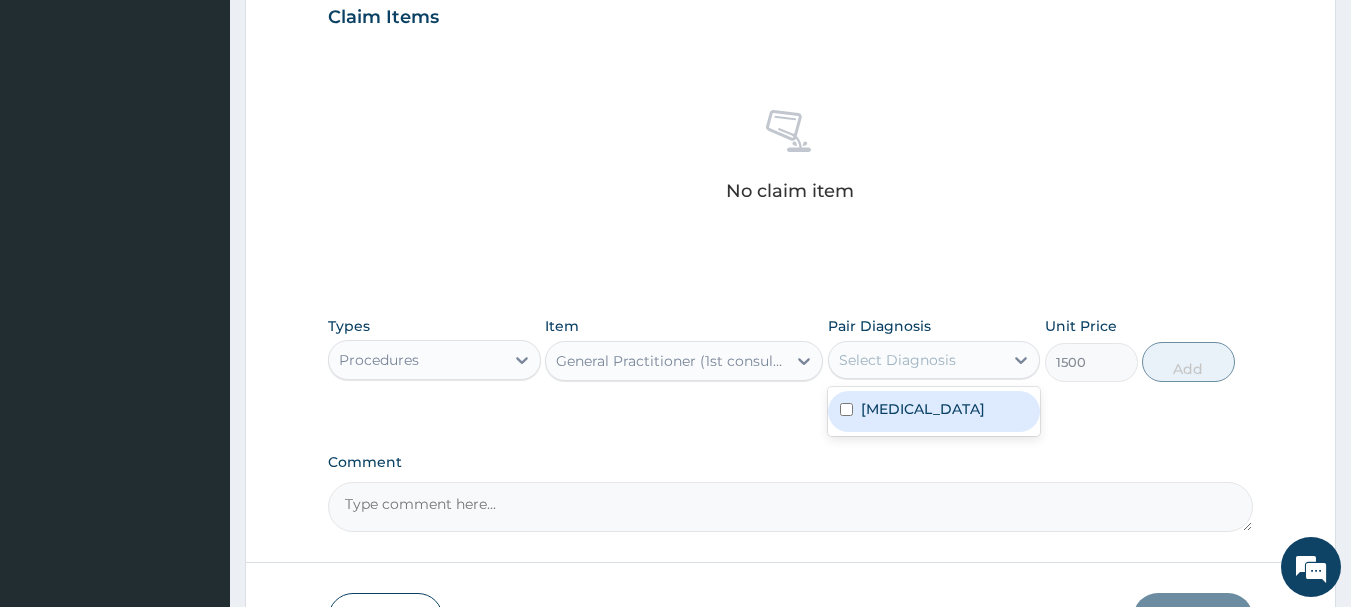 click on "Lumbar spondylosis" at bounding box center (923, 409) 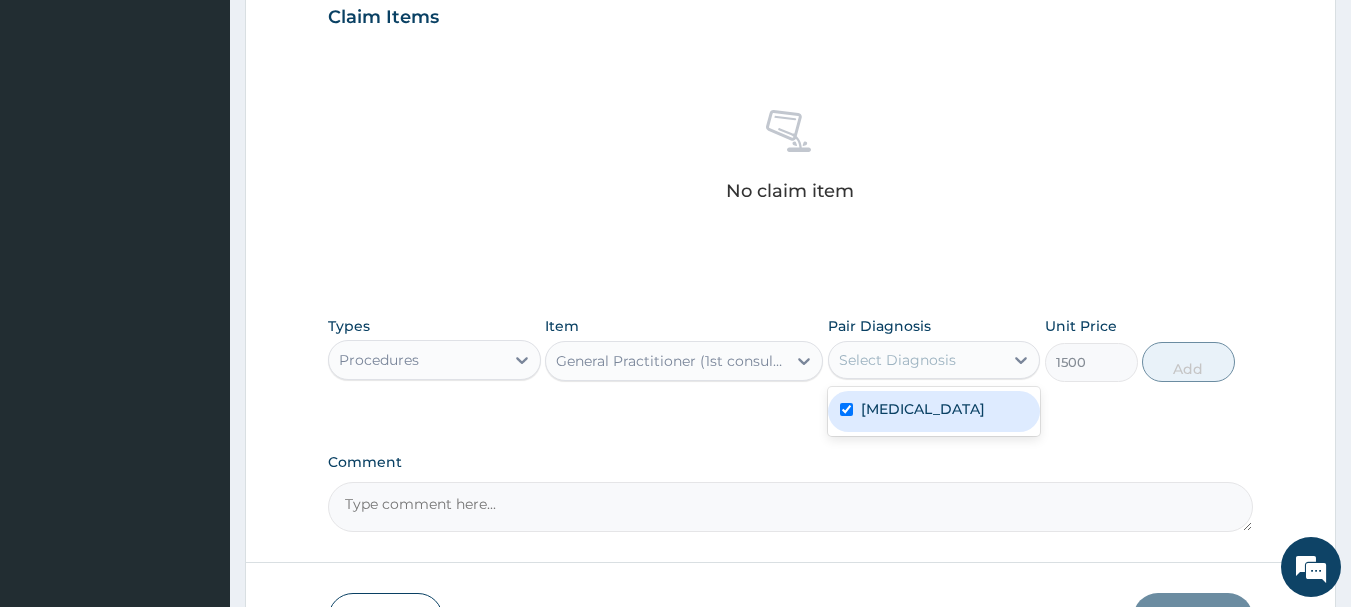 checkbox on "true" 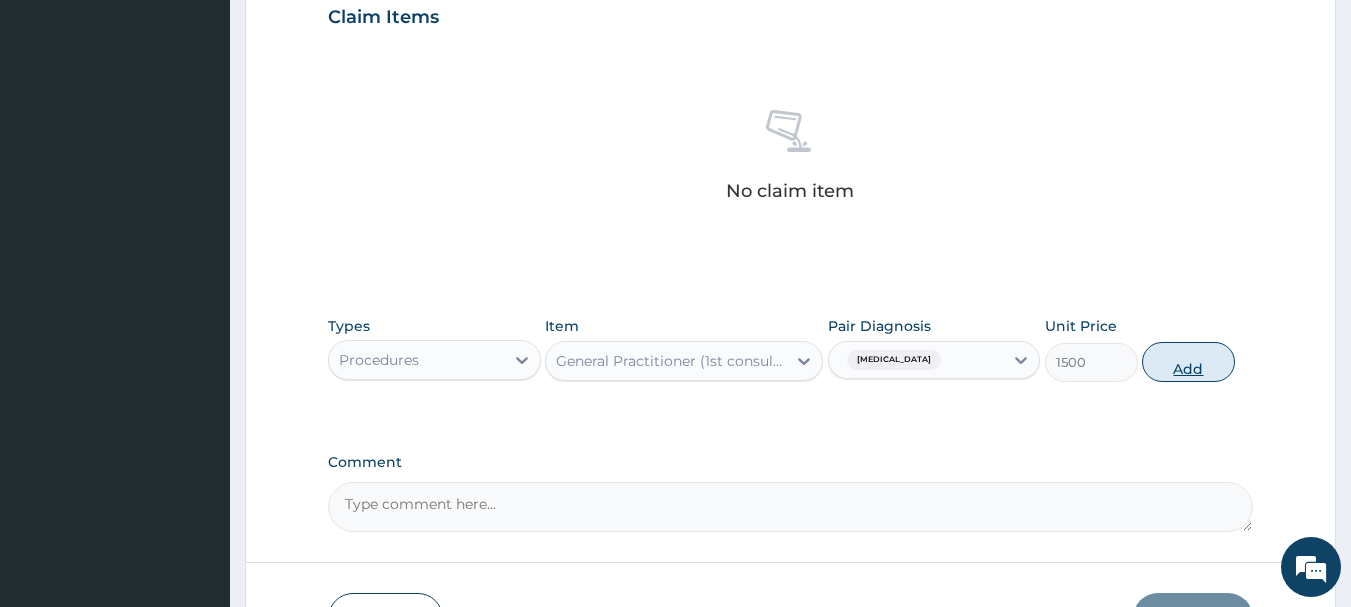 click on "Add" at bounding box center [1188, 362] 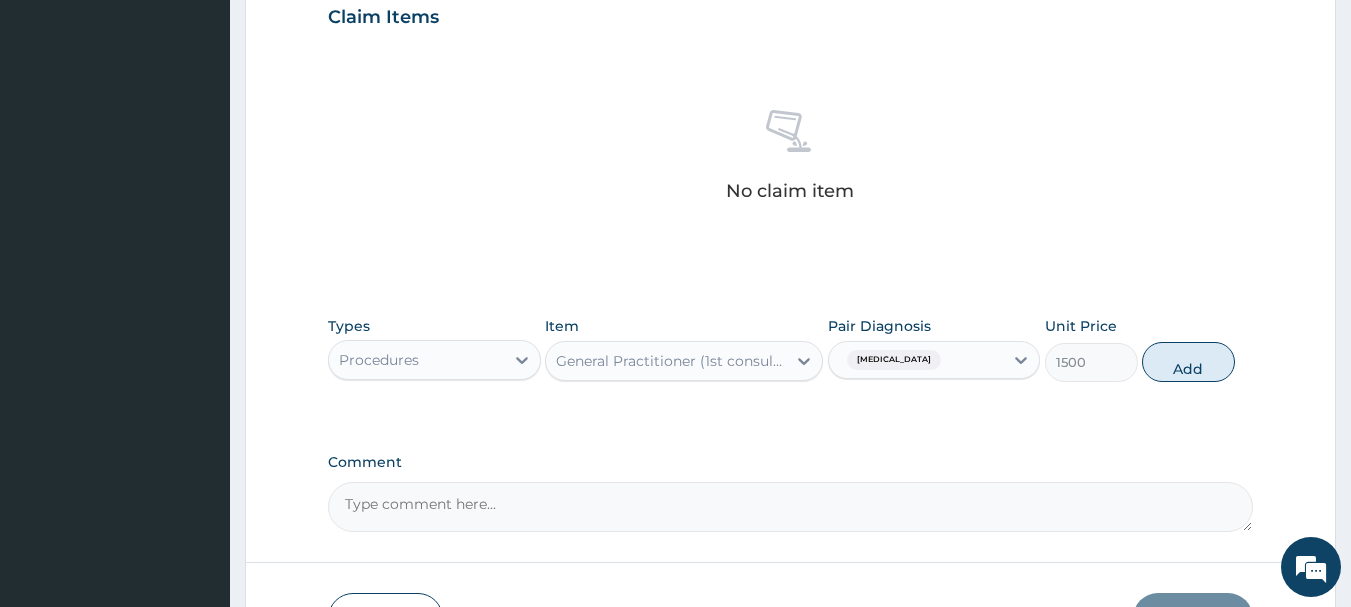 type on "0" 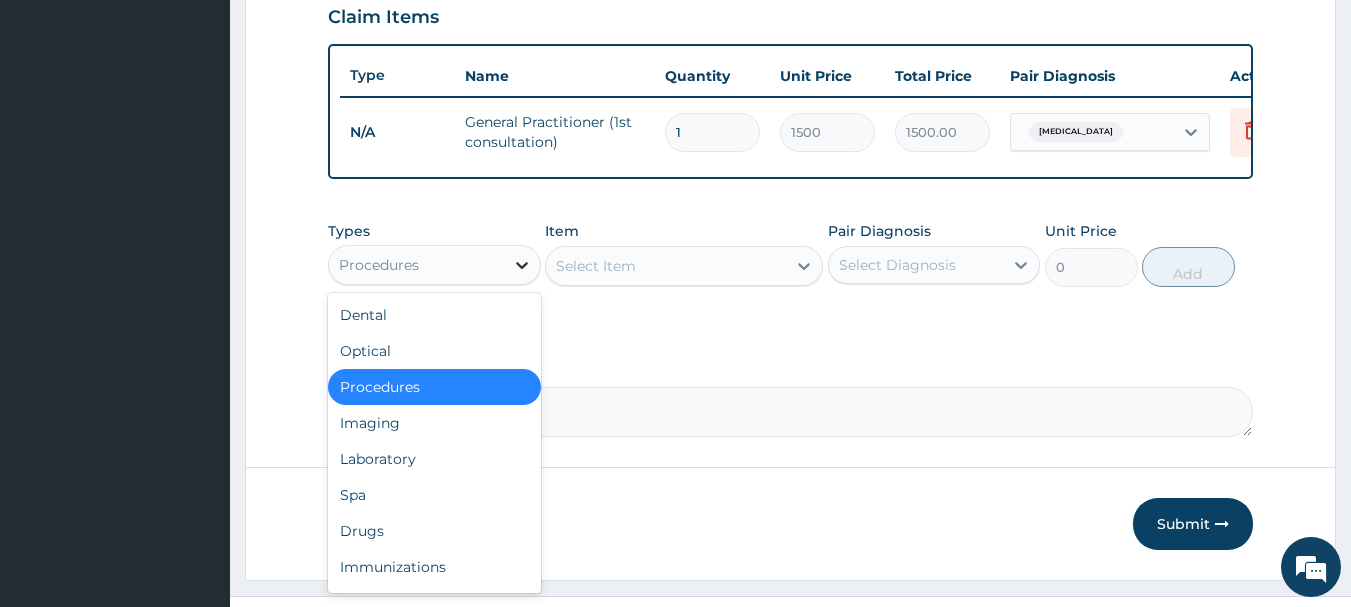 click 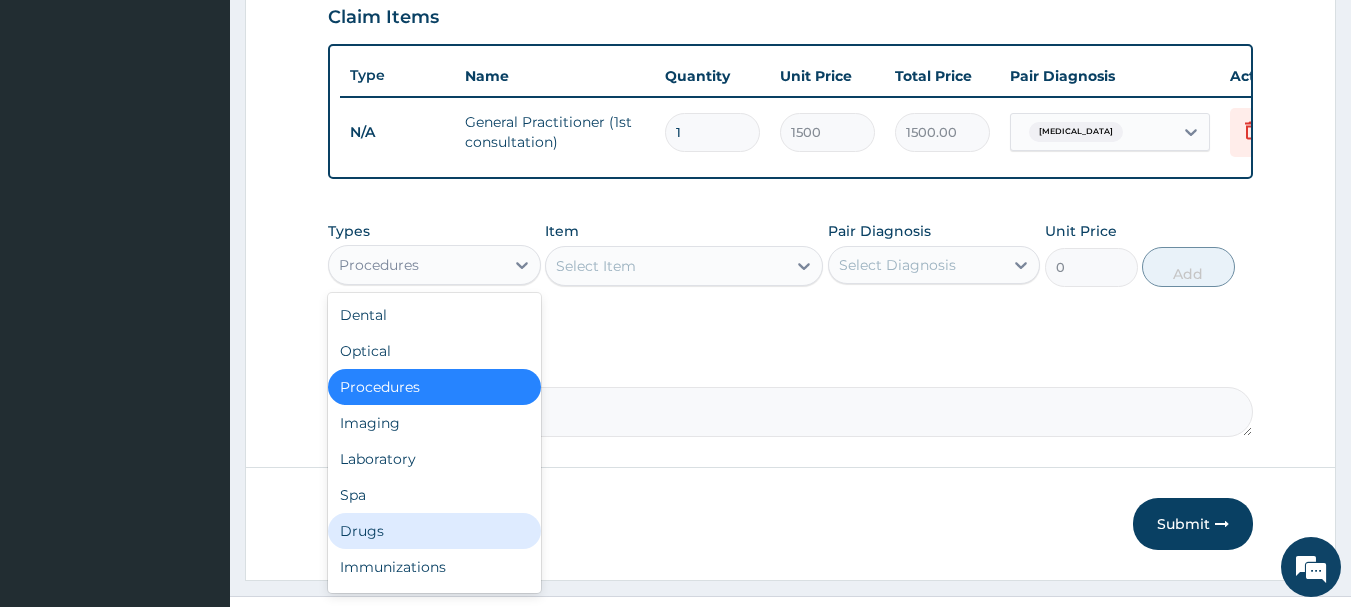 click on "Drugs" at bounding box center (434, 531) 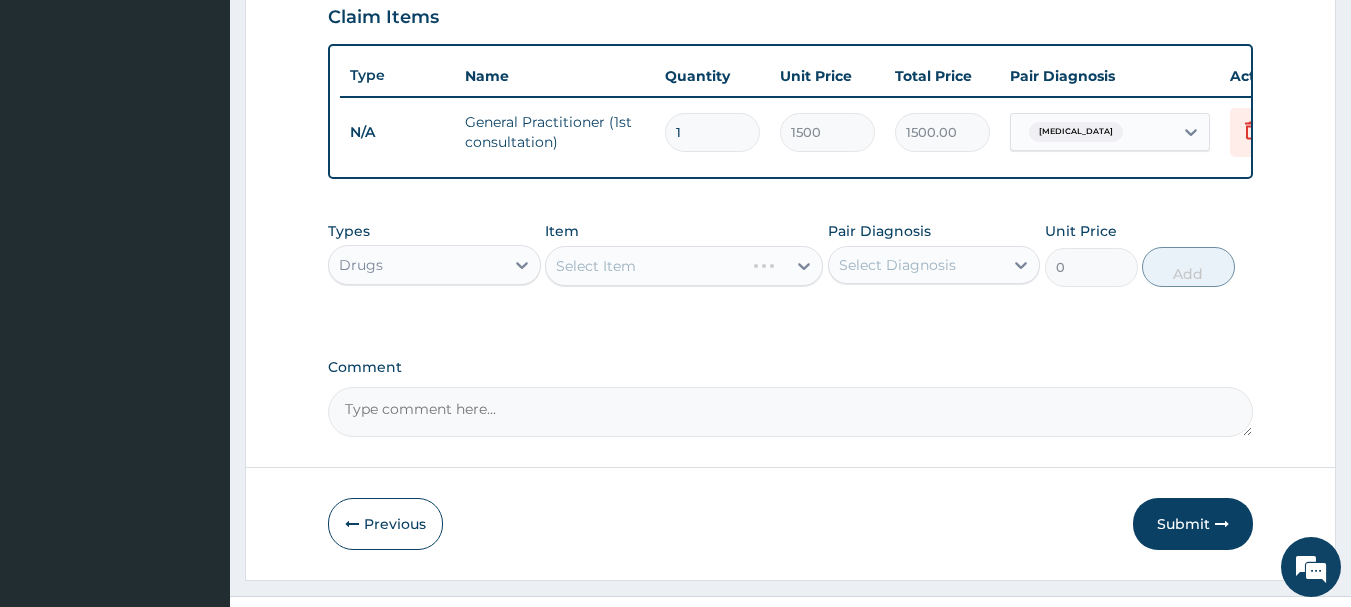 click on "Select Item" at bounding box center [684, 266] 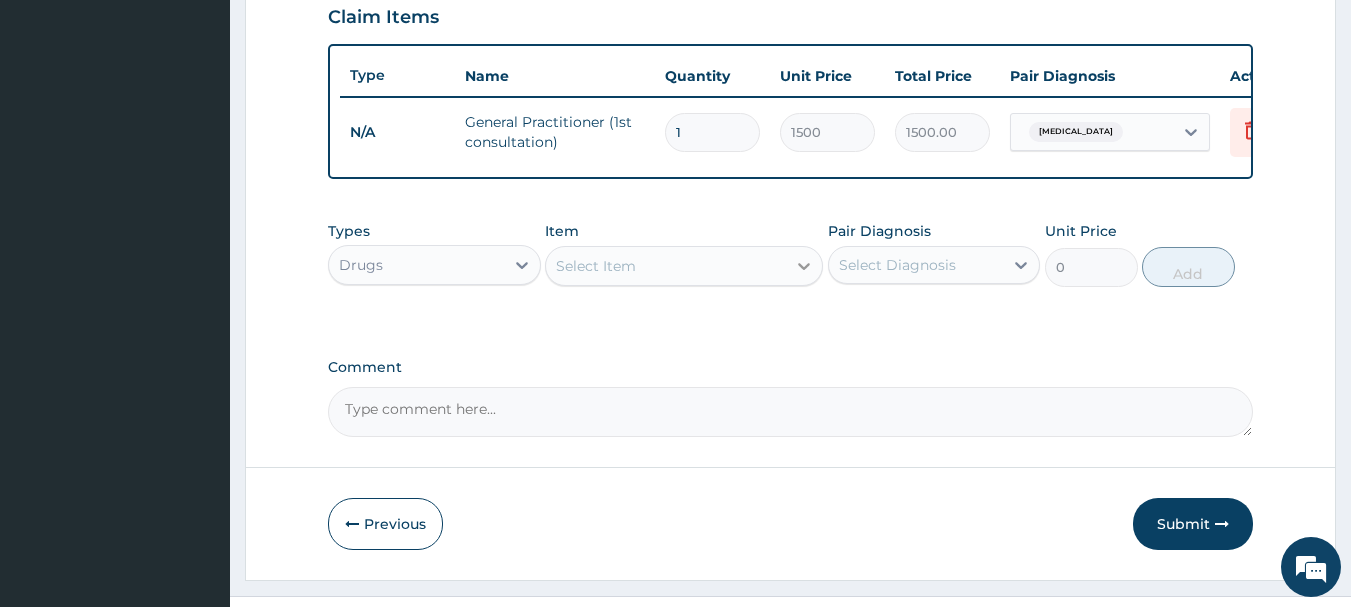click 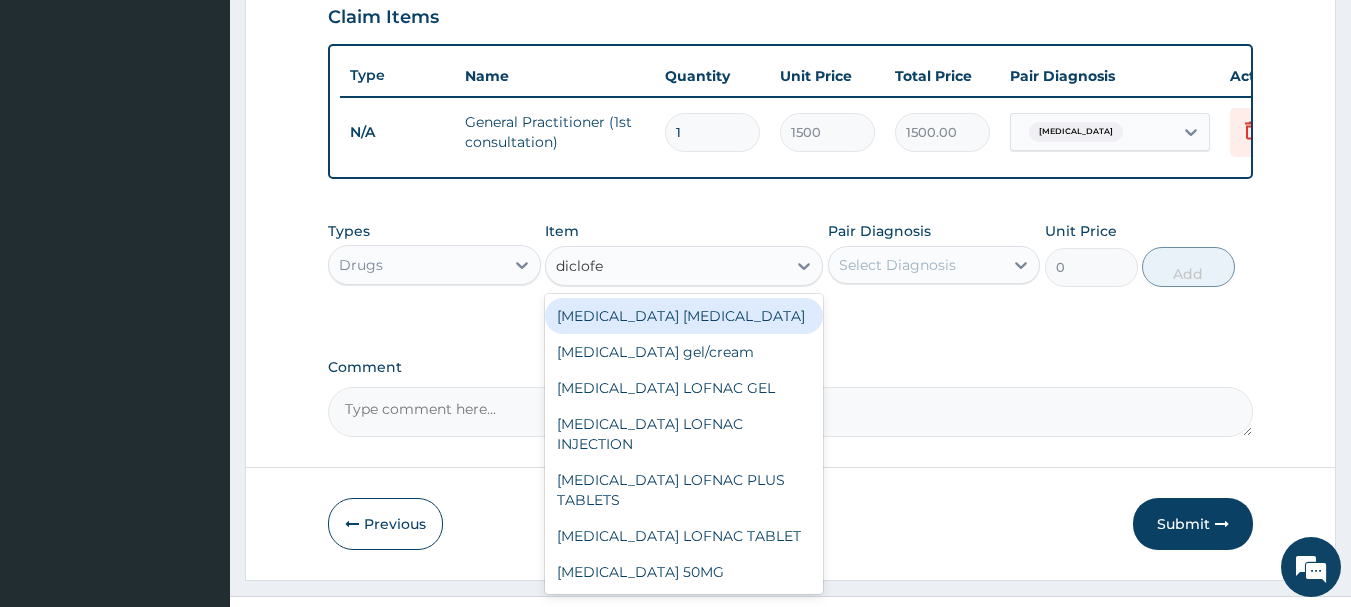 type on "diclofe" 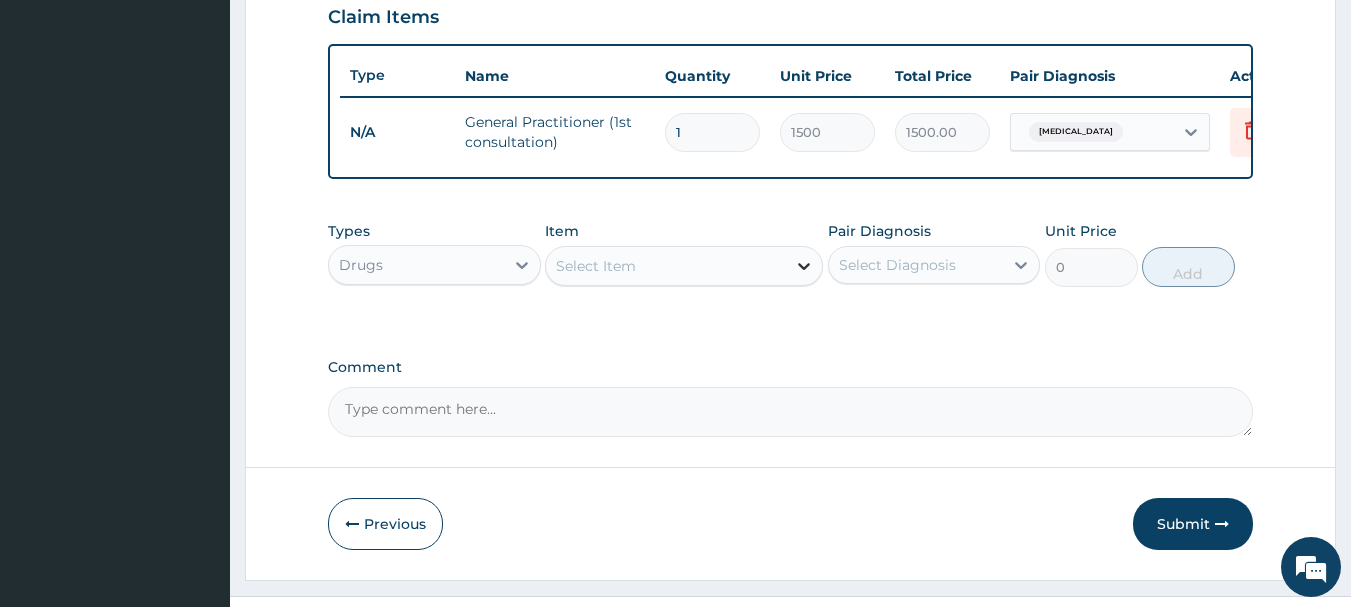 click at bounding box center (804, 266) 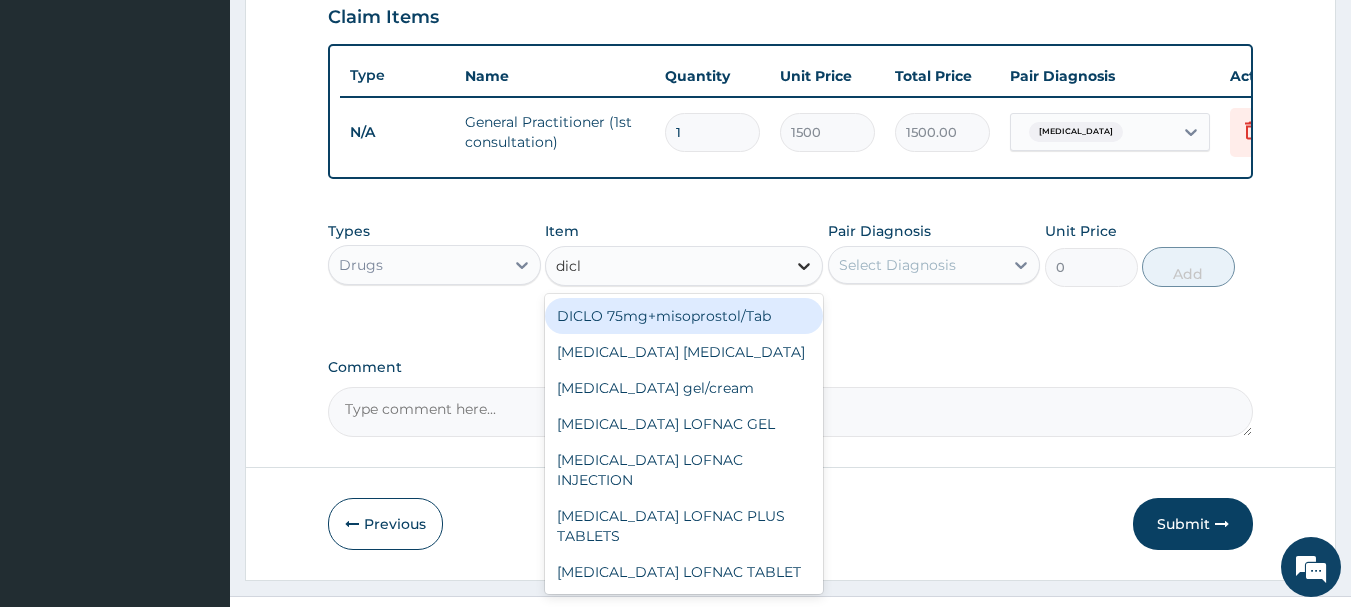 type on "diclo" 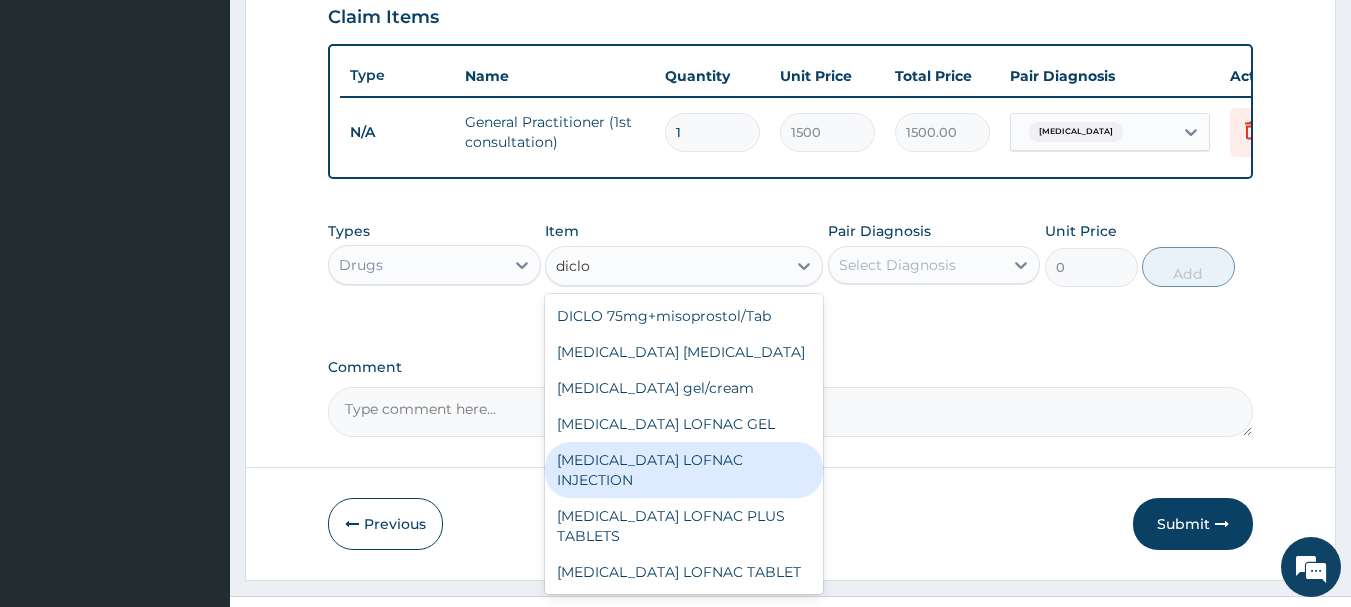 click on "Diclofenac LOFNAC INJECTION" at bounding box center (684, 470) 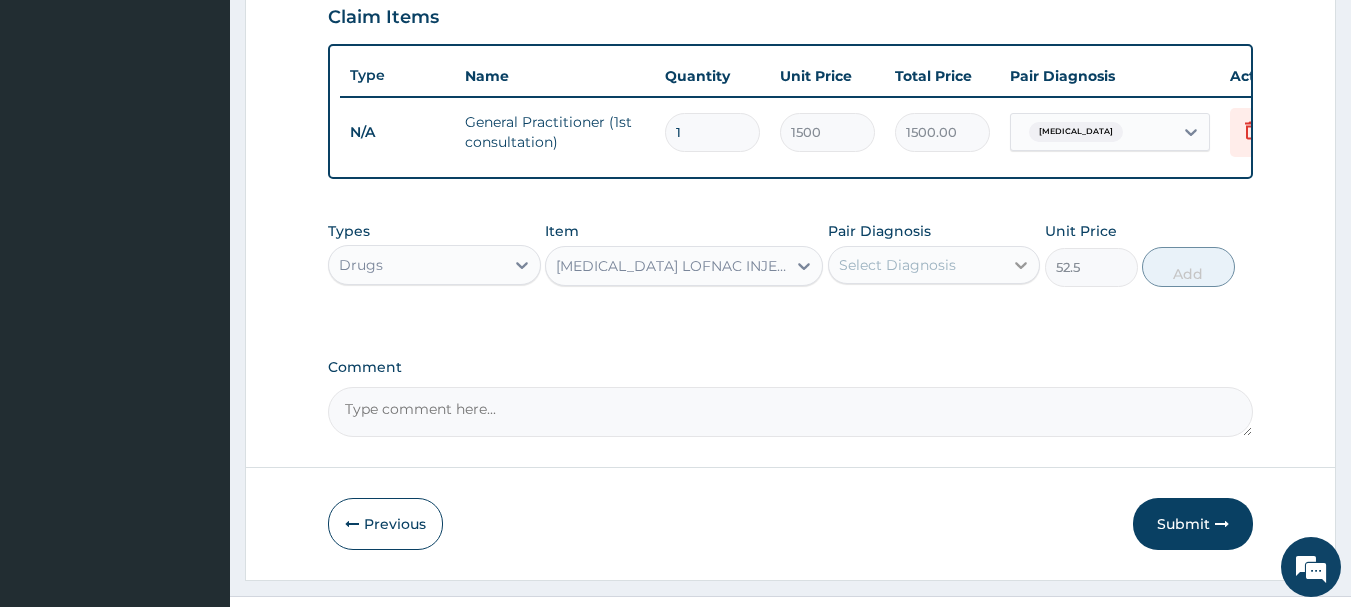 click 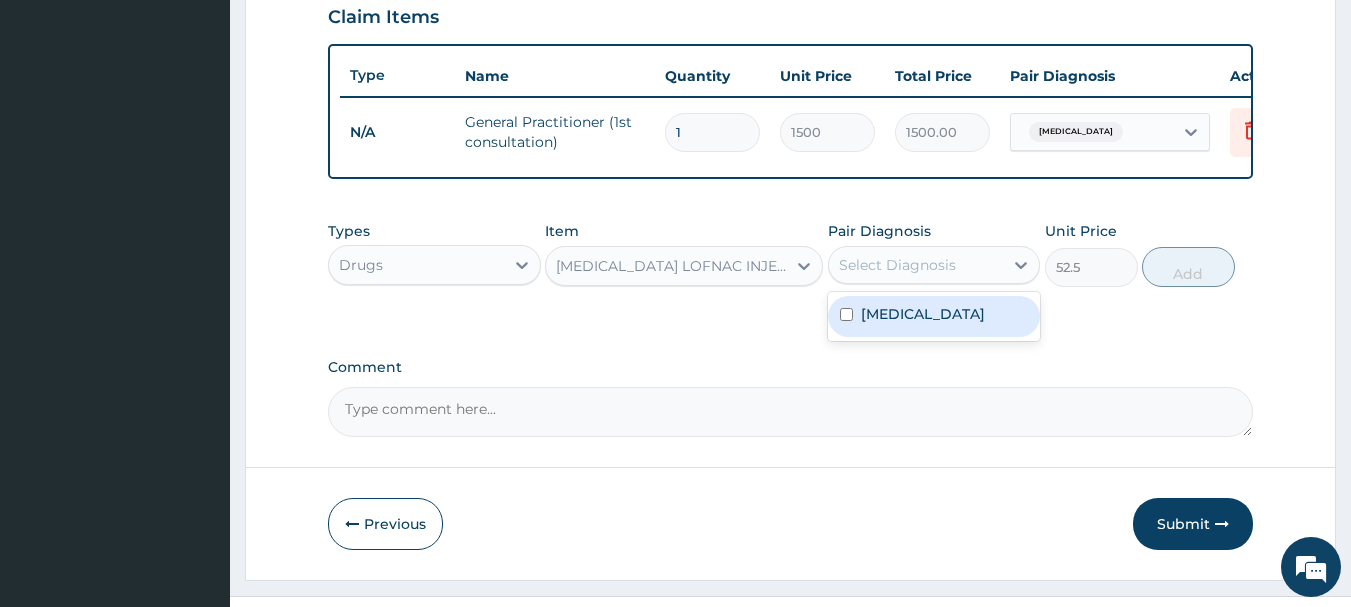 drag, startPoint x: 981, startPoint y: 343, endPoint x: 1077, endPoint y: 321, distance: 98.48858 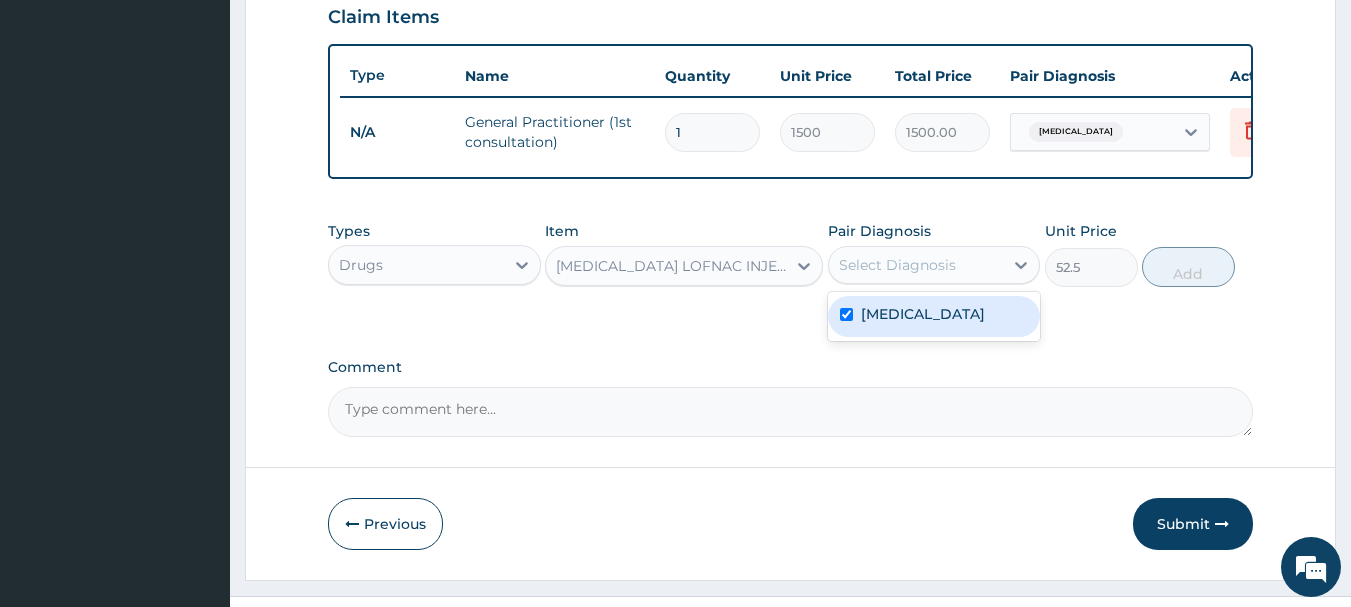 checkbox on "true" 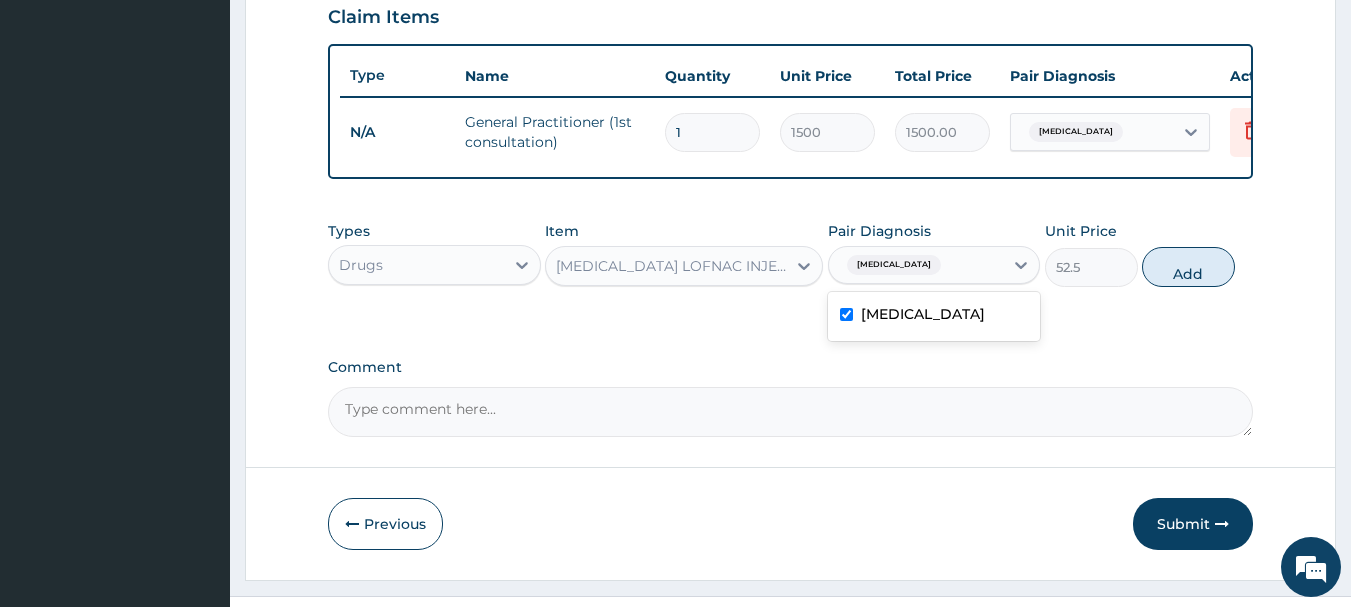 click on "Add" at bounding box center [1188, 267] 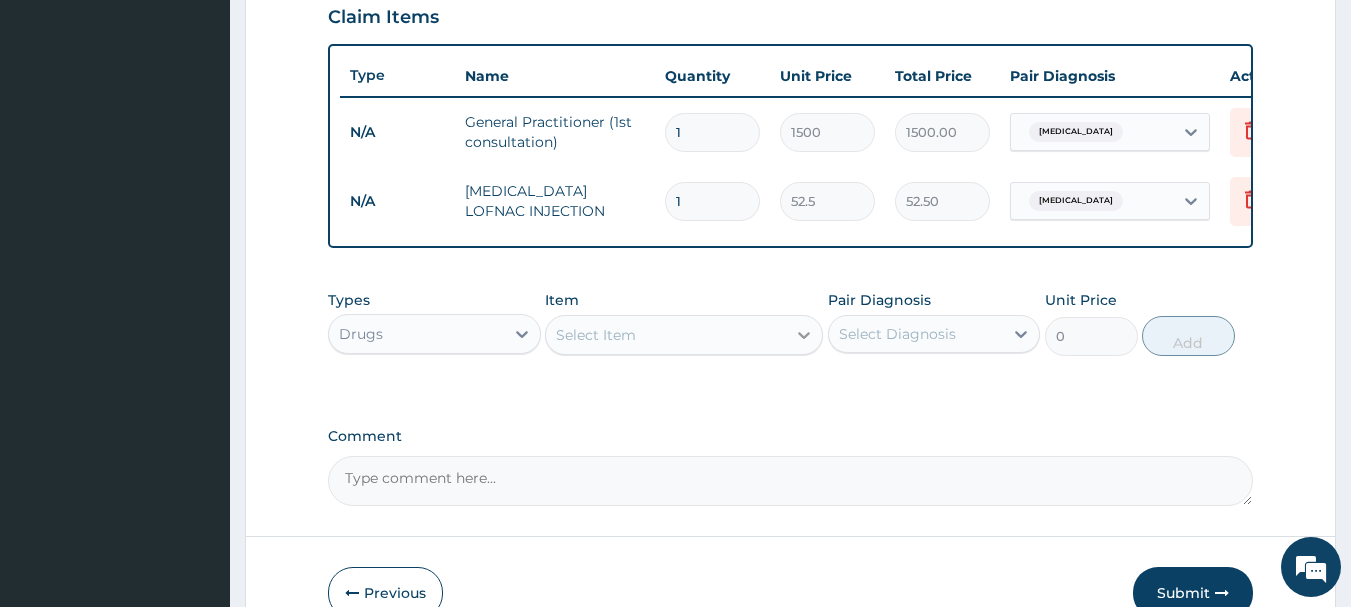 click 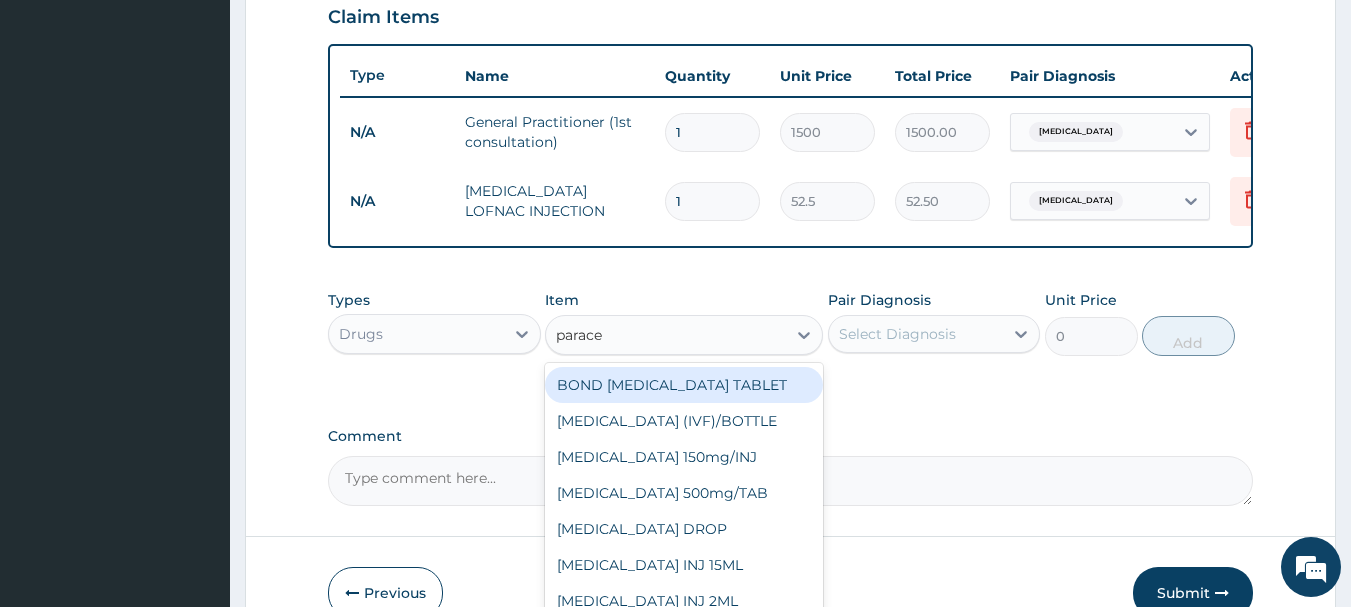 type on "parace" 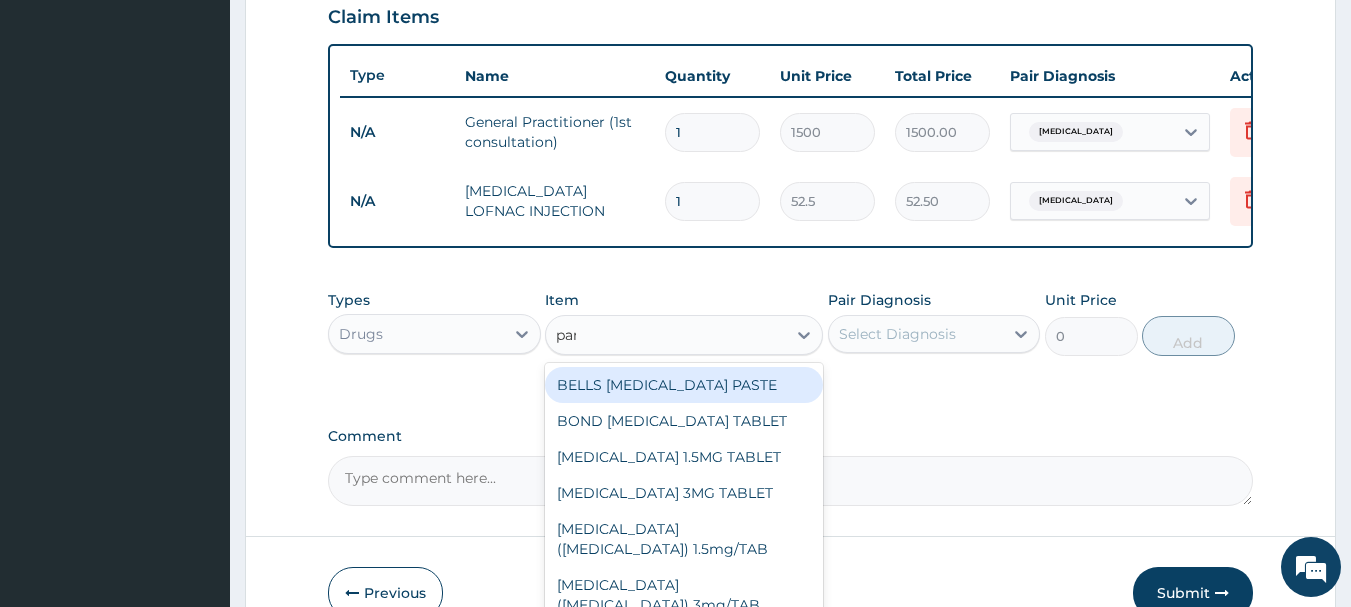 type on "para" 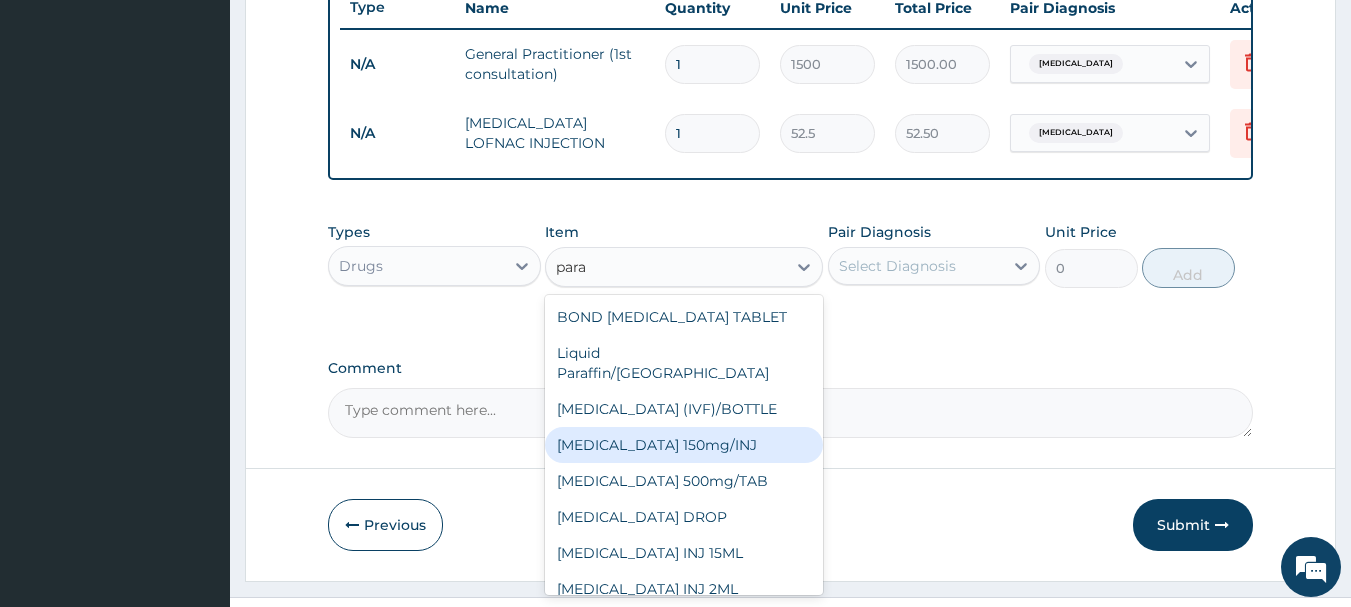 scroll, scrollTop: 800, scrollLeft: 0, axis: vertical 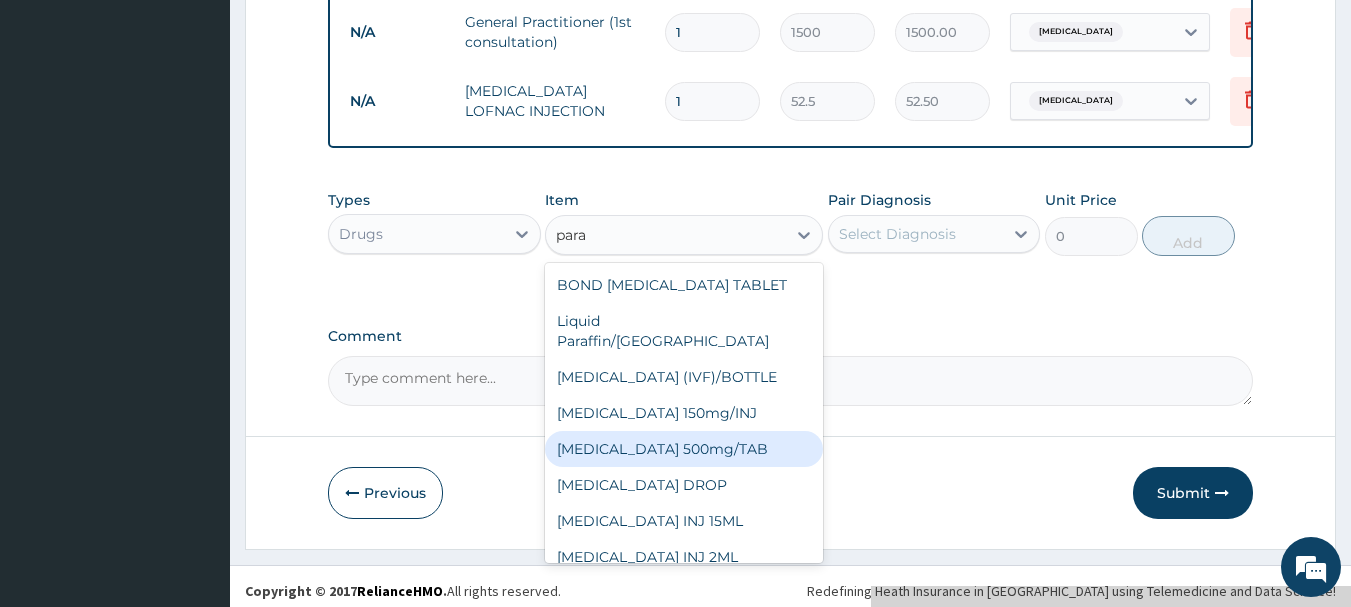 click on "PARACETAMOL 500mg/TAB" at bounding box center (684, 449) 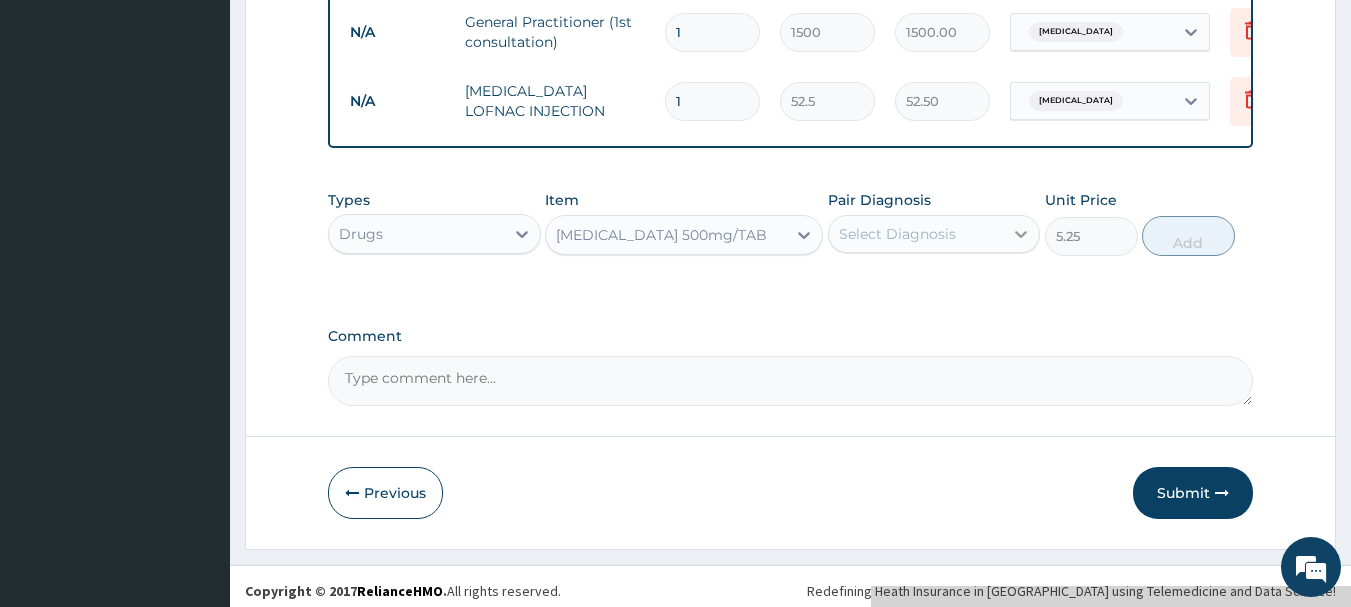 click at bounding box center [1021, 234] 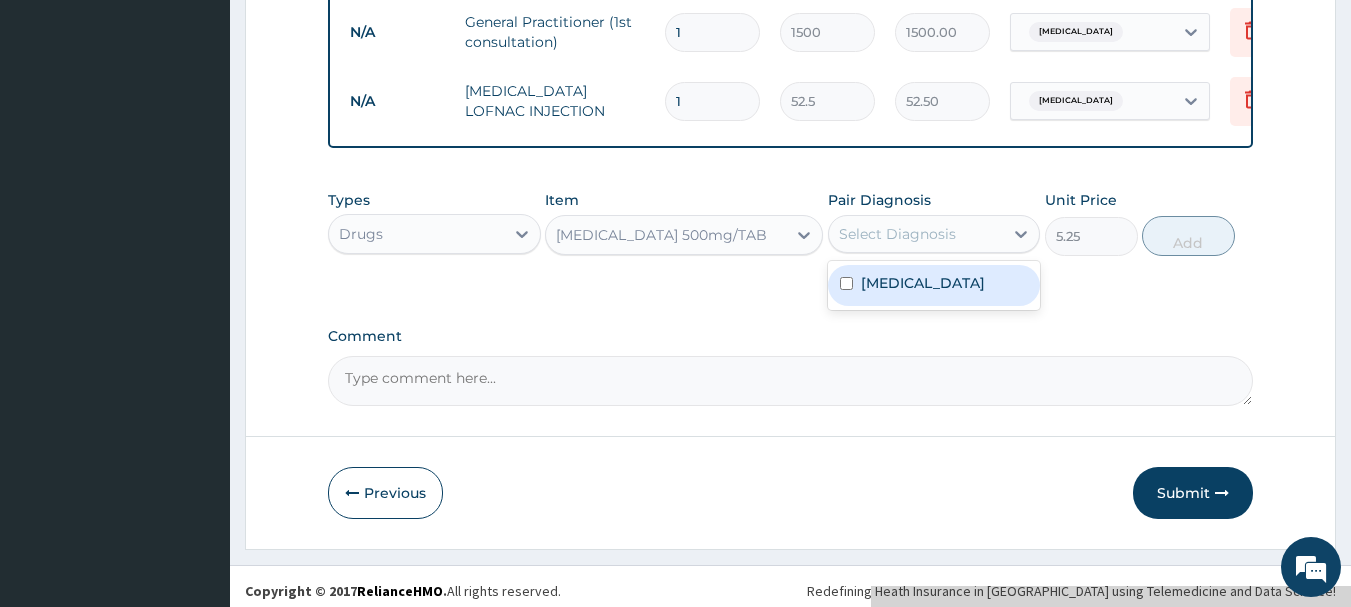 click on "Lumbar spondylosis" at bounding box center (934, 285) 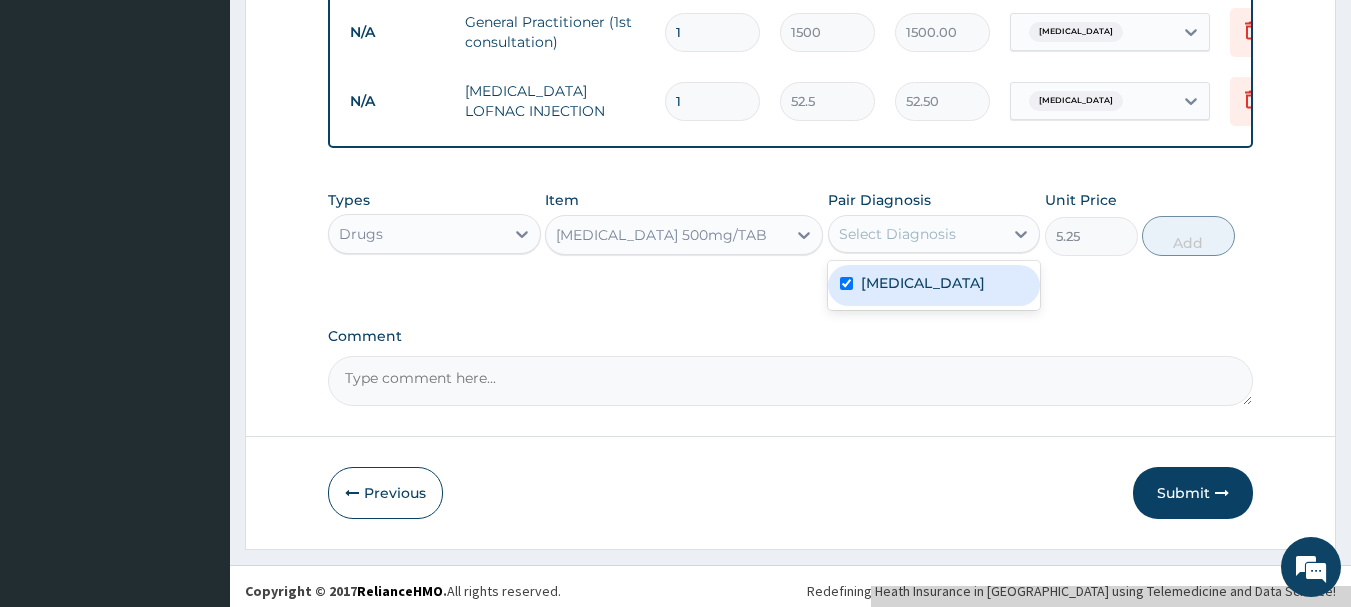 checkbox on "true" 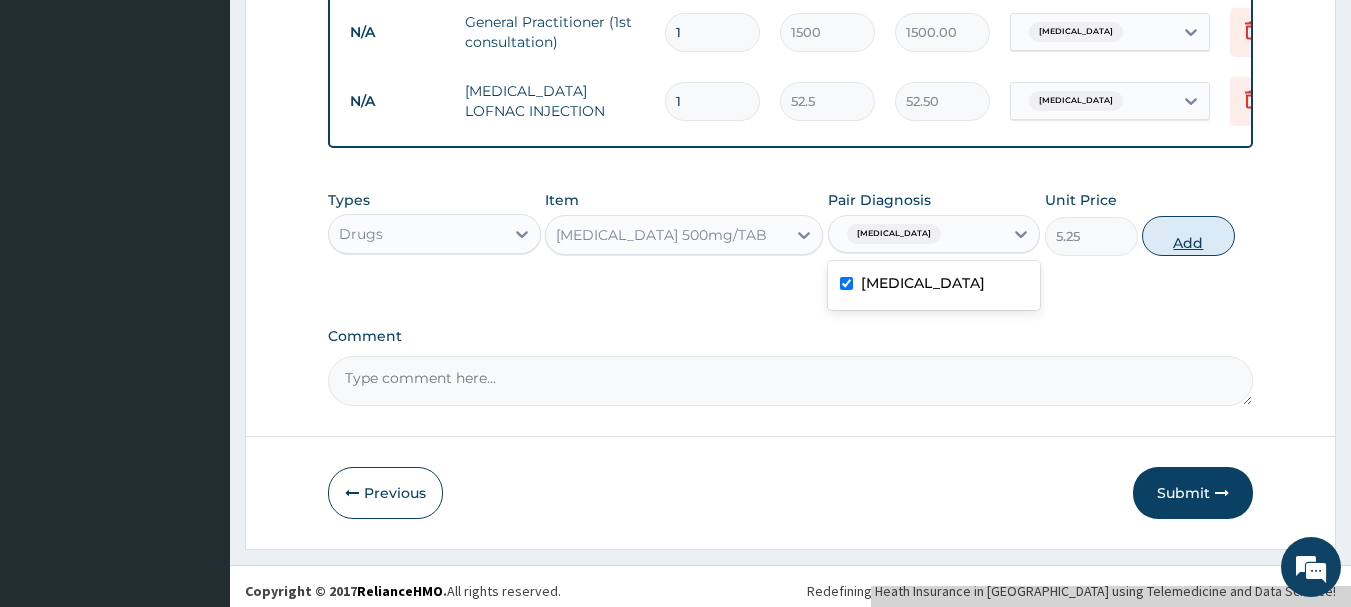 click on "Add" at bounding box center [1188, 236] 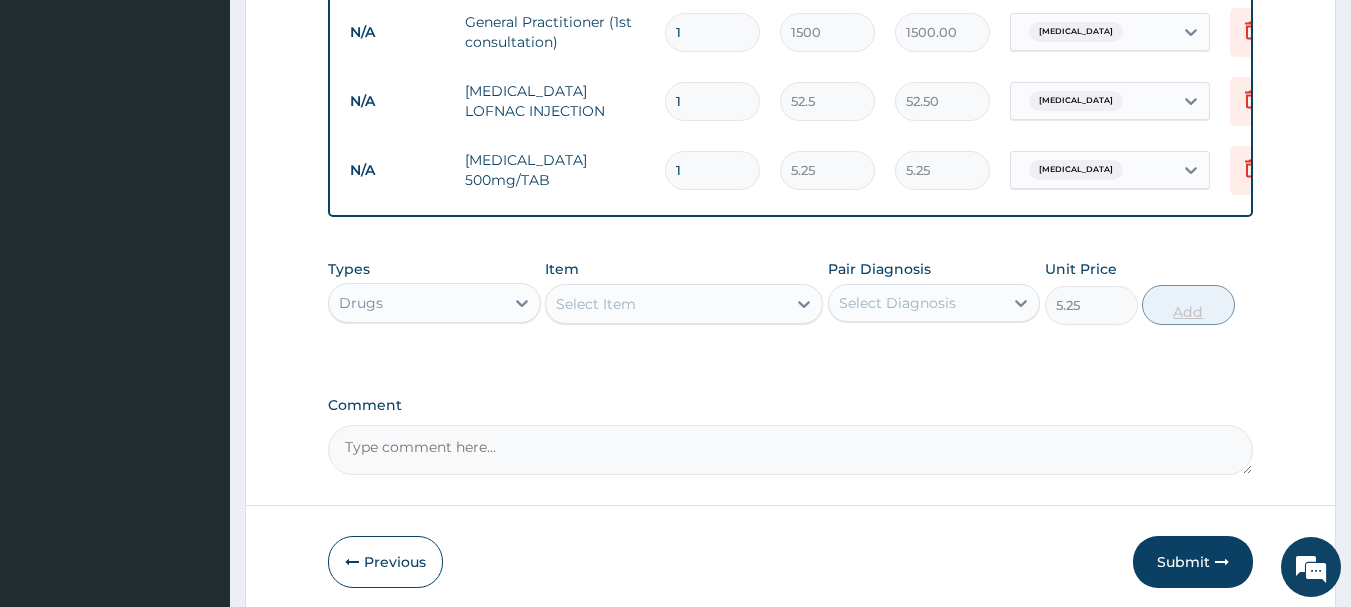 type on "0" 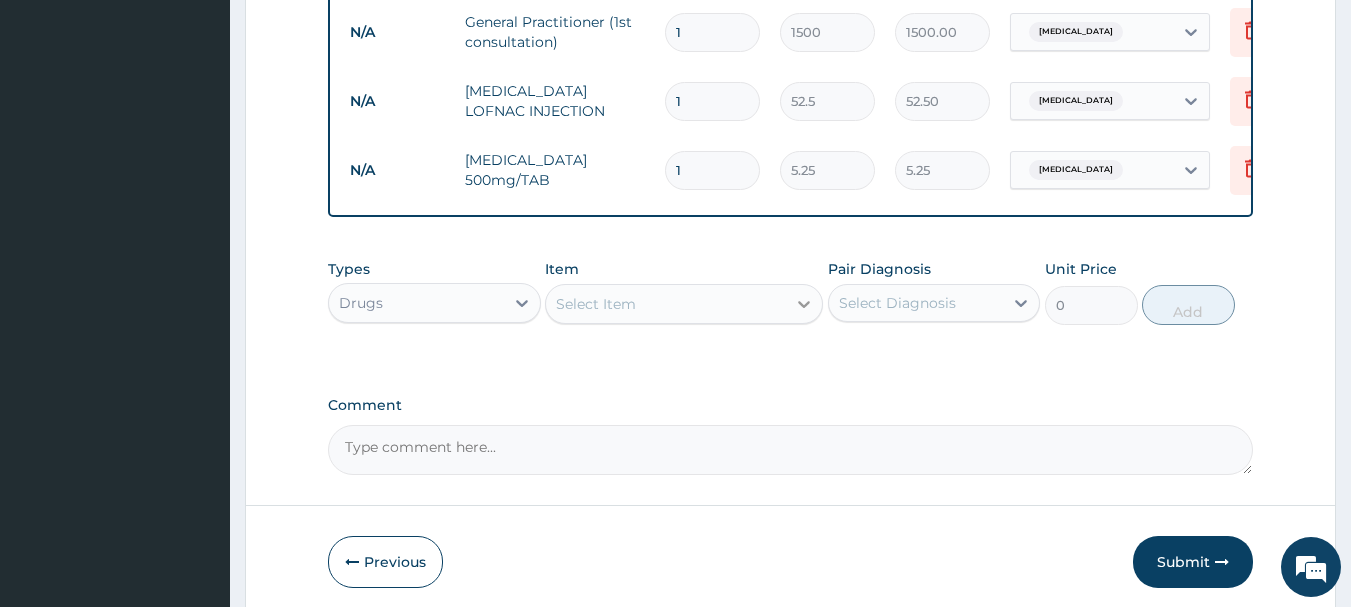 click at bounding box center (804, 304) 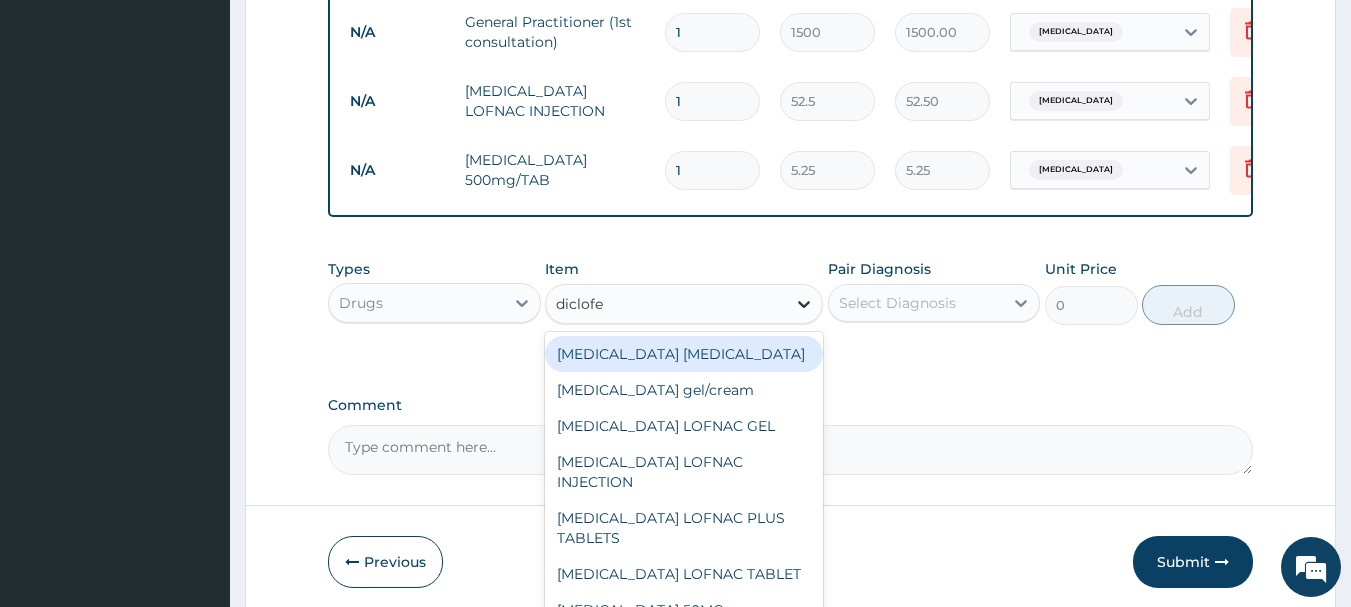 type on "diclofen" 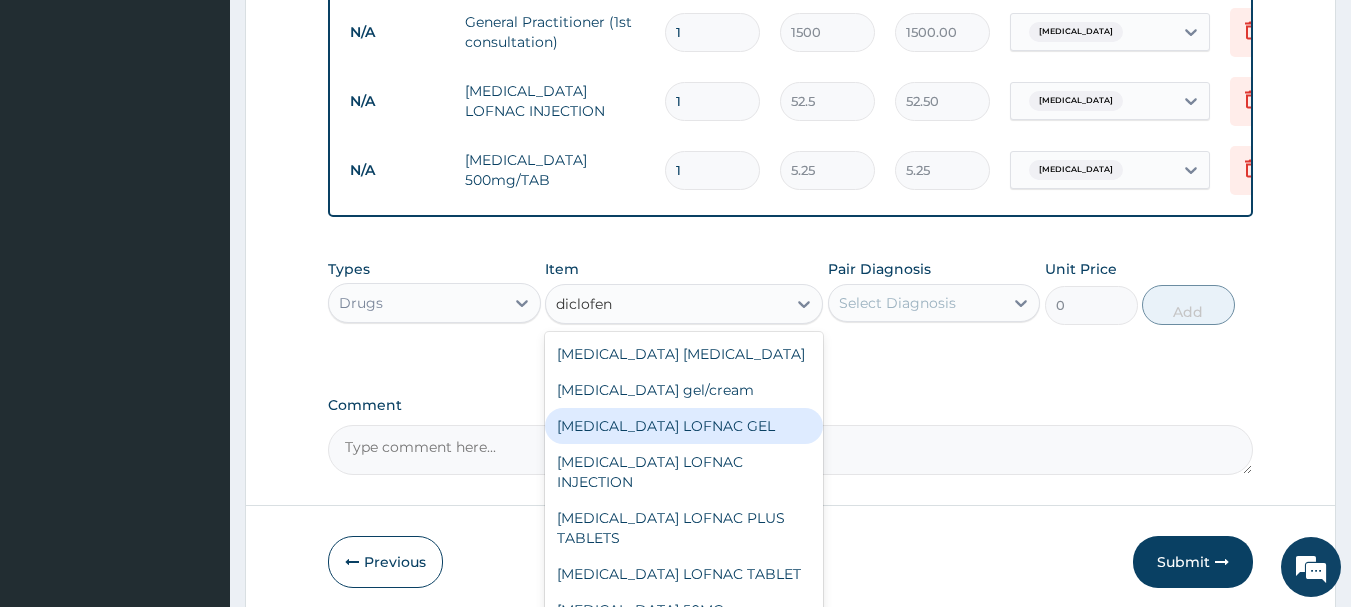 click on "Diclofenac LOFNAC GEL" at bounding box center (684, 426) 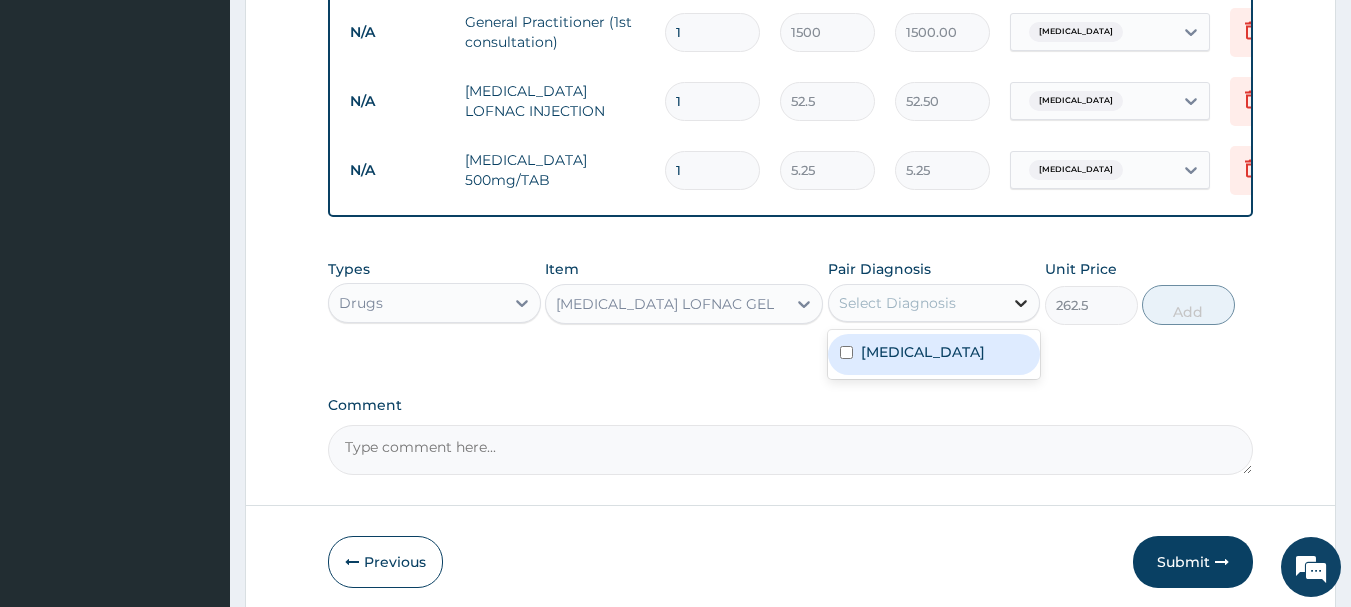 click 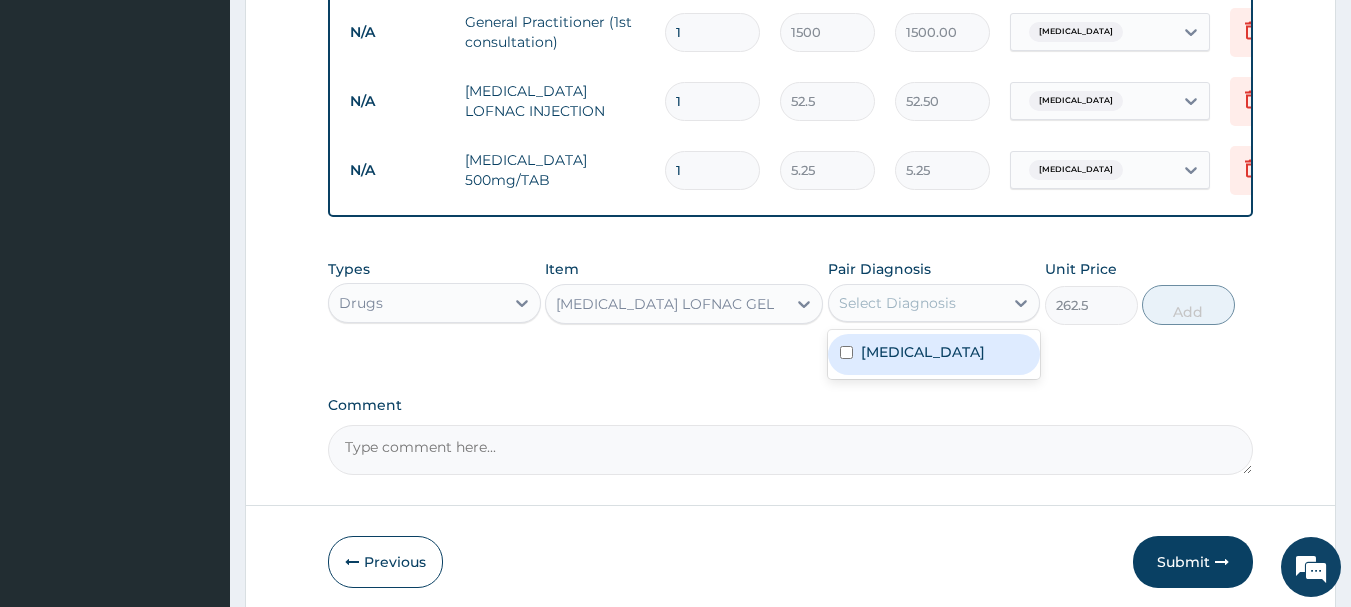 click on "Lumbar spondylosis" at bounding box center [934, 354] 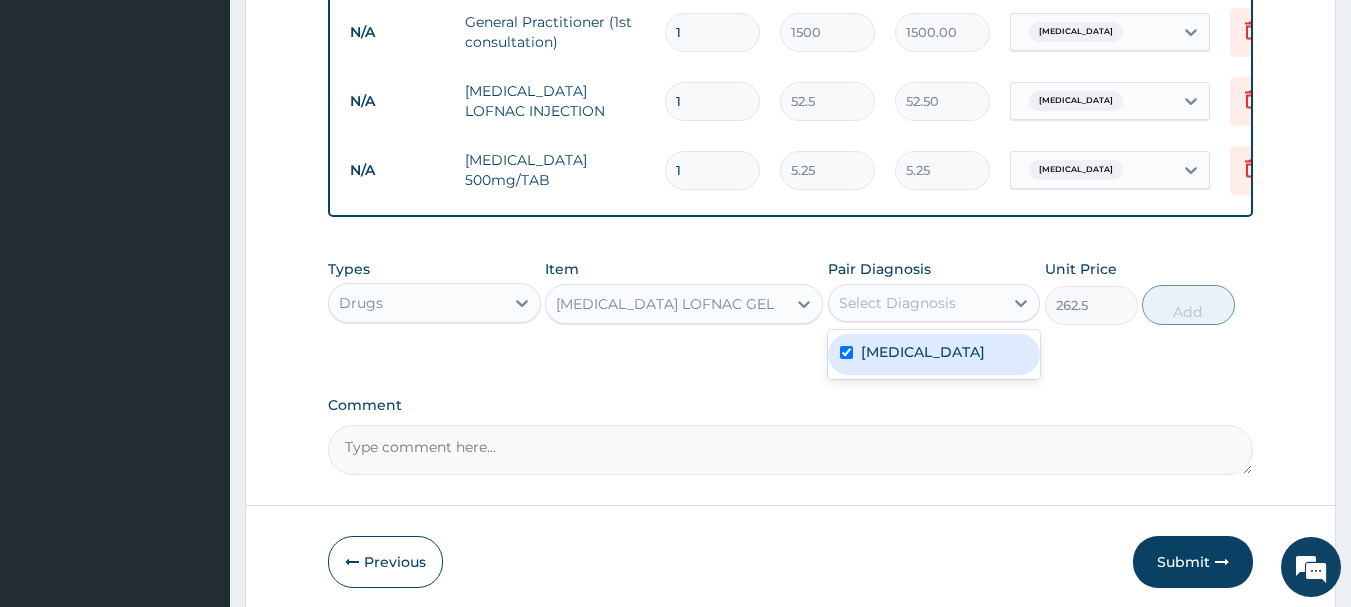 checkbox on "true" 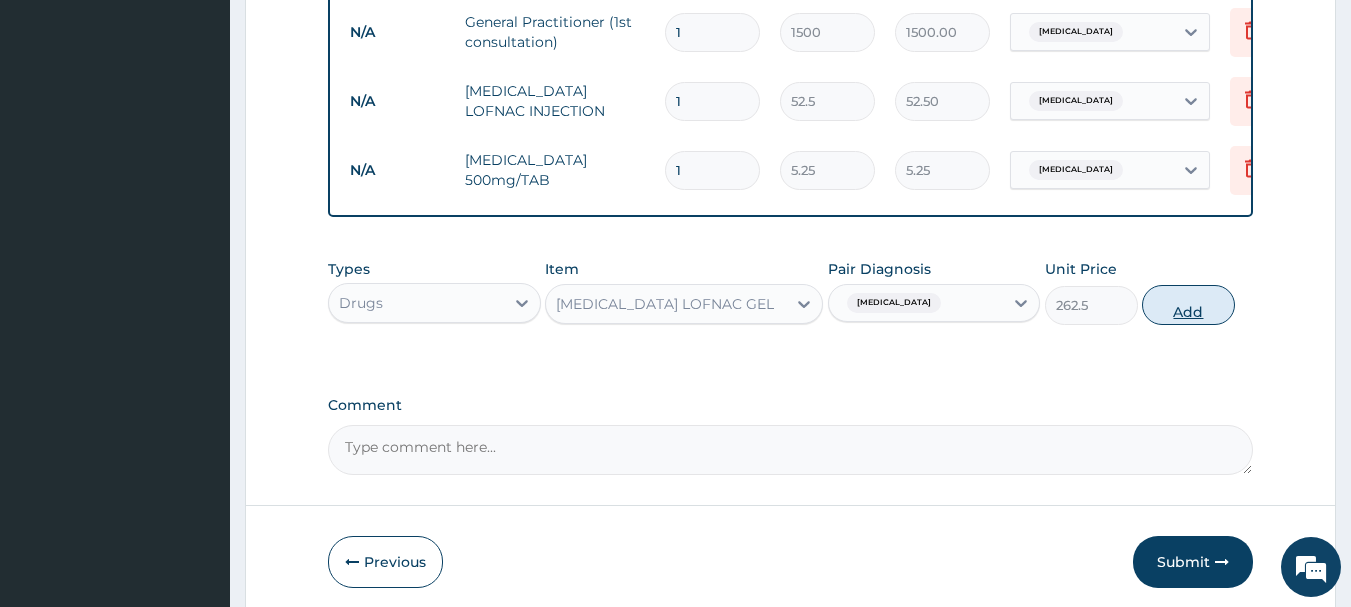 click on "Add" at bounding box center [1188, 305] 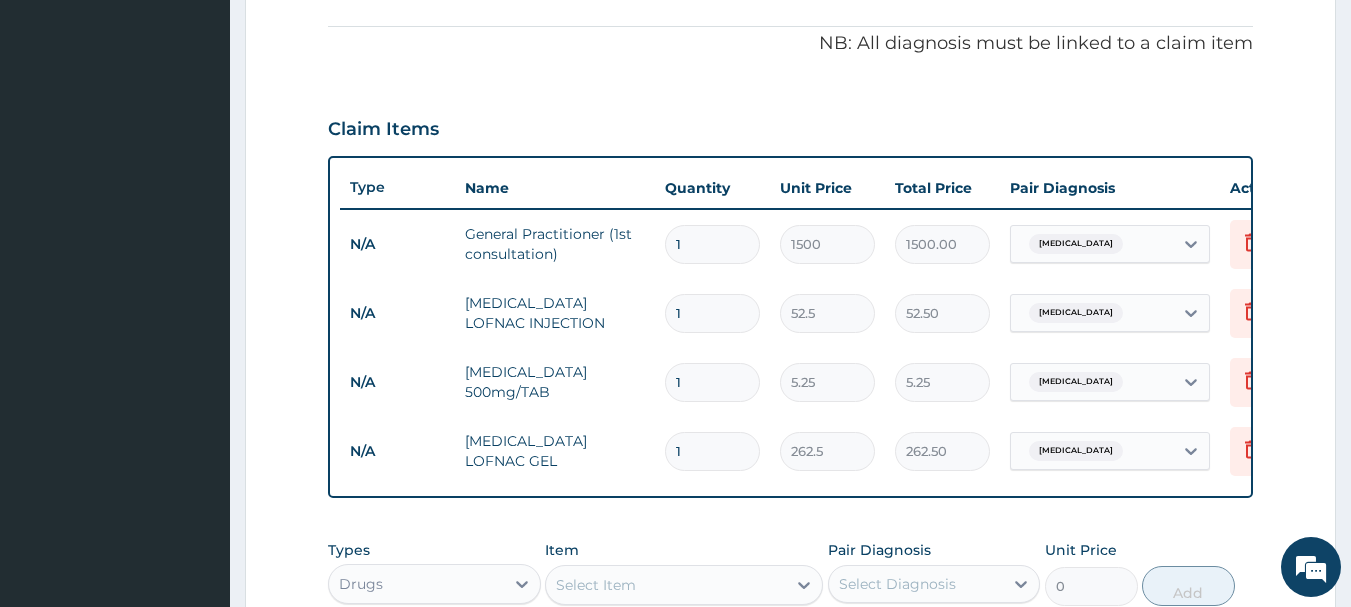 scroll, scrollTop: 500, scrollLeft: 0, axis: vertical 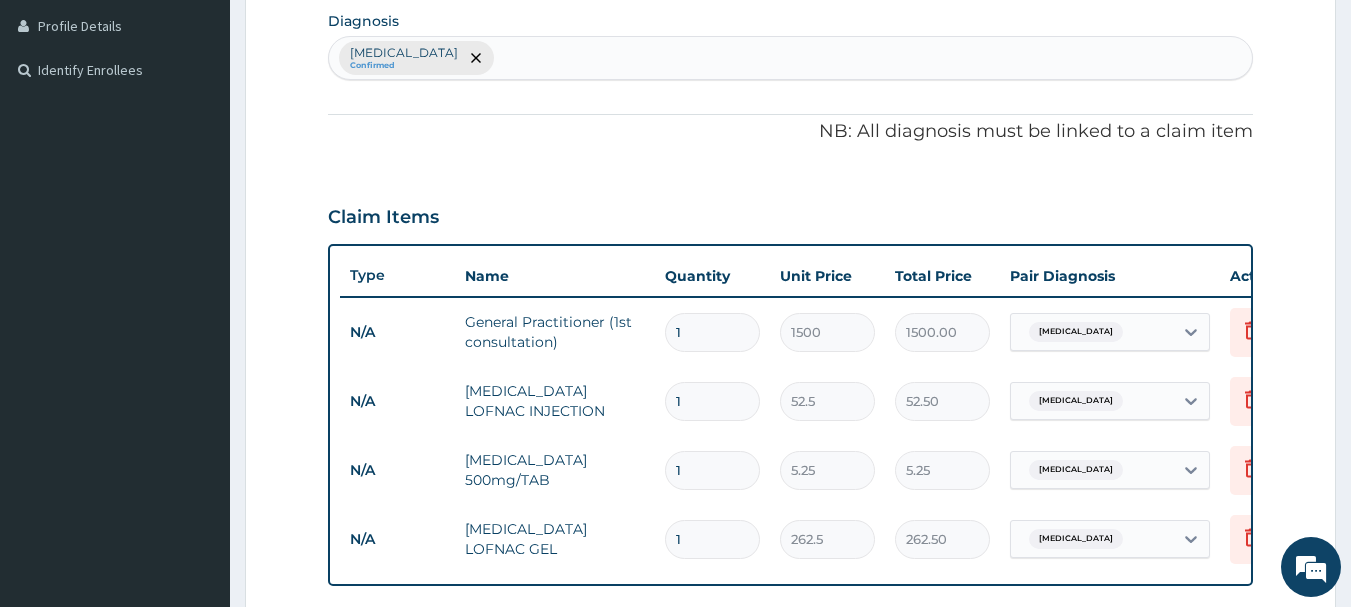 click on "1" at bounding box center [712, 401] 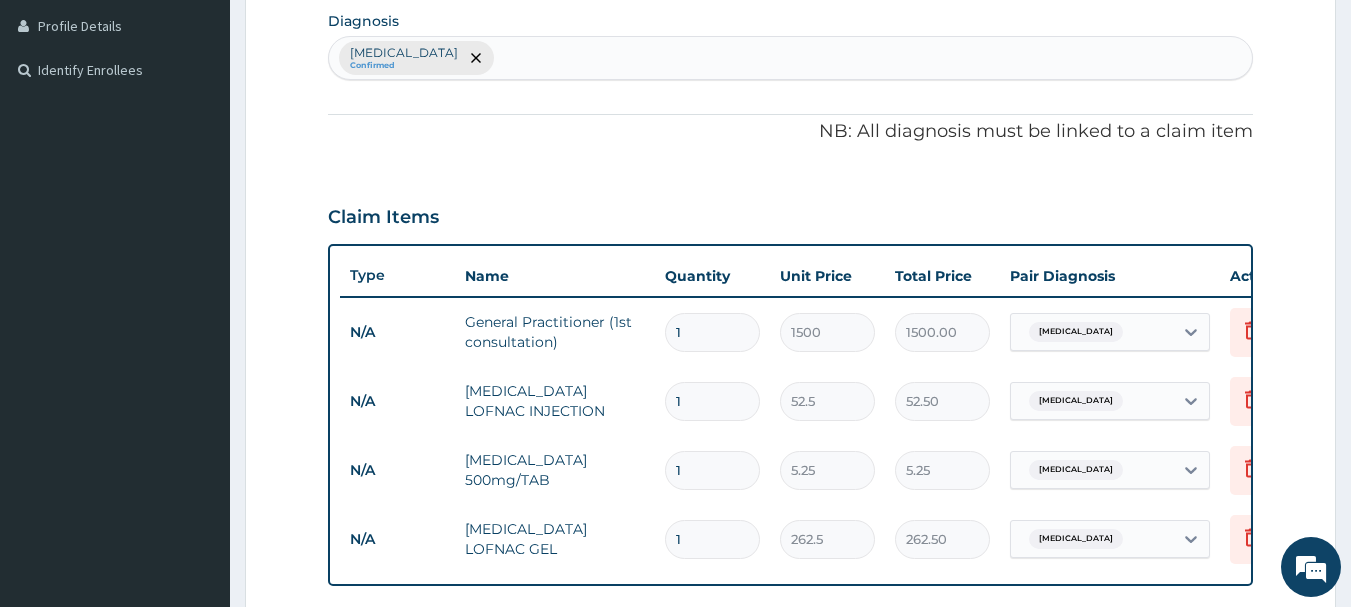 type 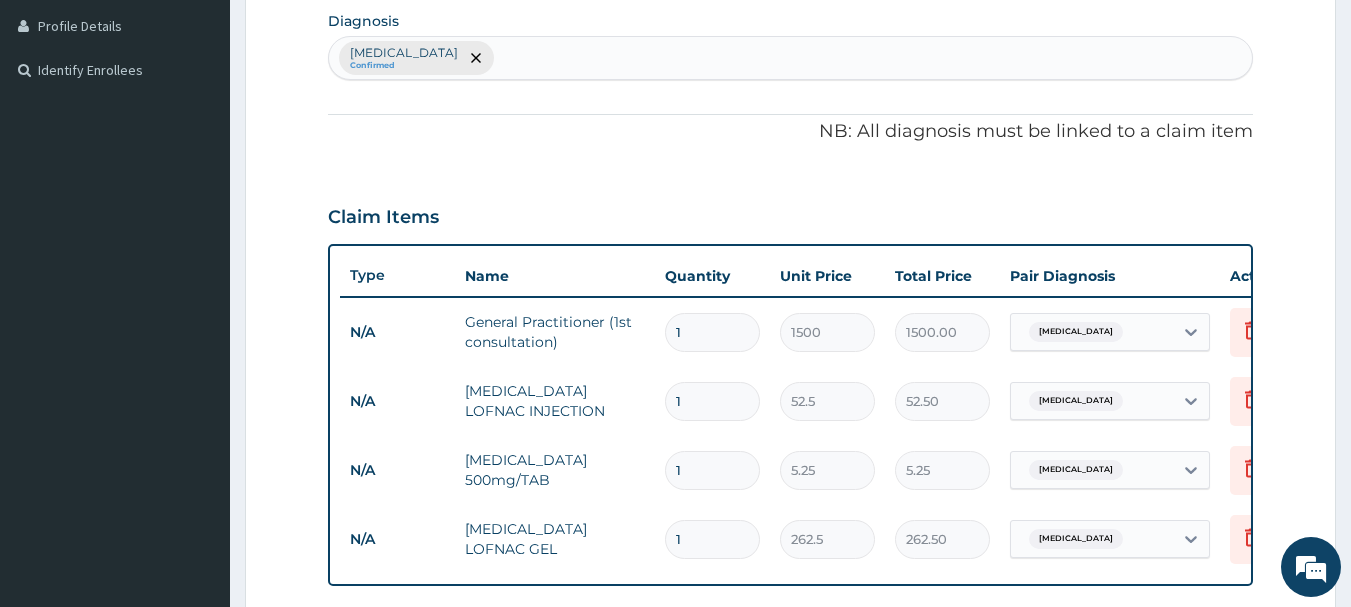 type on "0.00" 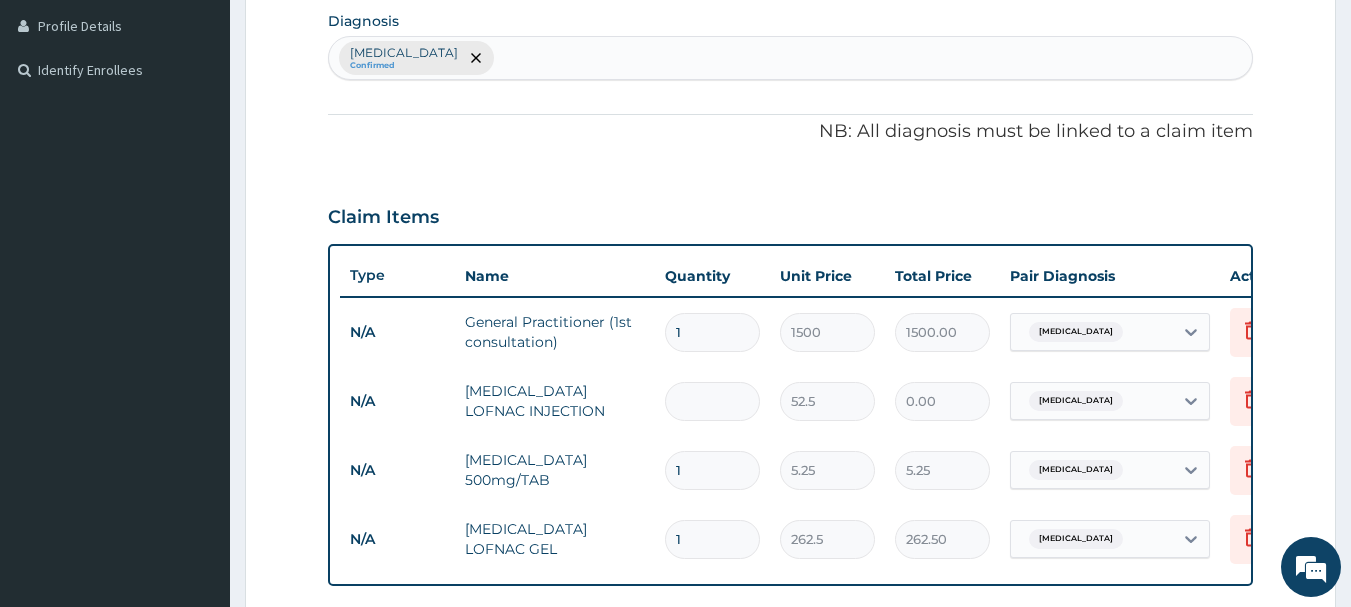 type on "3" 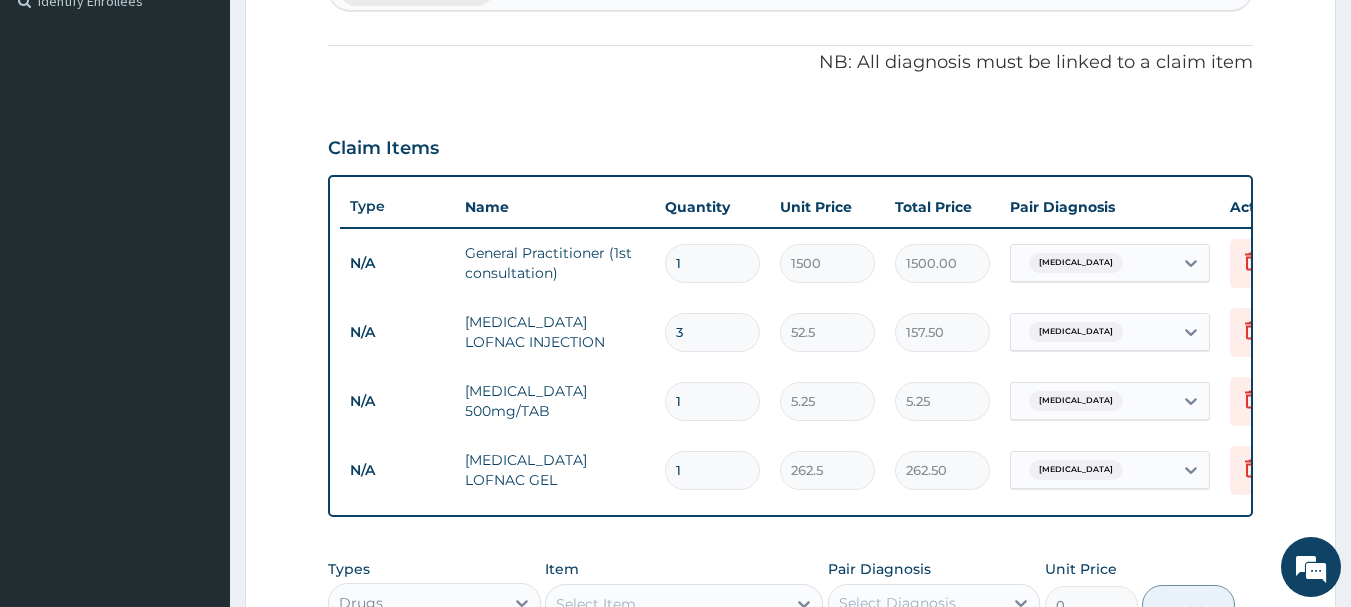scroll, scrollTop: 600, scrollLeft: 0, axis: vertical 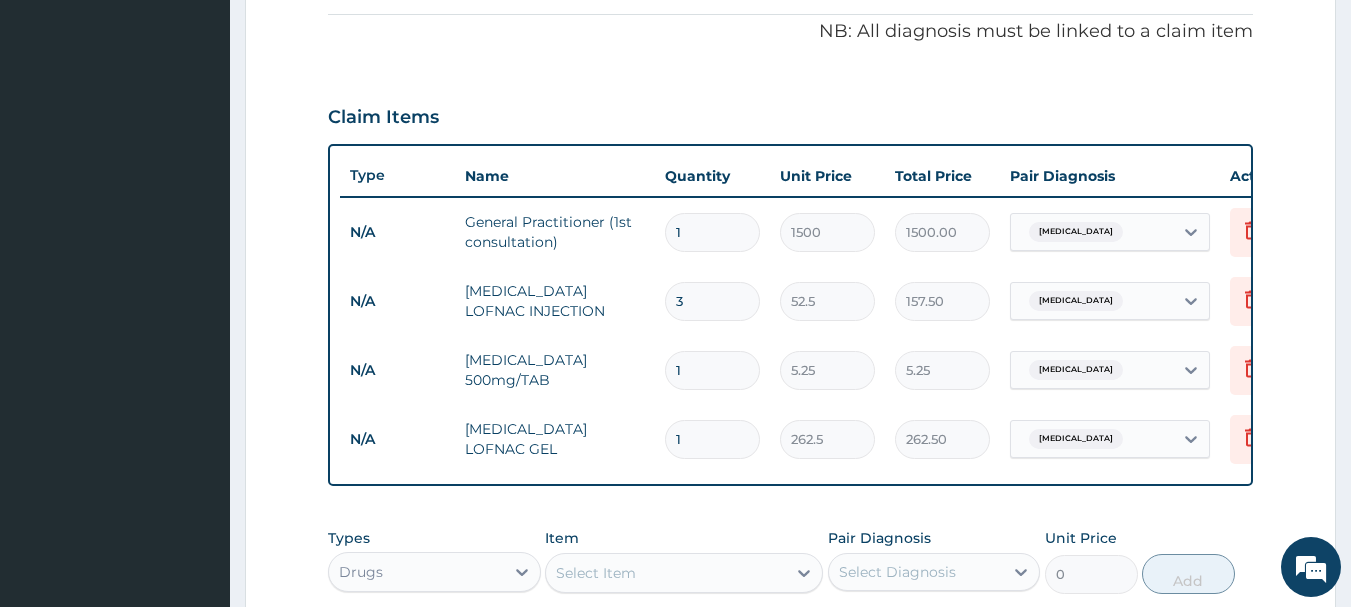 type on "3" 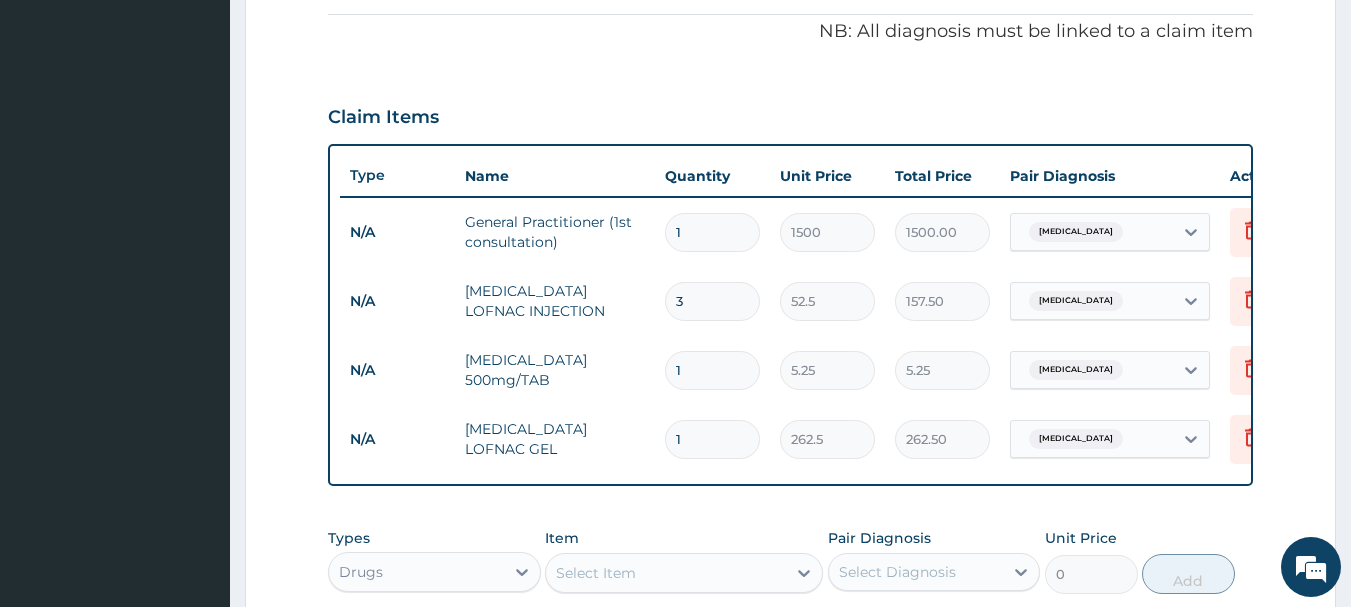 type on "18" 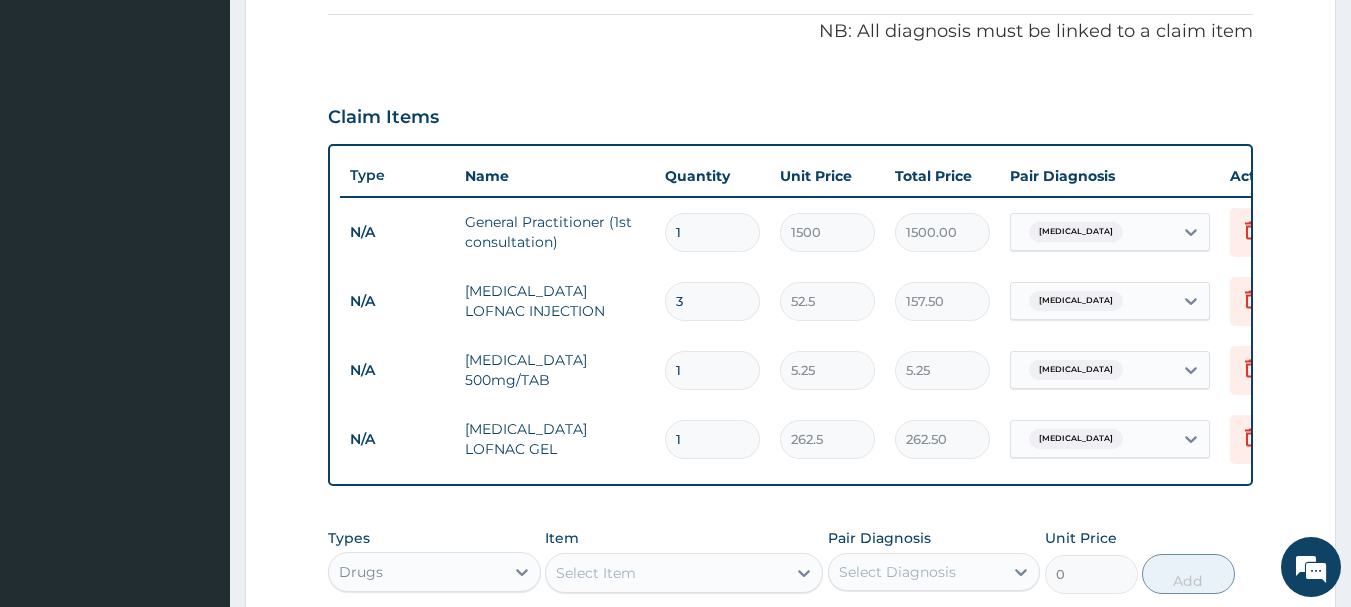 type on "94.50" 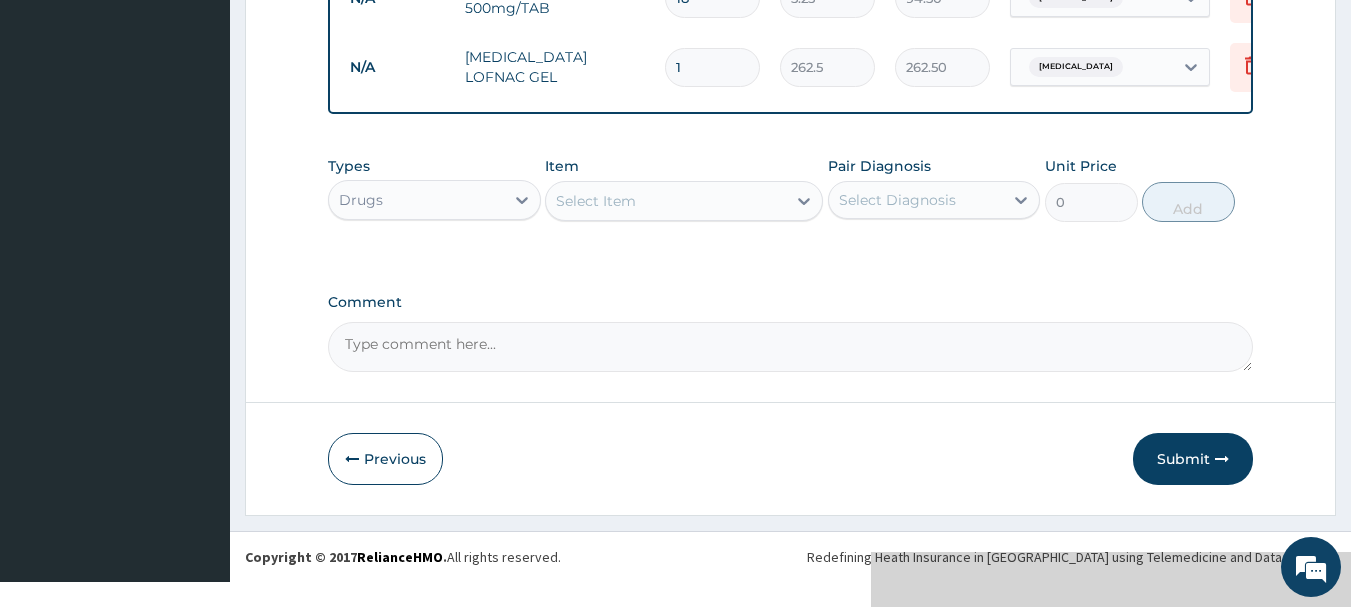 scroll, scrollTop: 982, scrollLeft: 0, axis: vertical 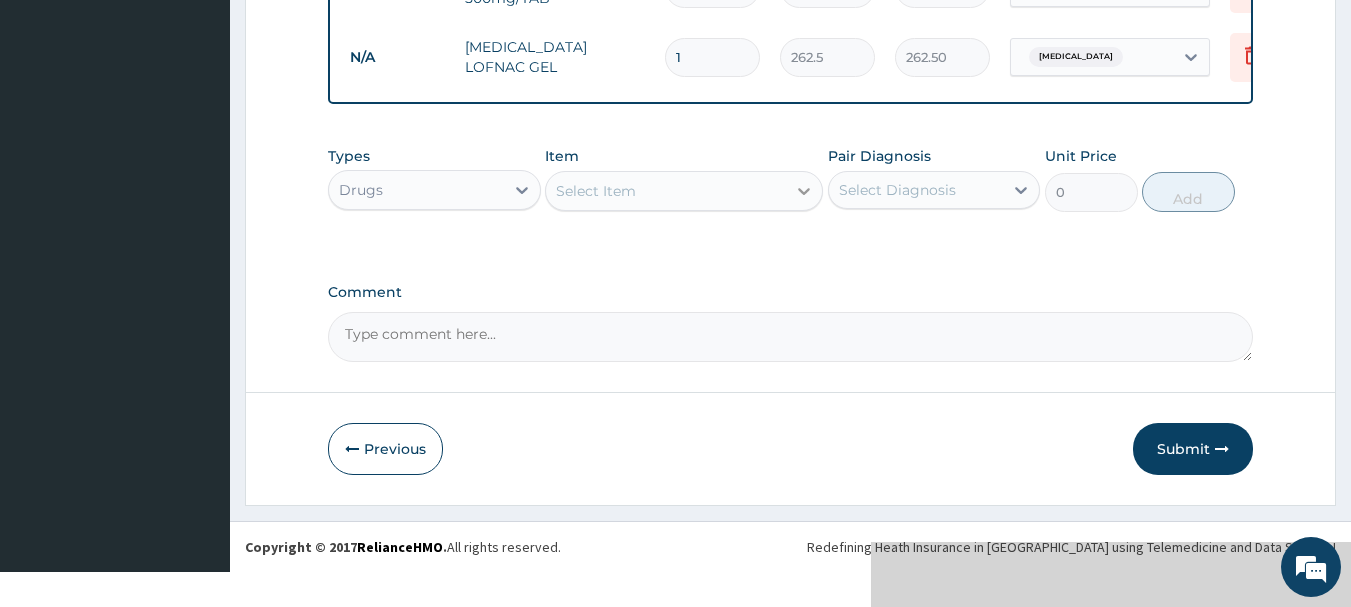 type on "18" 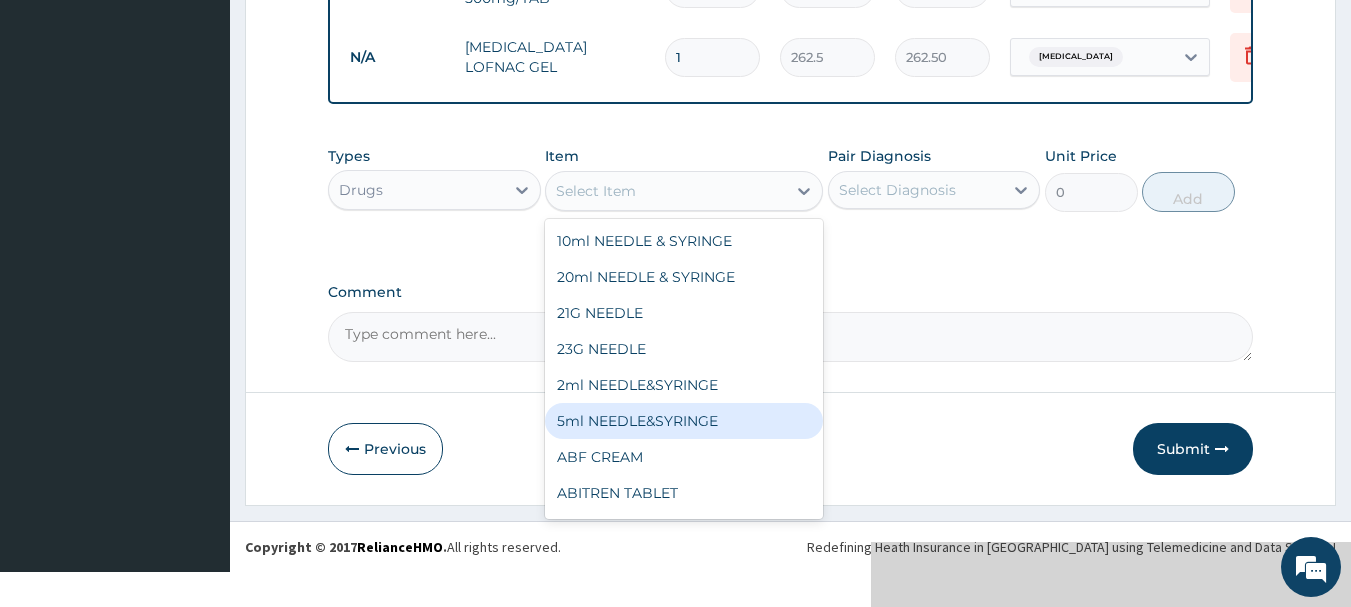 click on "5ml NEEDLE&SYRINGE" at bounding box center (684, 421) 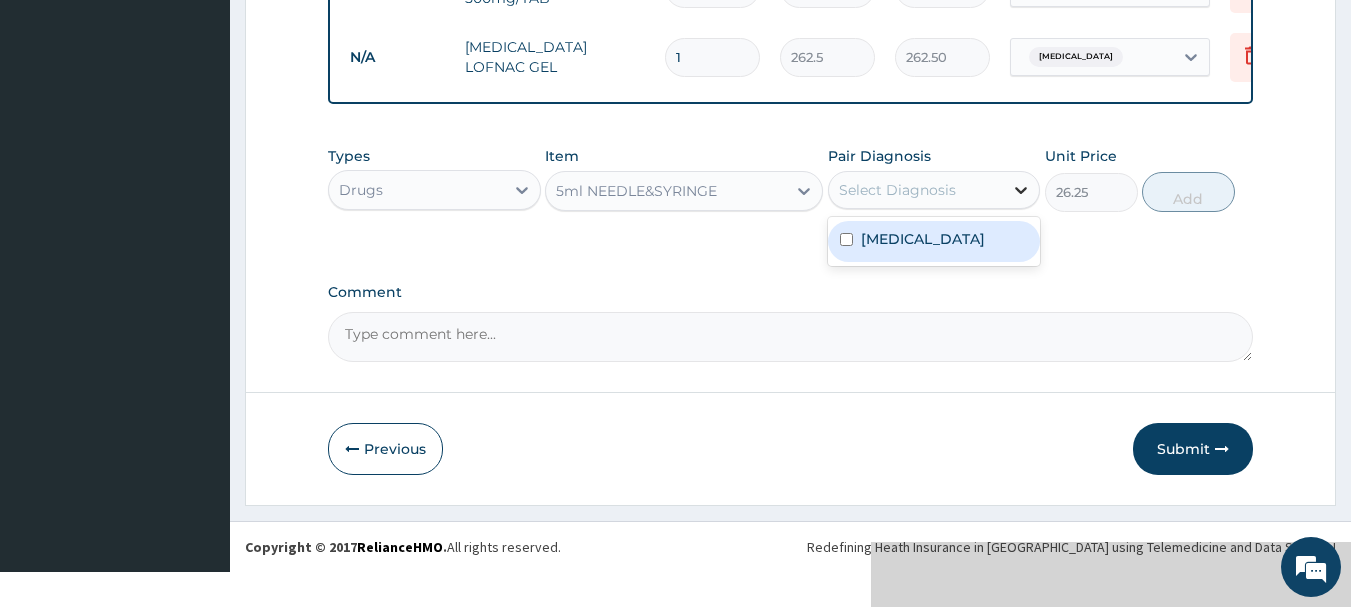 click at bounding box center (1021, 190) 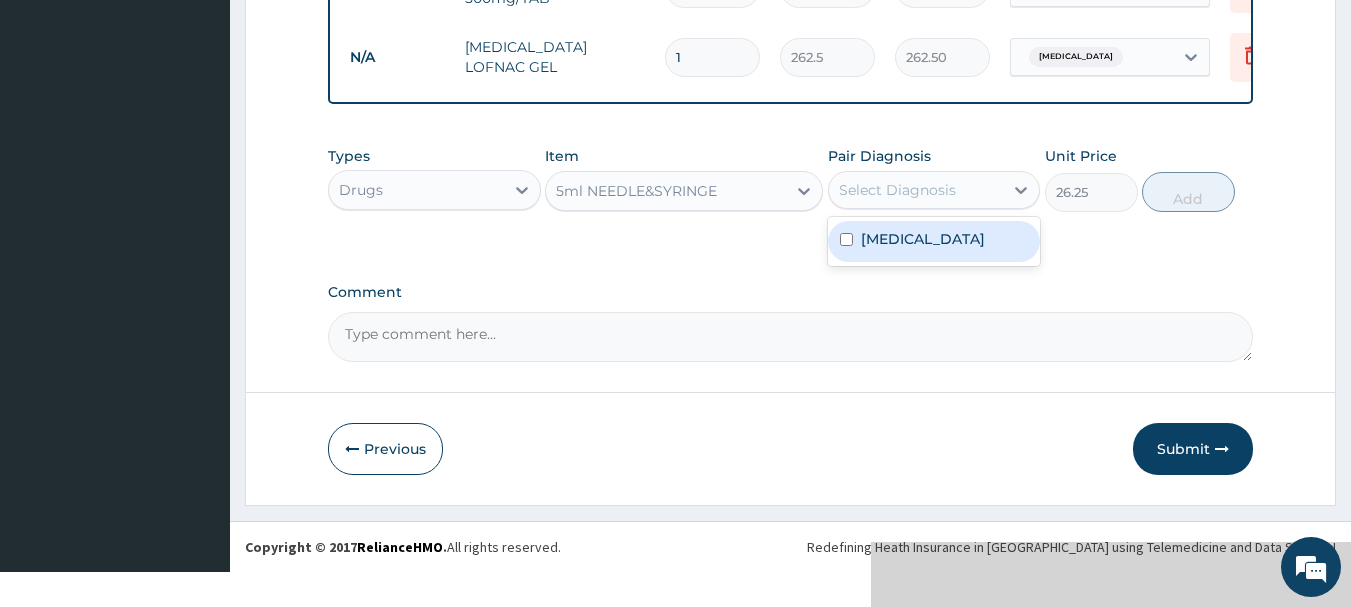 click on "Lumbar spondylosis" at bounding box center (934, 241) 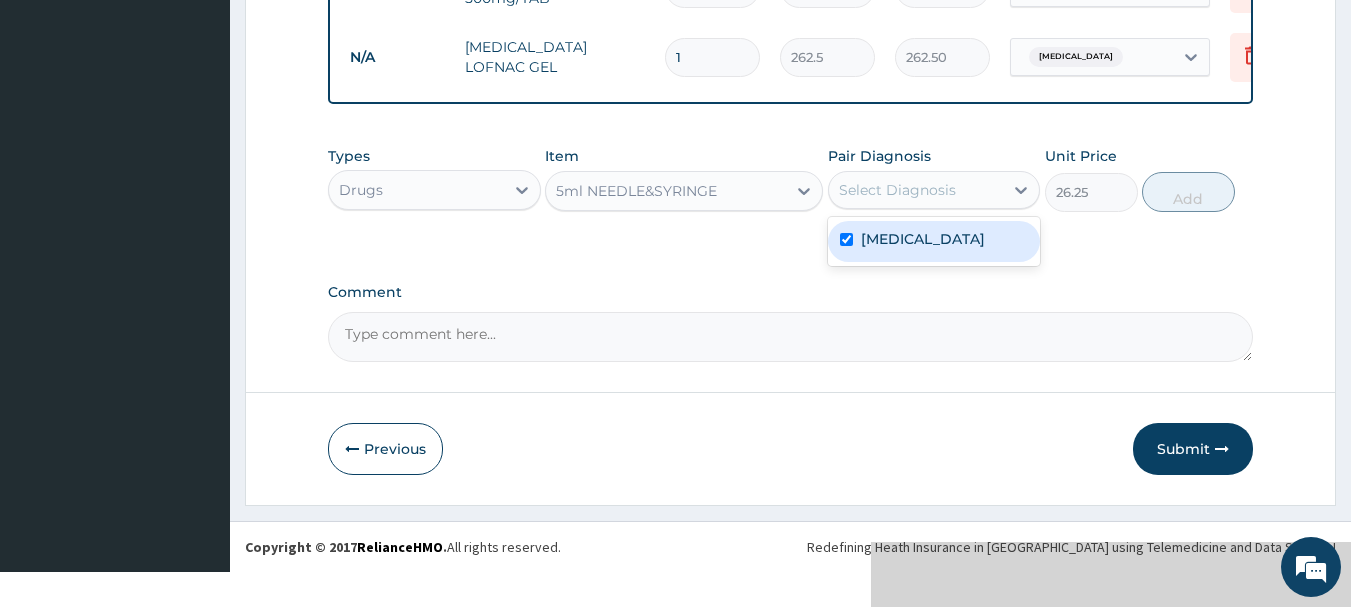 checkbox on "true" 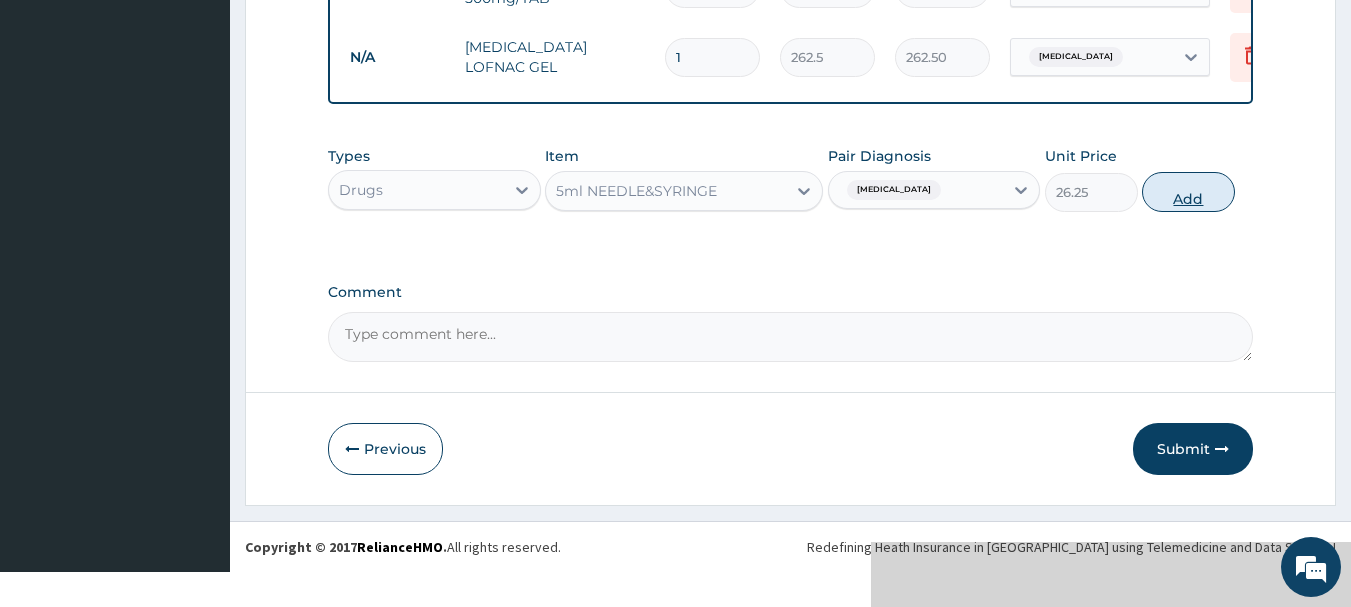 click on "Add" at bounding box center (1188, 192) 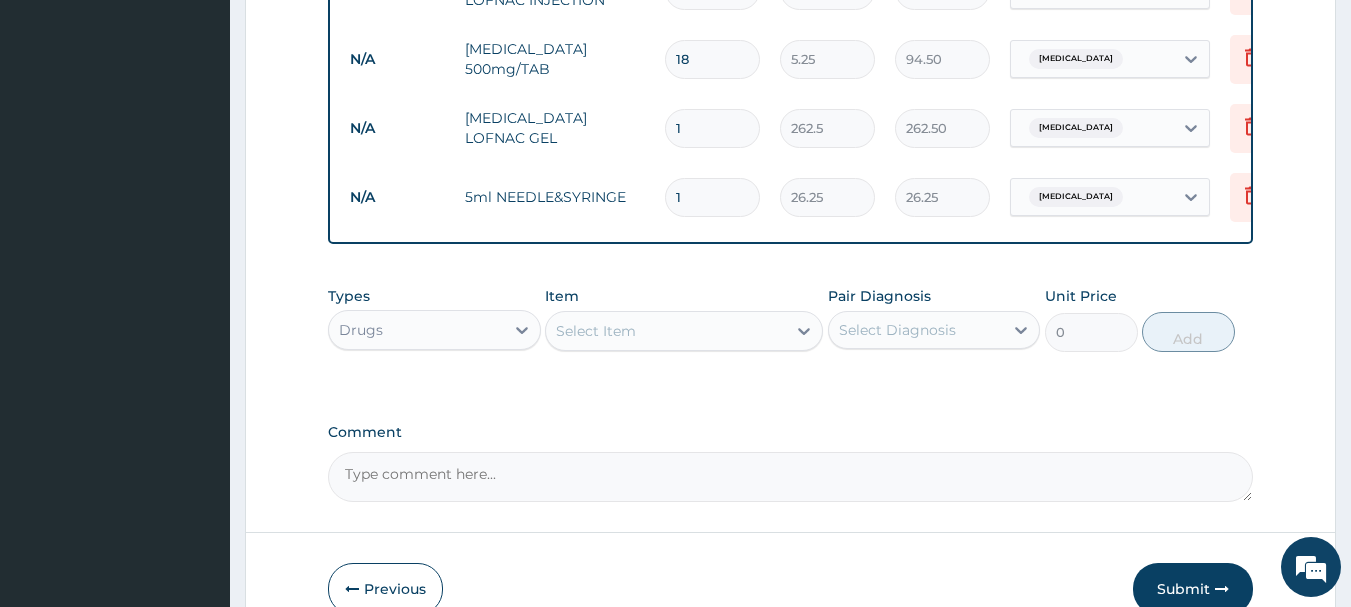 scroll, scrollTop: 882, scrollLeft: 0, axis: vertical 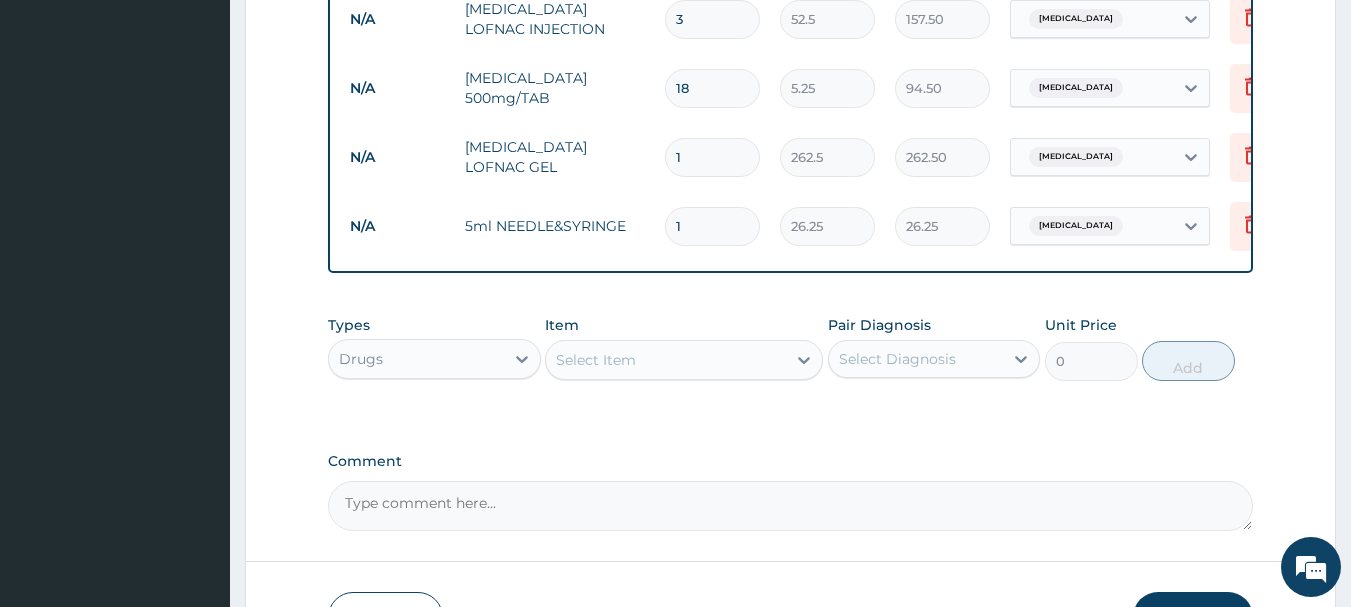 type 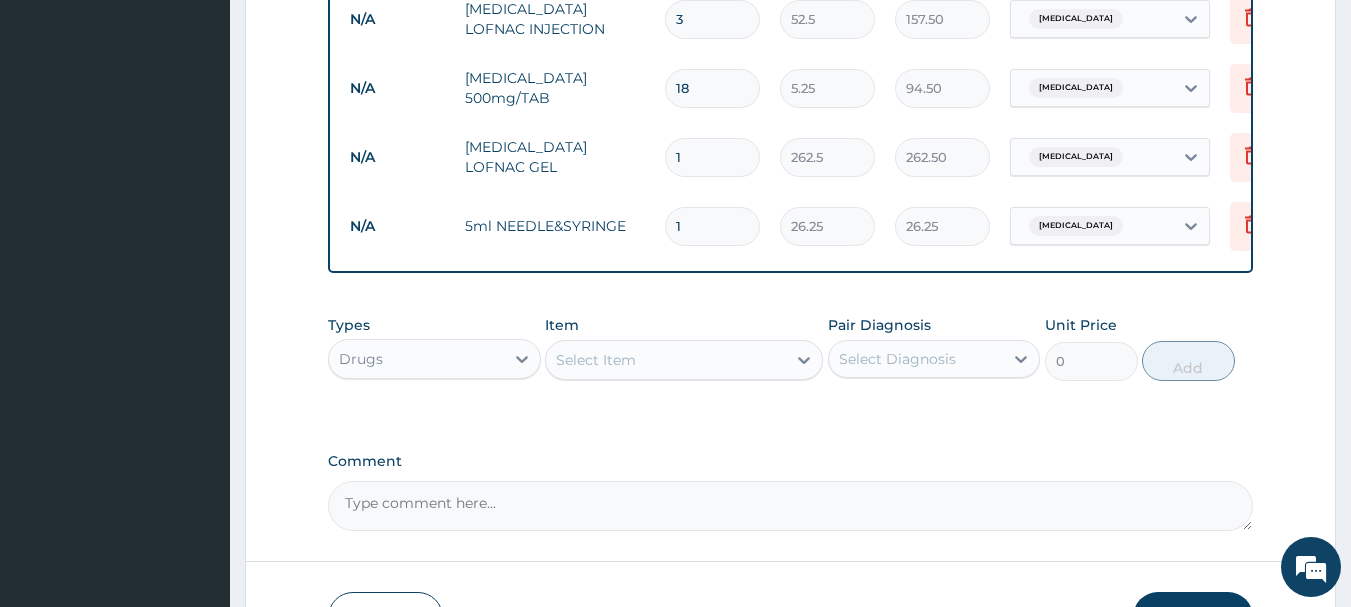type on "0.00" 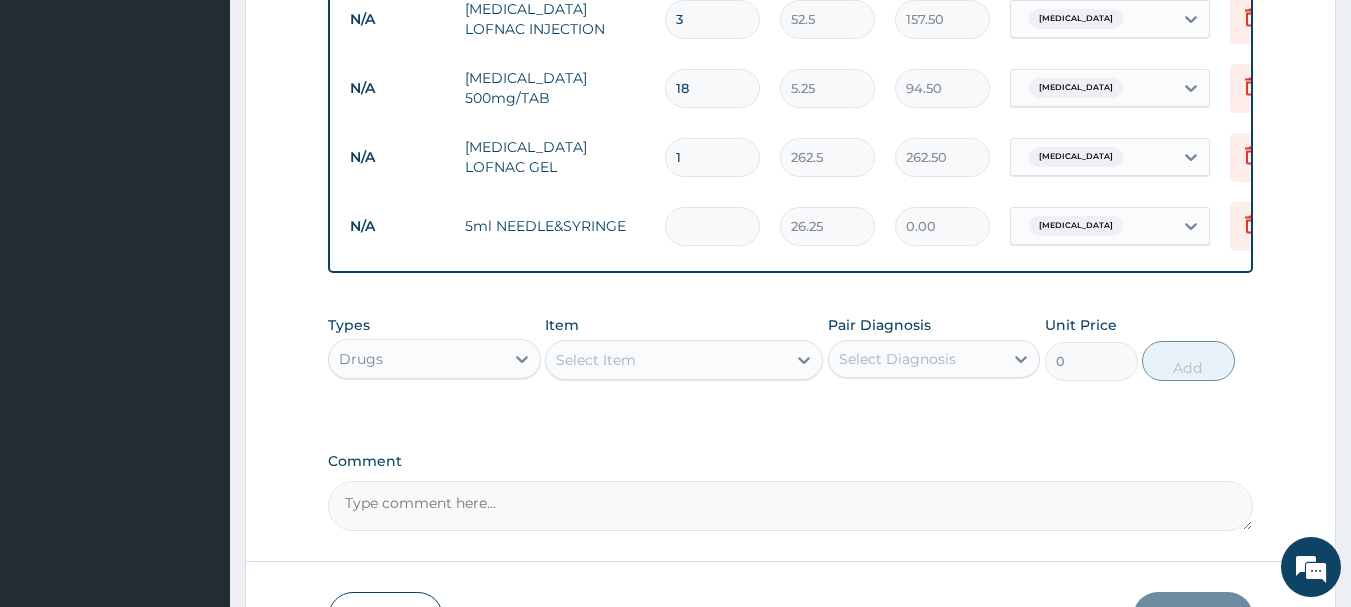 type on "3" 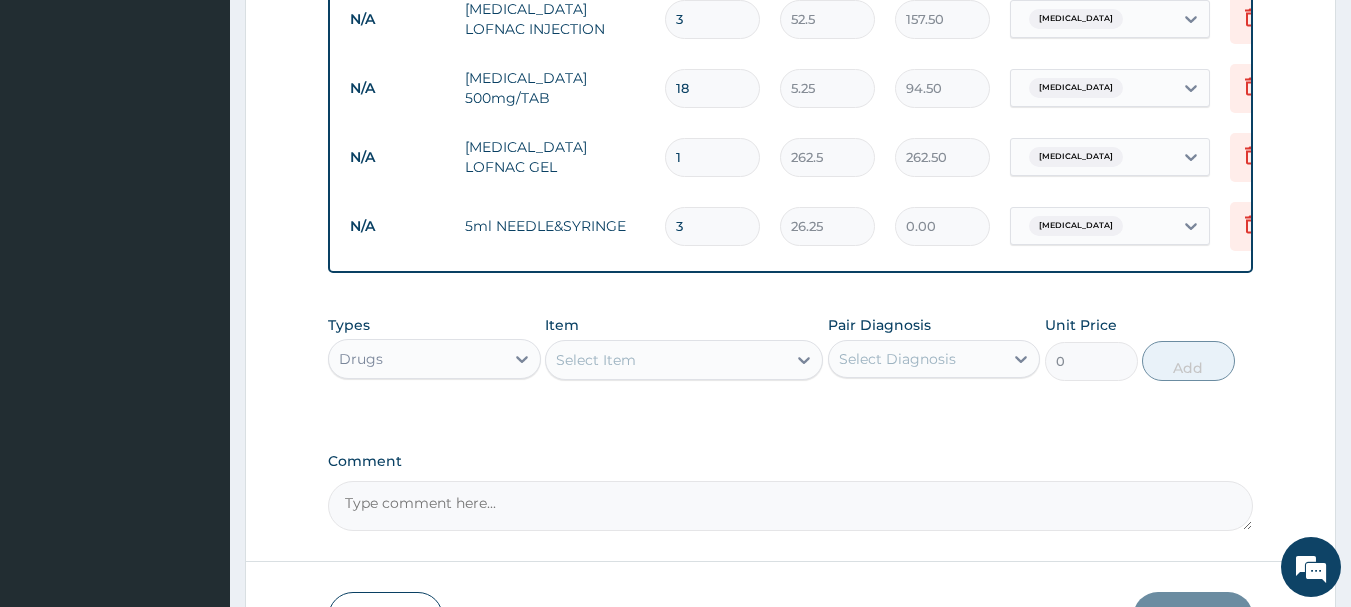 type on "78.75" 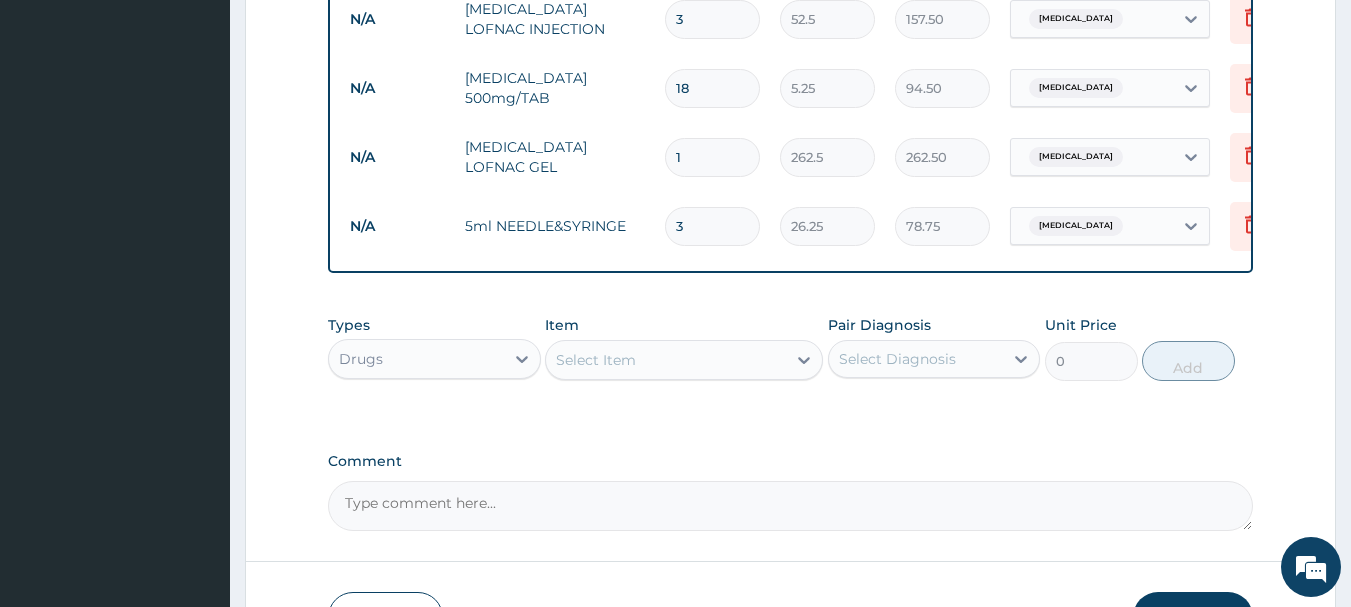 type on "3" 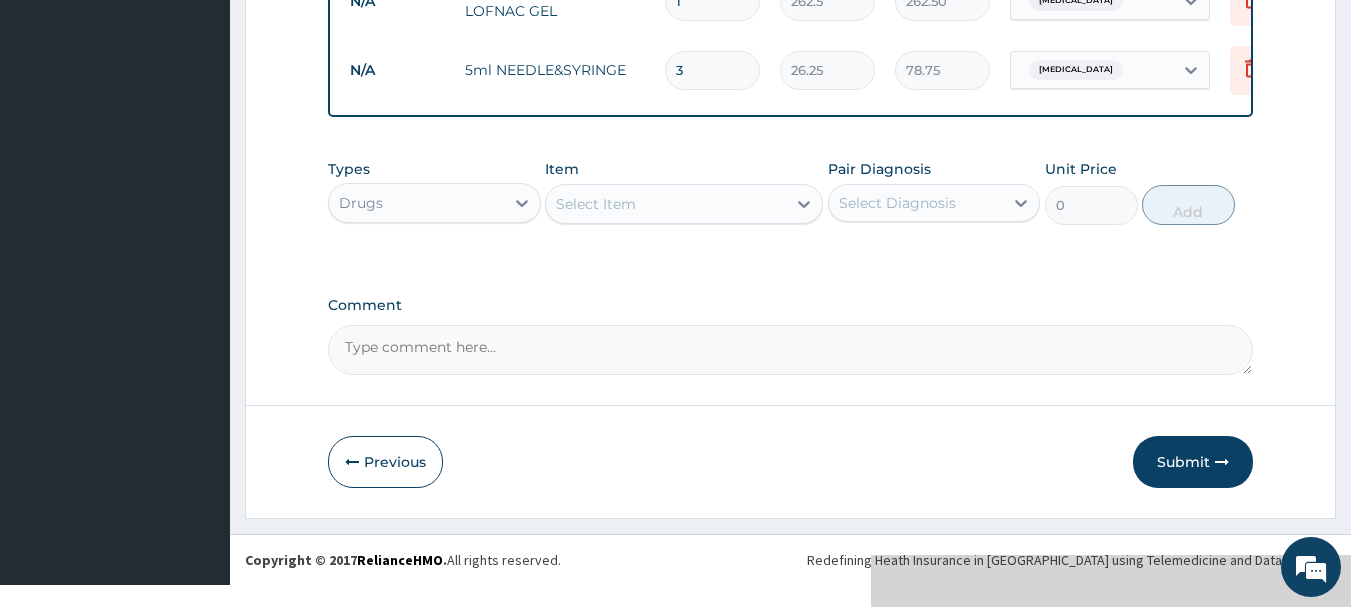 scroll, scrollTop: 1051, scrollLeft: 0, axis: vertical 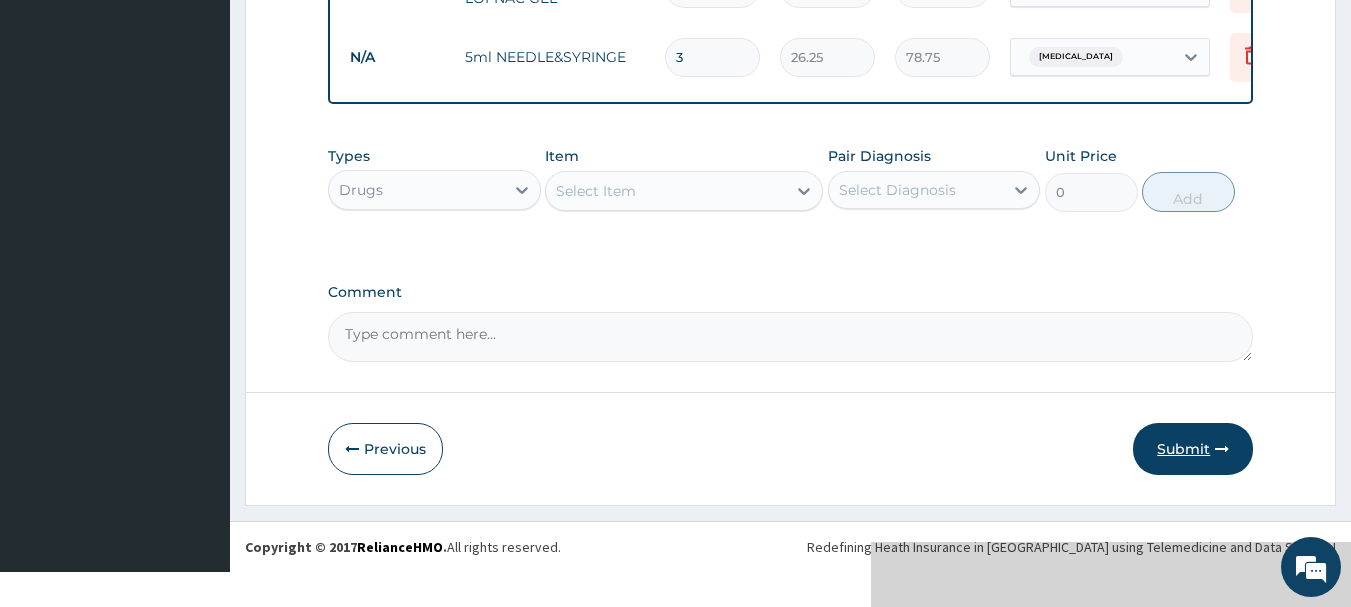 click on "Submit" at bounding box center (1193, 449) 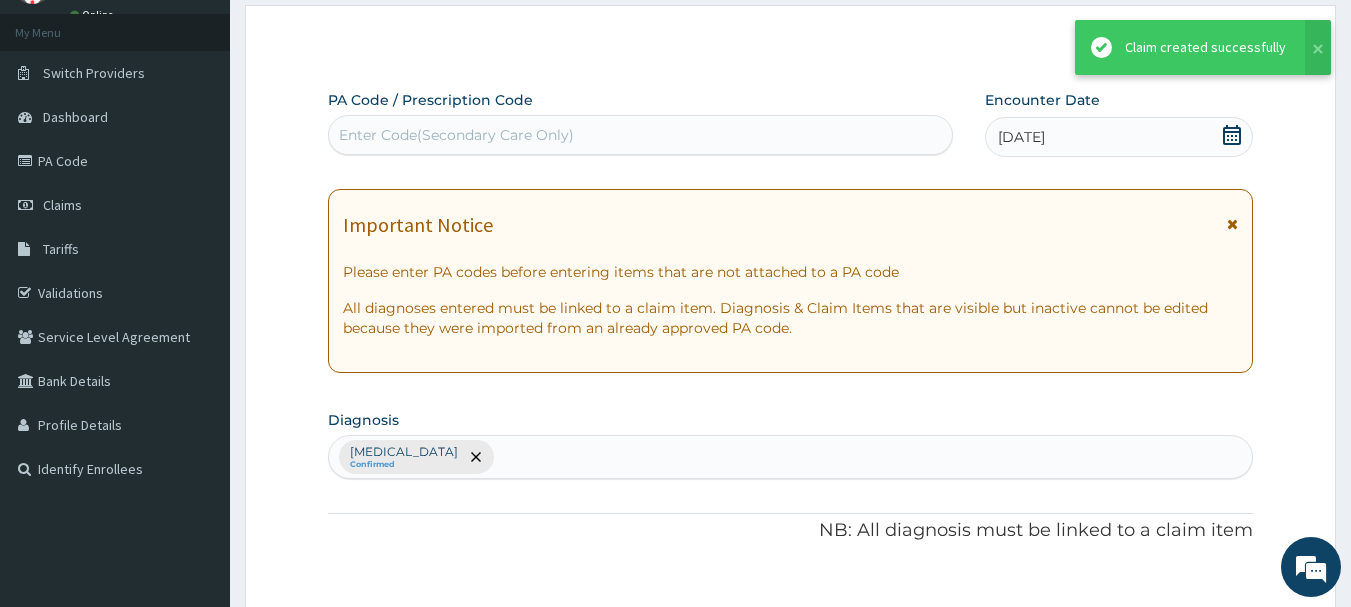 scroll, scrollTop: 1051, scrollLeft: 0, axis: vertical 